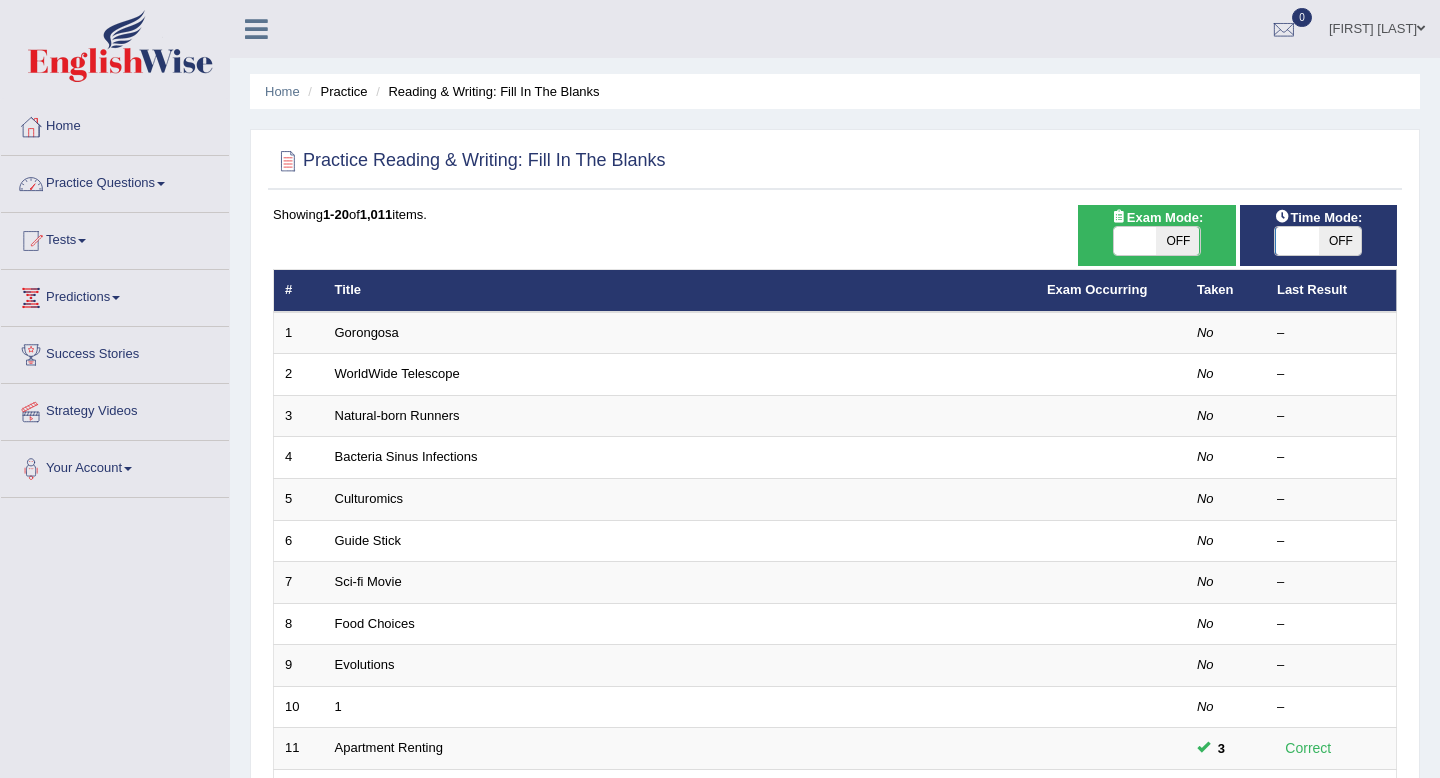 scroll, scrollTop: 0, scrollLeft: 0, axis: both 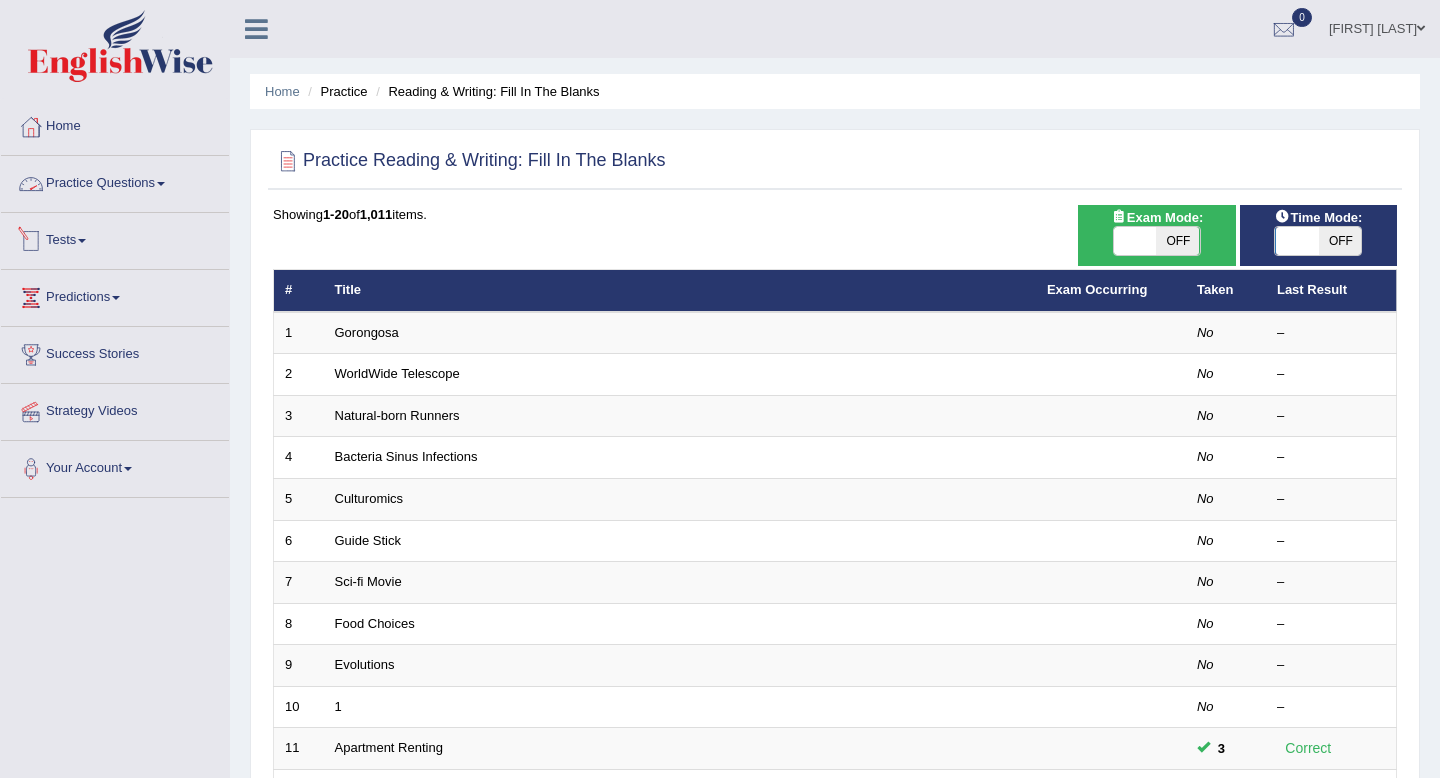 click on "Practice Questions" at bounding box center [115, 181] 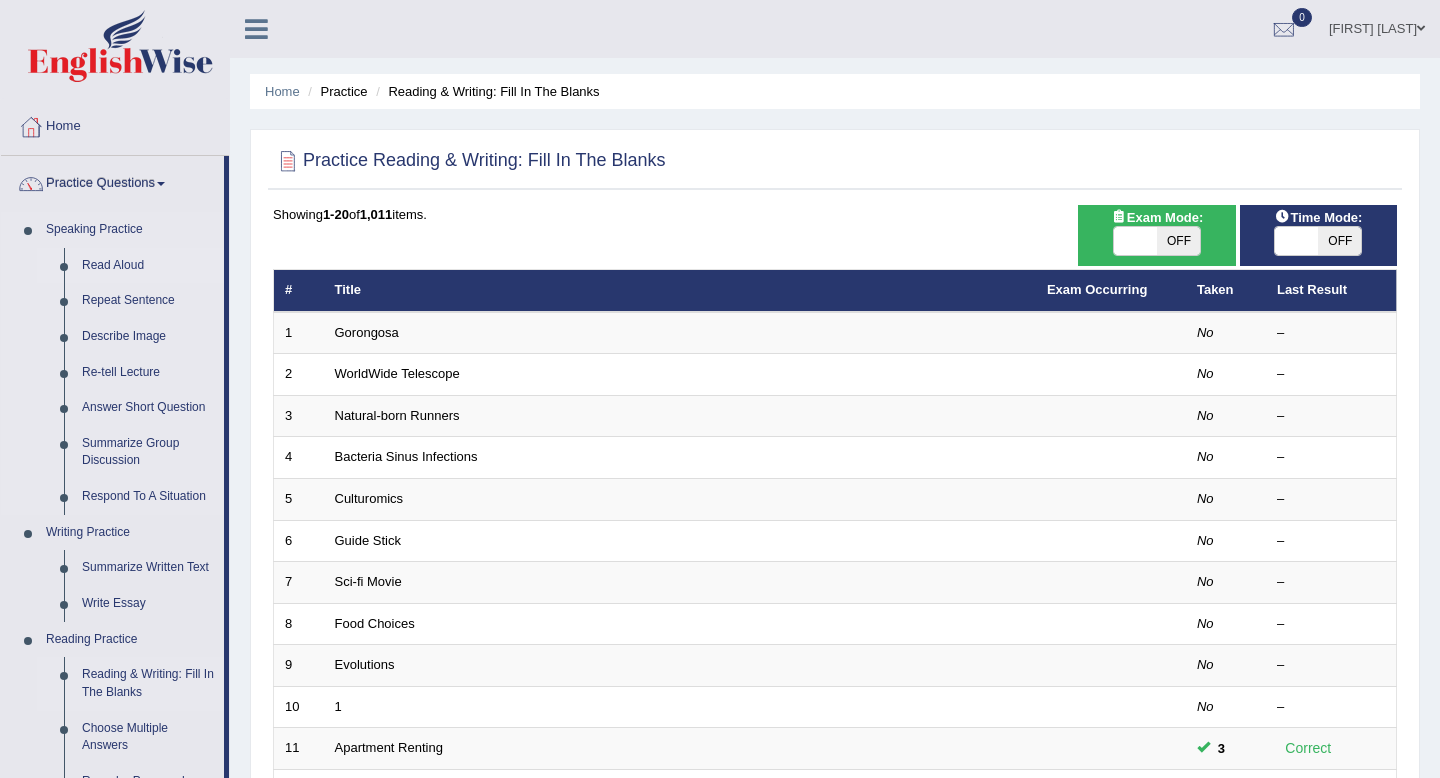 click on "Read Aloud" at bounding box center (148, 266) 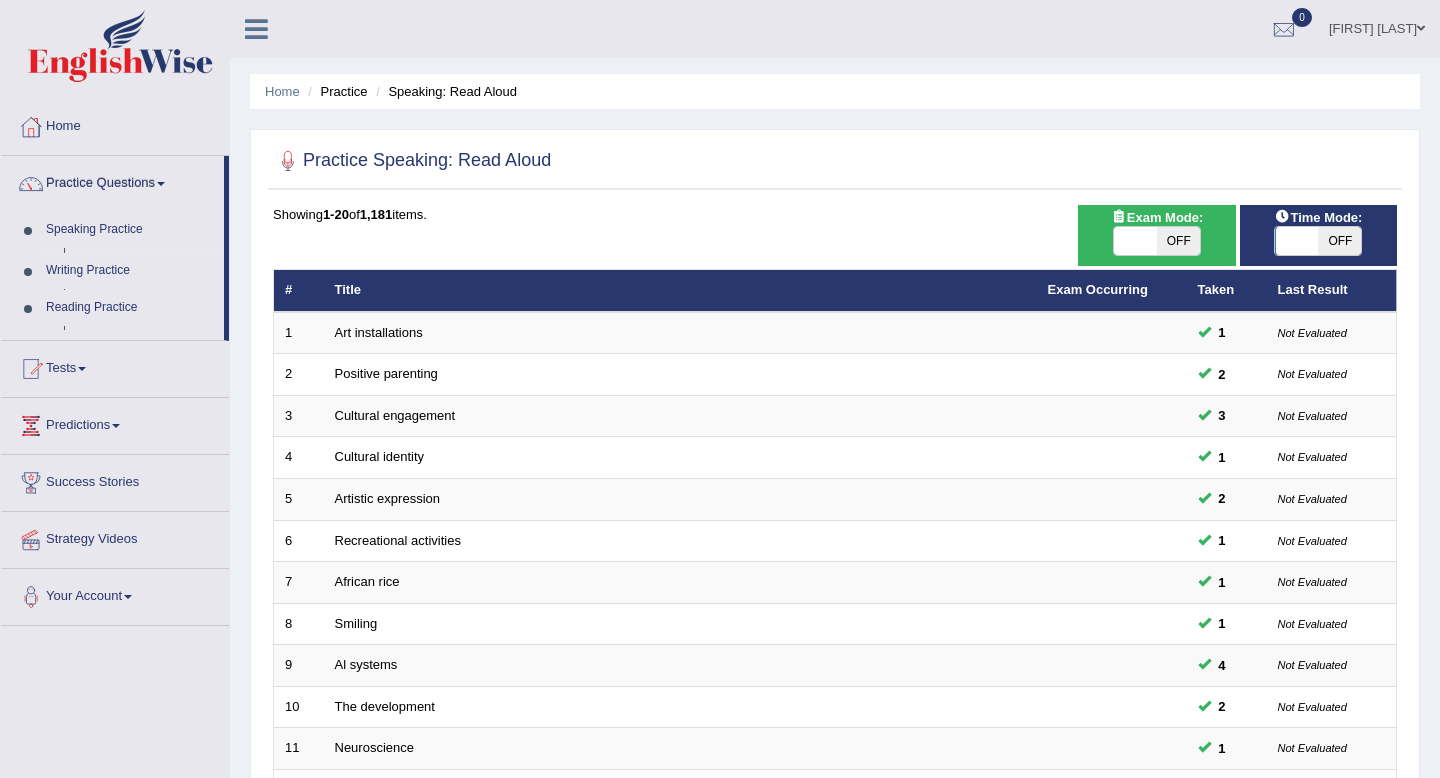 scroll, scrollTop: 0, scrollLeft: 0, axis: both 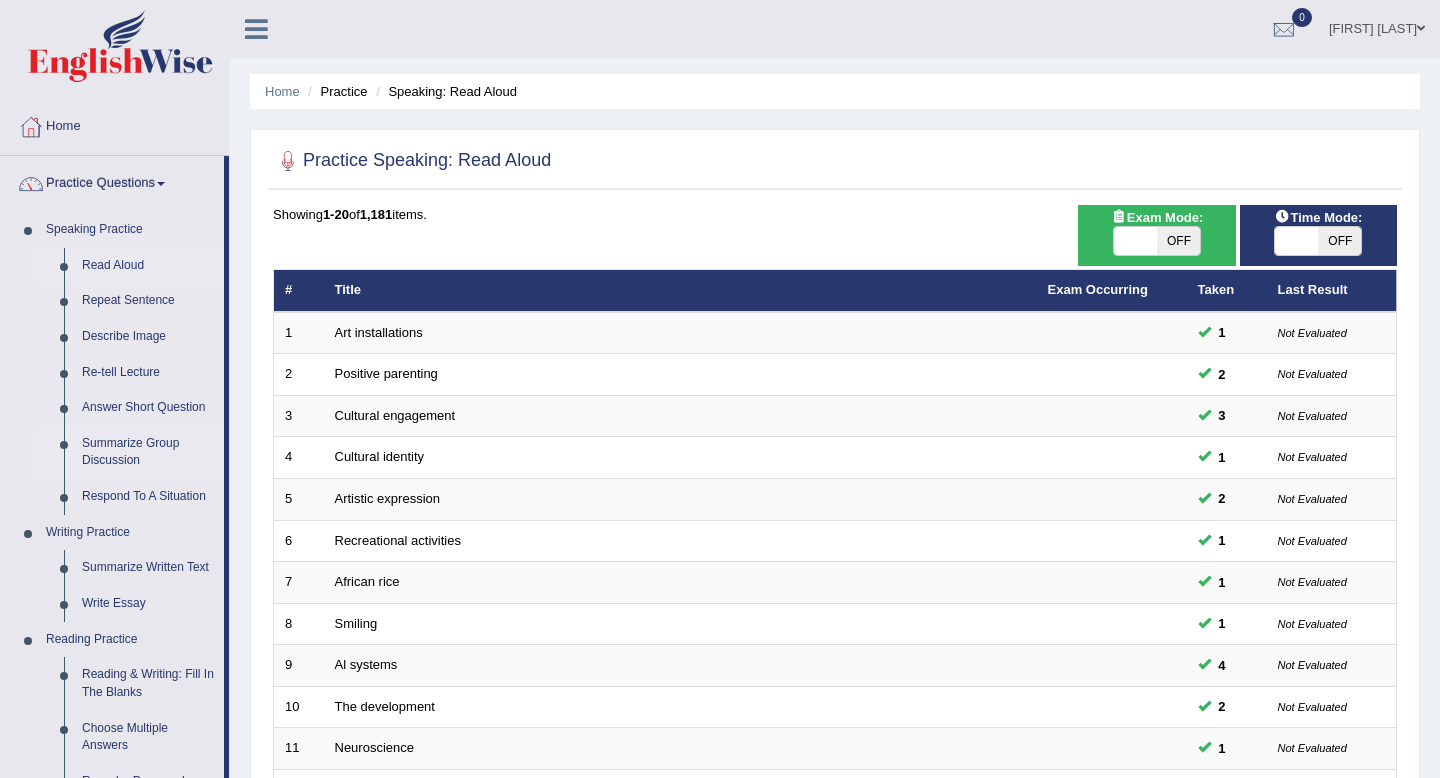 click on "Summarize Group Discussion" at bounding box center [148, 452] 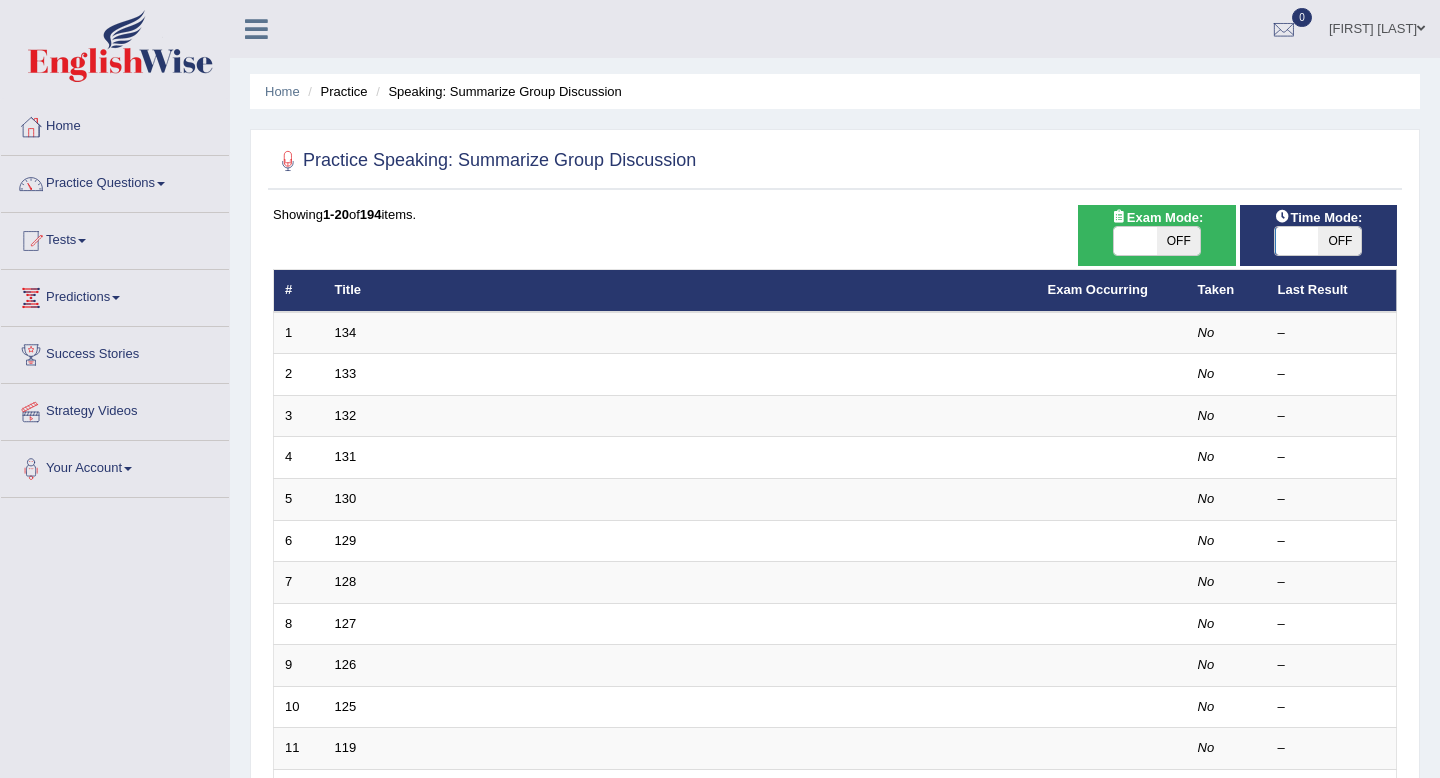 scroll, scrollTop: 0, scrollLeft: 0, axis: both 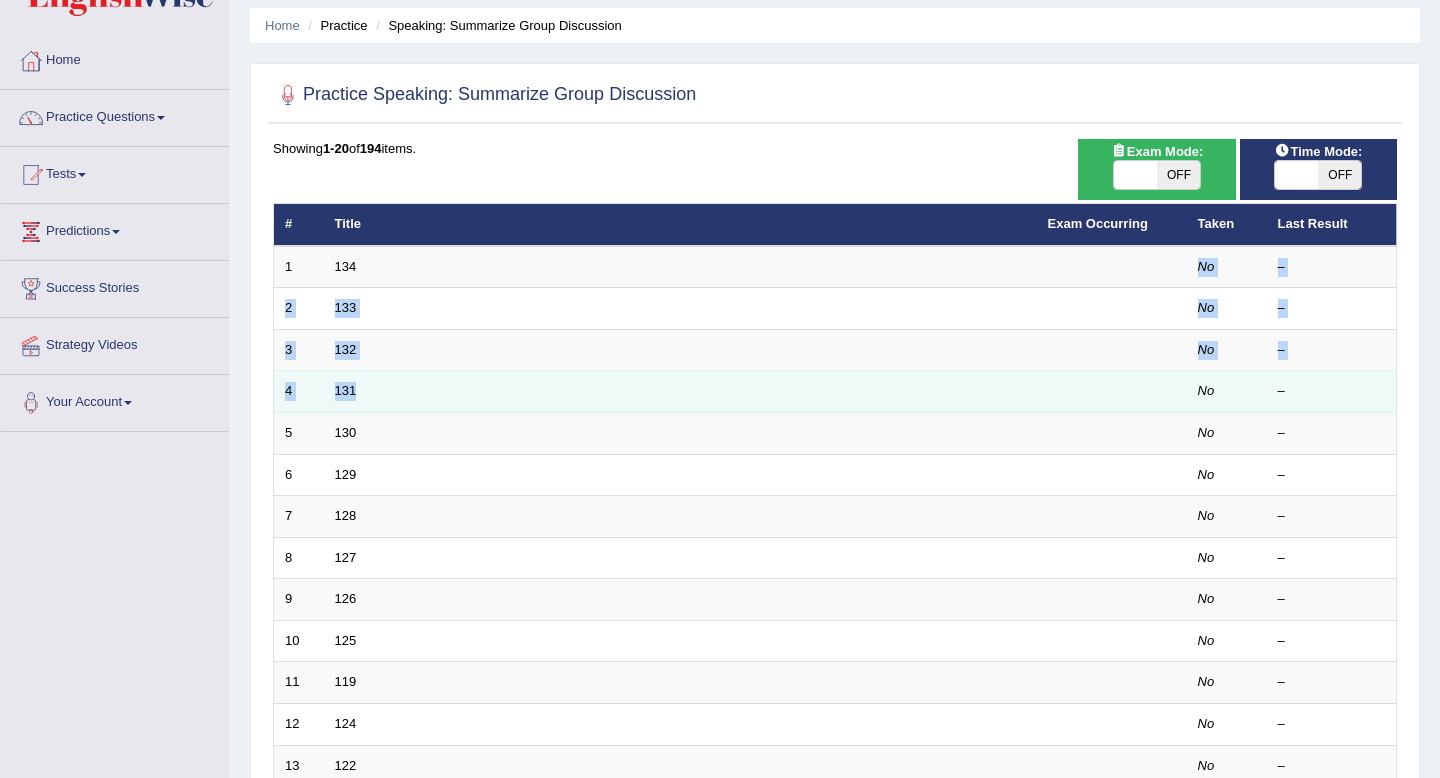 drag, startPoint x: 358, startPoint y: 272, endPoint x: 453, endPoint y: 406, distance: 164.25894 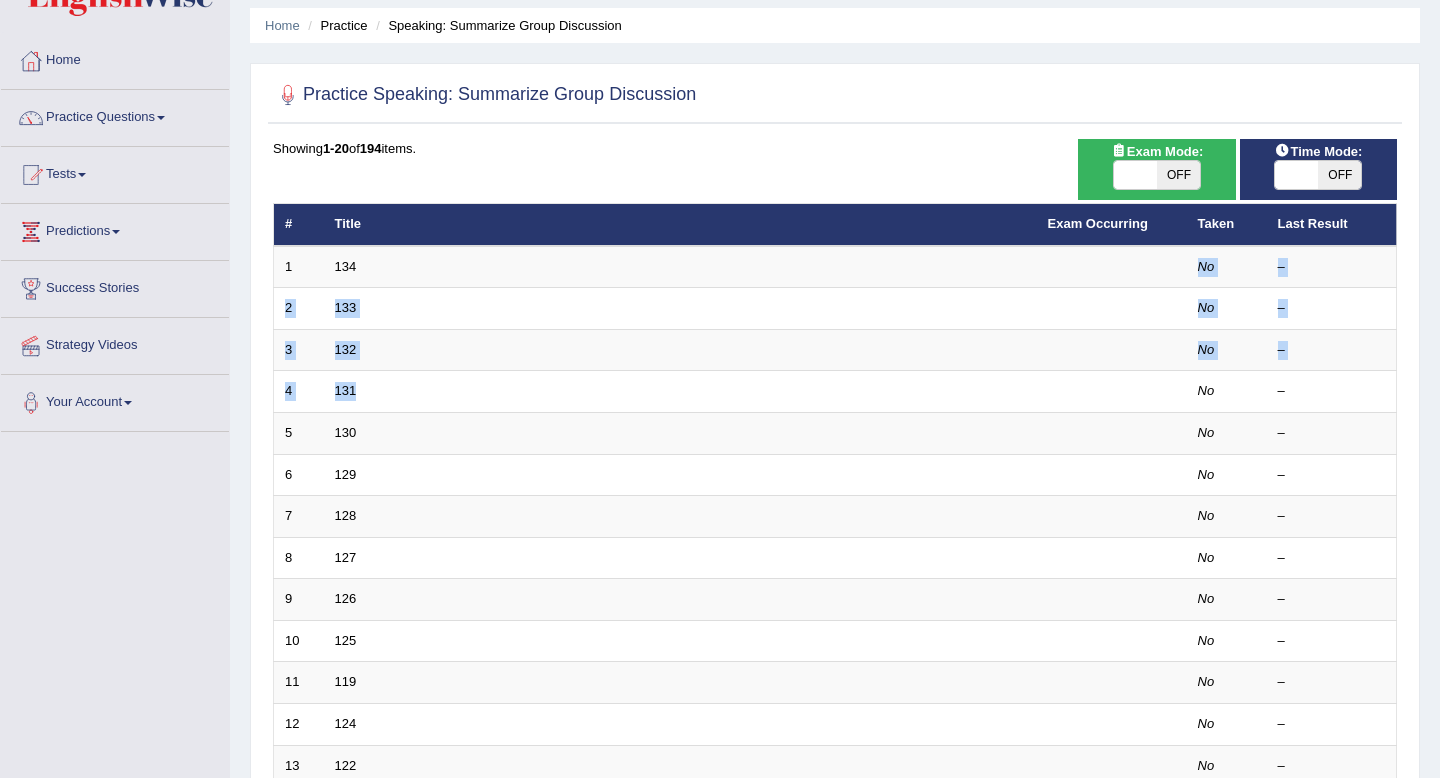 click on "OFF" at bounding box center (1339, 175) 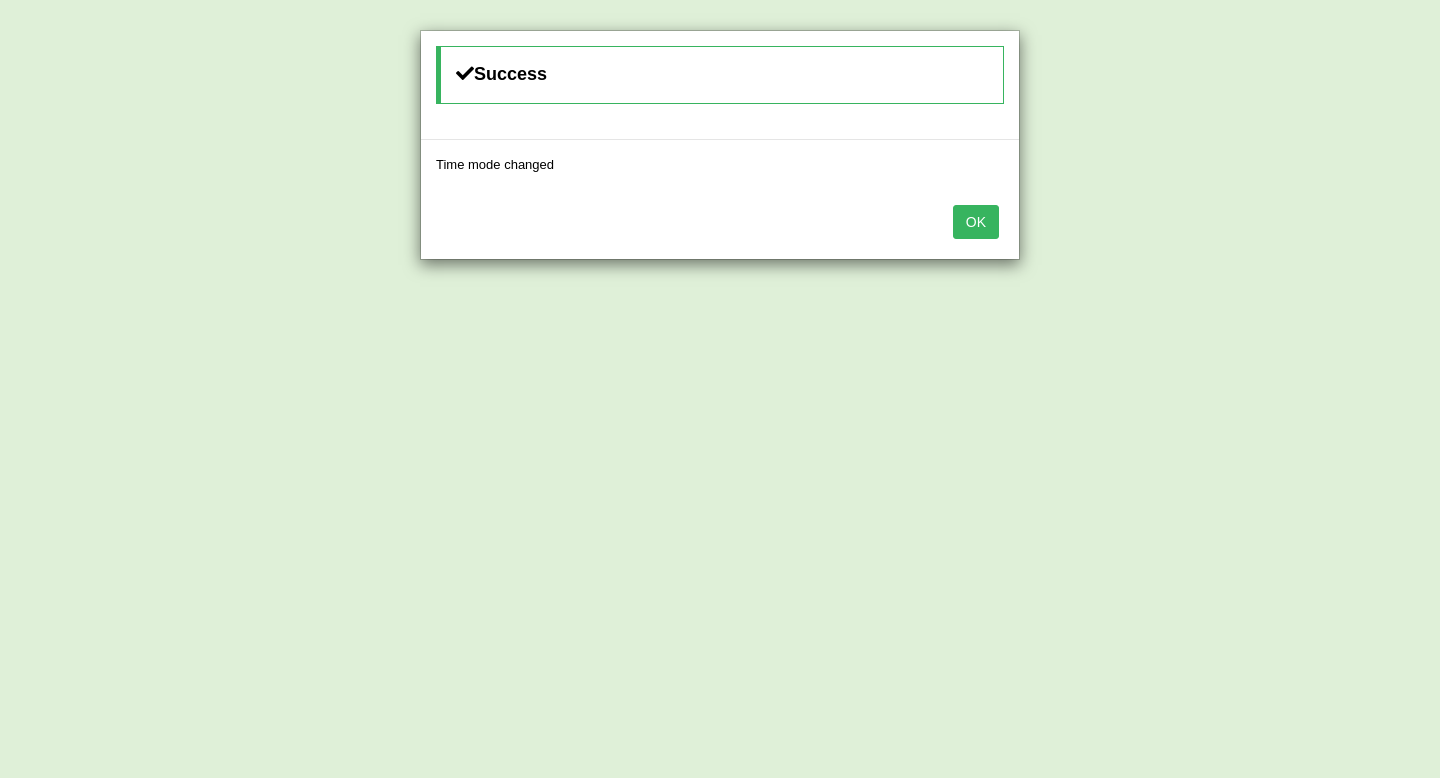 click on "OK" at bounding box center (976, 222) 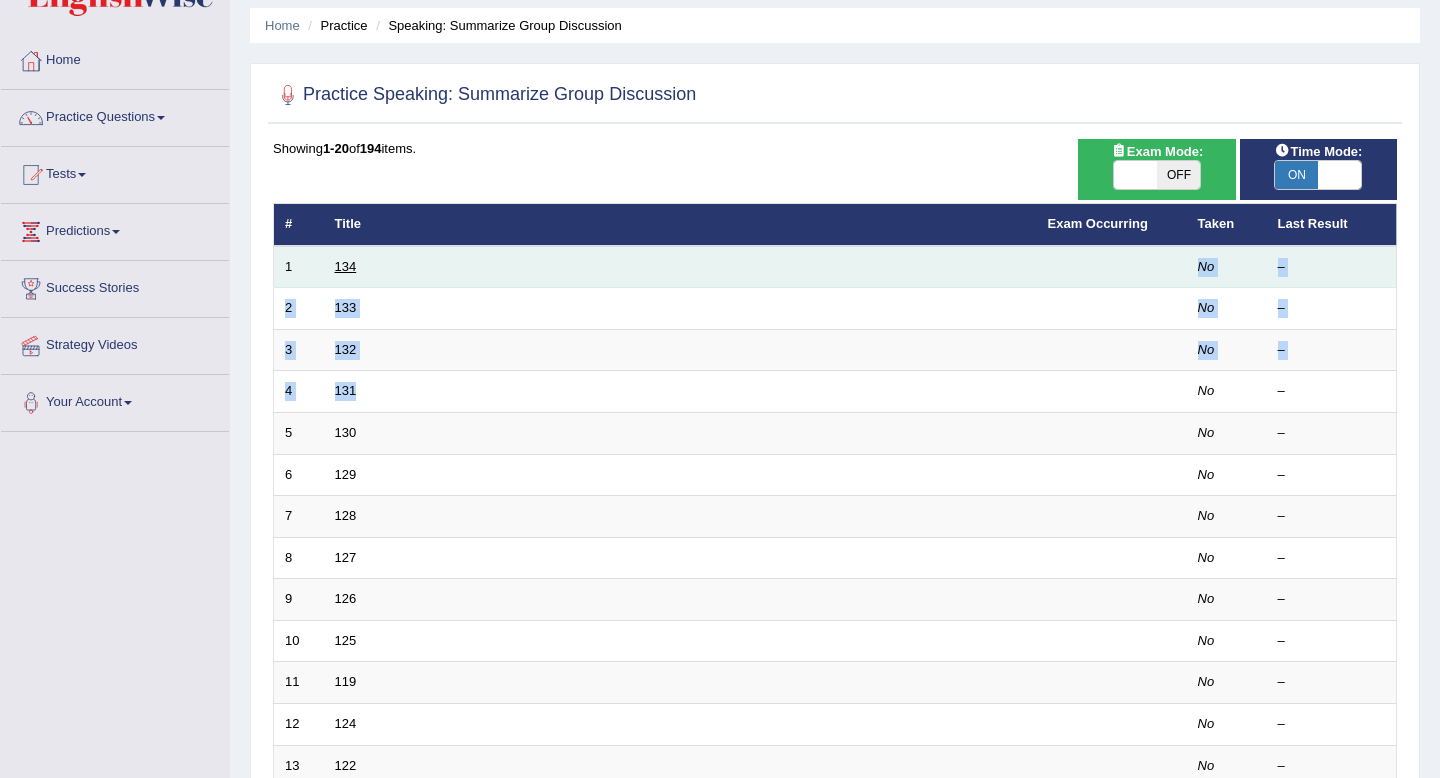 click on "134" at bounding box center [346, 266] 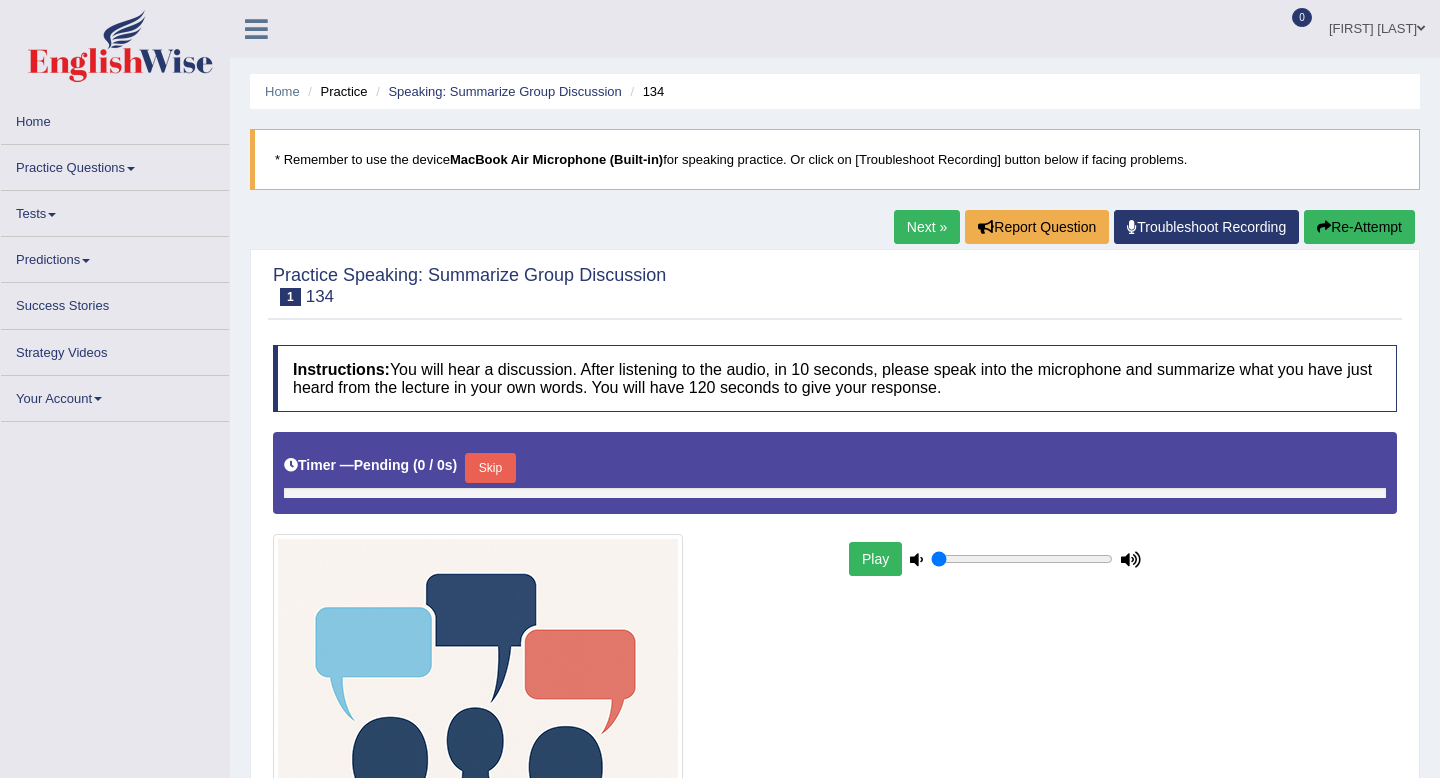 scroll, scrollTop: 0, scrollLeft: 0, axis: both 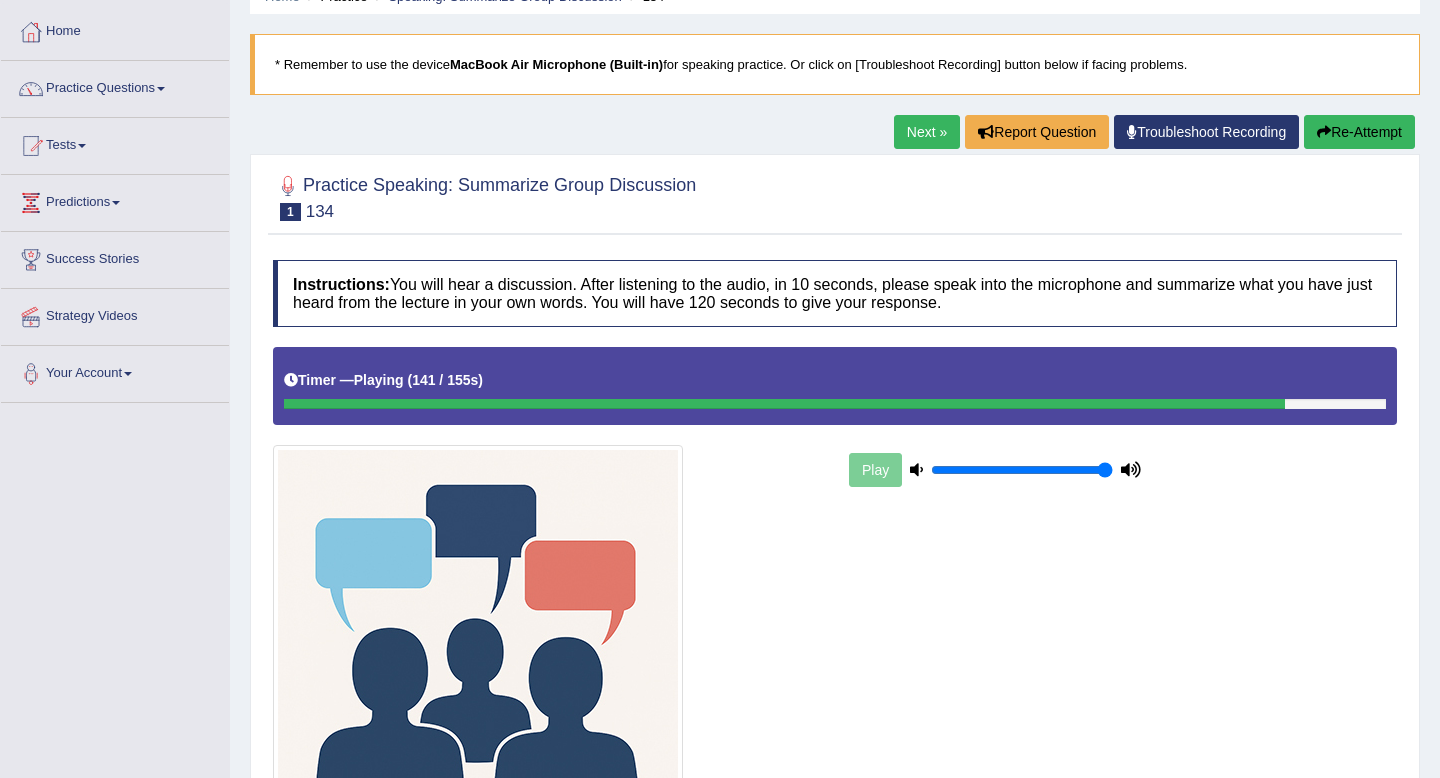 click on "Next »" at bounding box center (927, 132) 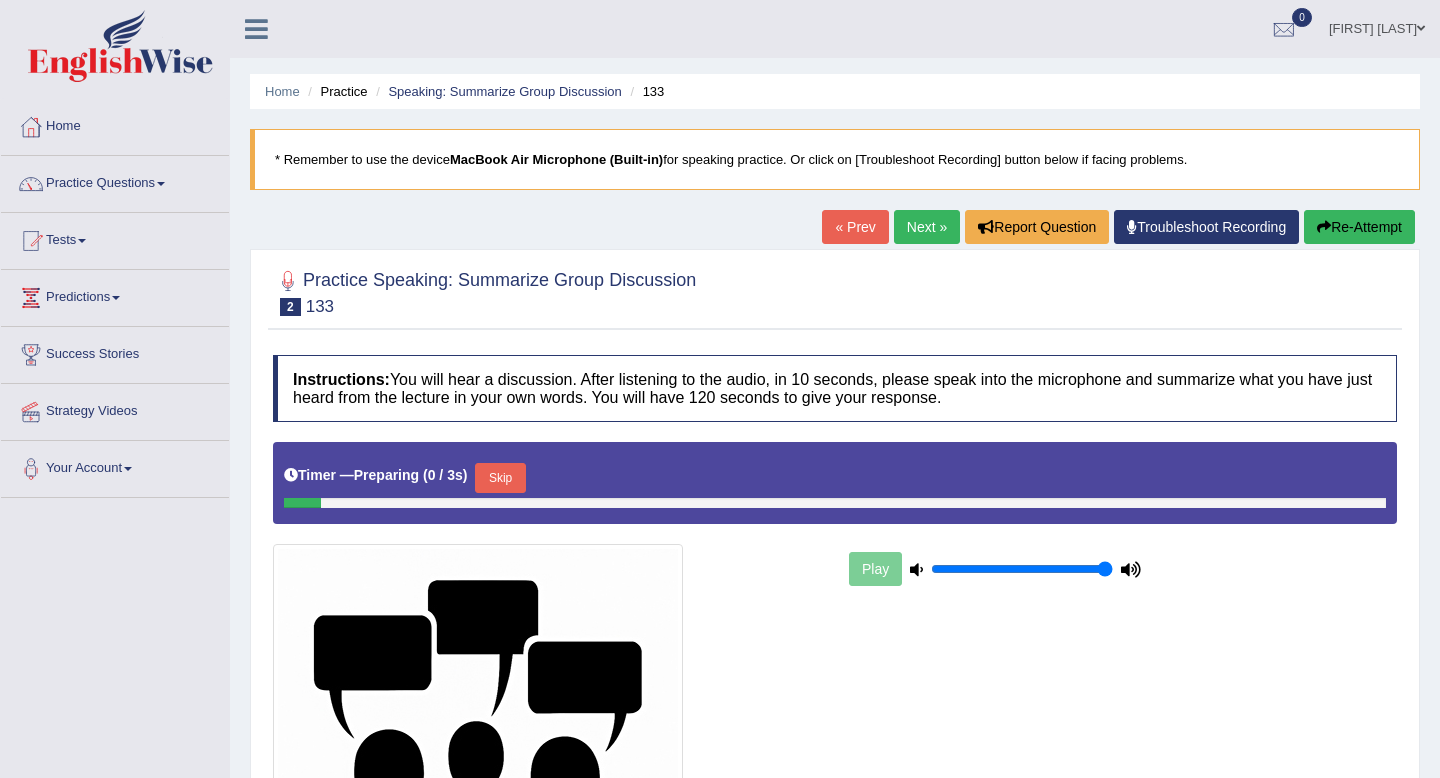scroll, scrollTop: 0, scrollLeft: 0, axis: both 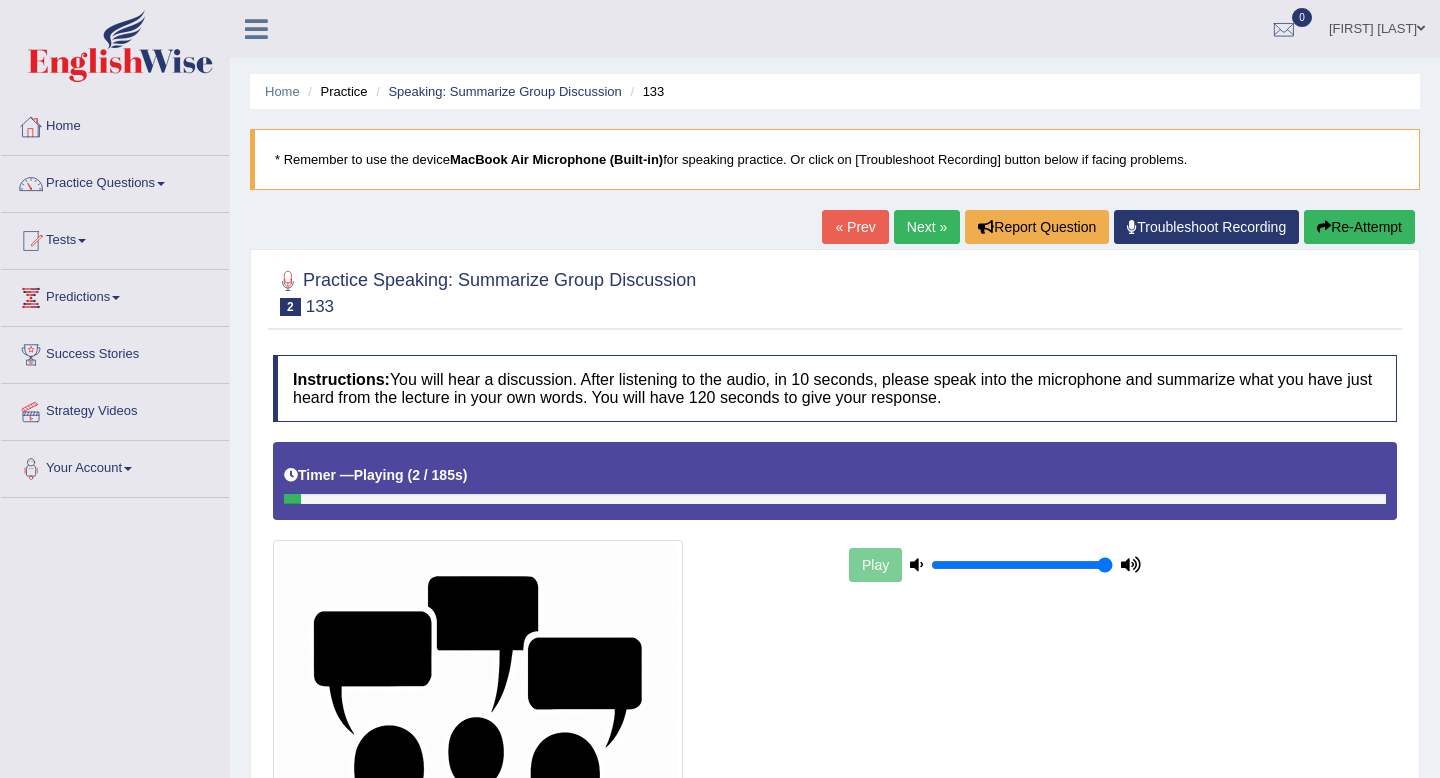 click on "Home
Practice
Speaking: Summarize Group Discussion
133" at bounding box center (835, 91) 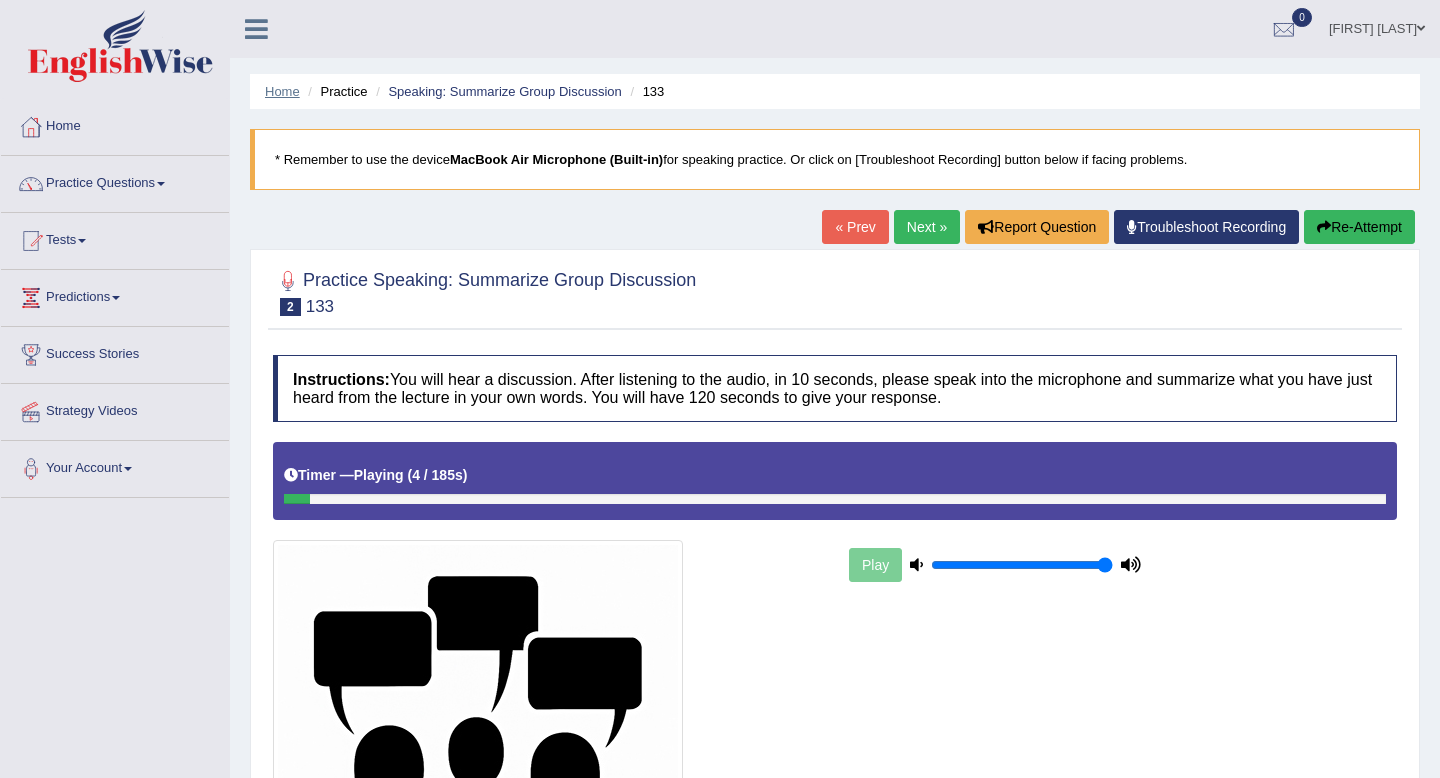 click on "Home" at bounding box center [282, 91] 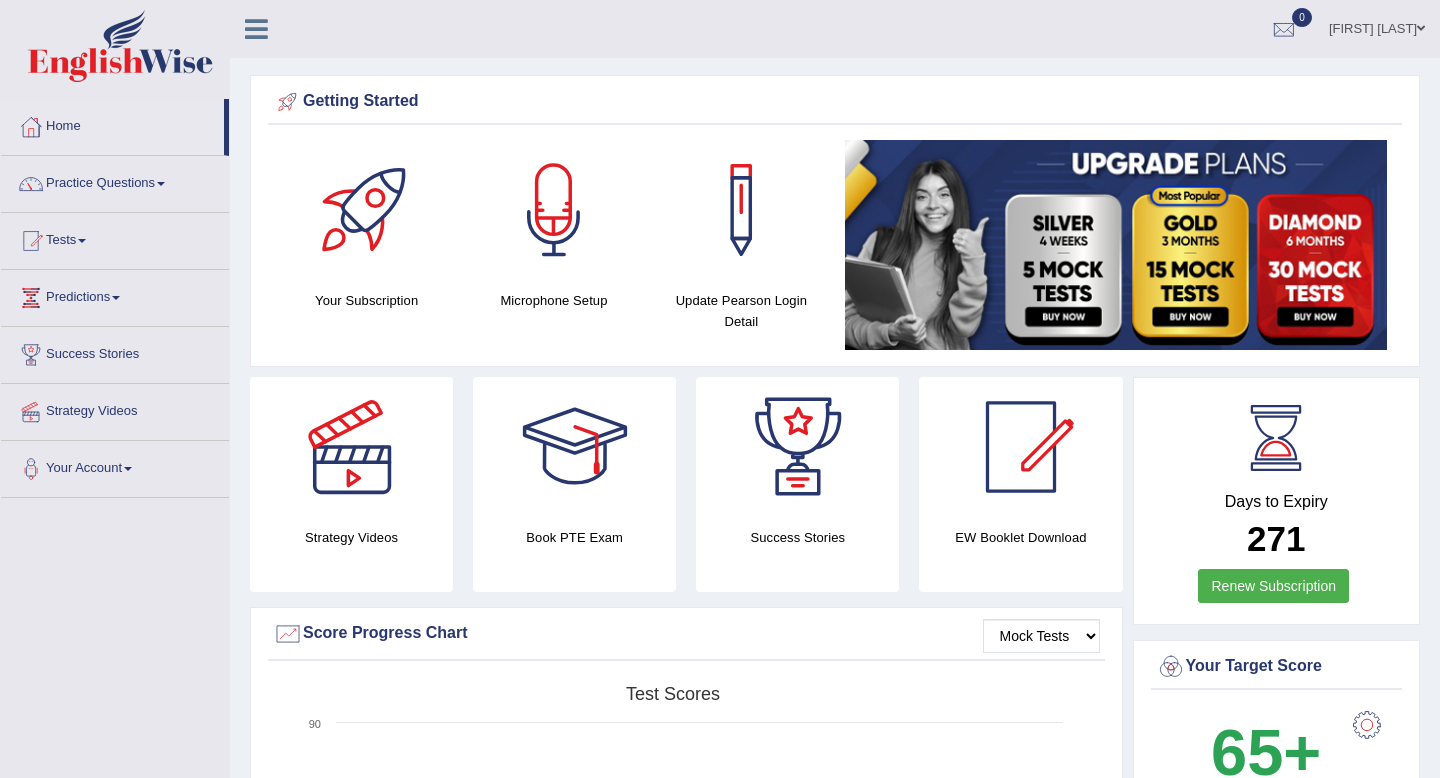 scroll, scrollTop: 0, scrollLeft: 0, axis: both 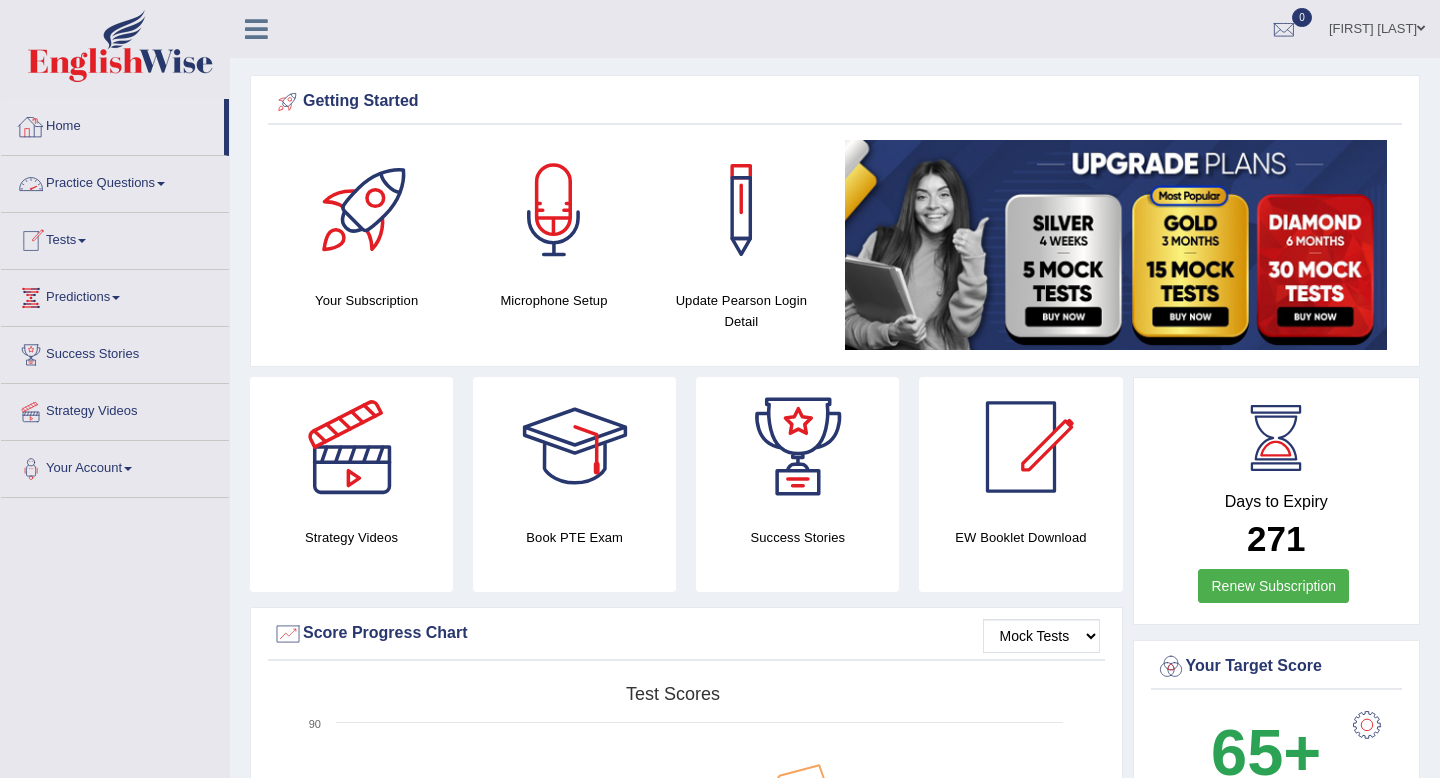 click on "Practice Questions" at bounding box center (115, 181) 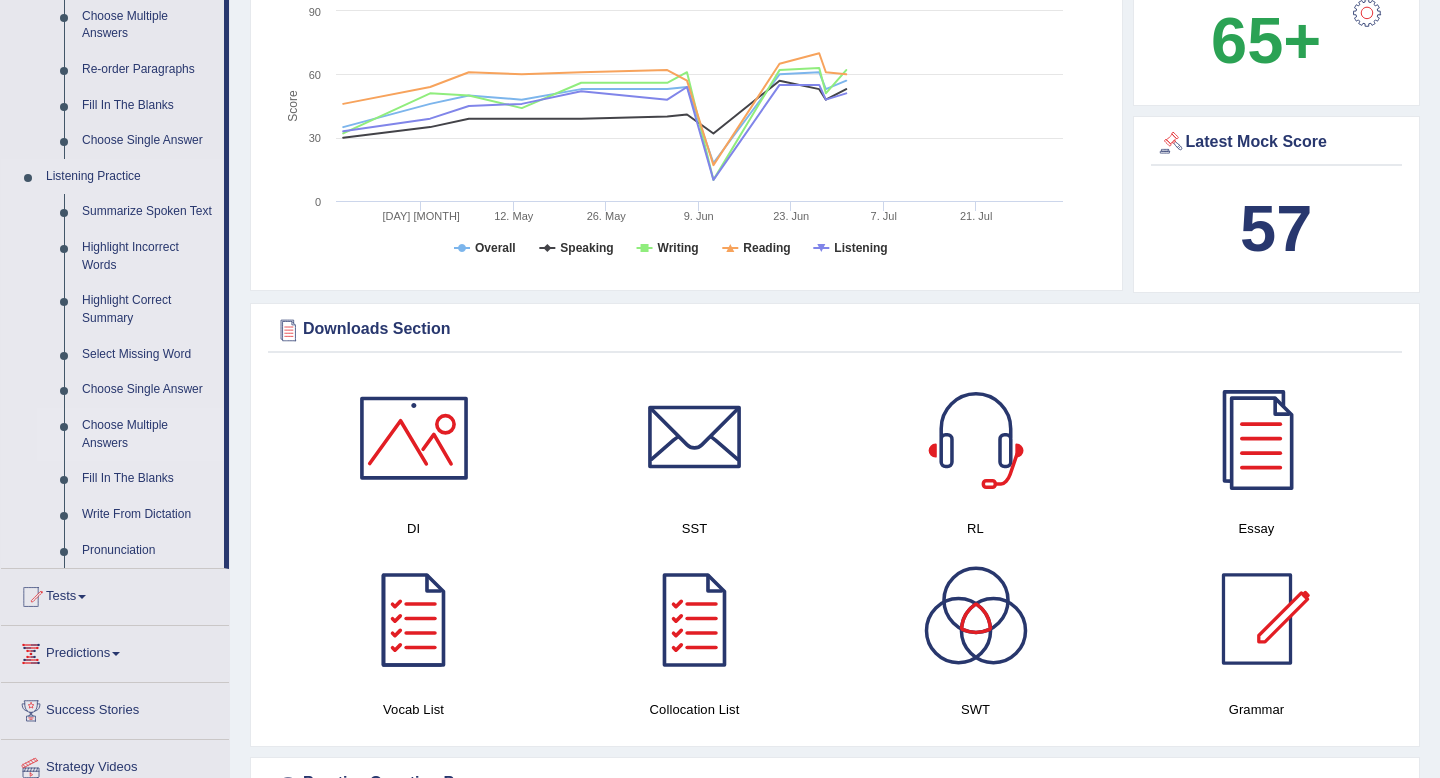 scroll, scrollTop: 714, scrollLeft: 0, axis: vertical 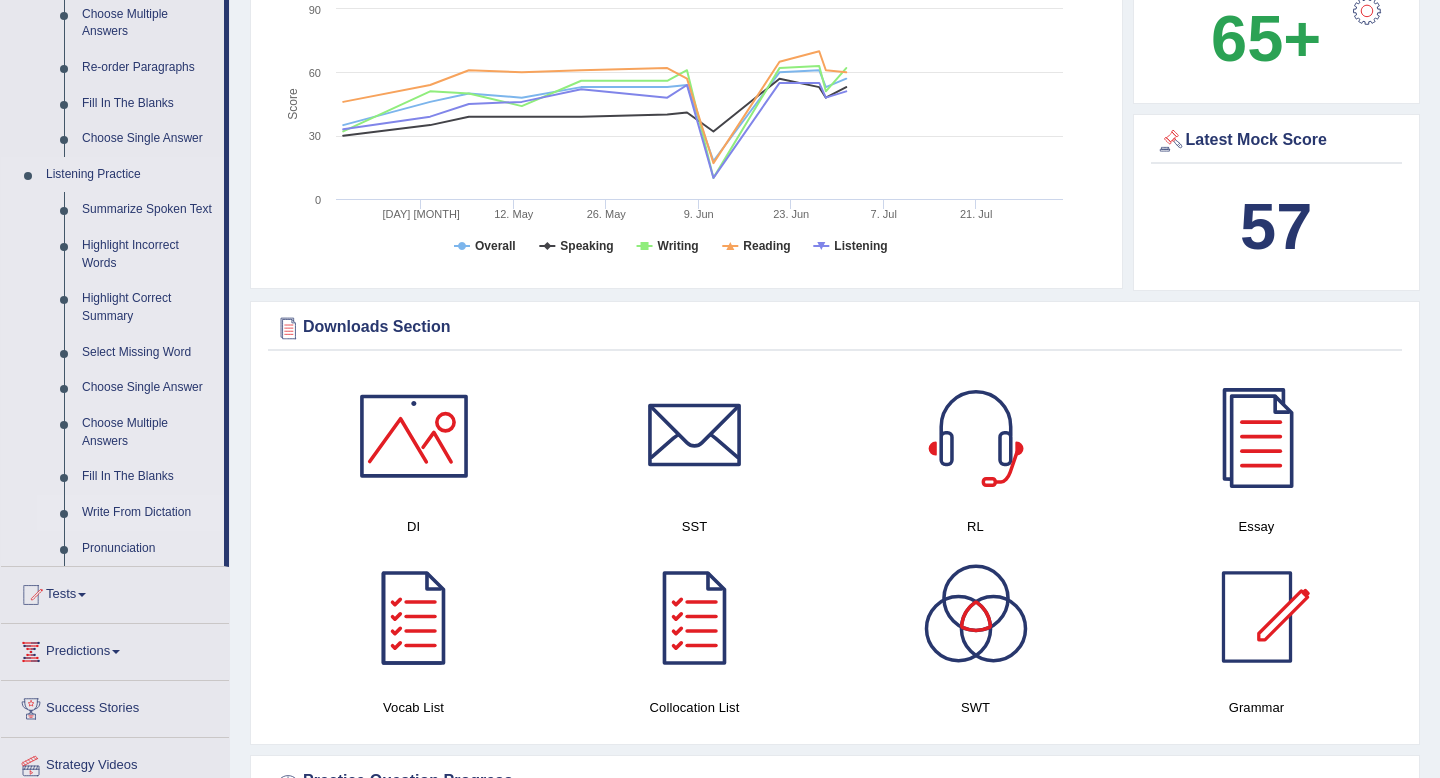 click on "Write From Dictation" at bounding box center (148, 513) 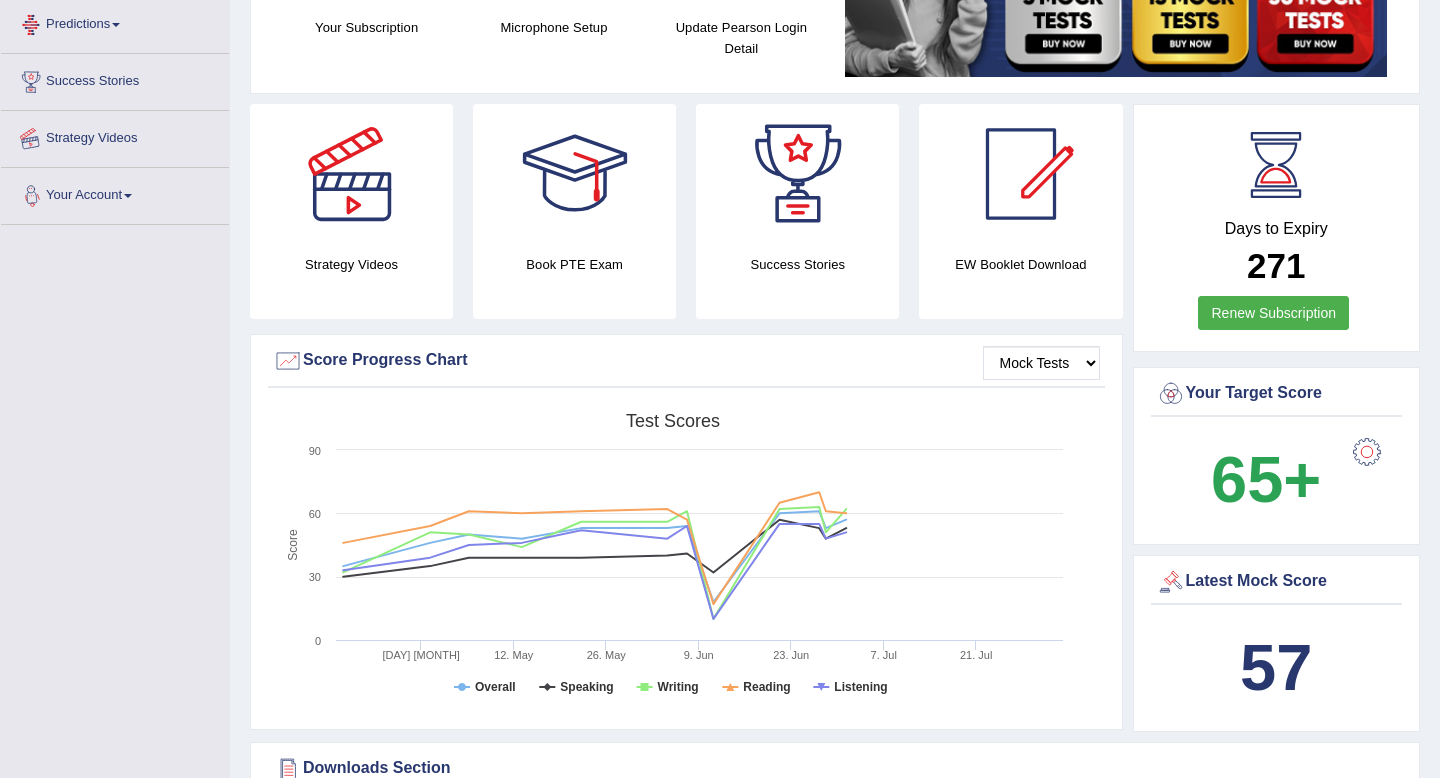 scroll, scrollTop: 247, scrollLeft: 0, axis: vertical 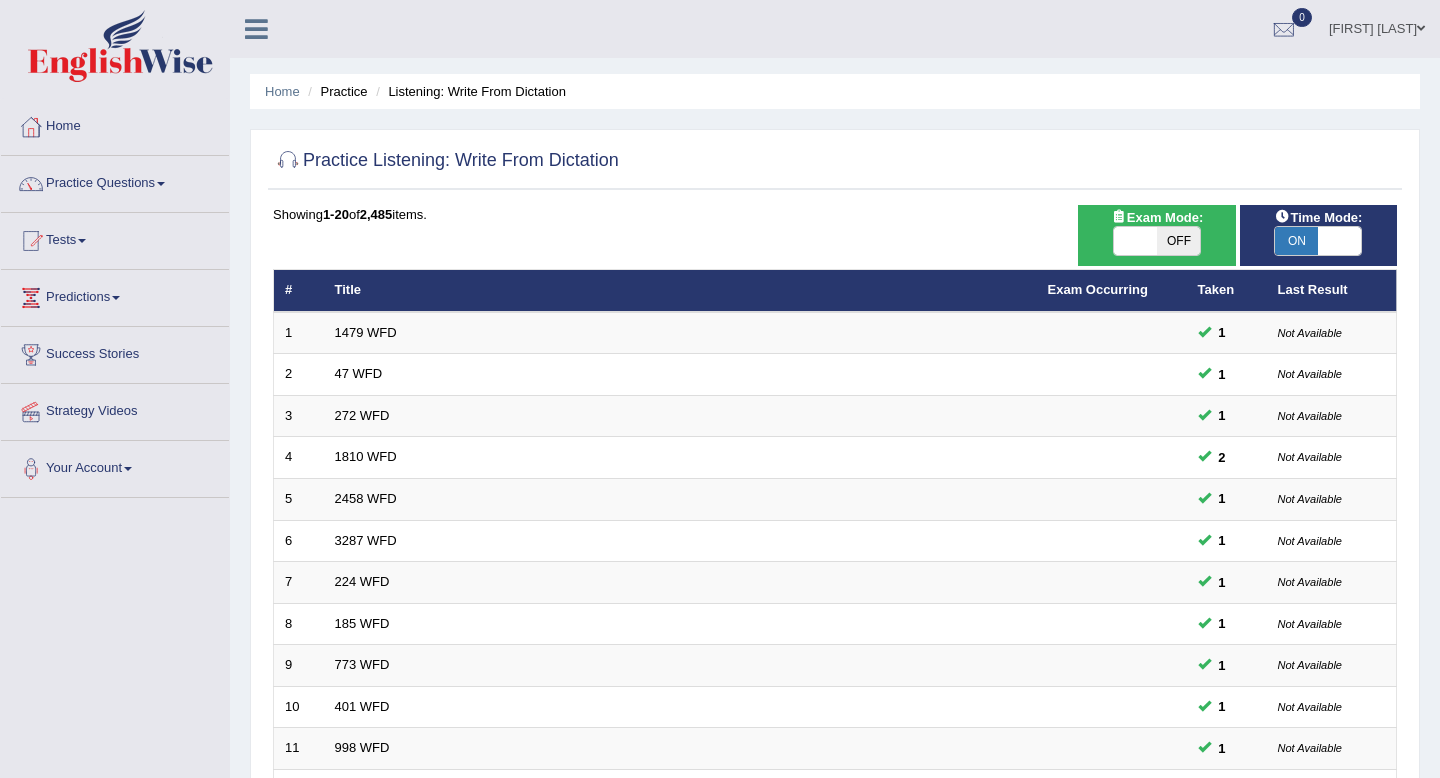 click on "ON" at bounding box center [1296, 241] 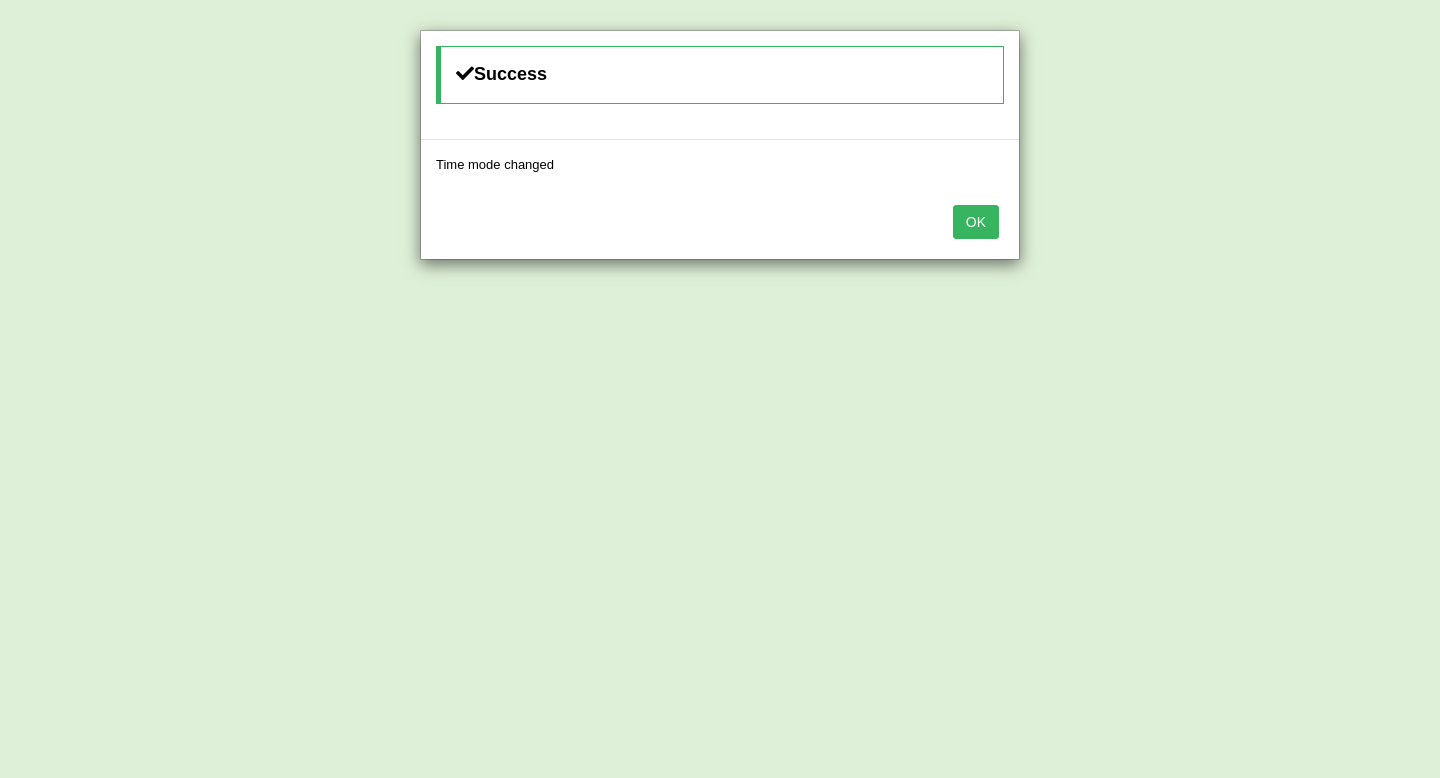 click on "OK" at bounding box center (976, 222) 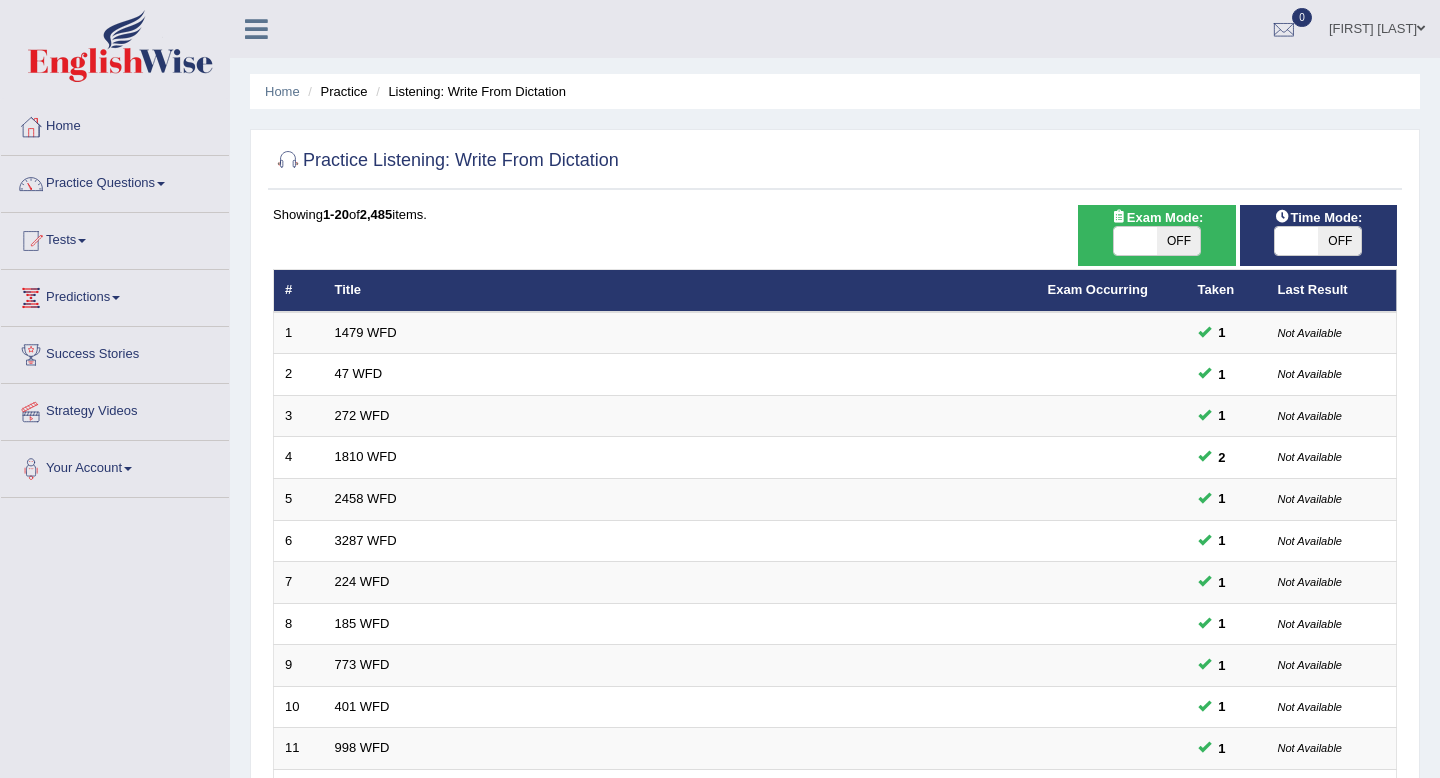 click on "OFF" at bounding box center (1339, 241) 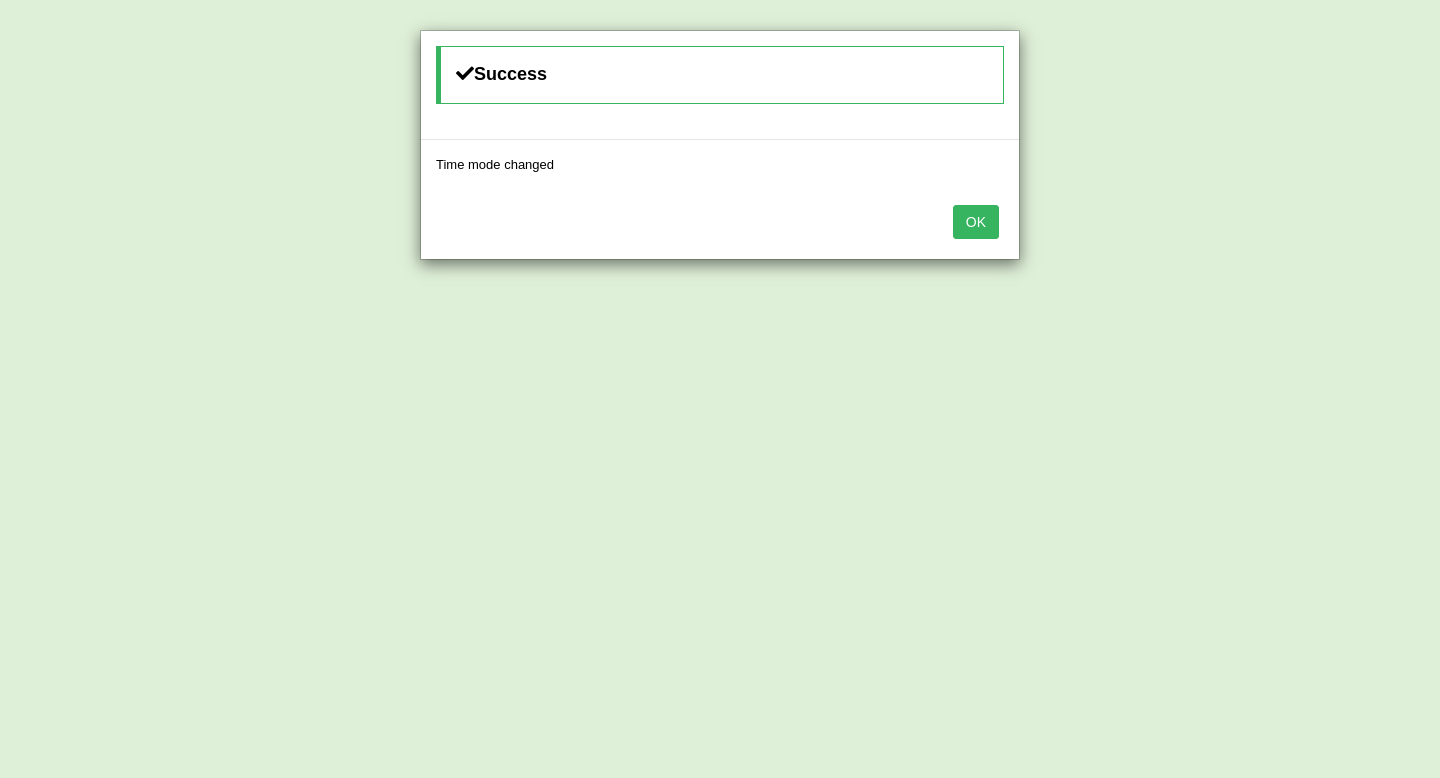 click on "OK" at bounding box center (976, 222) 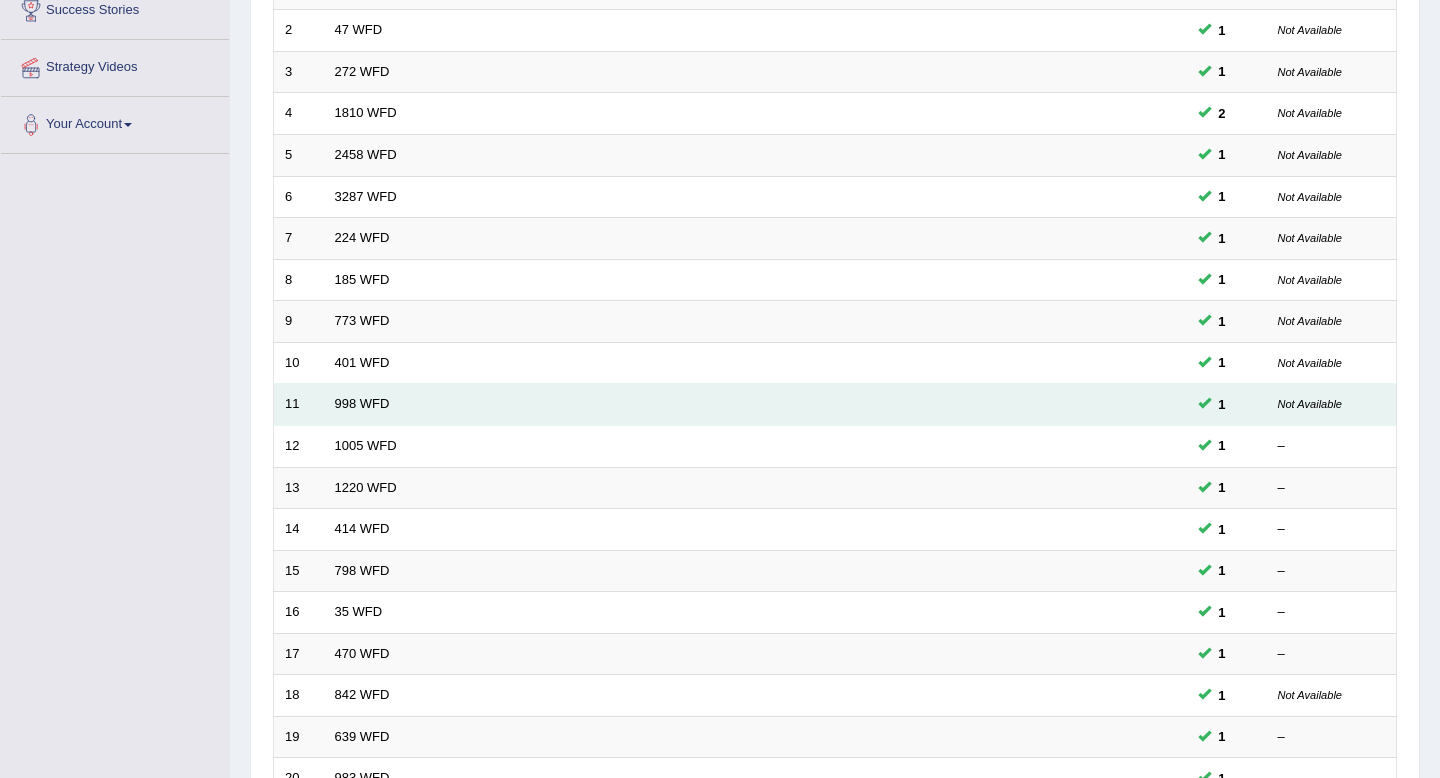 scroll, scrollTop: 343, scrollLeft: 0, axis: vertical 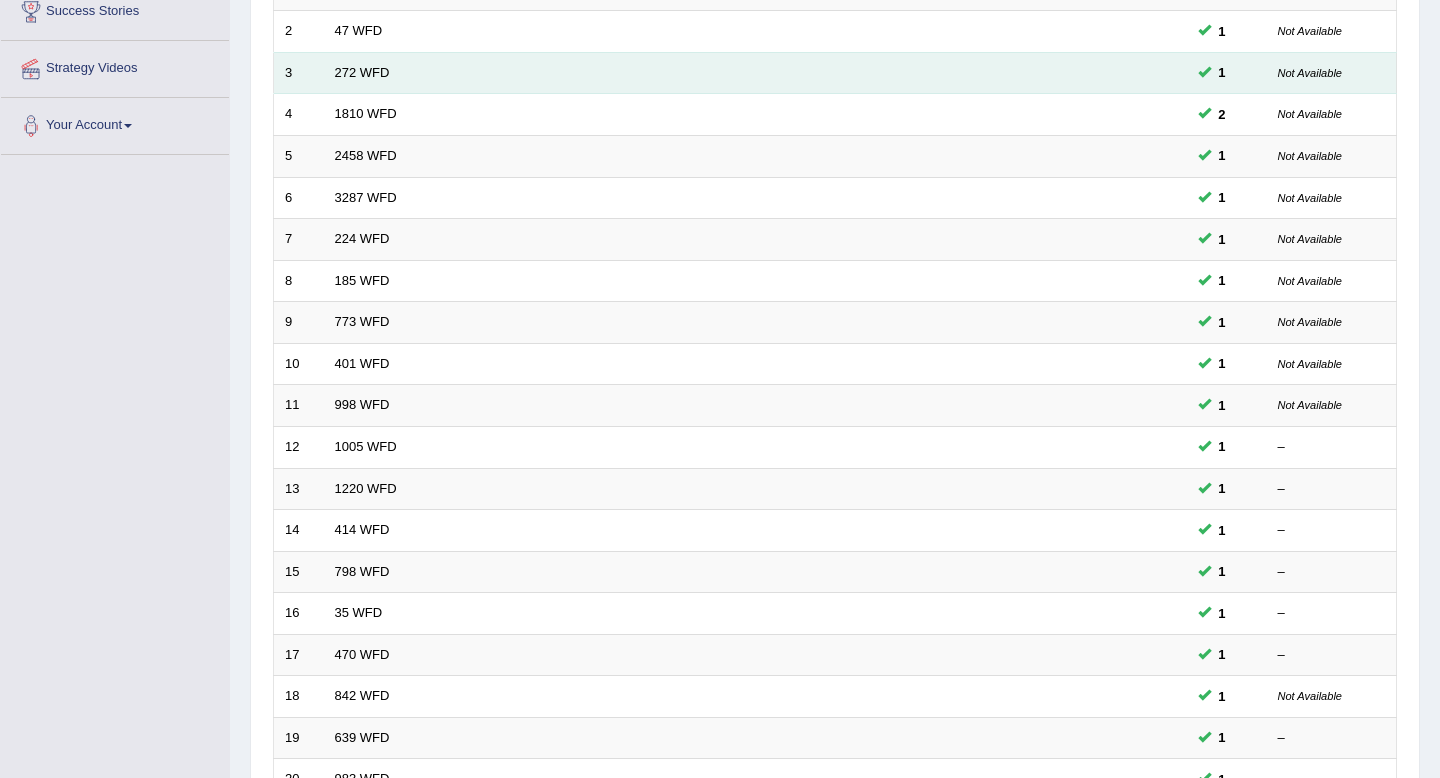 click at bounding box center [1112, 73] 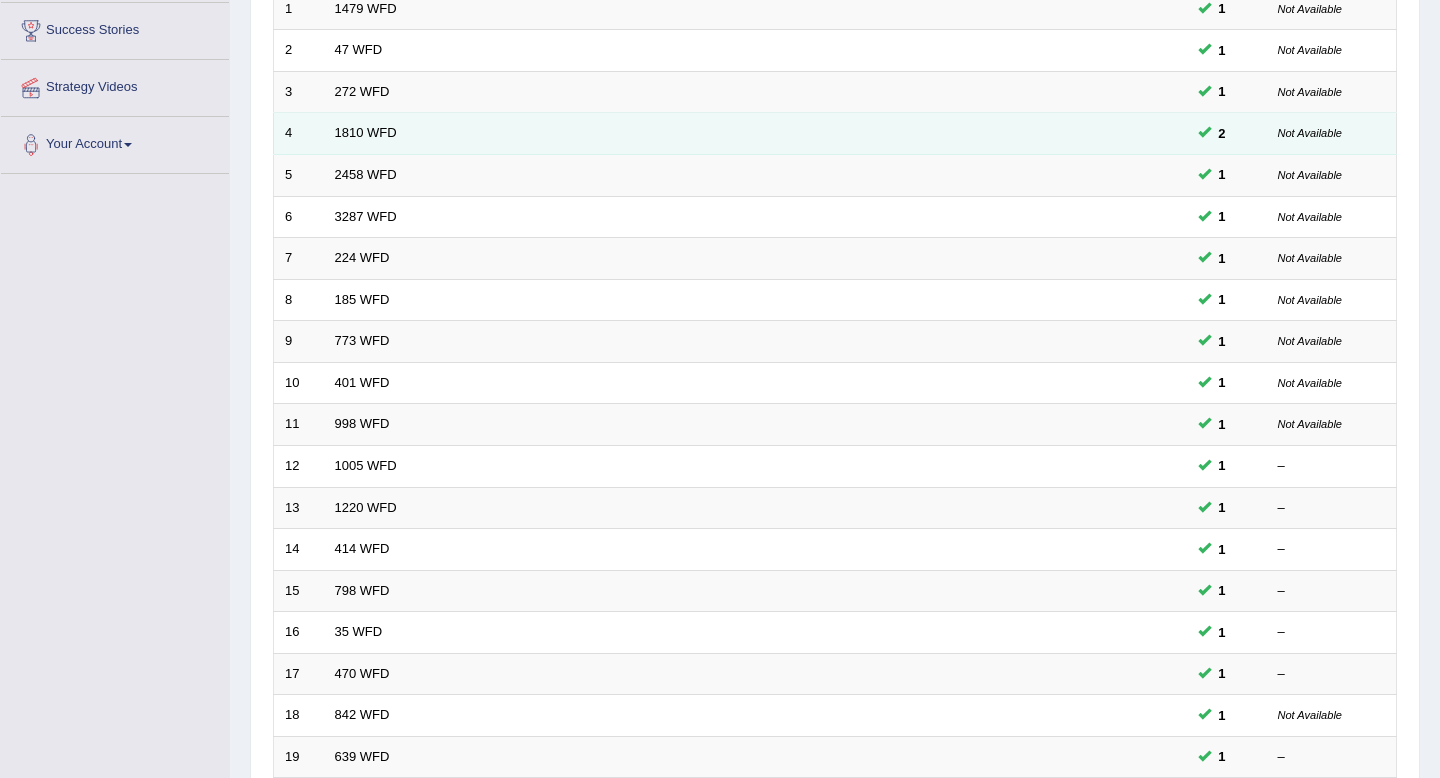 scroll, scrollTop: 546, scrollLeft: 0, axis: vertical 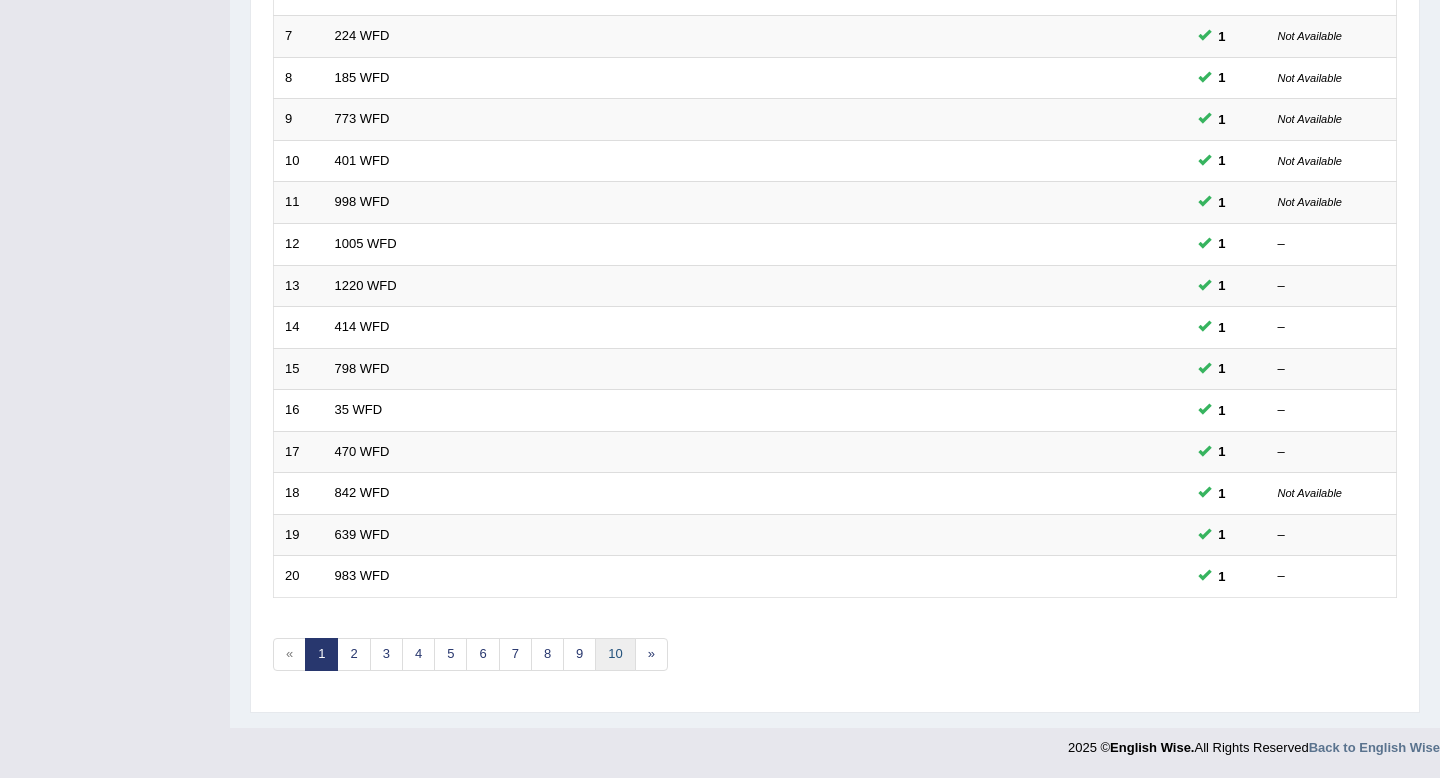 click on "10" at bounding box center [615, 654] 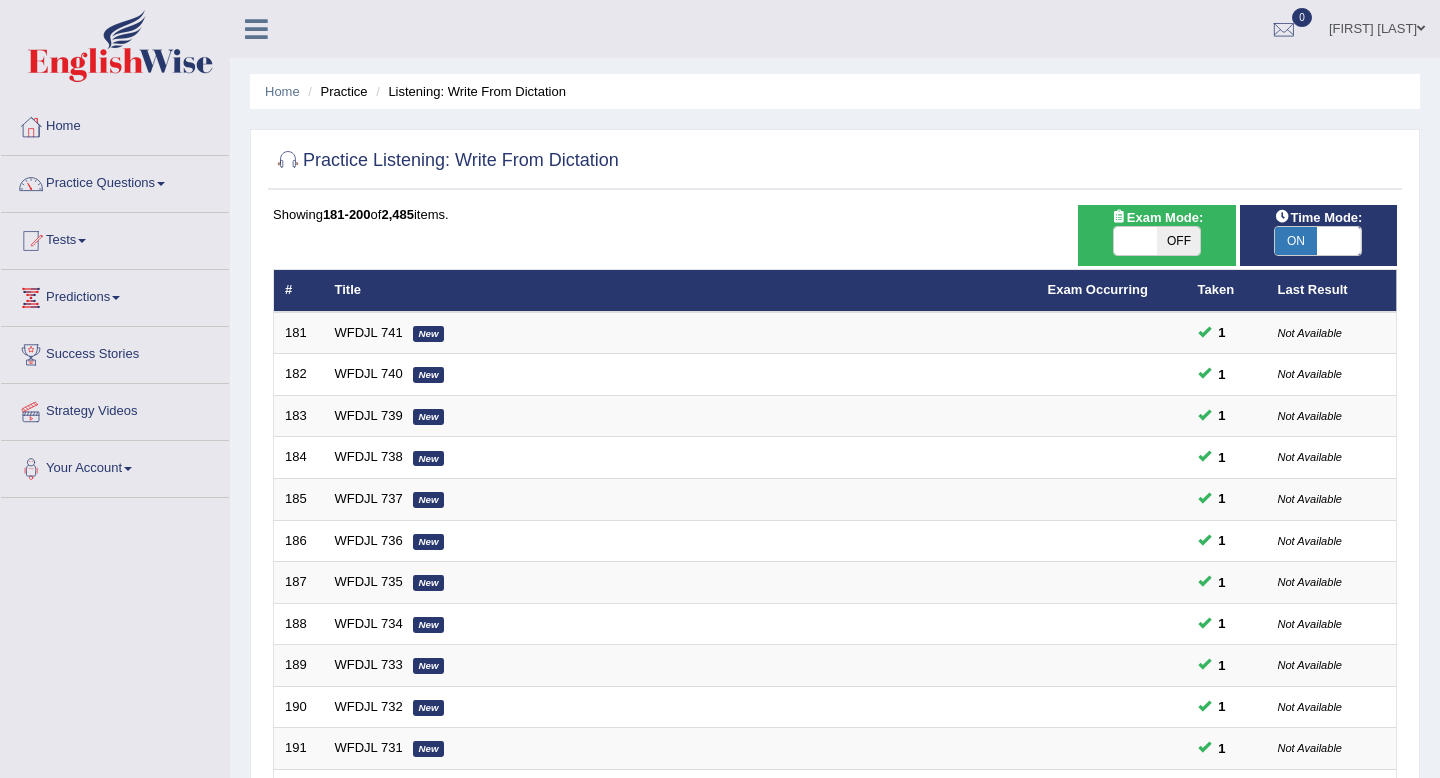 scroll, scrollTop: 546, scrollLeft: 0, axis: vertical 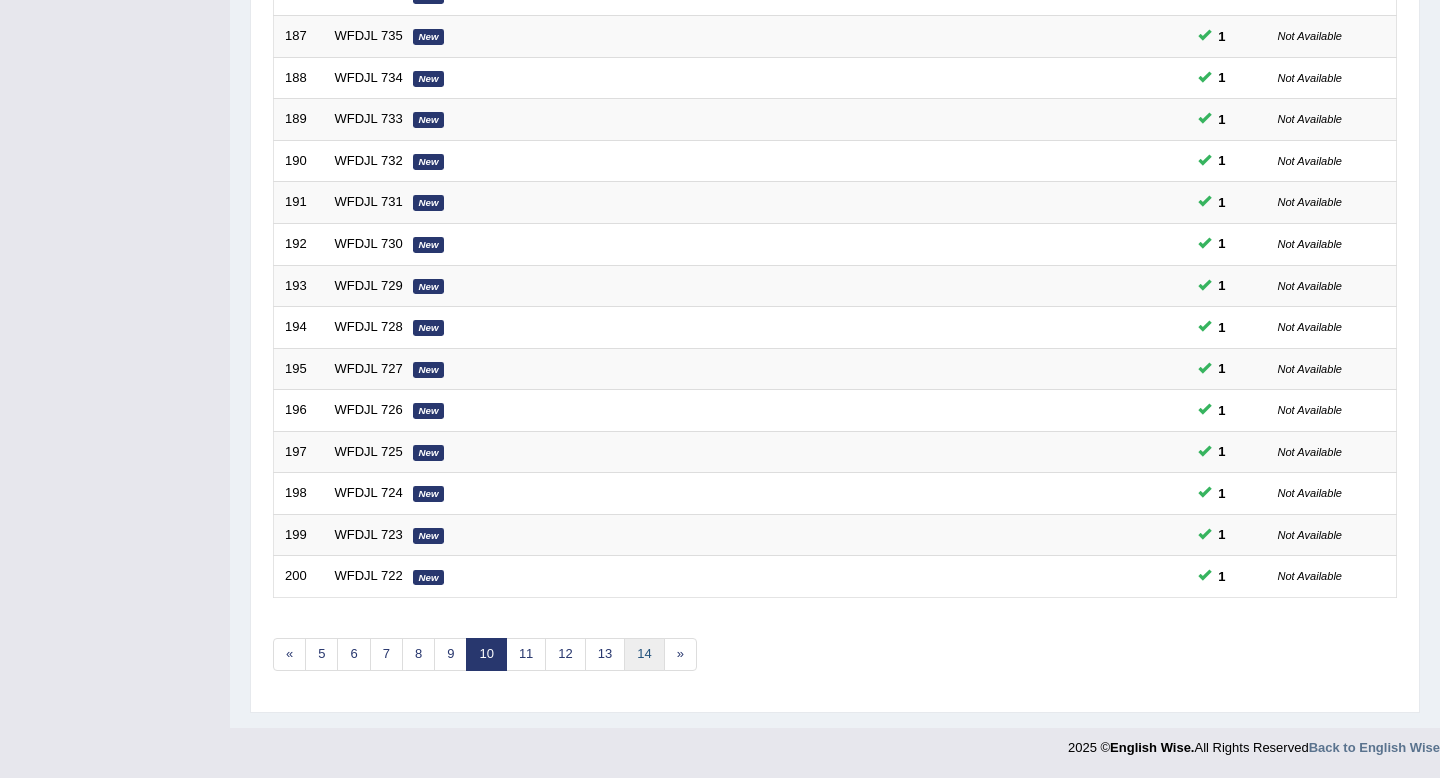 click on "14" at bounding box center (644, 654) 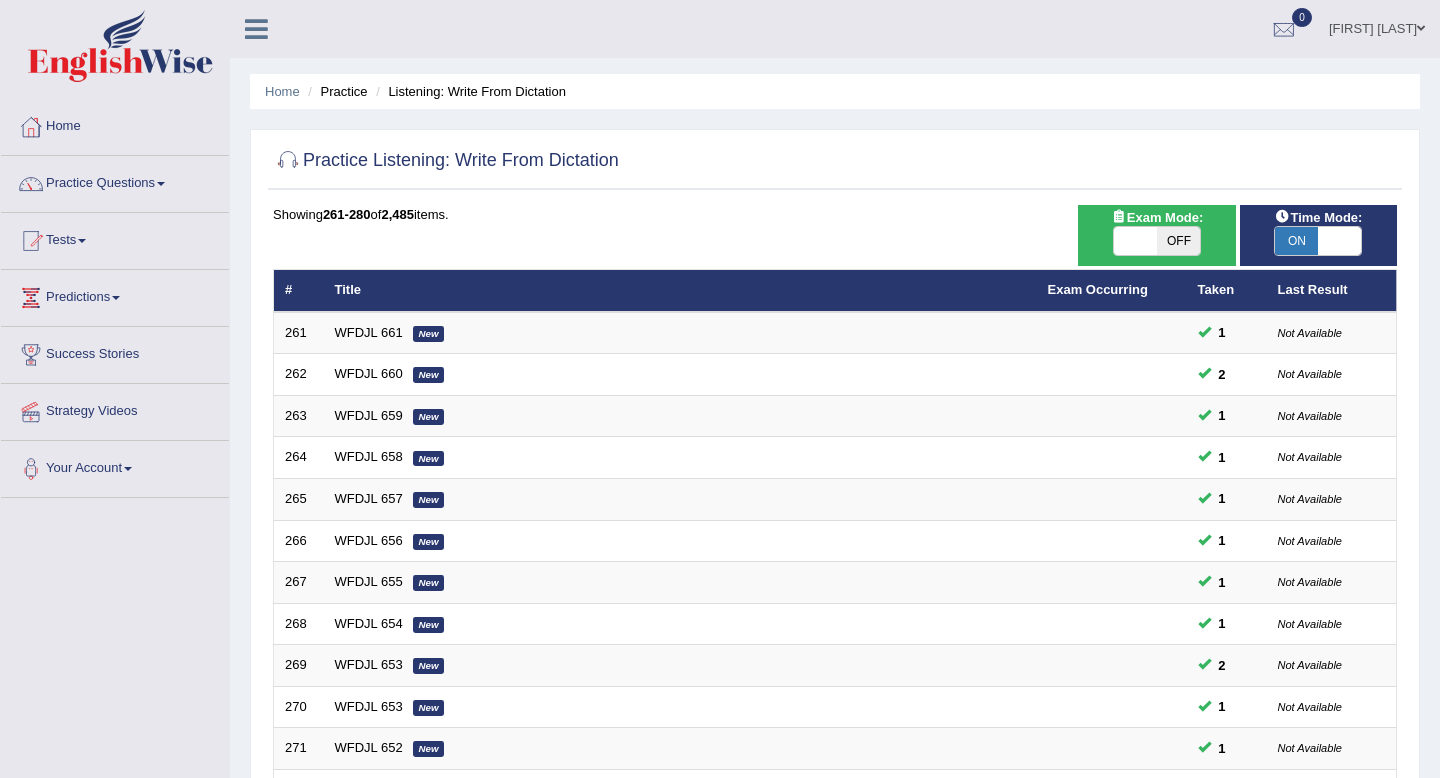 scroll, scrollTop: 392, scrollLeft: 0, axis: vertical 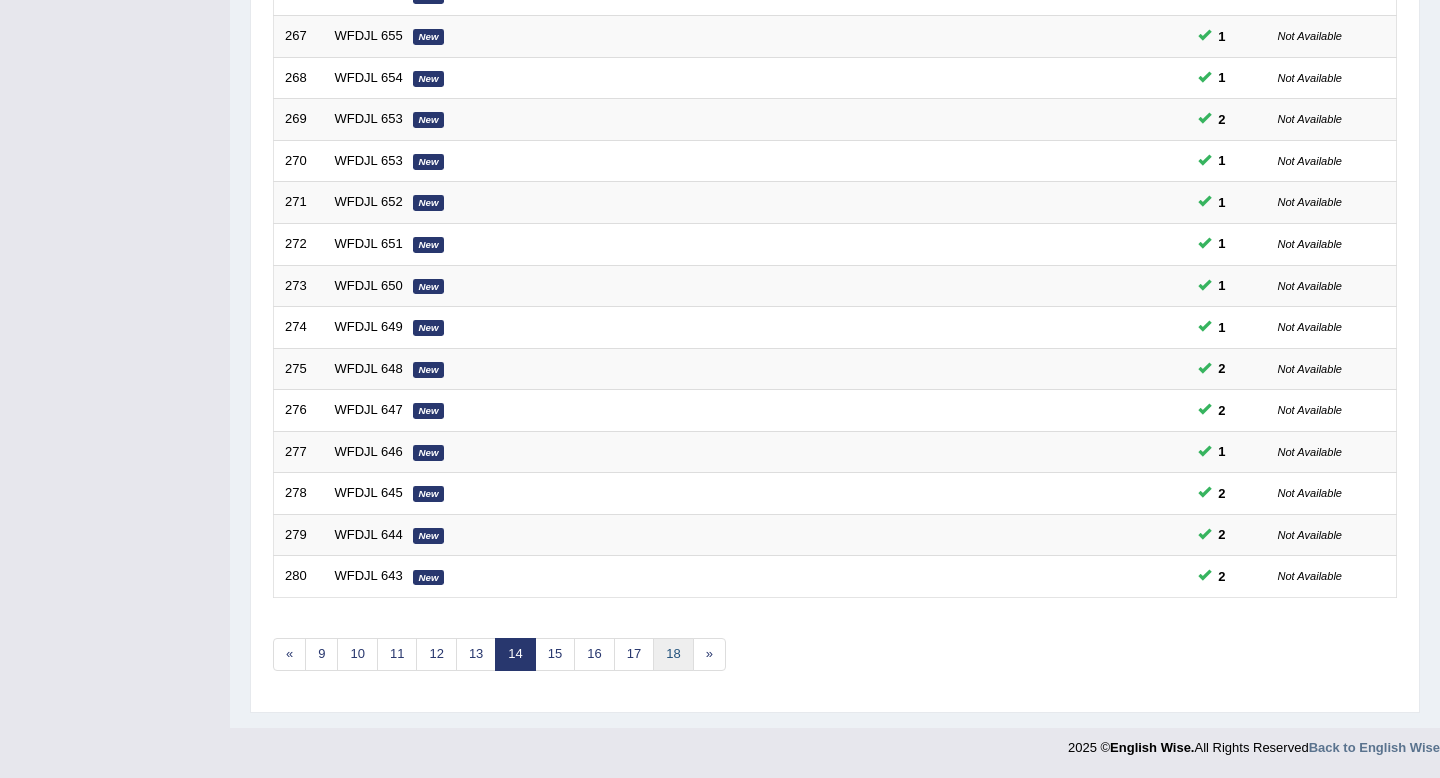 click on "18" at bounding box center [673, 654] 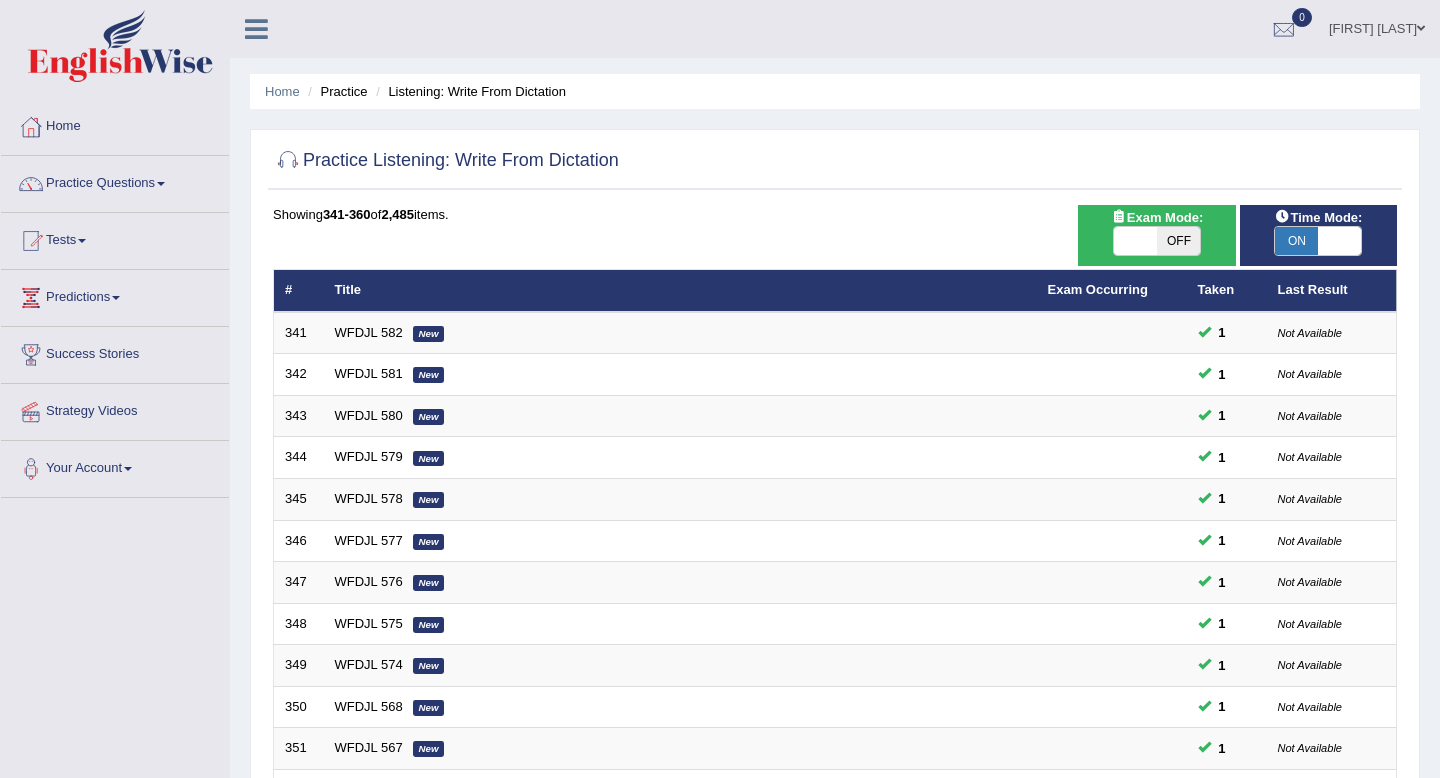 scroll, scrollTop: 328, scrollLeft: 0, axis: vertical 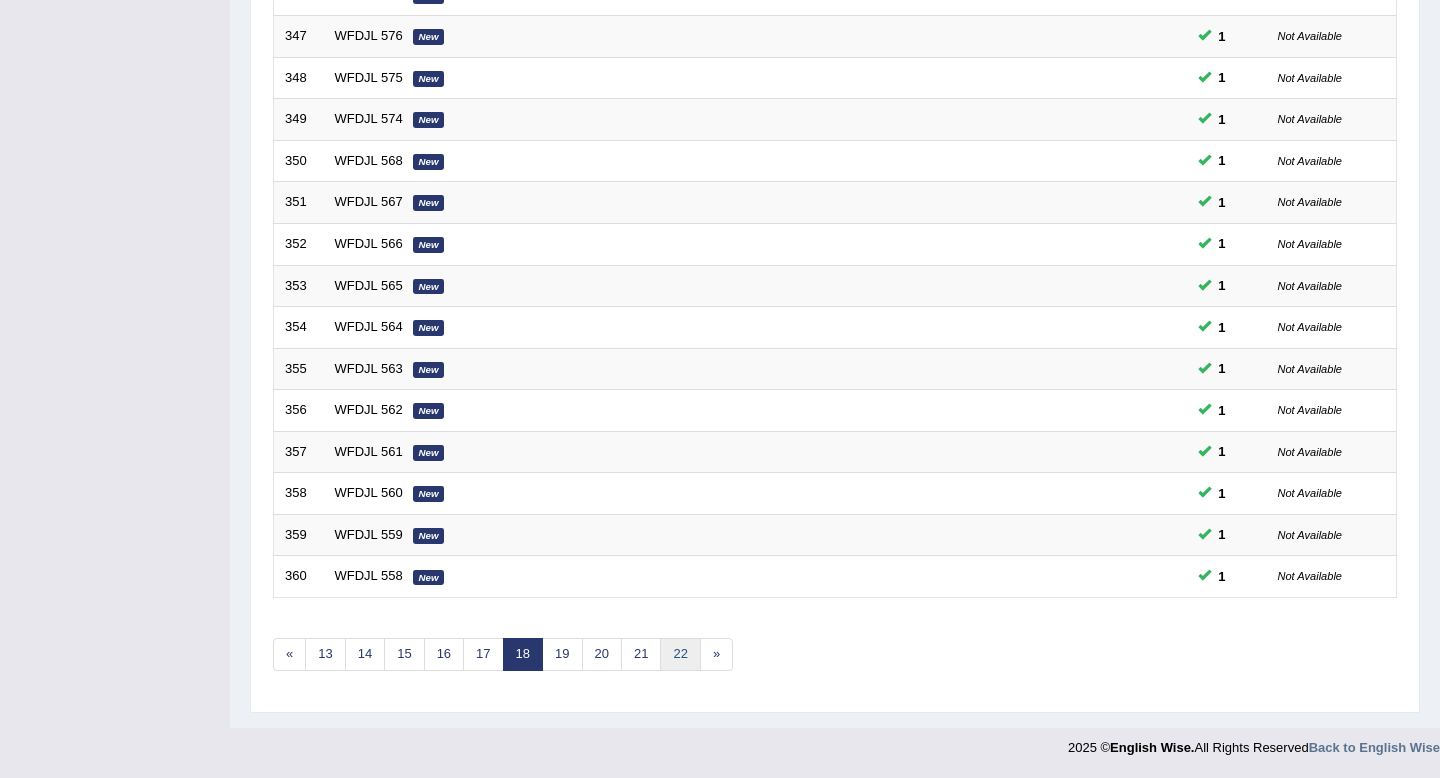 click on "22" at bounding box center (680, 654) 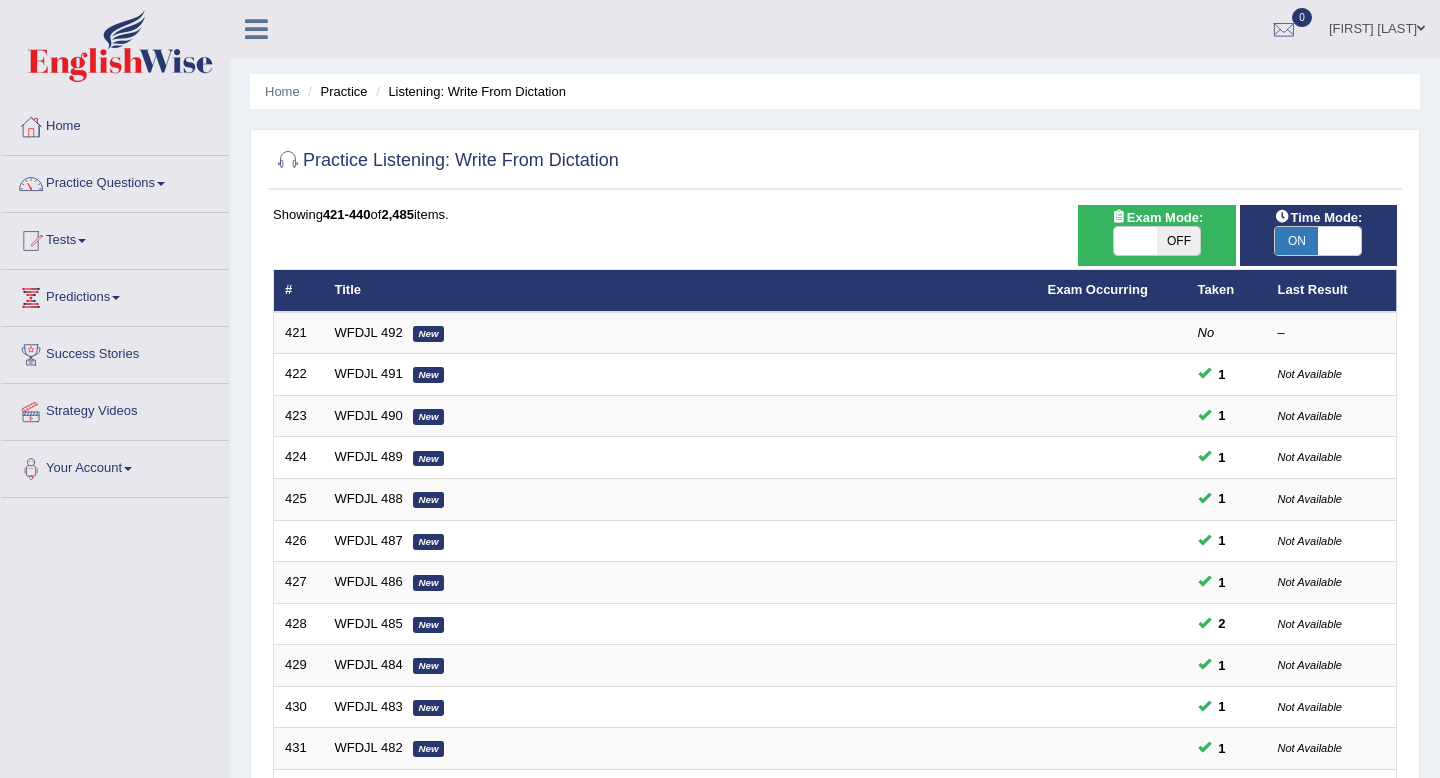 scroll, scrollTop: 501, scrollLeft: 0, axis: vertical 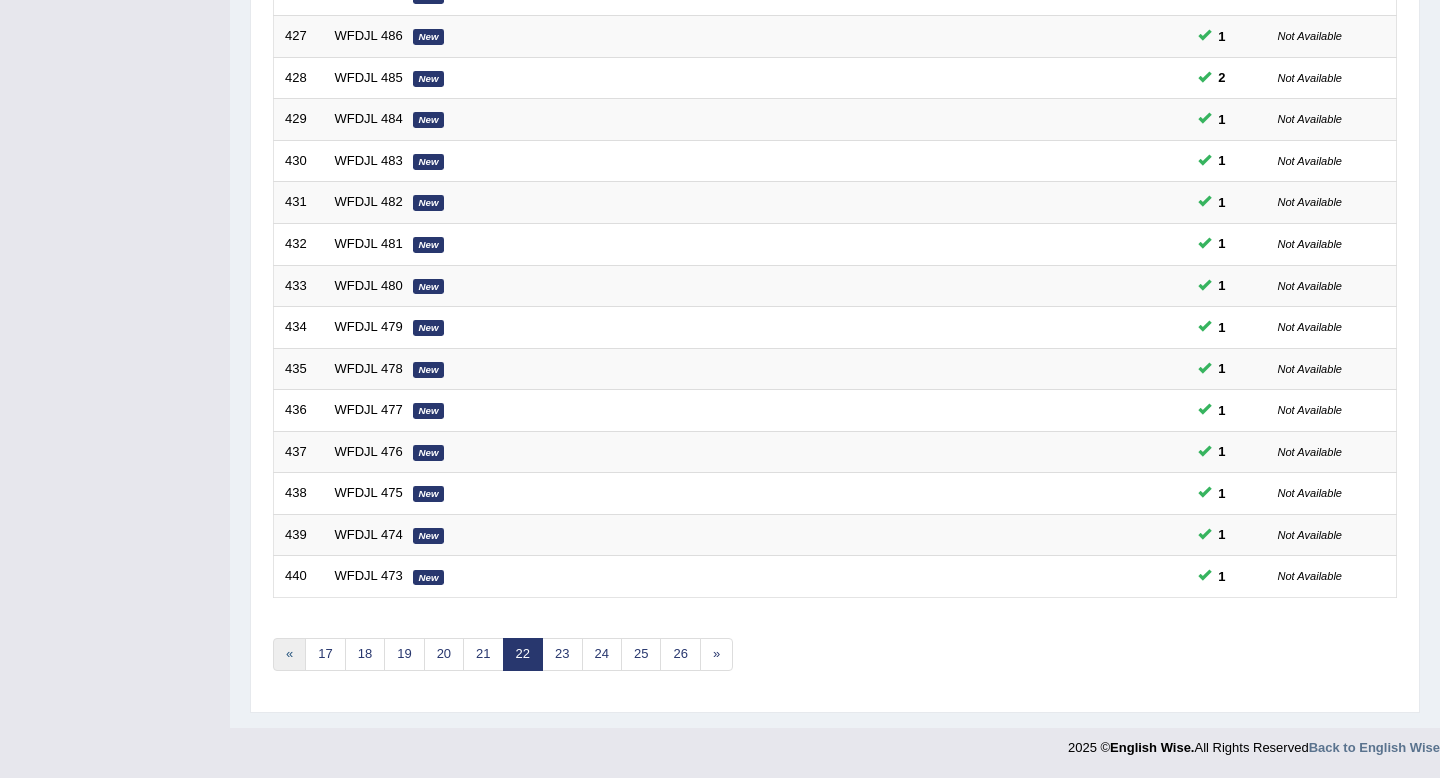 click on "«" at bounding box center [289, 654] 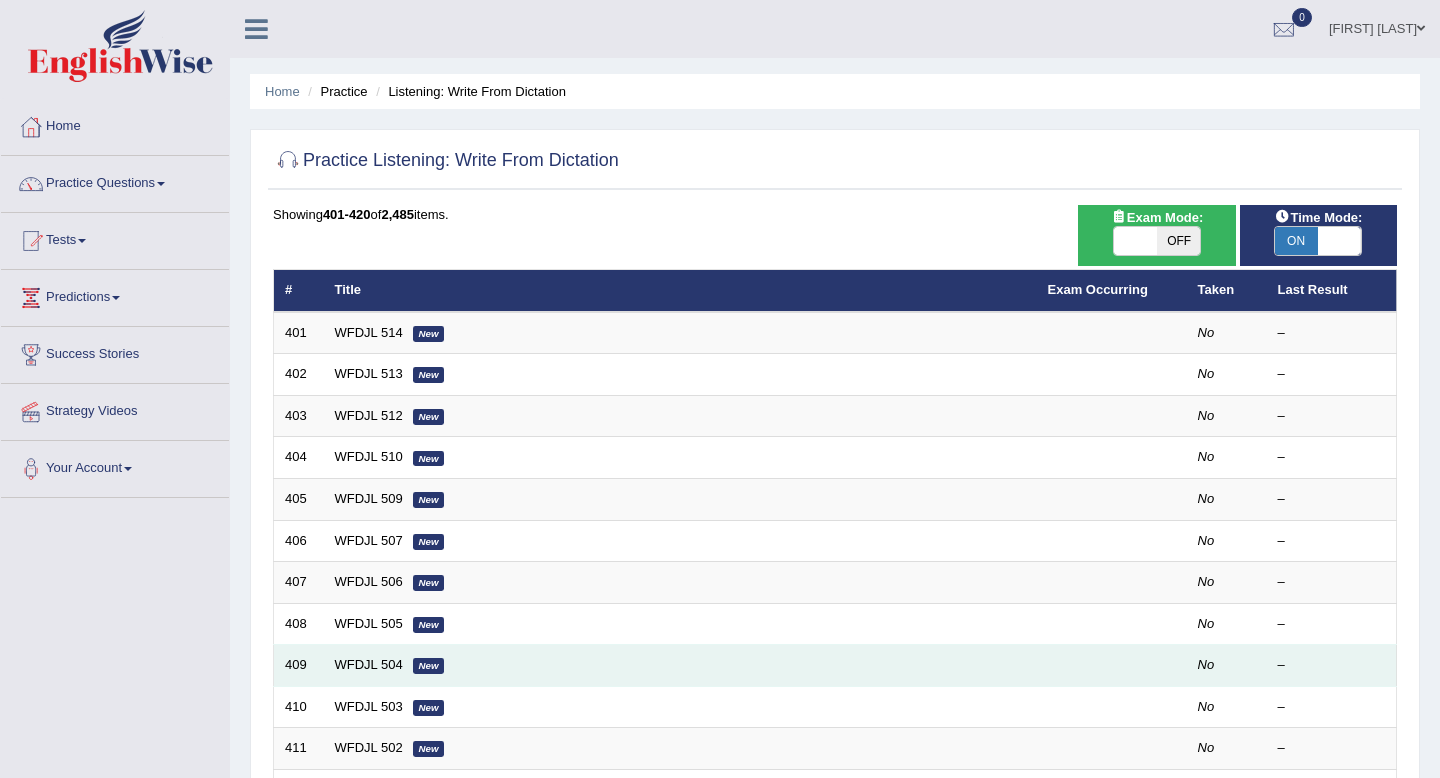 scroll, scrollTop: 0, scrollLeft: 0, axis: both 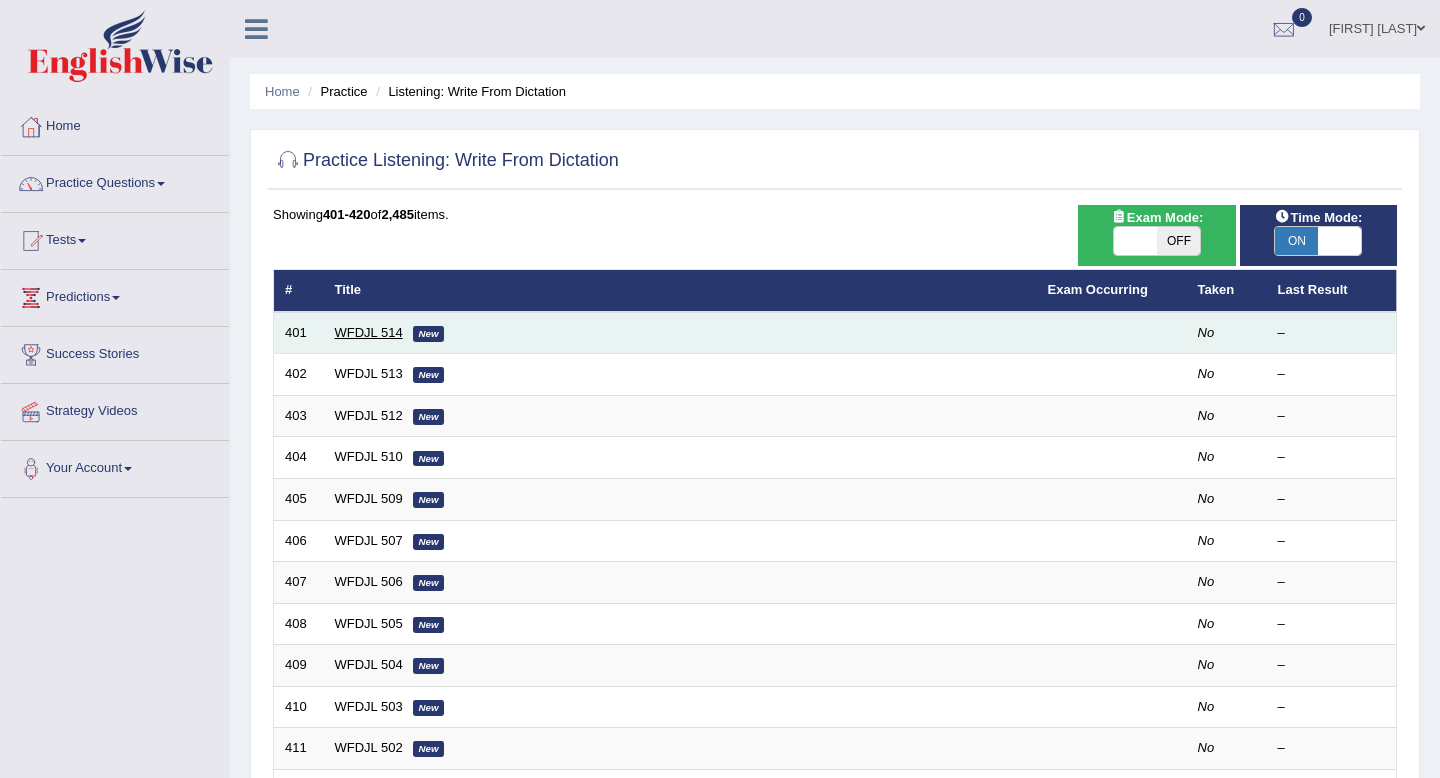 click on "WFDJL 514" at bounding box center [369, 332] 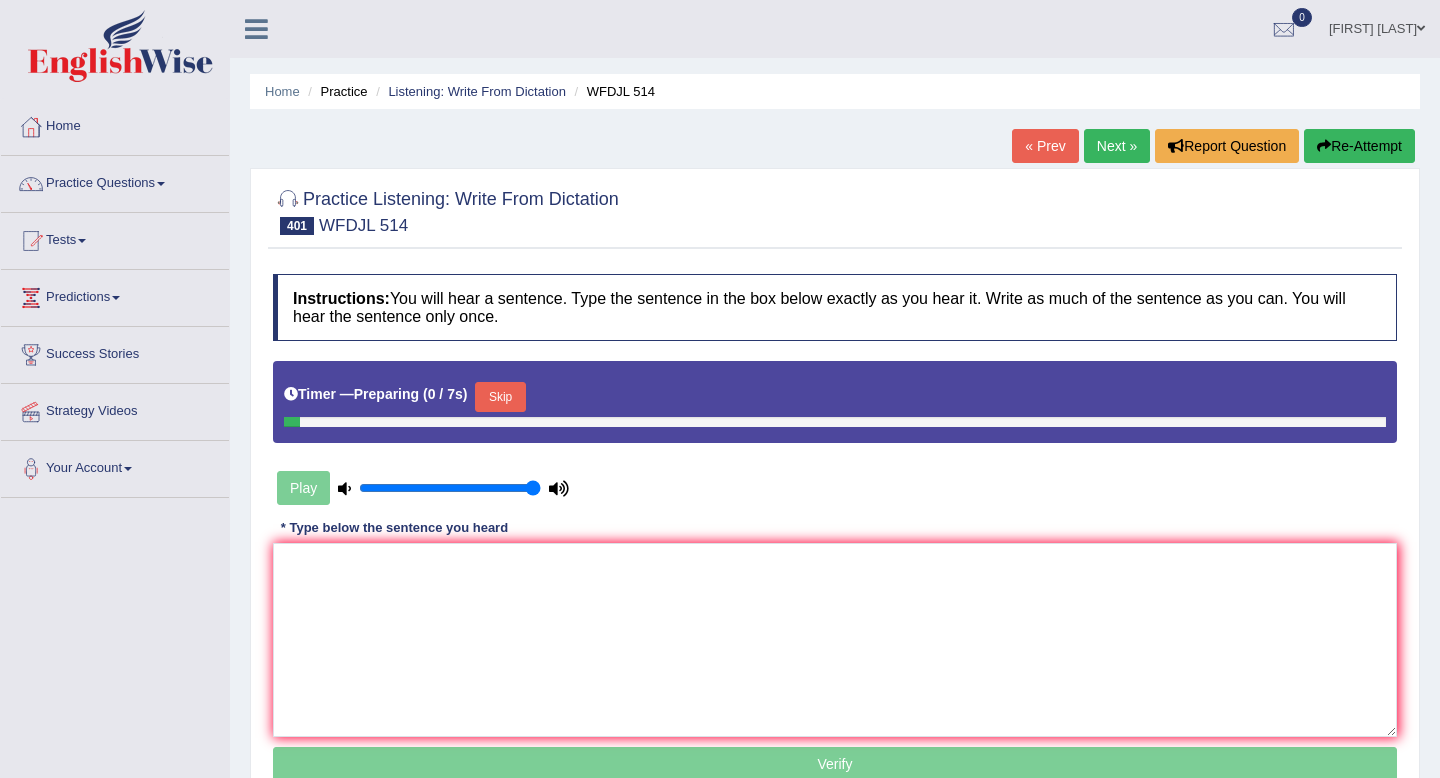 scroll, scrollTop: 0, scrollLeft: 0, axis: both 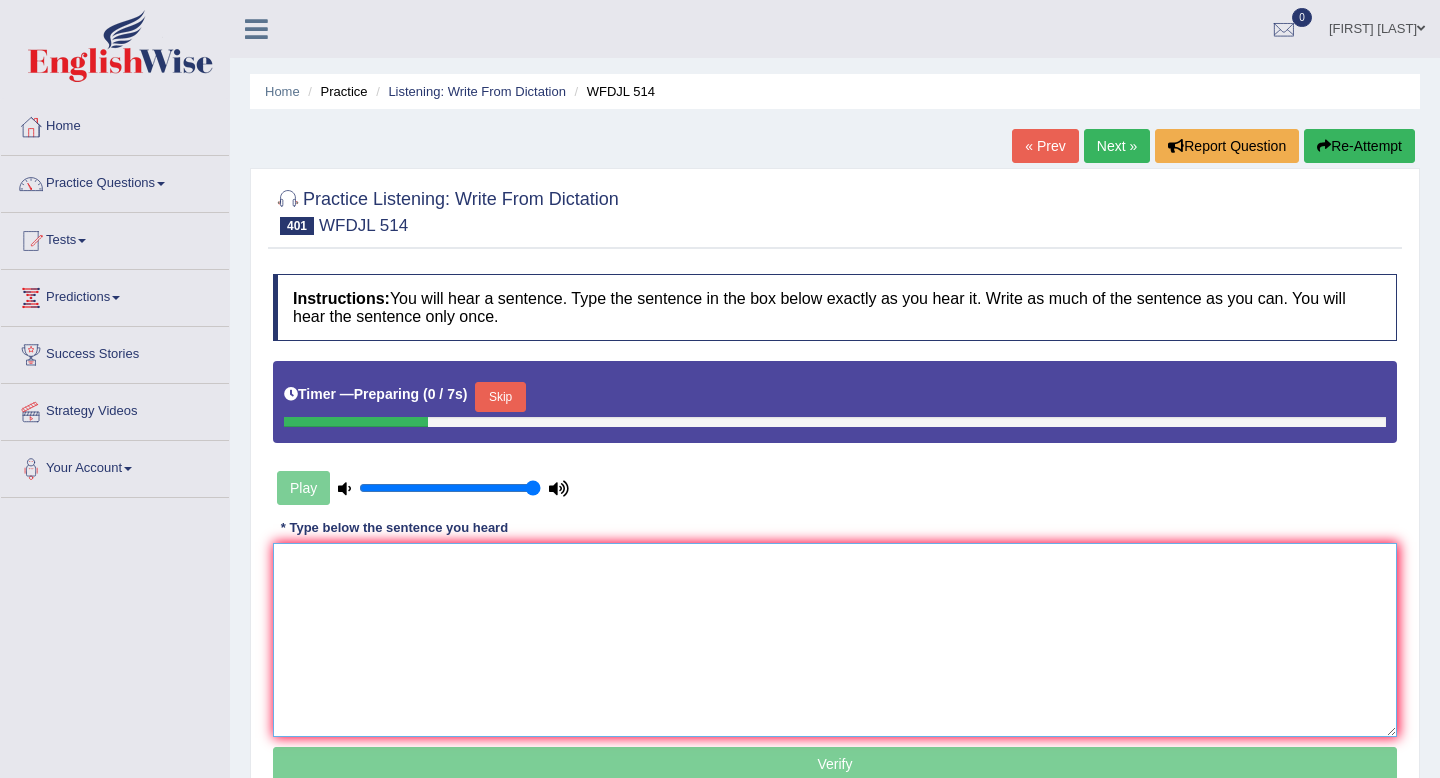 click at bounding box center (835, 640) 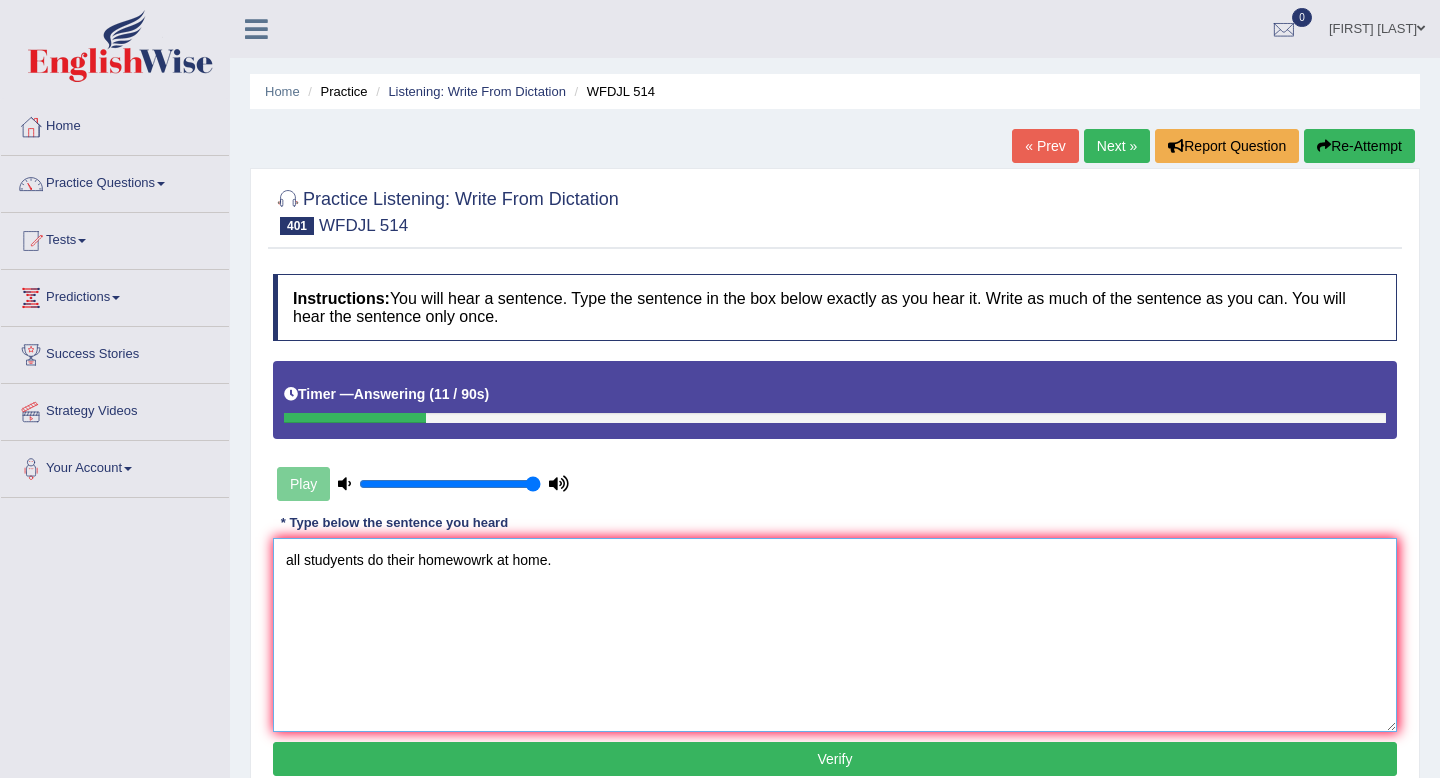 click on "all studyents do their homewowrk at home." at bounding box center (835, 635) 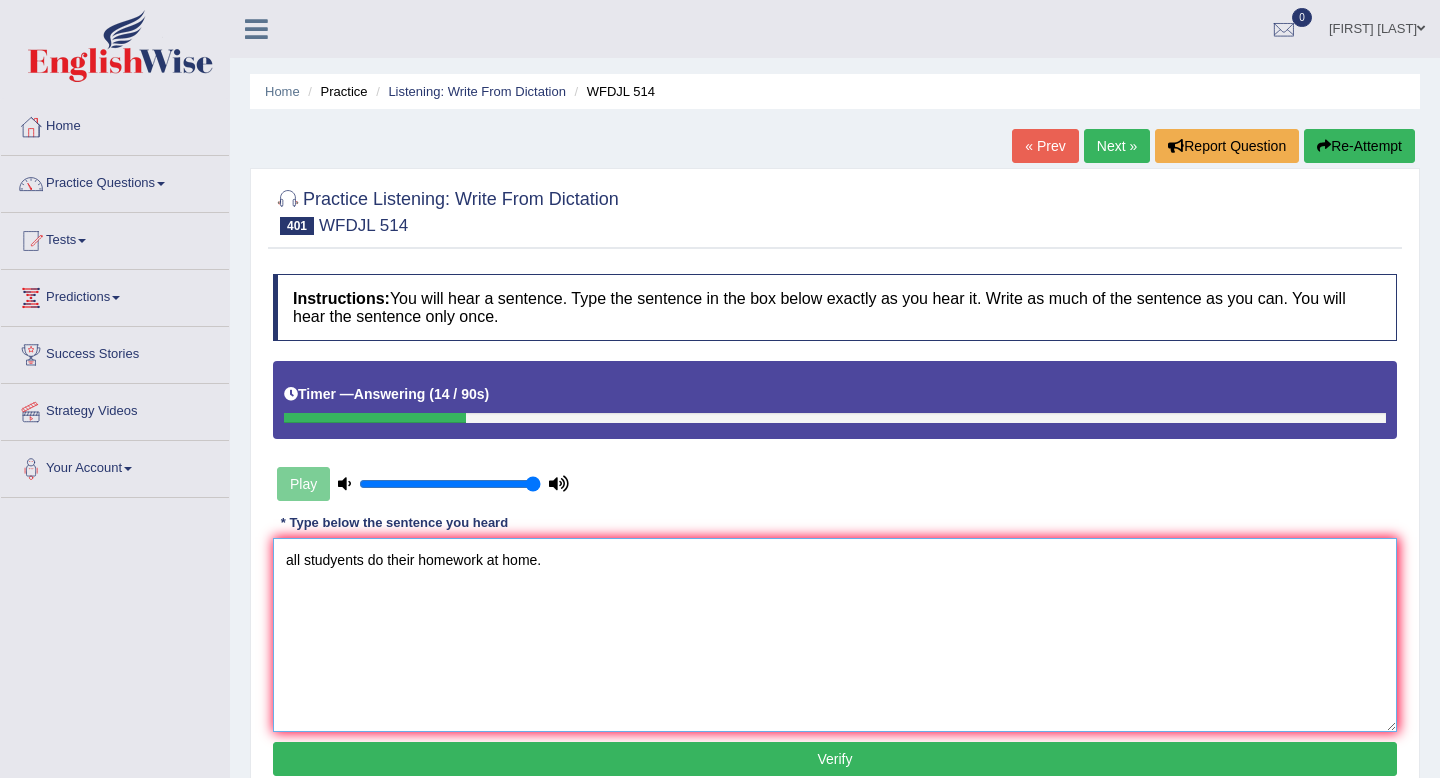 drag, startPoint x: 303, startPoint y: 562, endPoint x: 239, endPoint y: 557, distance: 64.195015 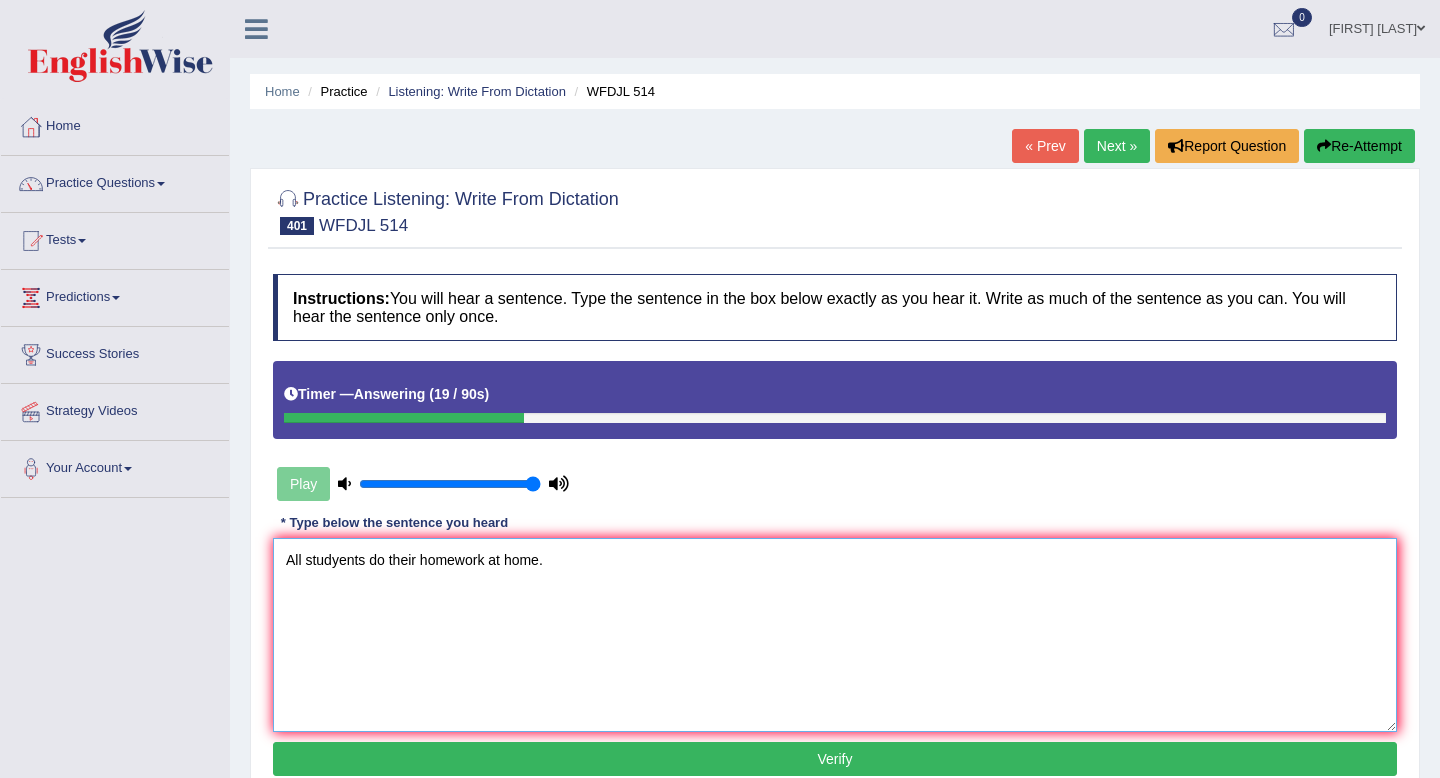 click on "All studyents do their homework at home." at bounding box center (835, 635) 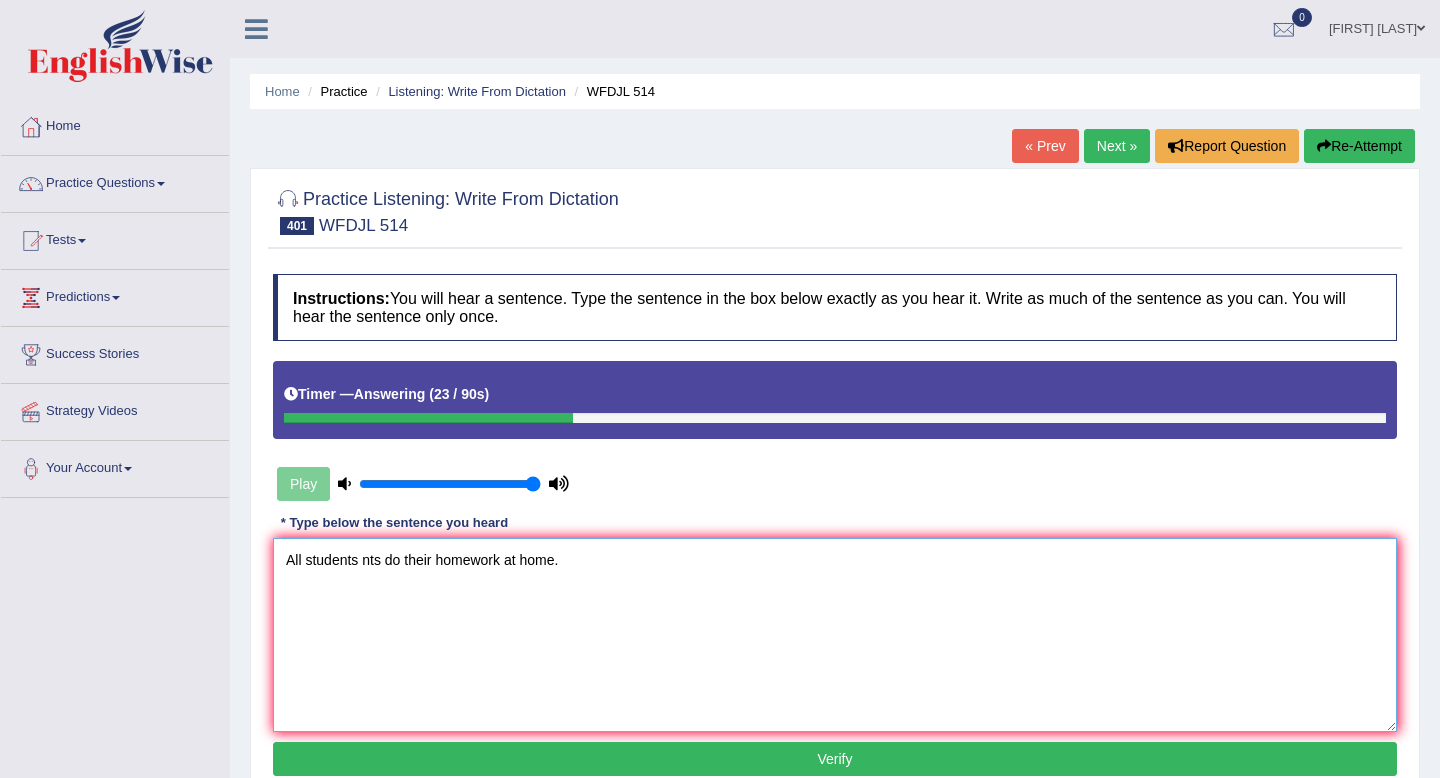 click on "All students nts do their homework at home." at bounding box center [835, 635] 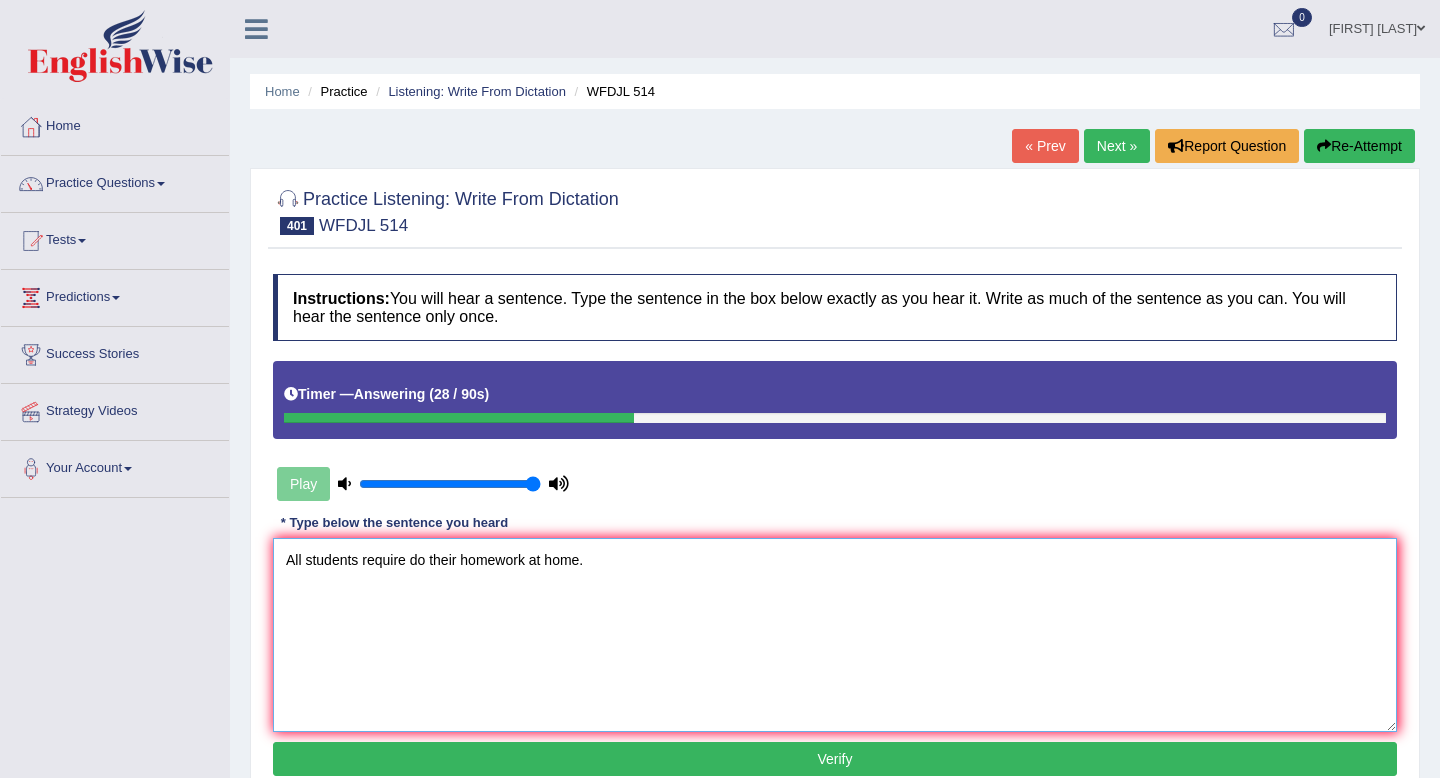 click on "All students require do their homework at home." at bounding box center (835, 635) 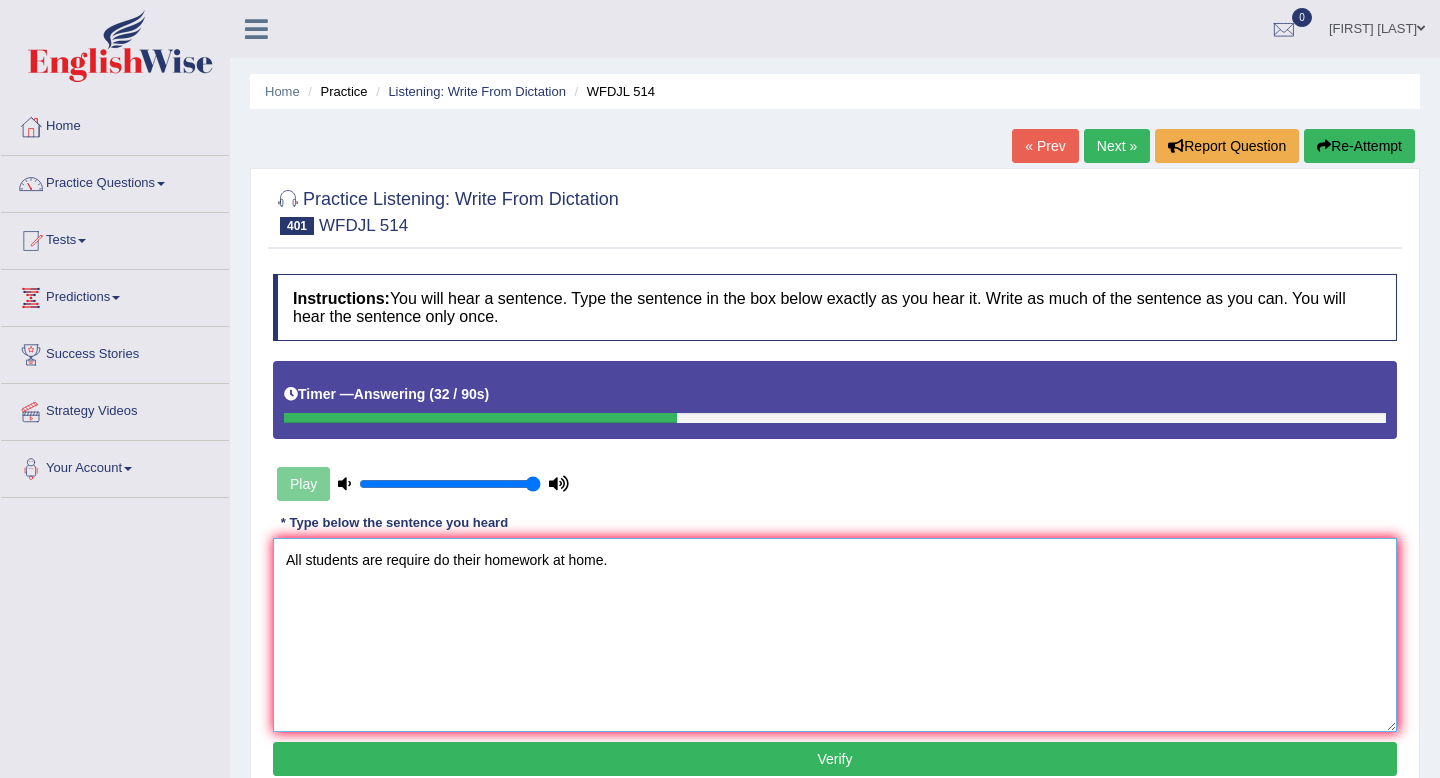 click on "All students are require do their homework at home." at bounding box center [835, 635] 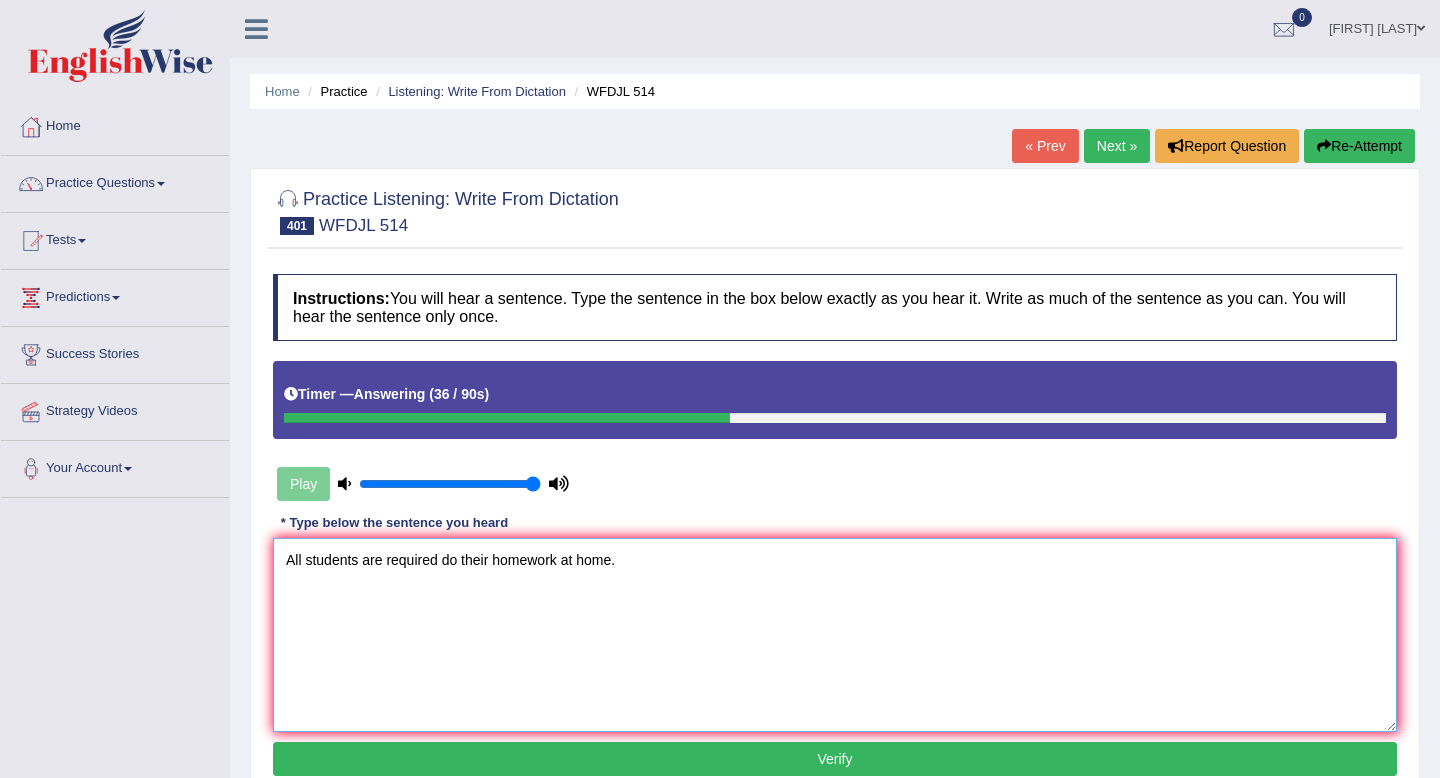 click on "All students are required do their homework at home." at bounding box center (835, 635) 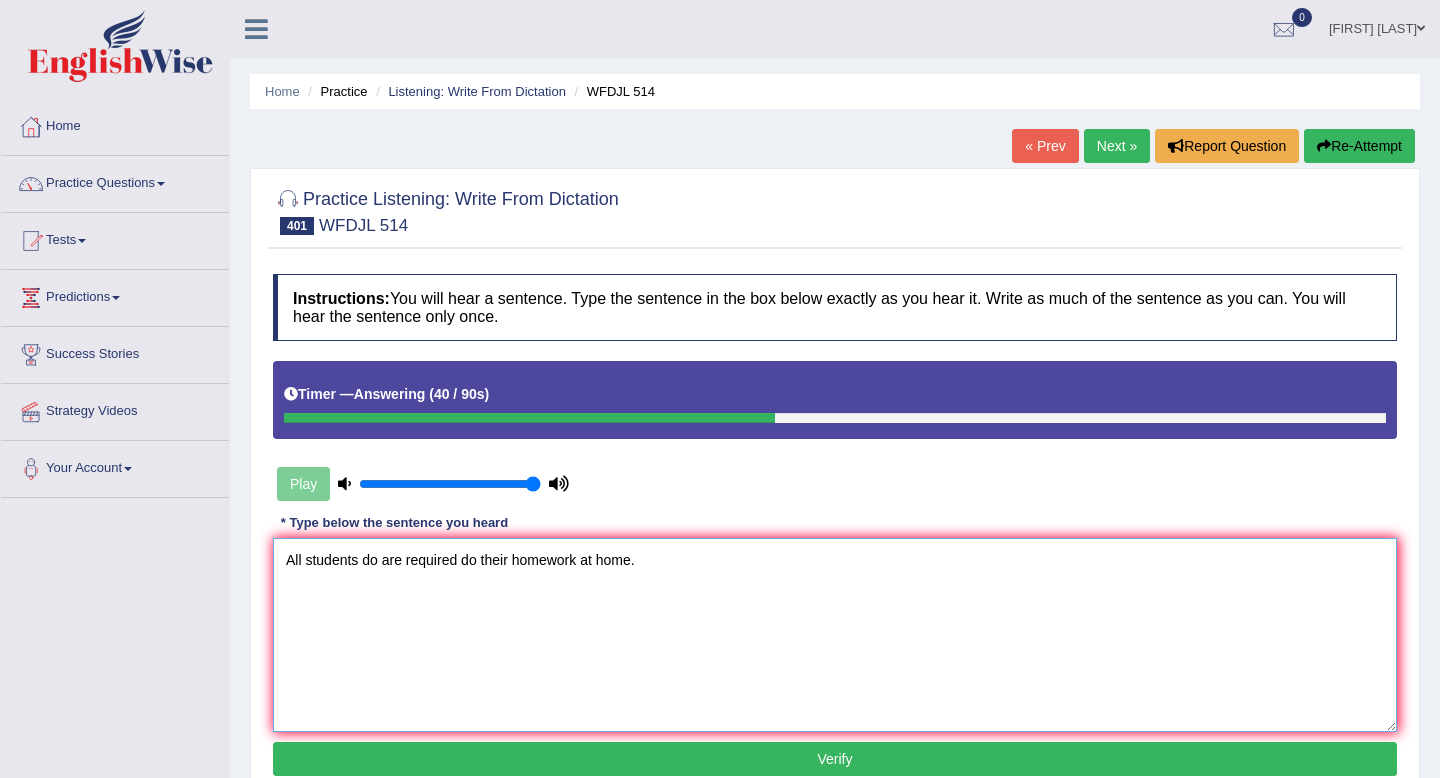 click on "All students do are required do their homework at home." at bounding box center (835, 635) 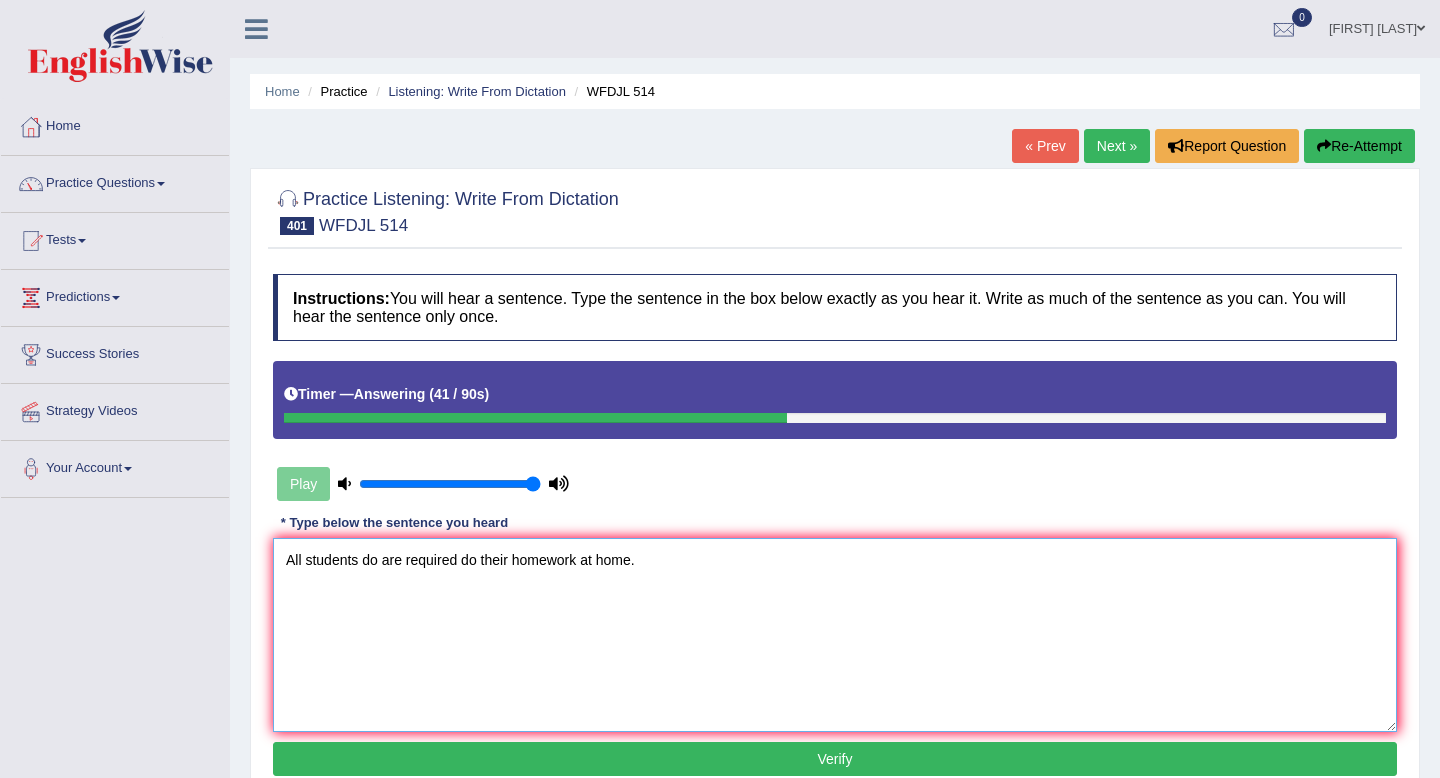 click on "All students do are required do their homework at home." at bounding box center [835, 635] 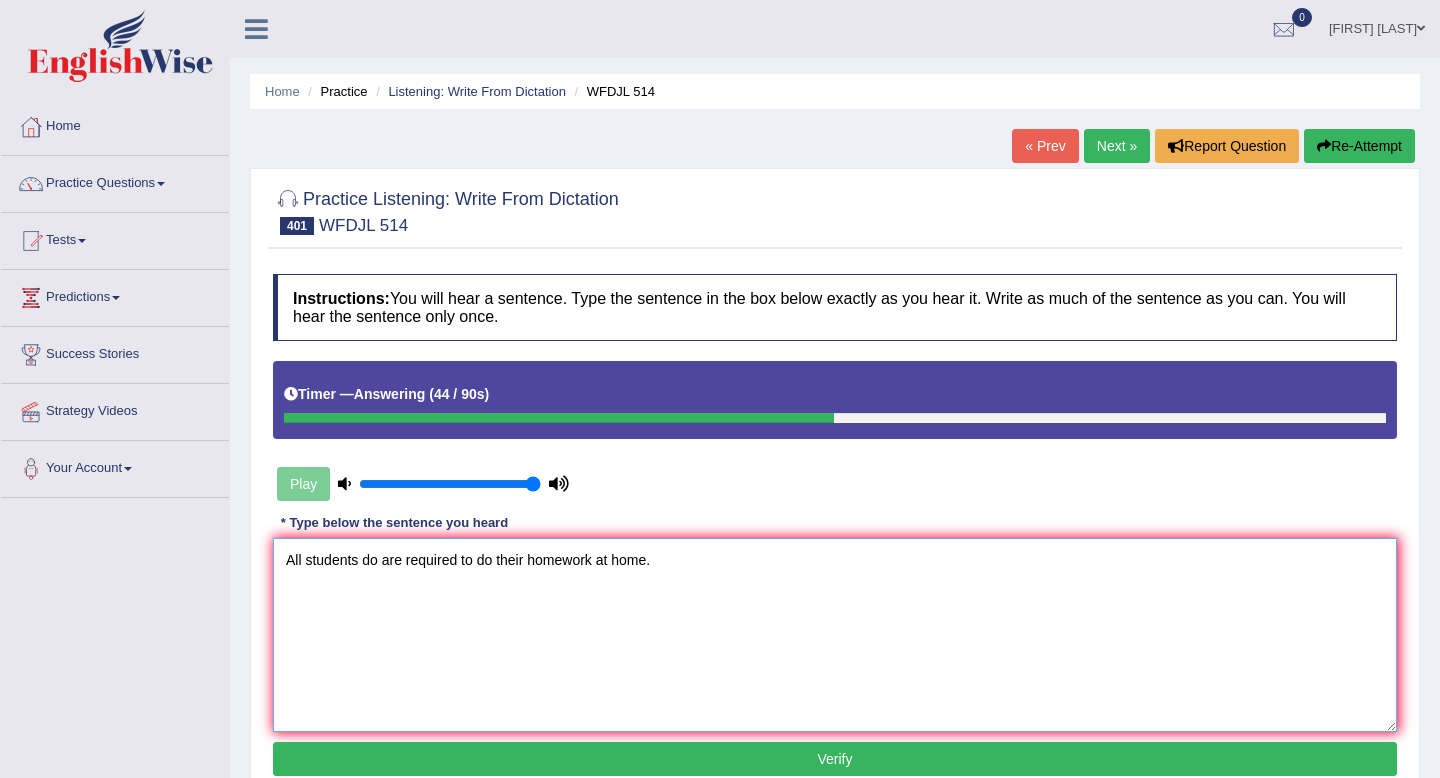 type on "All students do are required to do their homework at home." 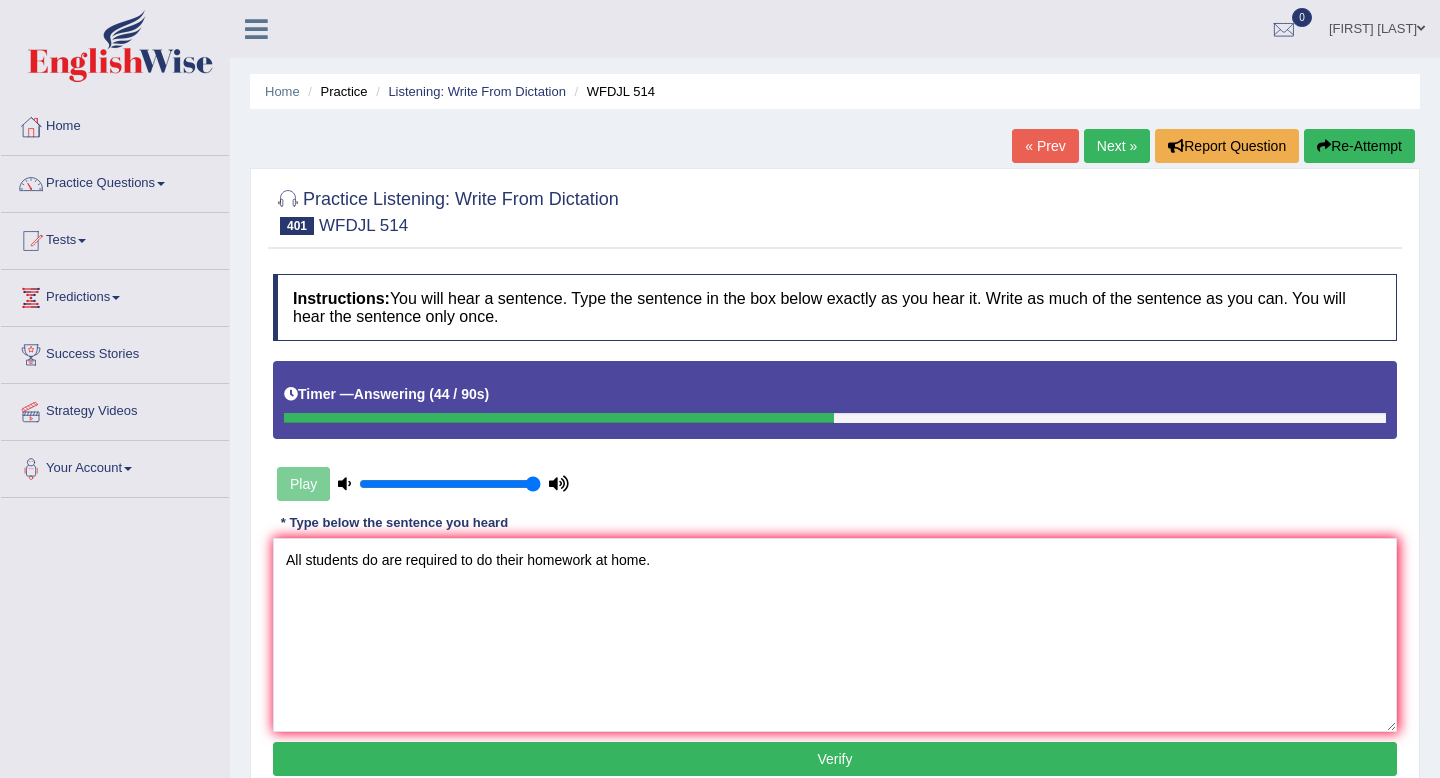 click on "Verify" at bounding box center [835, 759] 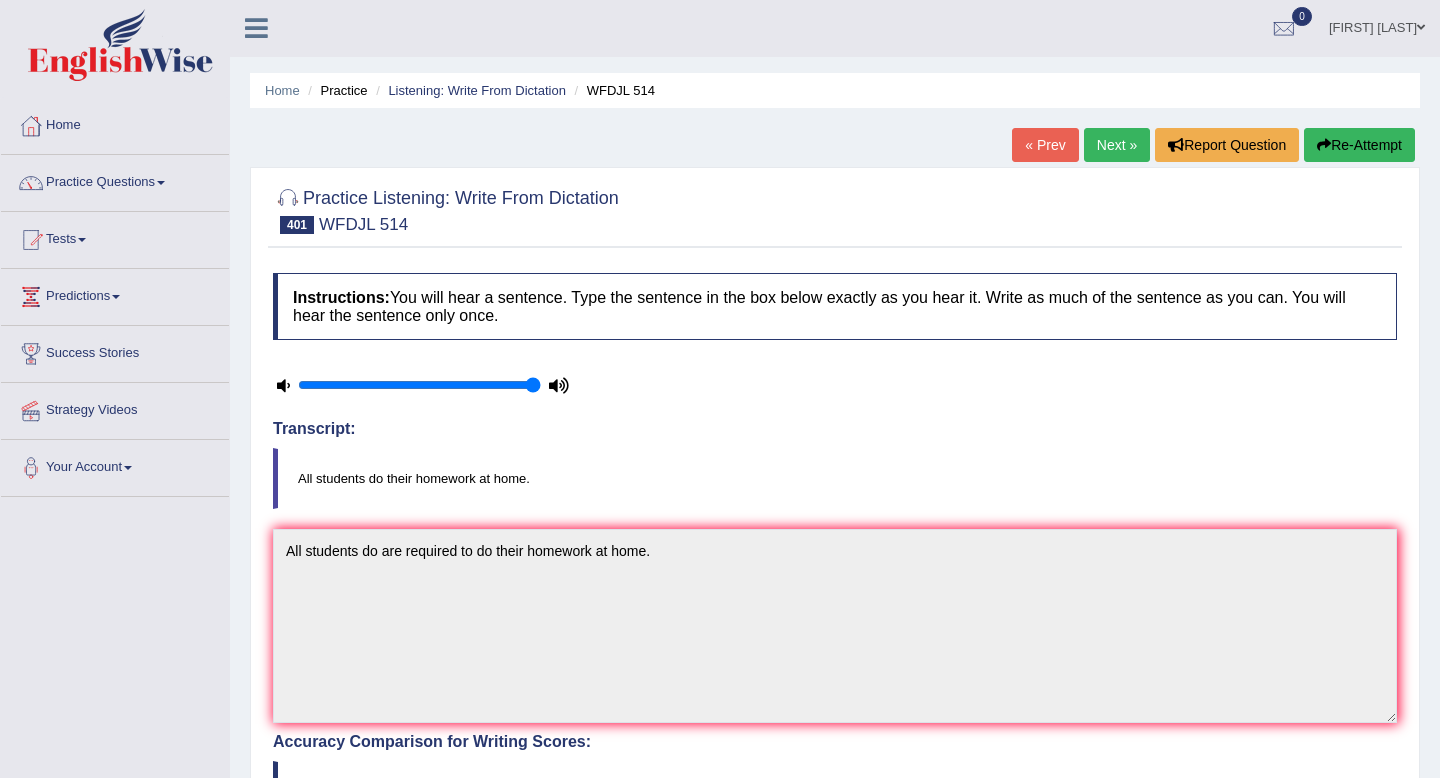 scroll, scrollTop: 0, scrollLeft: 0, axis: both 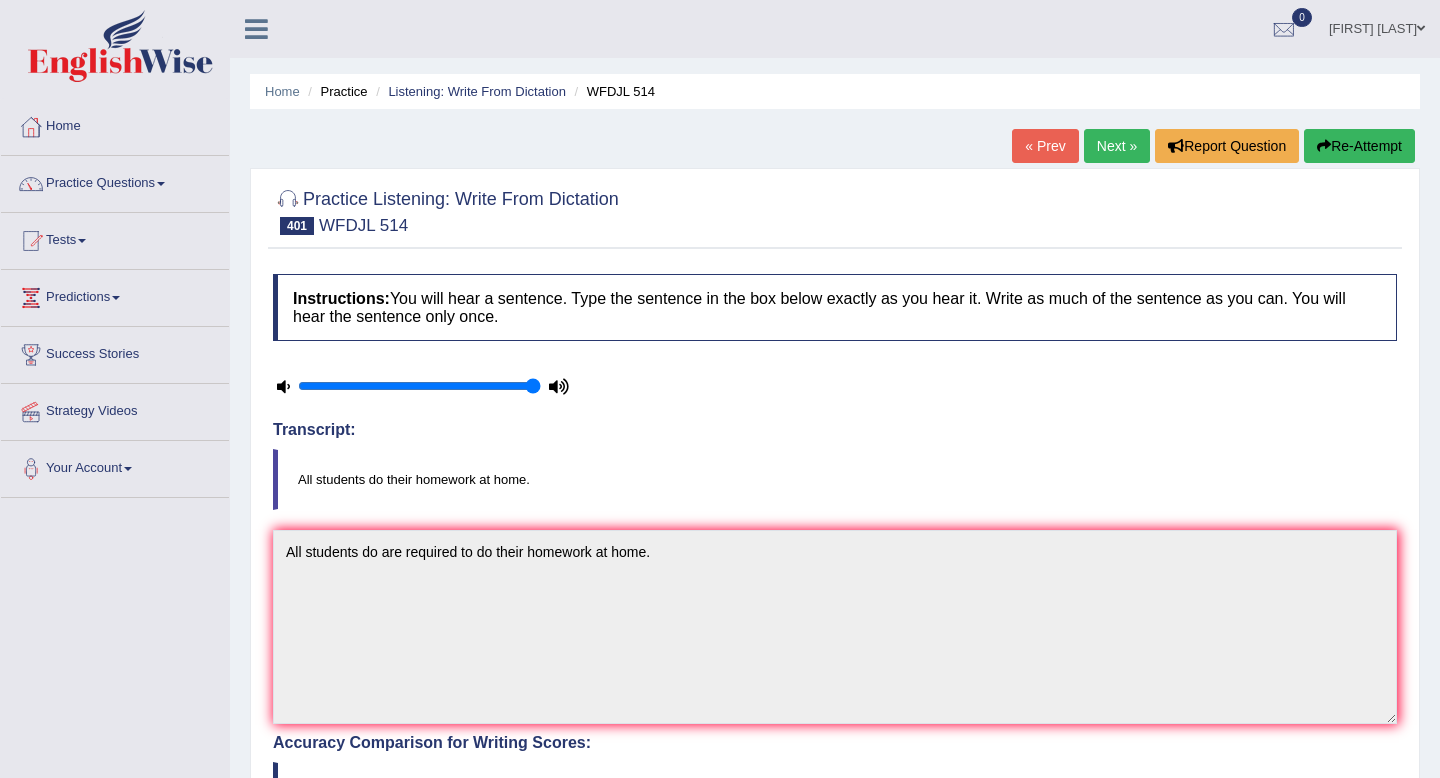 click on "Next »" at bounding box center (1117, 146) 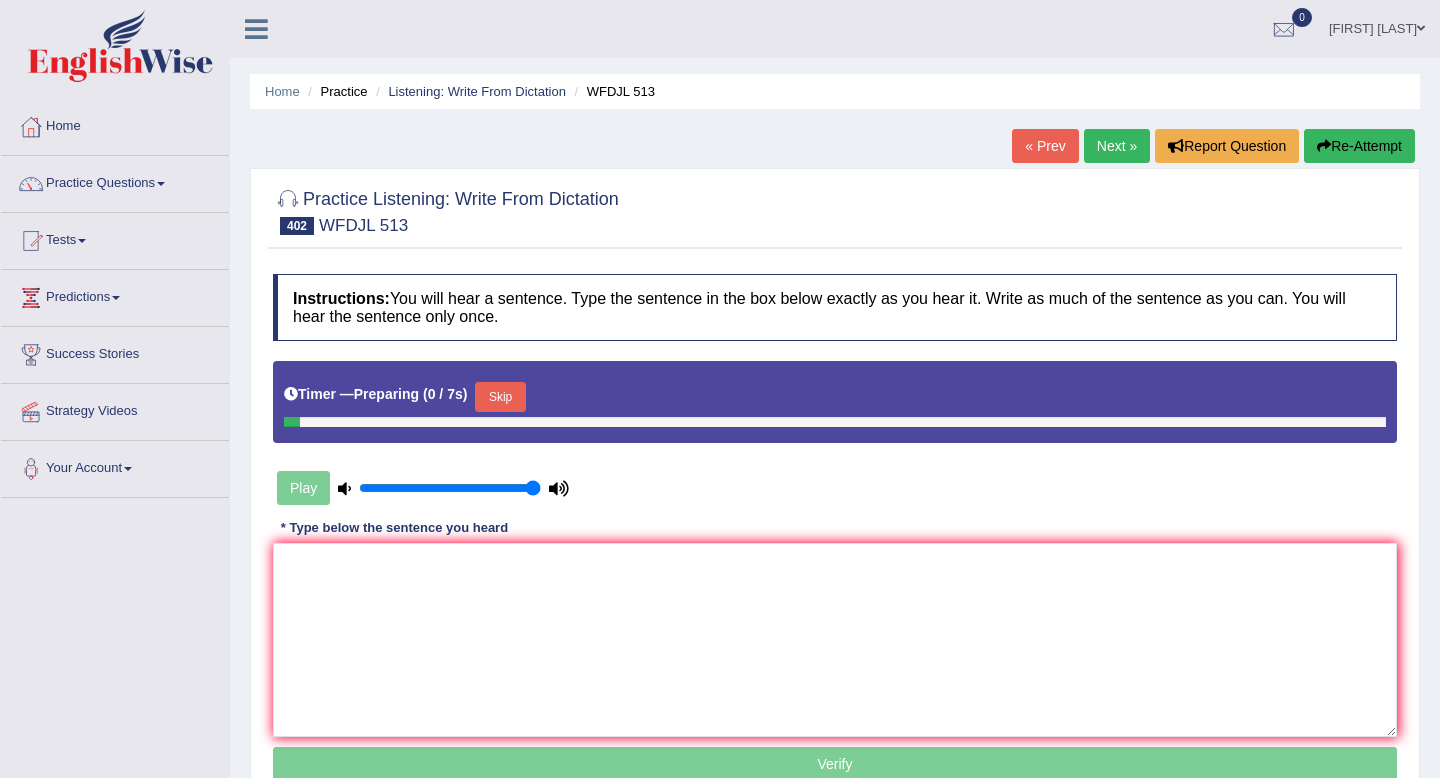 scroll, scrollTop: 0, scrollLeft: 0, axis: both 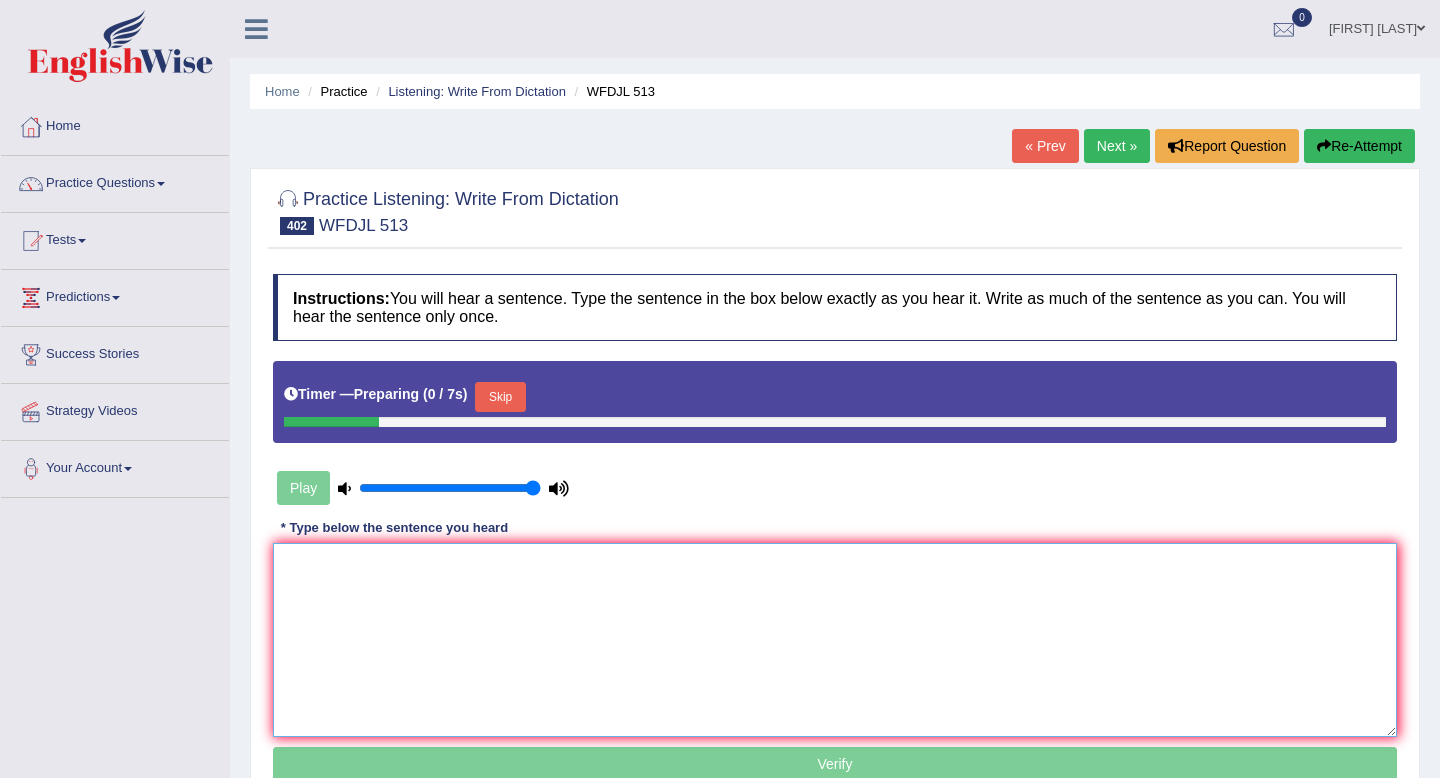 click at bounding box center (835, 640) 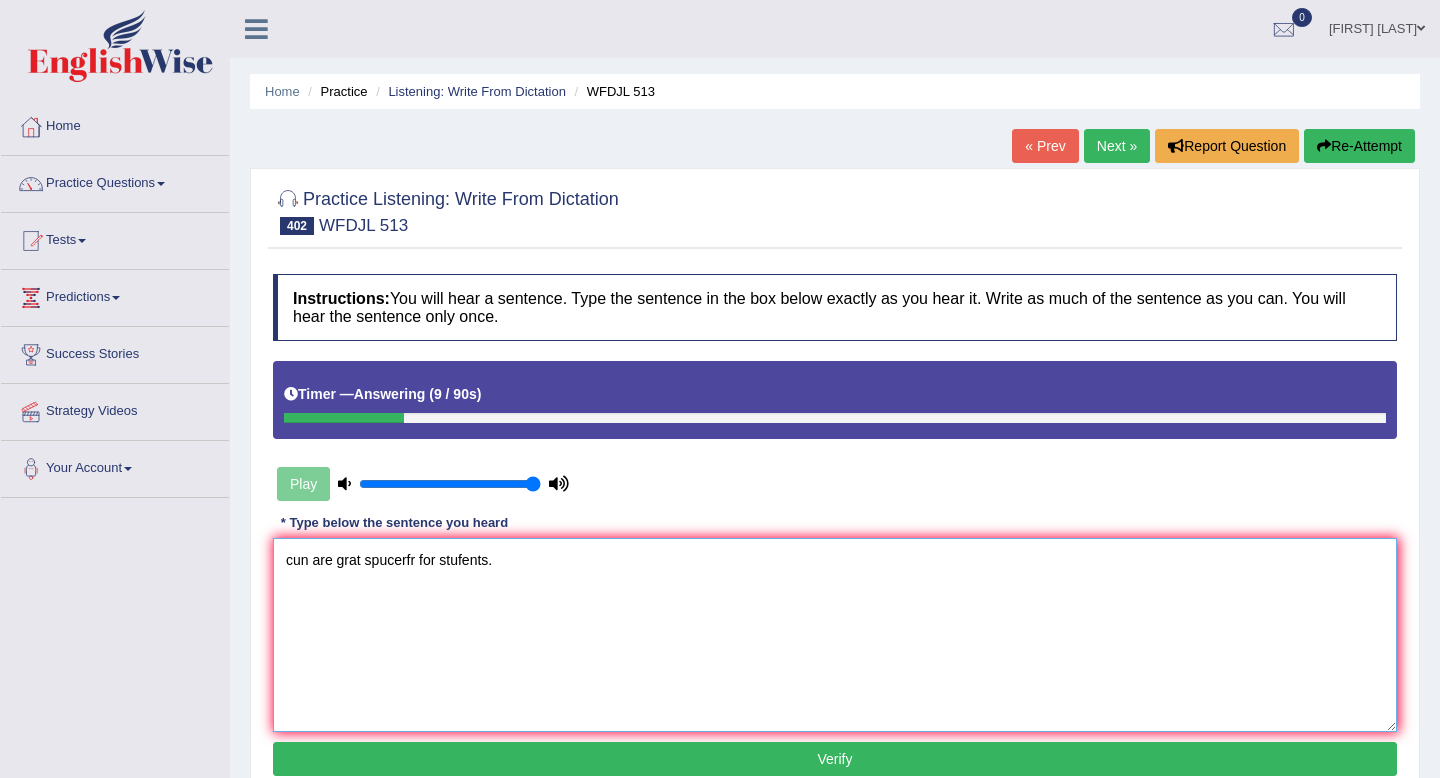 drag, startPoint x: 310, startPoint y: 562, endPoint x: 241, endPoint y: 561, distance: 69.00725 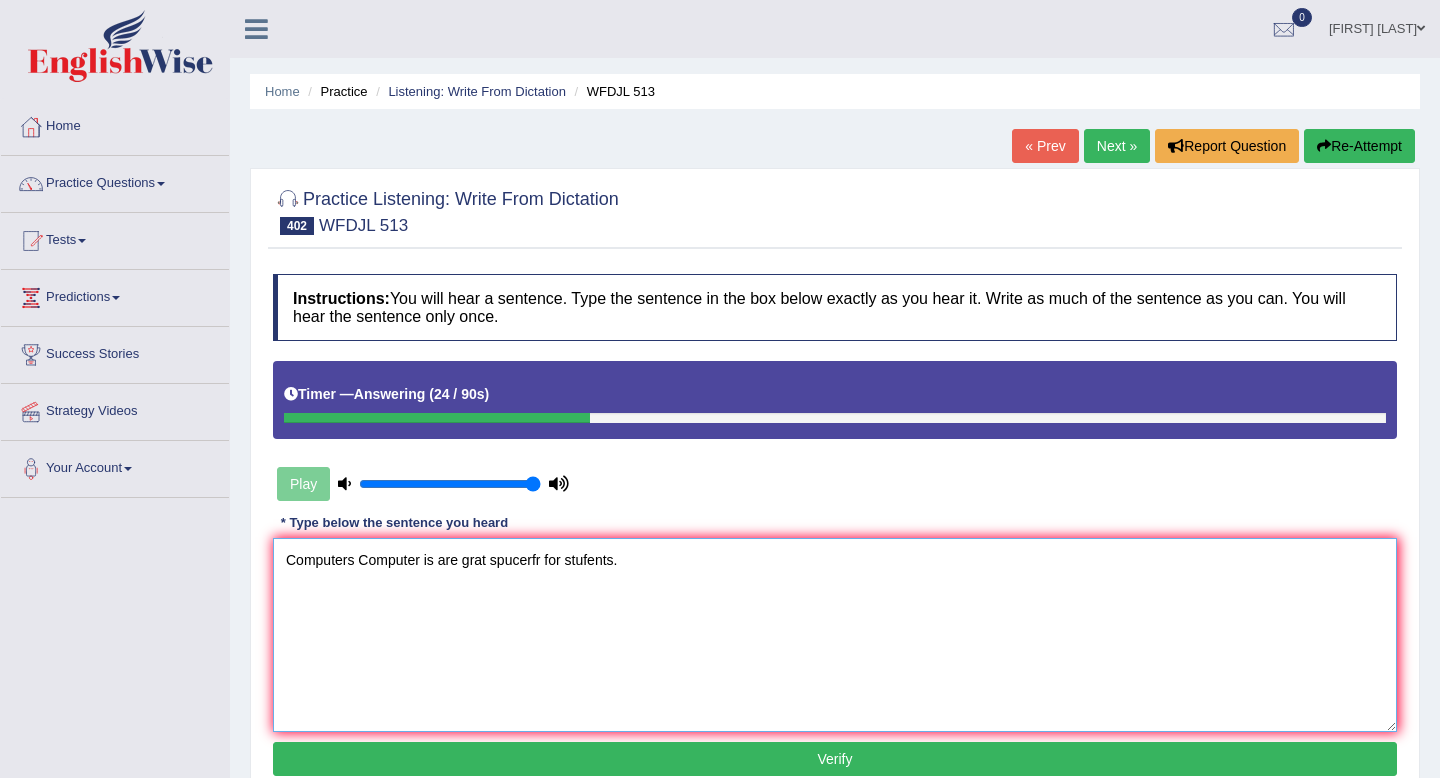 click on "Computers Computer is are grat spucerfr for stufents." at bounding box center [835, 635] 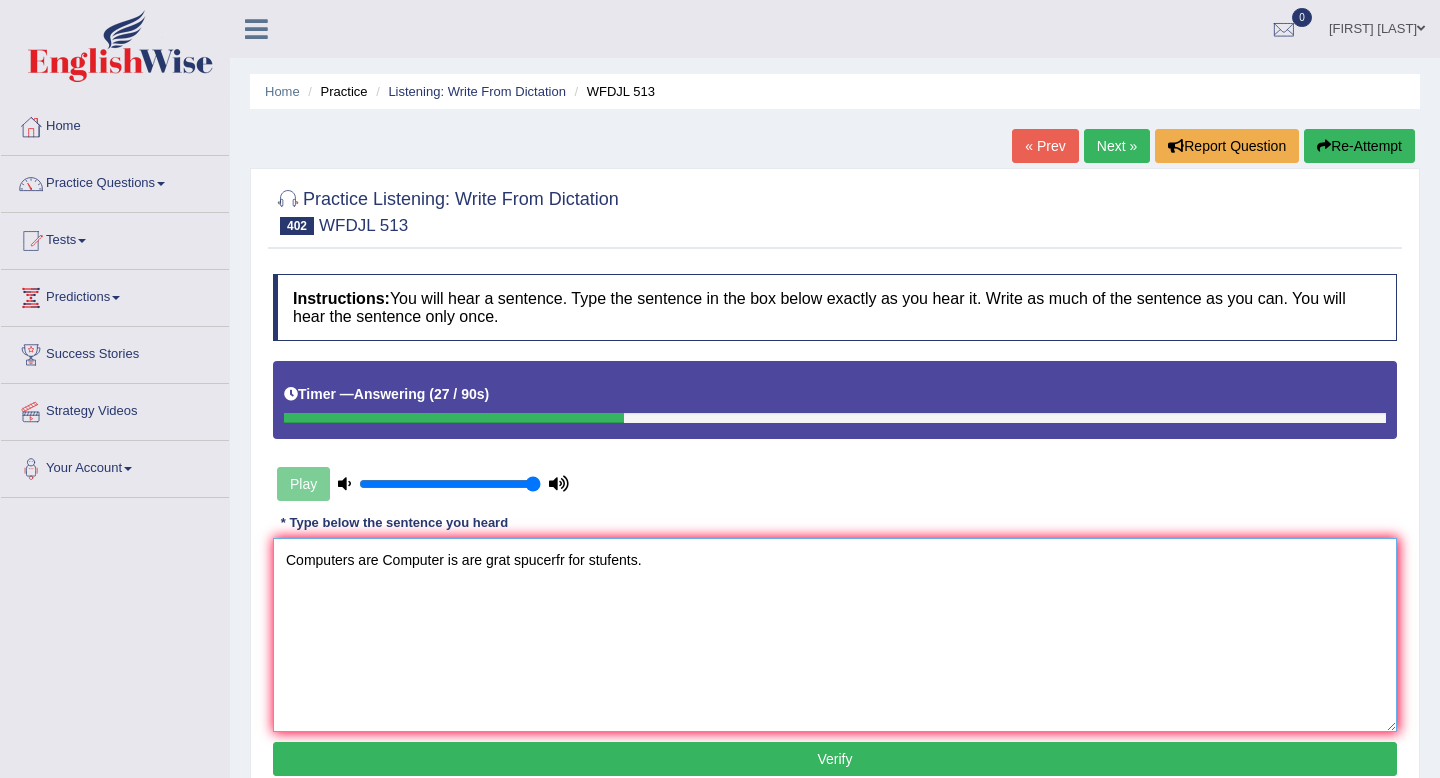 click on "Computers are Computer is are grat spucerfr for stufents." at bounding box center (835, 635) 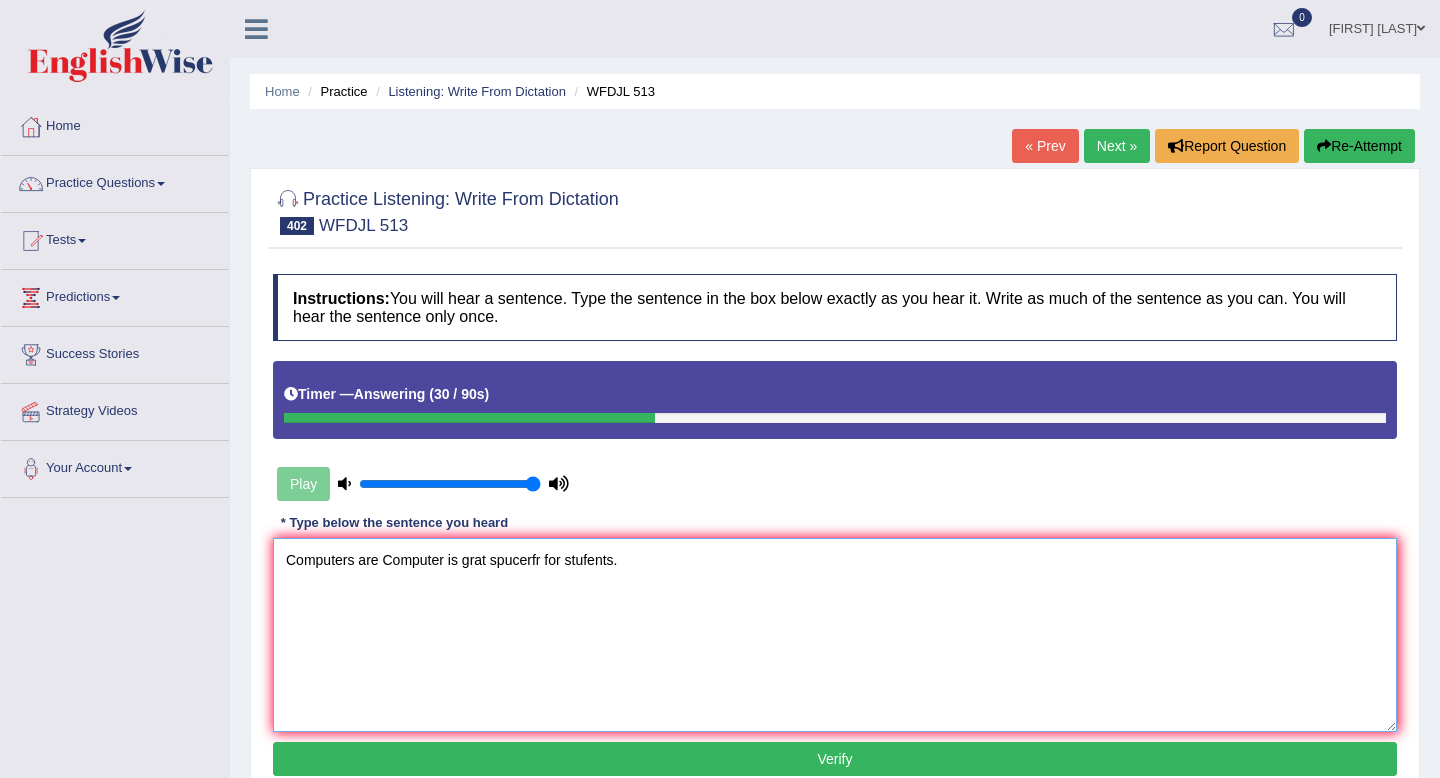 click on "Computers are Computer is grat spucerfr for stufents." at bounding box center (835, 635) 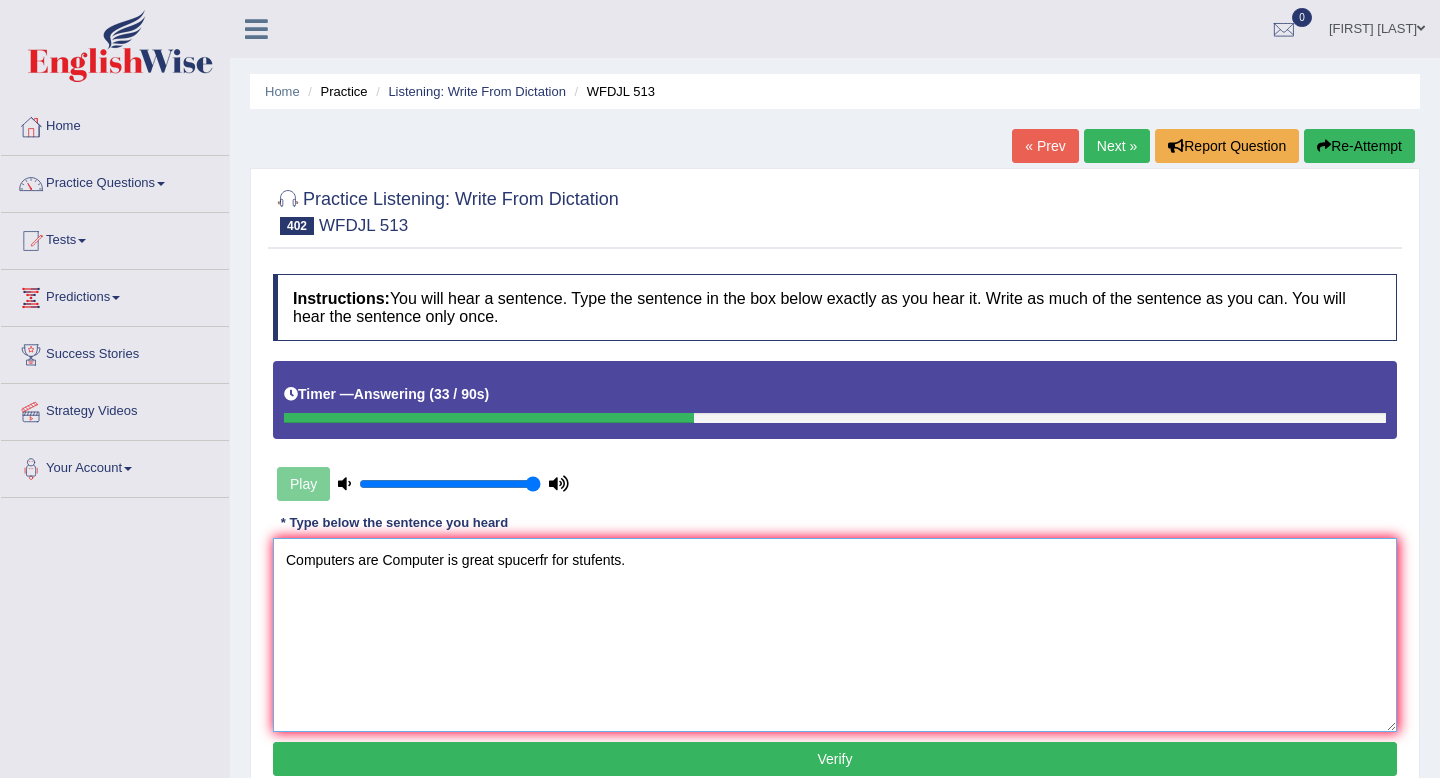 drag, startPoint x: 551, startPoint y: 556, endPoint x: 503, endPoint y: 556, distance: 48 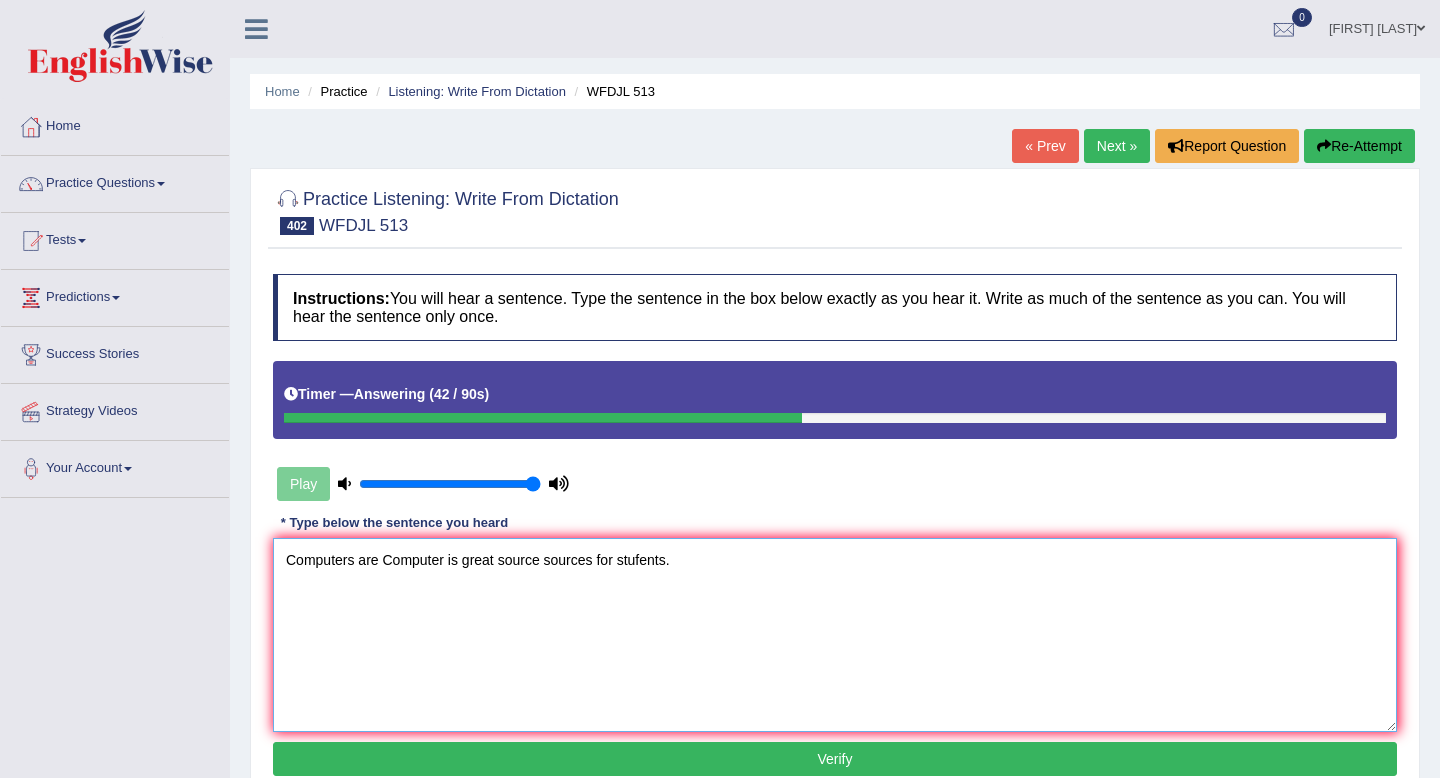 click on "Computers are Computer is great source sources for stufents." at bounding box center [835, 635] 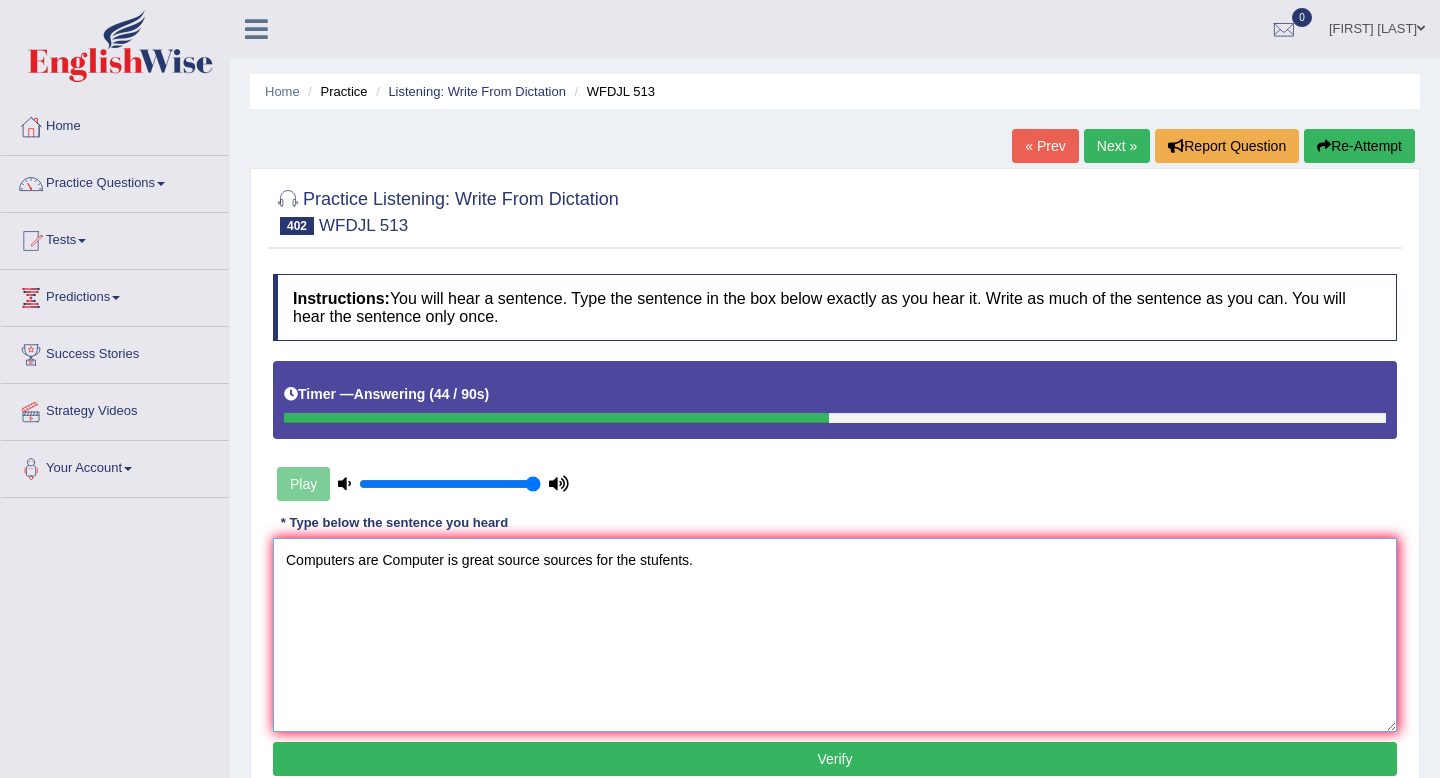 click on "Computers are Computer is great source sources for the stufents." at bounding box center (835, 635) 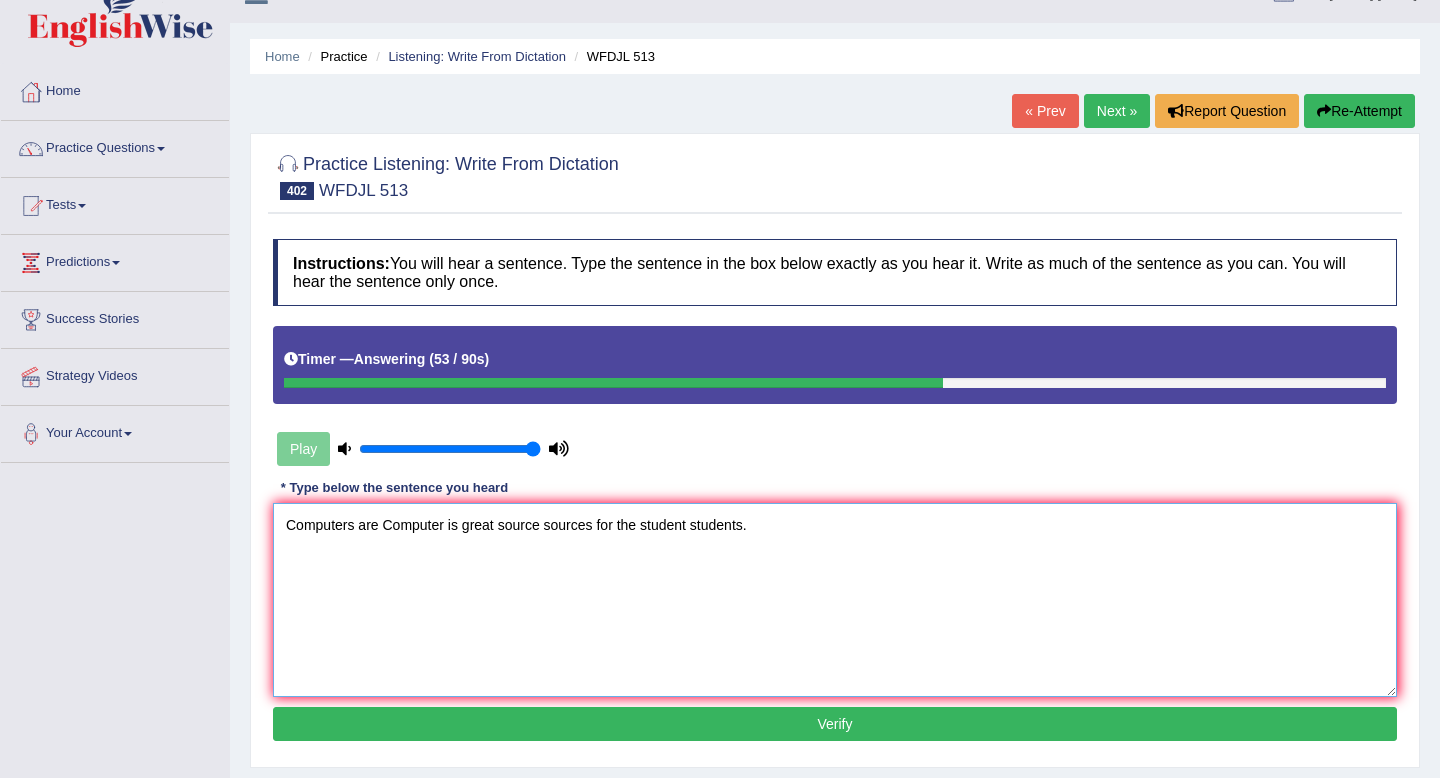 scroll, scrollTop: 44, scrollLeft: 0, axis: vertical 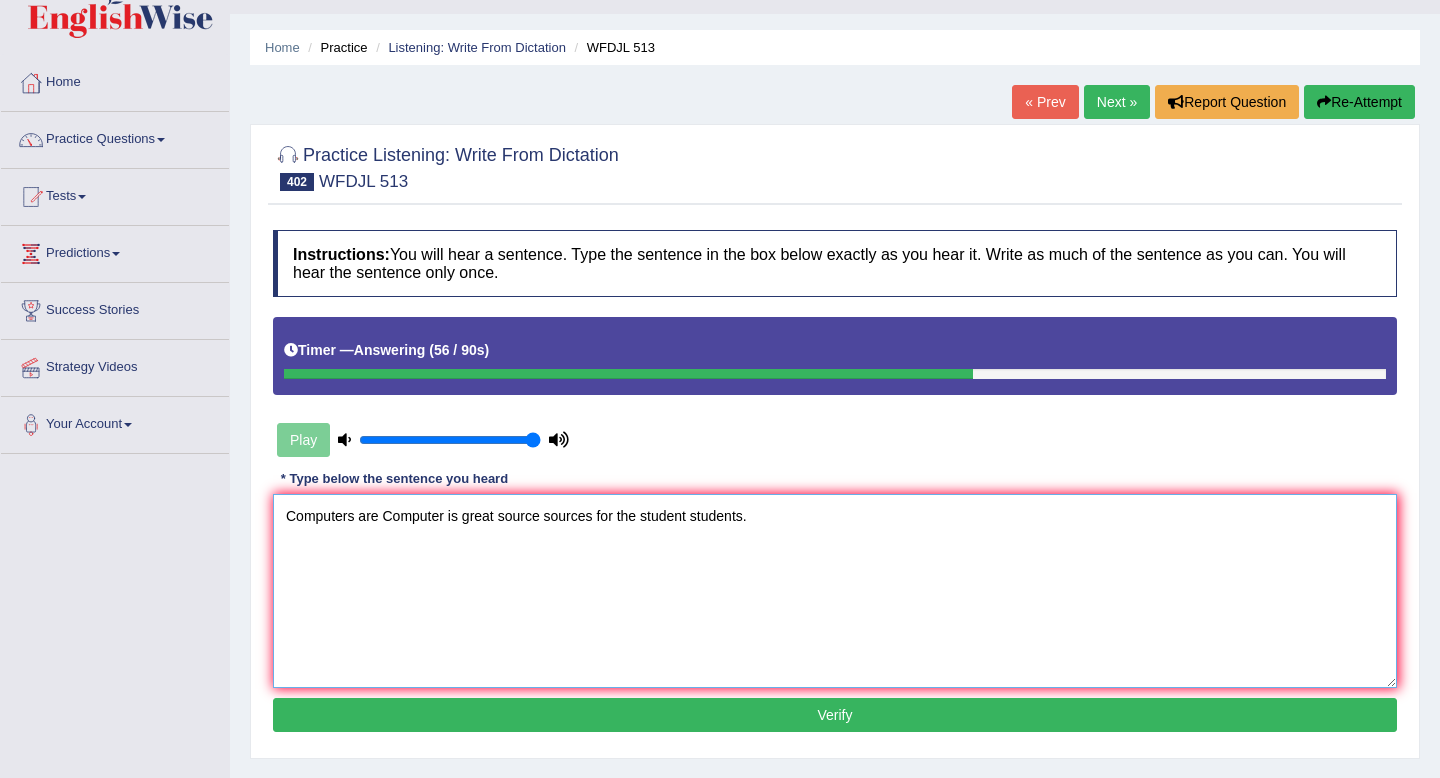 click on "Computers are Computer is great source sources for the student students." at bounding box center (835, 591) 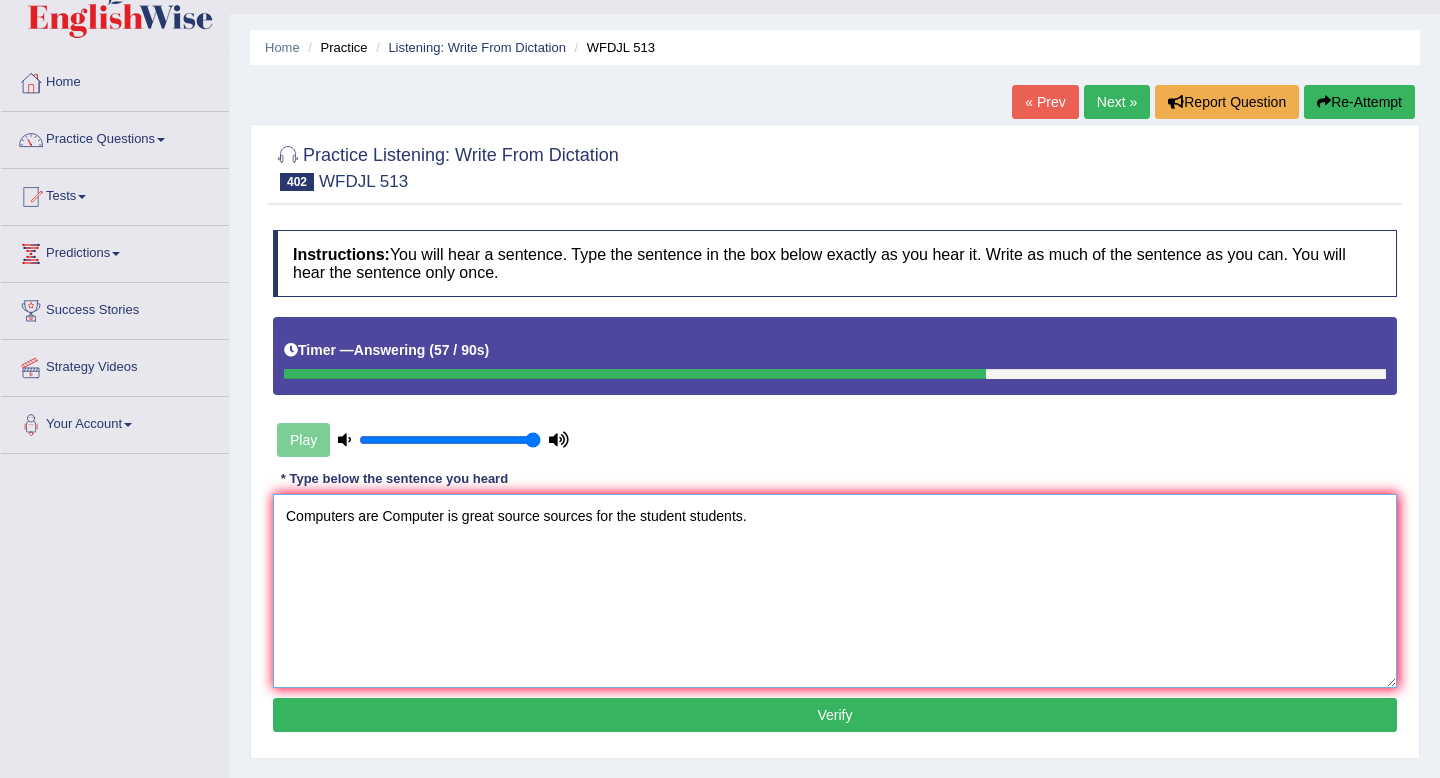 type on "Computers are Computer is great source sources for the student students." 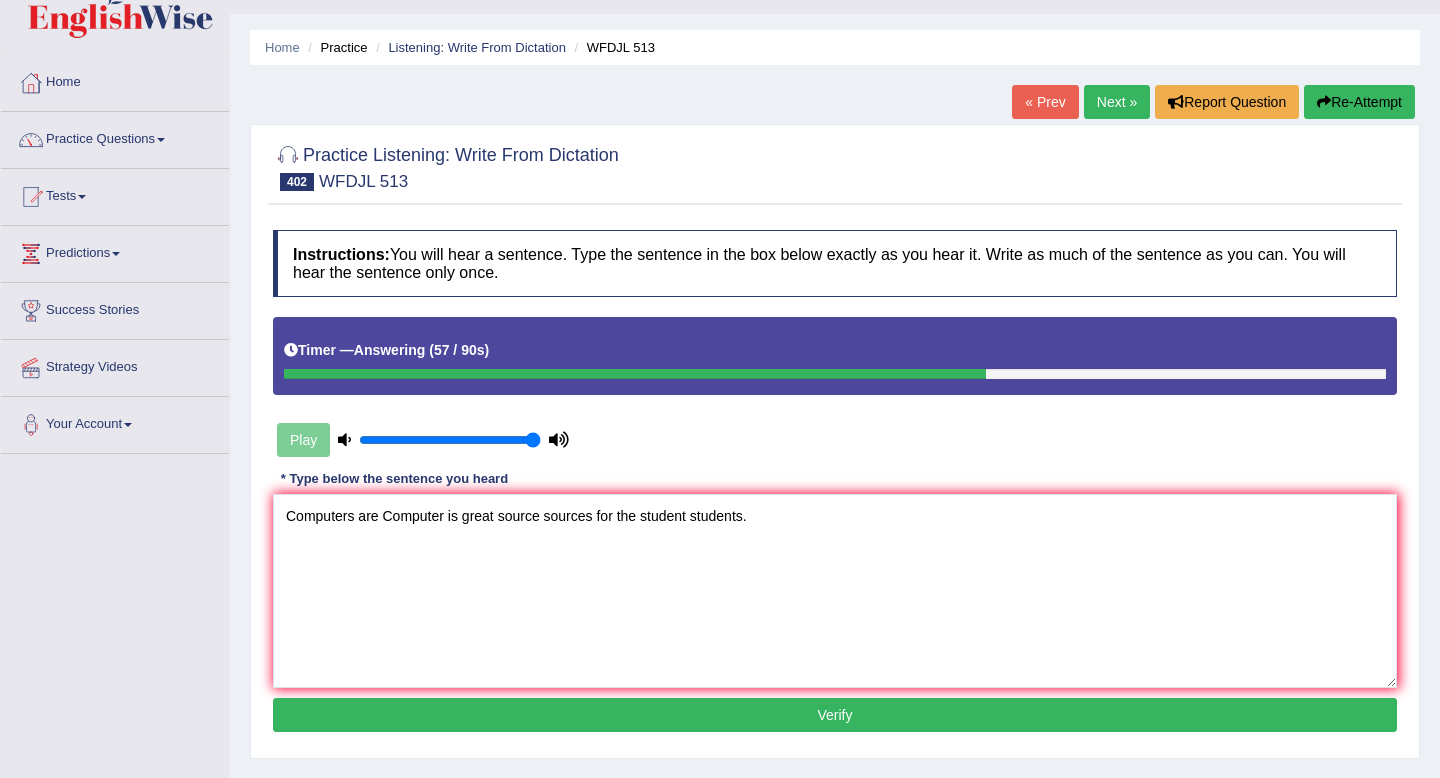 click on "Verify" at bounding box center (835, 715) 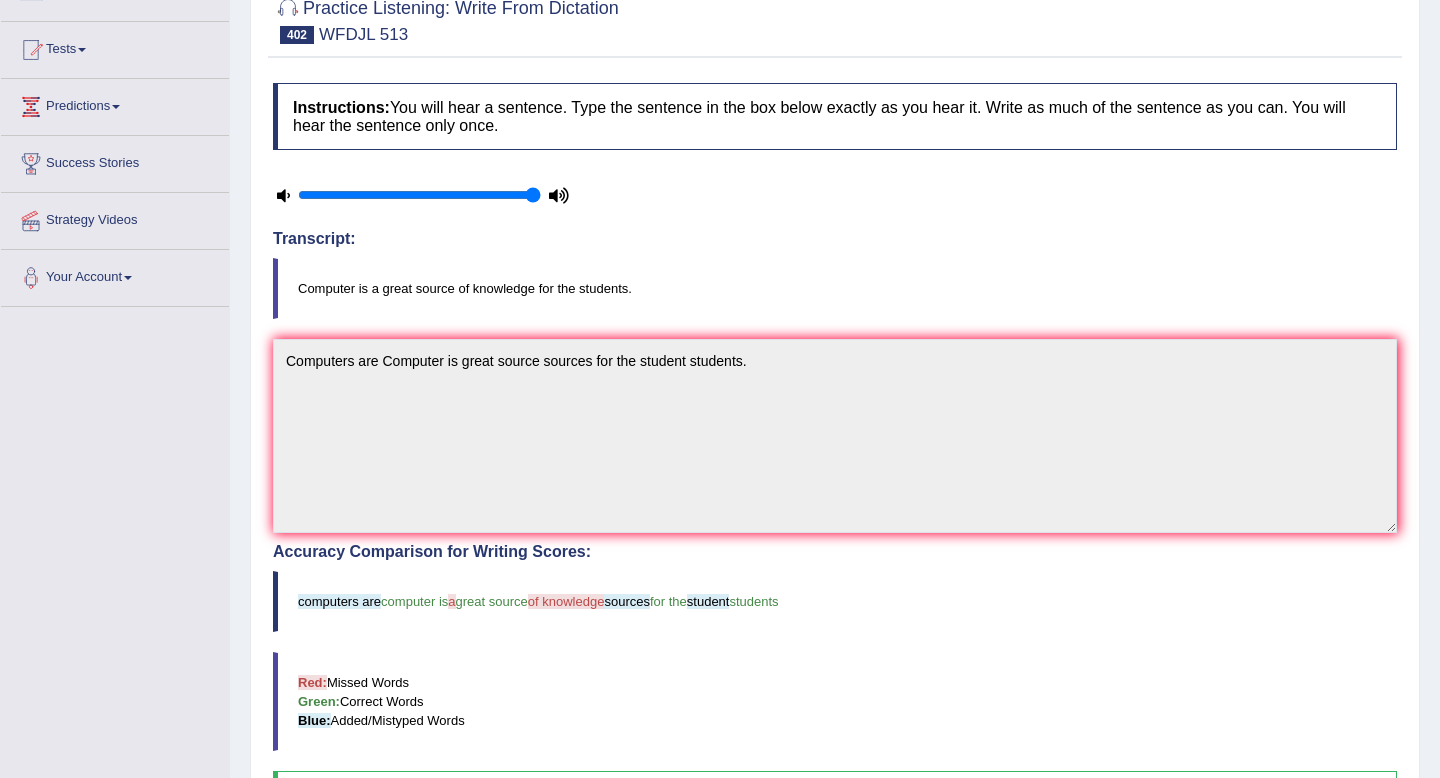 scroll, scrollTop: 94, scrollLeft: 0, axis: vertical 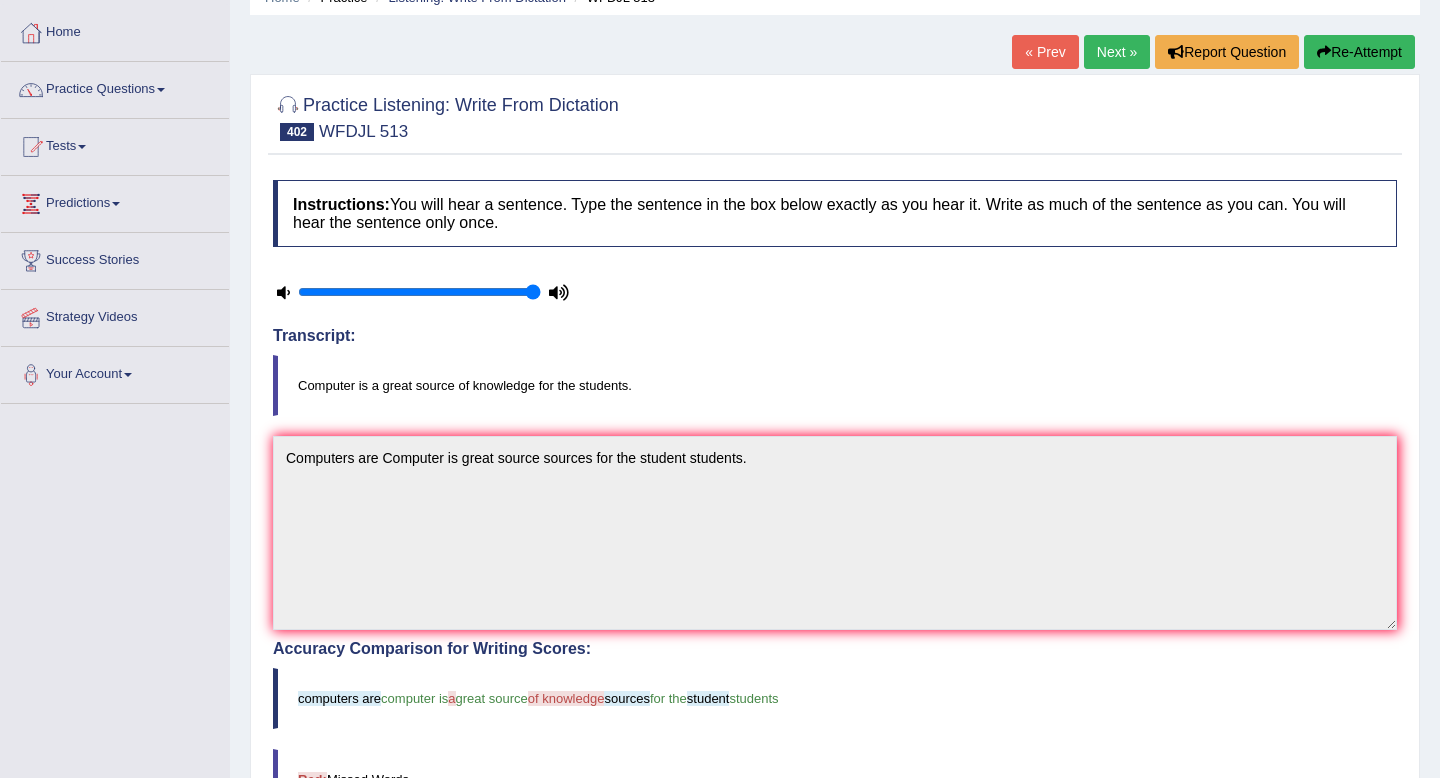 click on "Next »" at bounding box center [1117, 52] 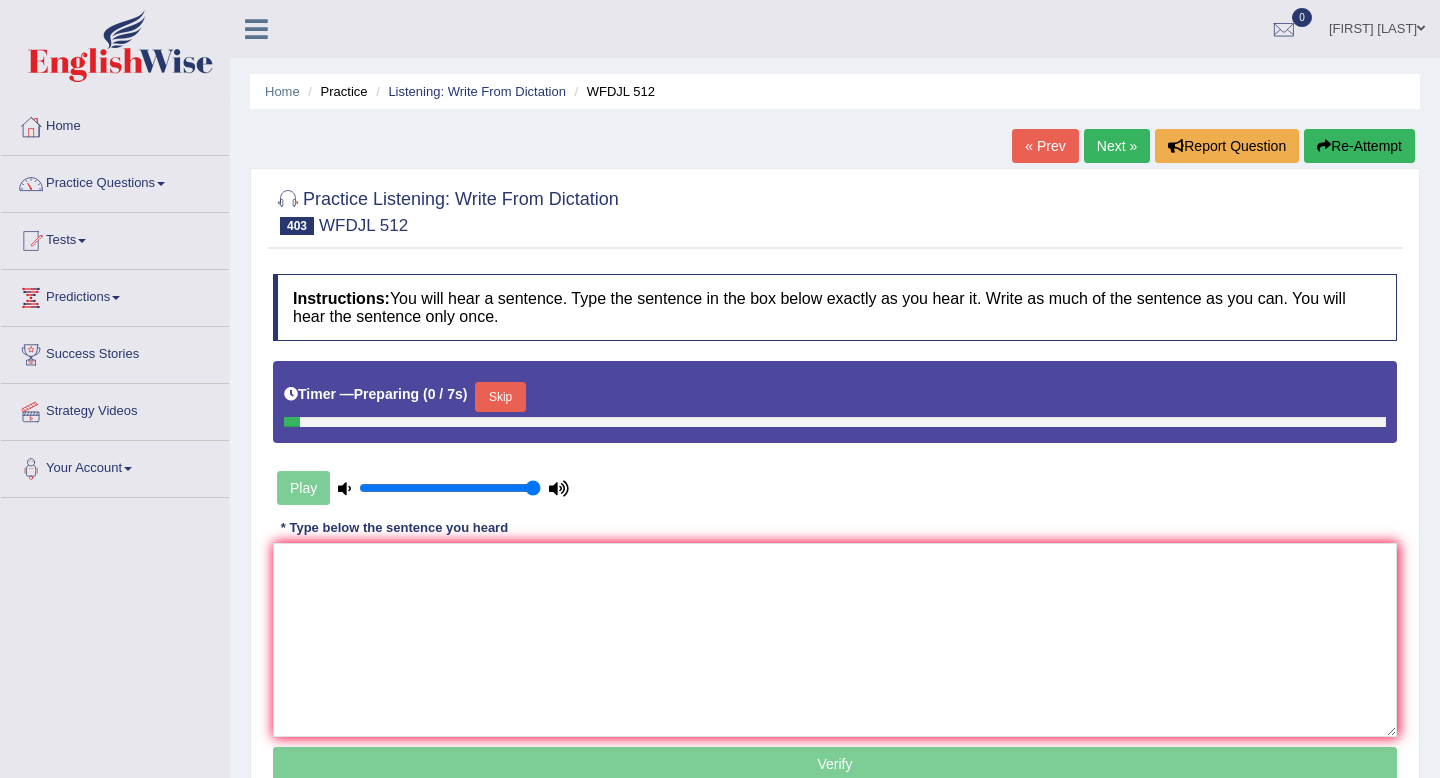 scroll, scrollTop: 0, scrollLeft: 0, axis: both 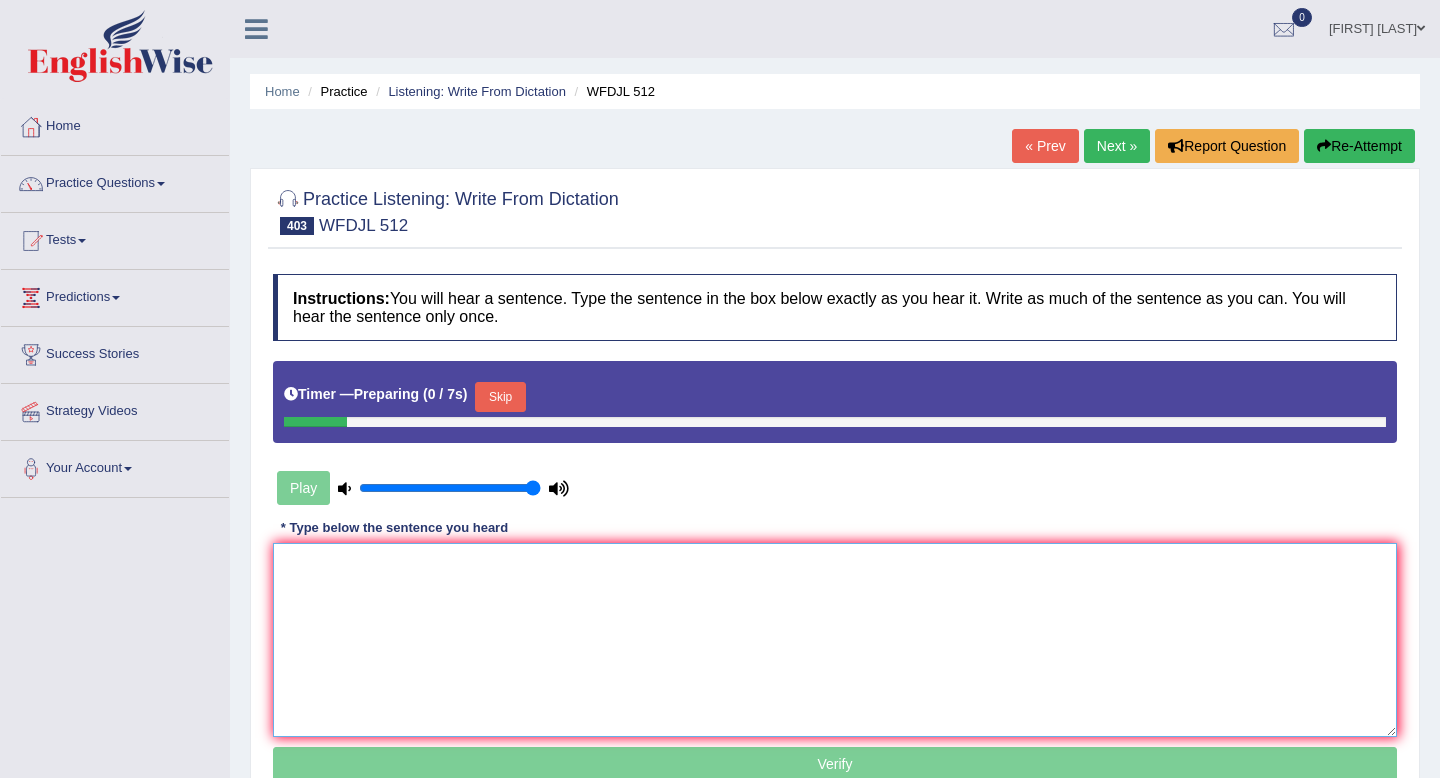 click at bounding box center (835, 640) 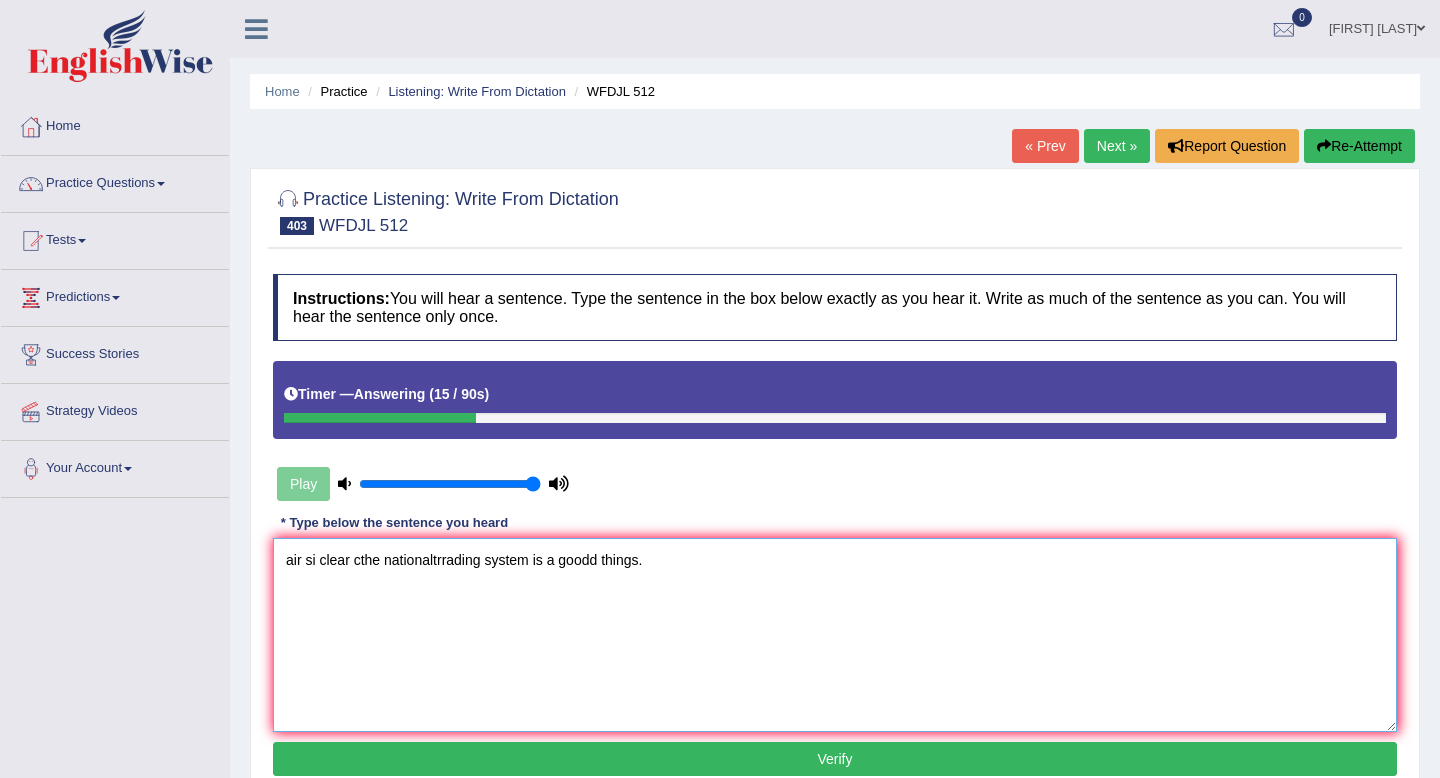drag, startPoint x: 302, startPoint y: 559, endPoint x: 217, endPoint y: 553, distance: 85.2115 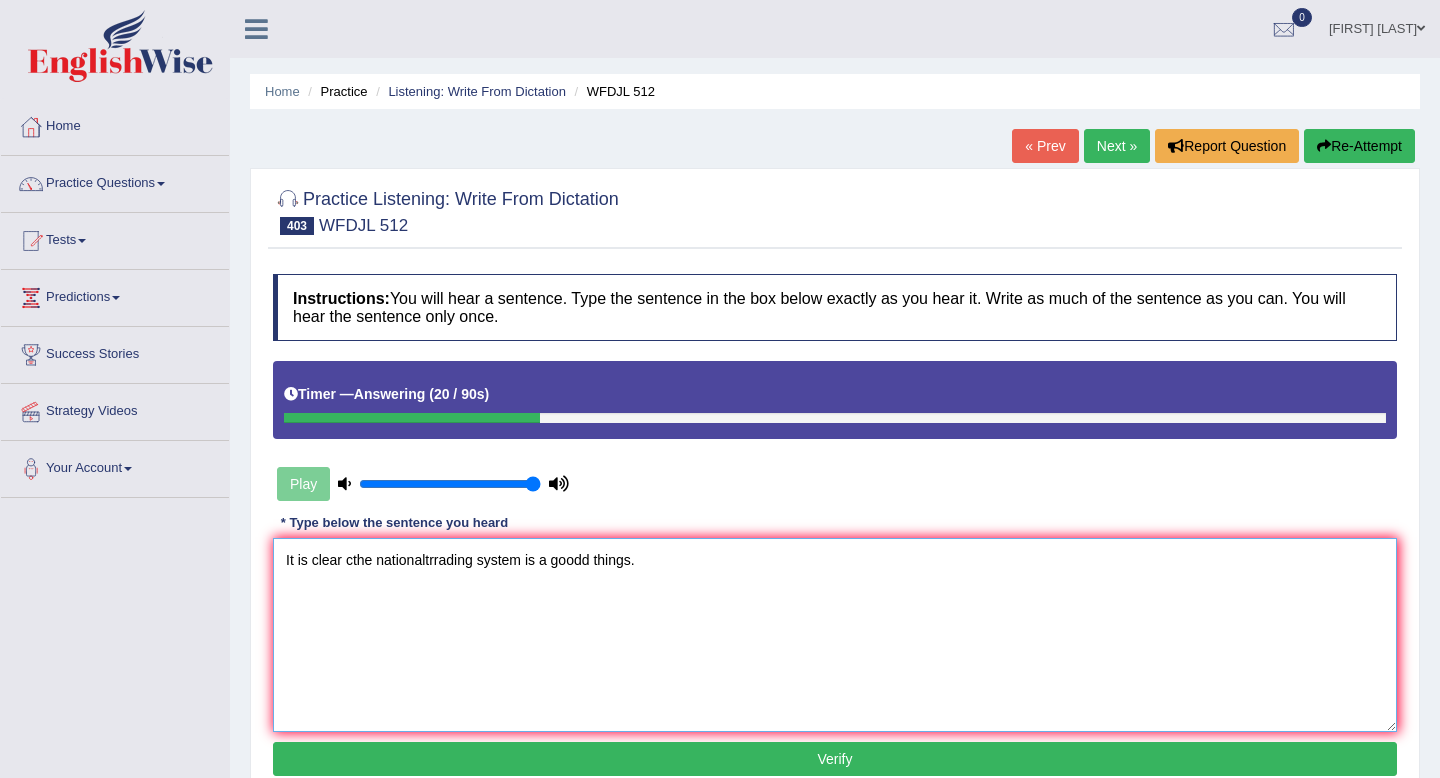 click on "It is clear cthe nationaltrrading system is a goodd things." at bounding box center (835, 635) 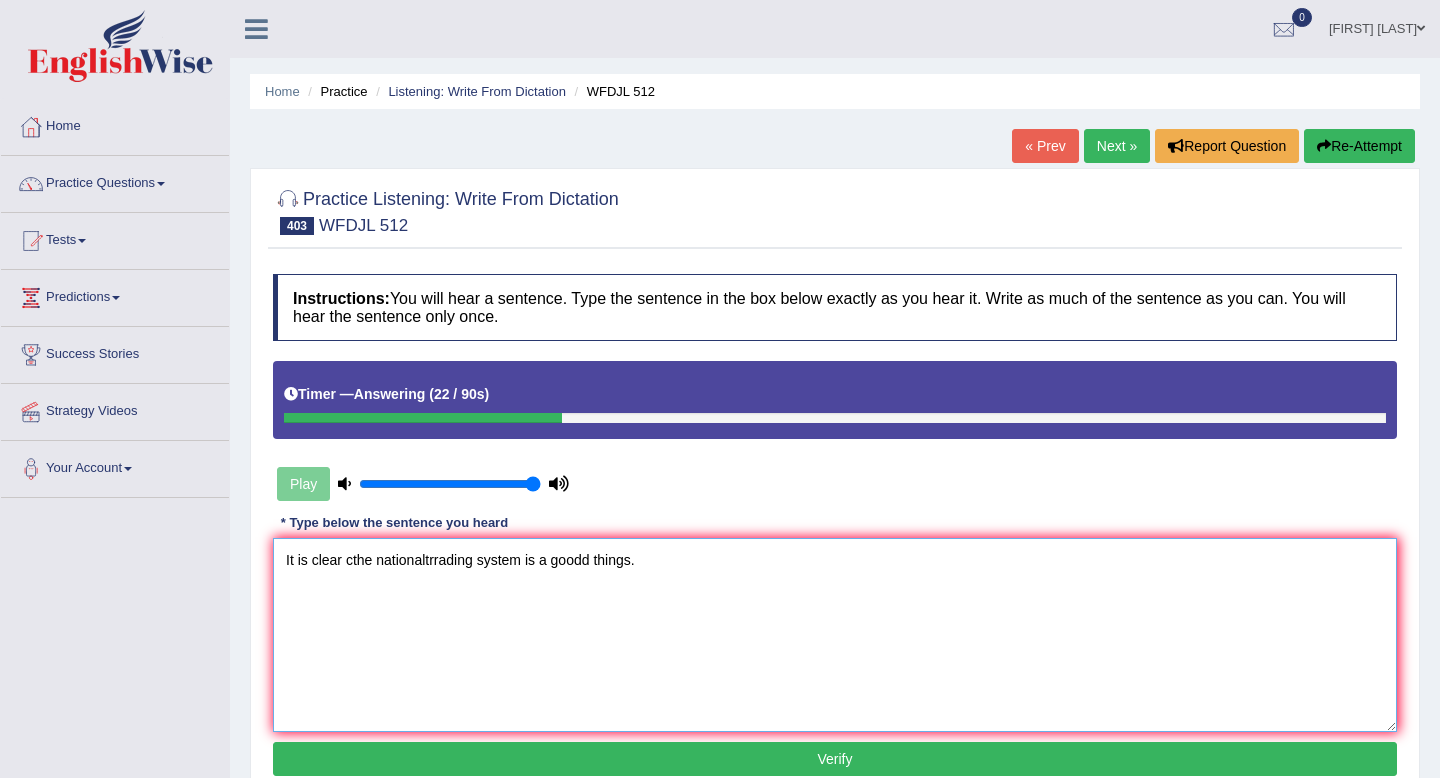 click on "It is clear cthe nationaltrrading system is a goodd things." at bounding box center [835, 635] 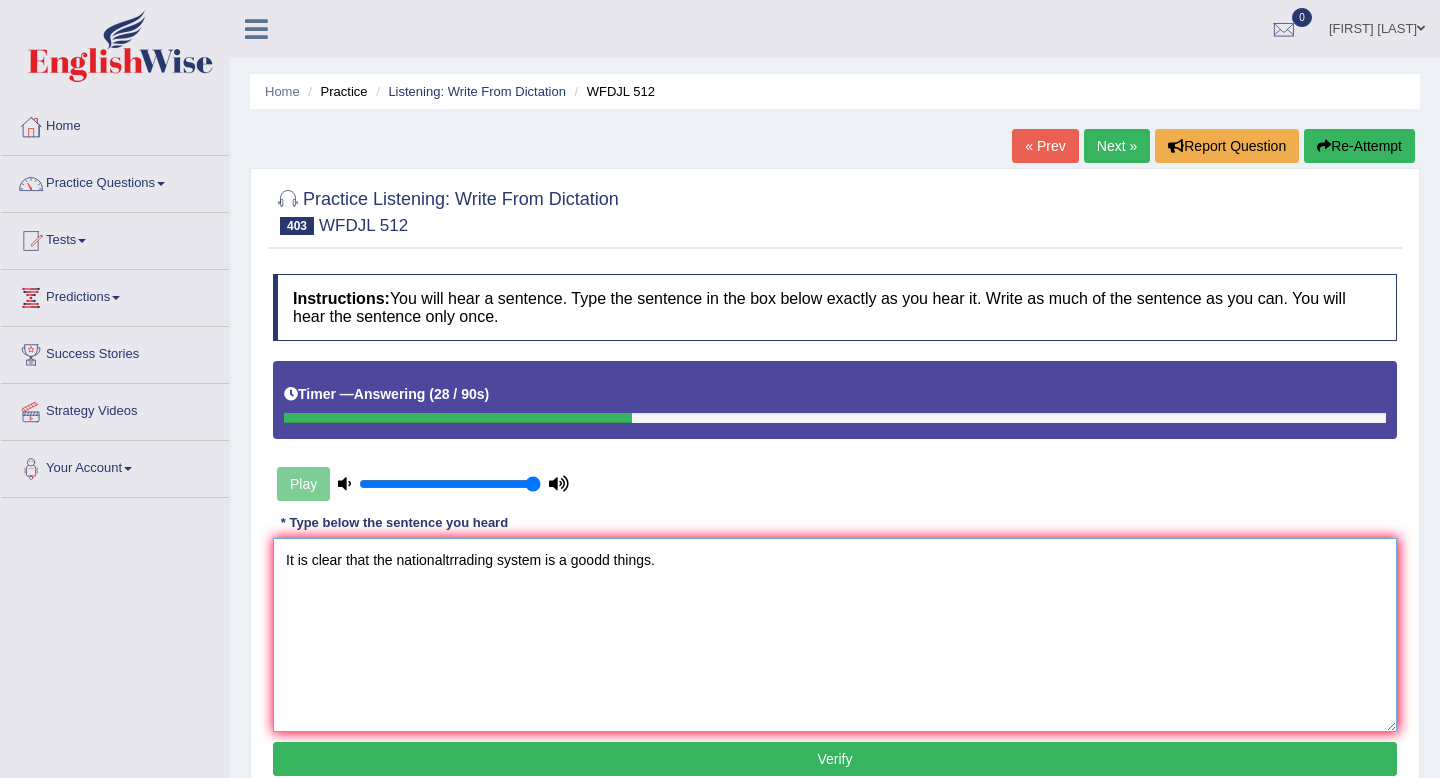 click on "It is clear that the nationaltrrading system is a goodd things." at bounding box center [835, 635] 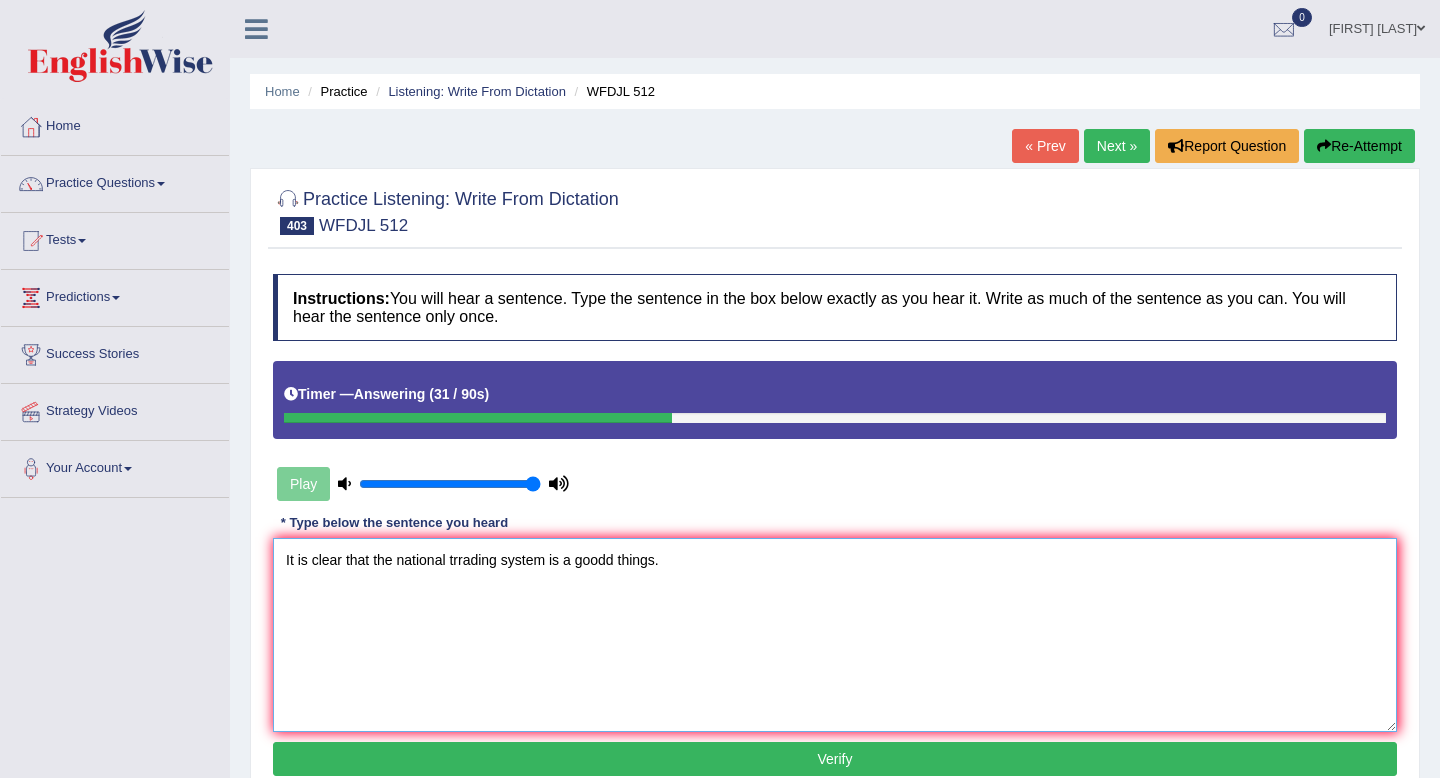 click on "It is clear that the national trrading system is a goodd things." at bounding box center [835, 635] 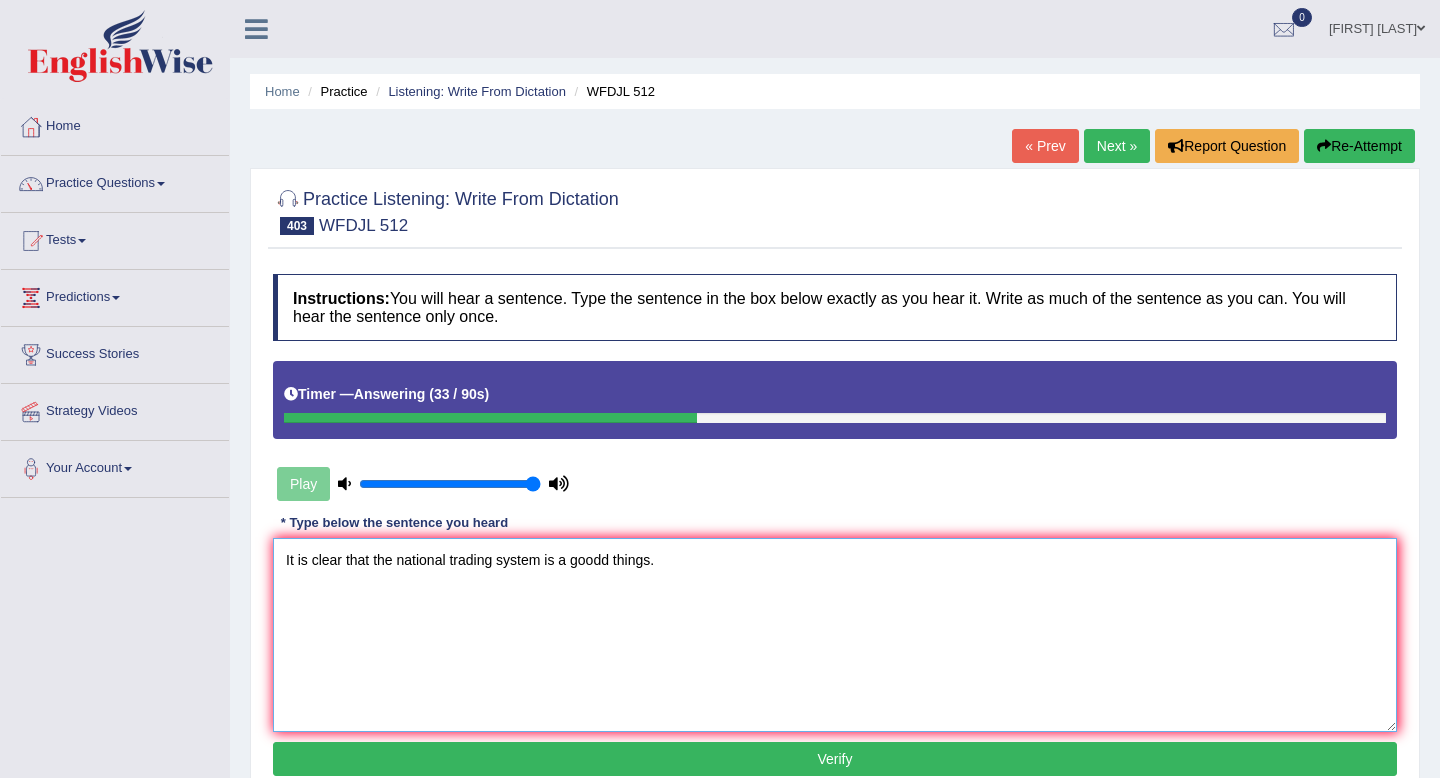click on "It is clear that the national trading system is a goodd things." at bounding box center (835, 635) 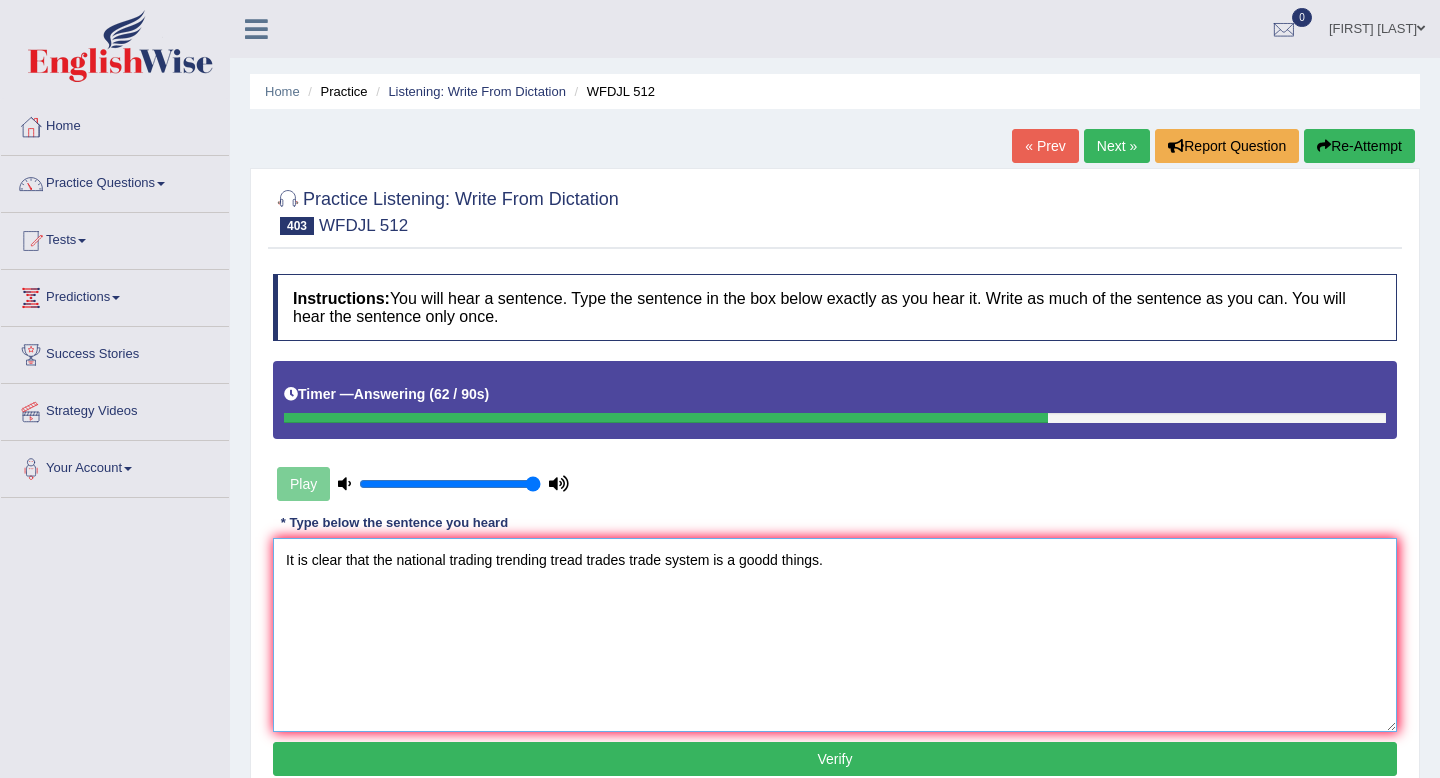 click on "It is clear that the national trading trending tread trades trade system is a goodd things." at bounding box center (835, 635) 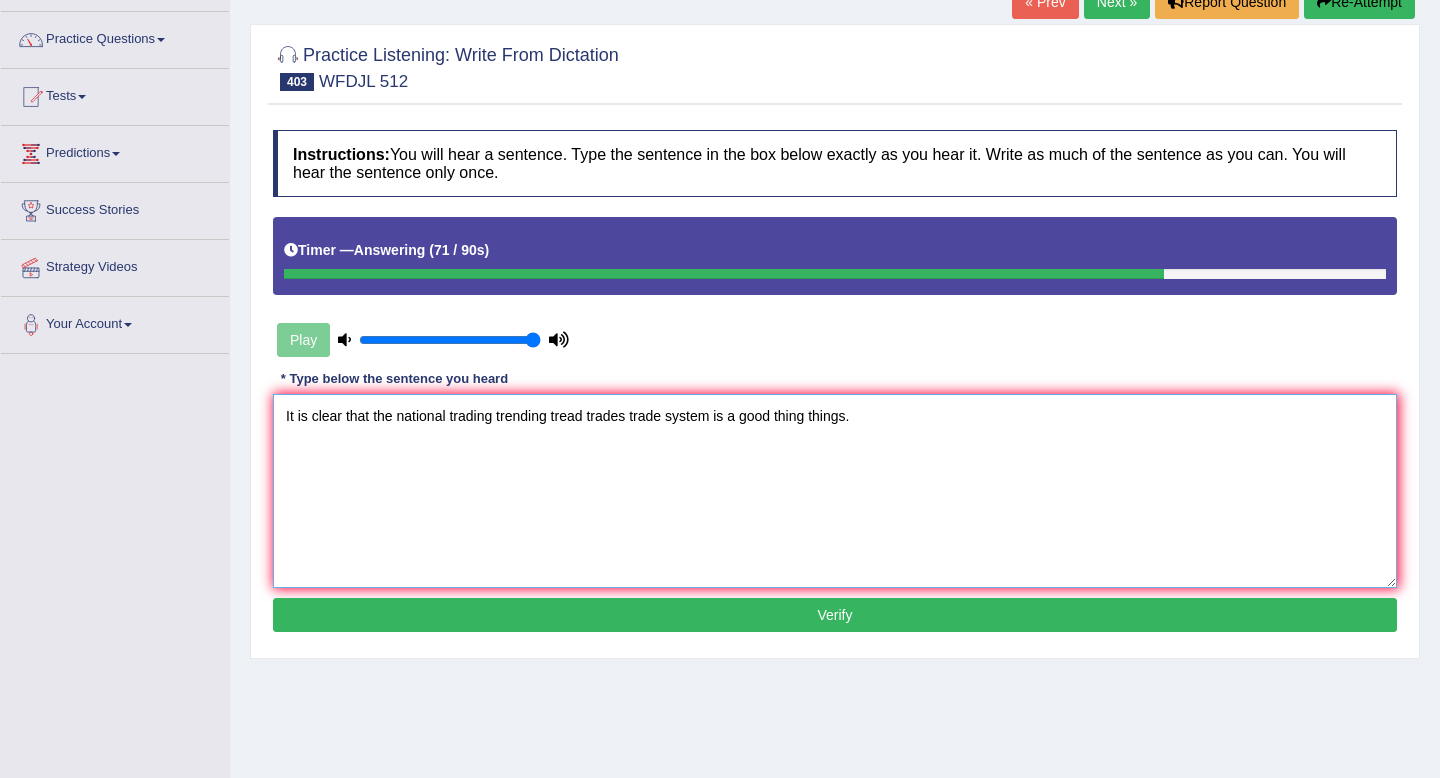scroll, scrollTop: 160, scrollLeft: 0, axis: vertical 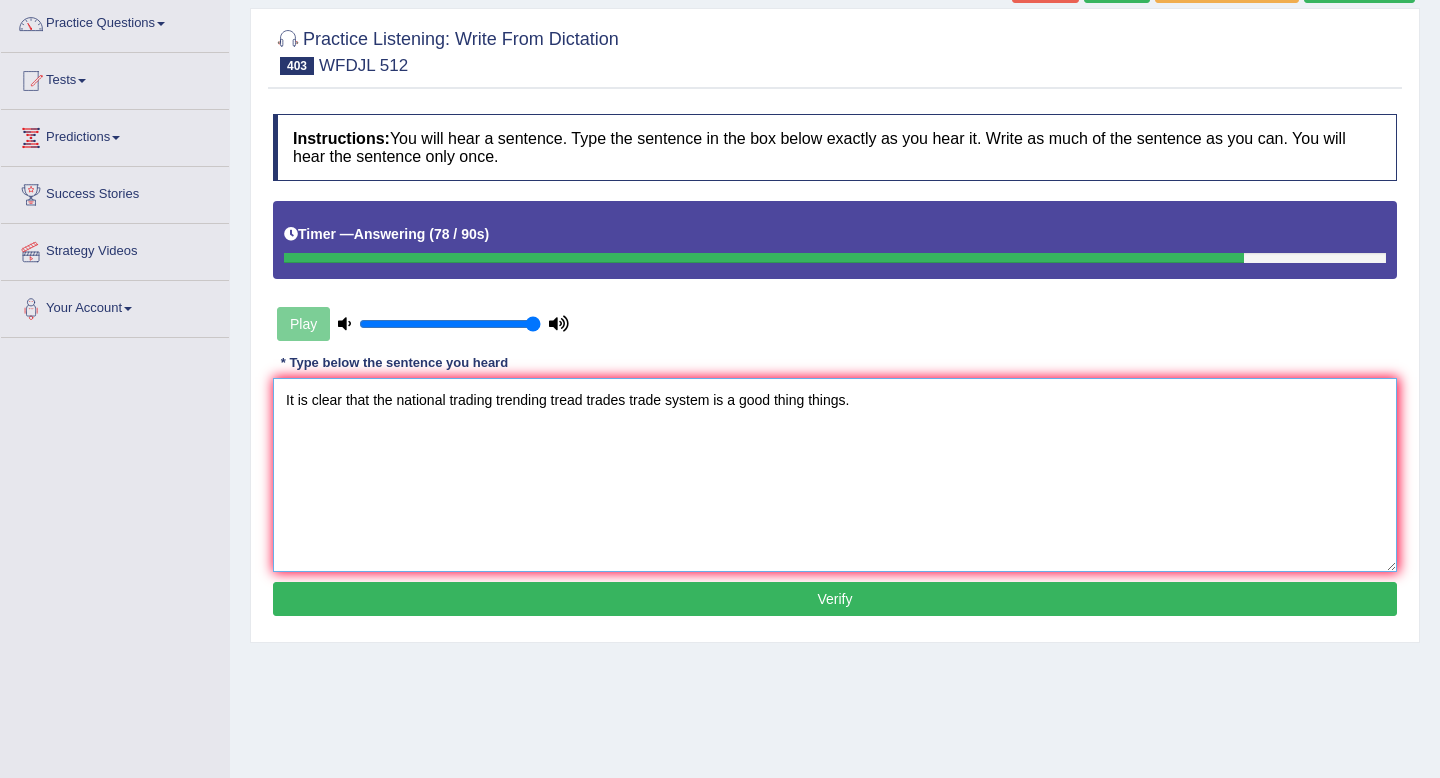 type on "It is clear that the national trading trending tread trades trade system is a good thing things." 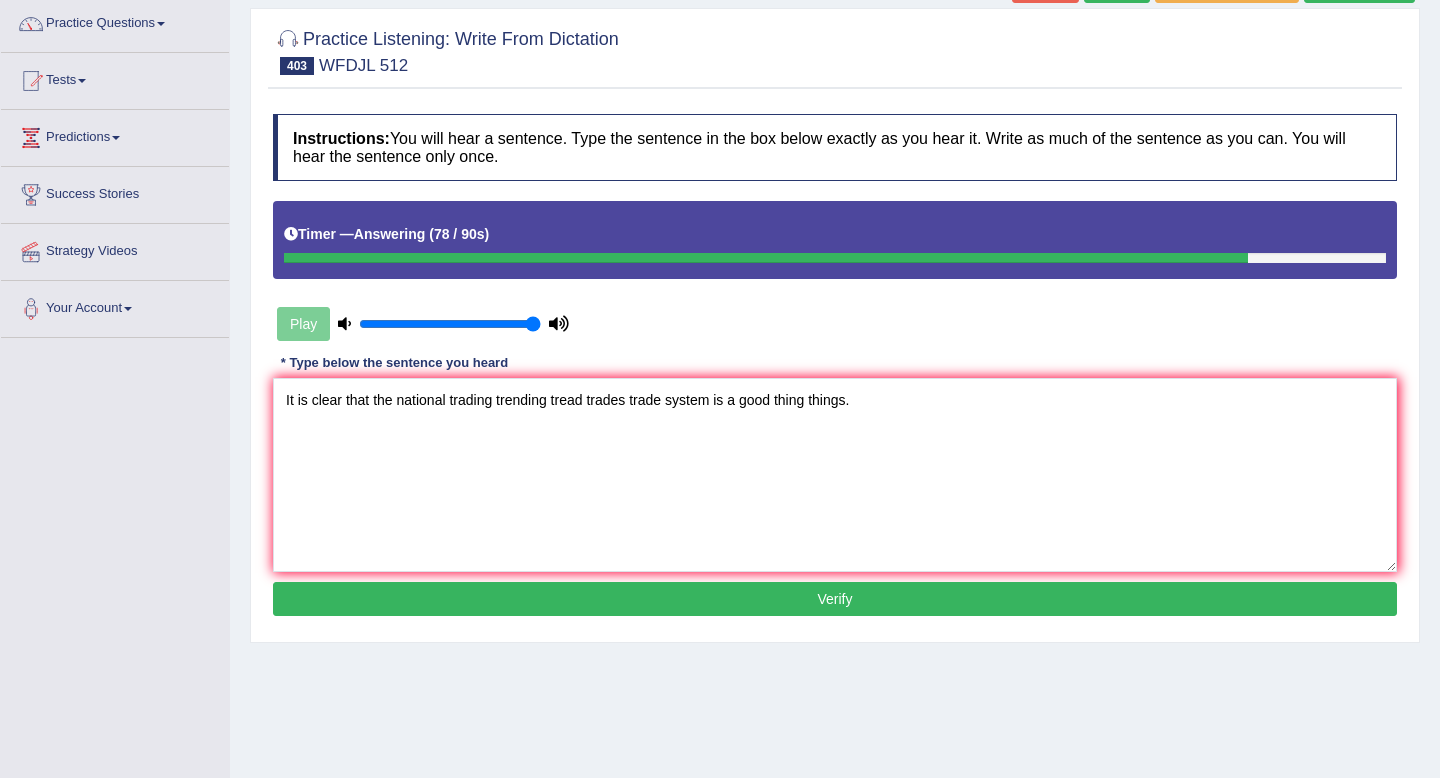 click on "Verify" at bounding box center (835, 599) 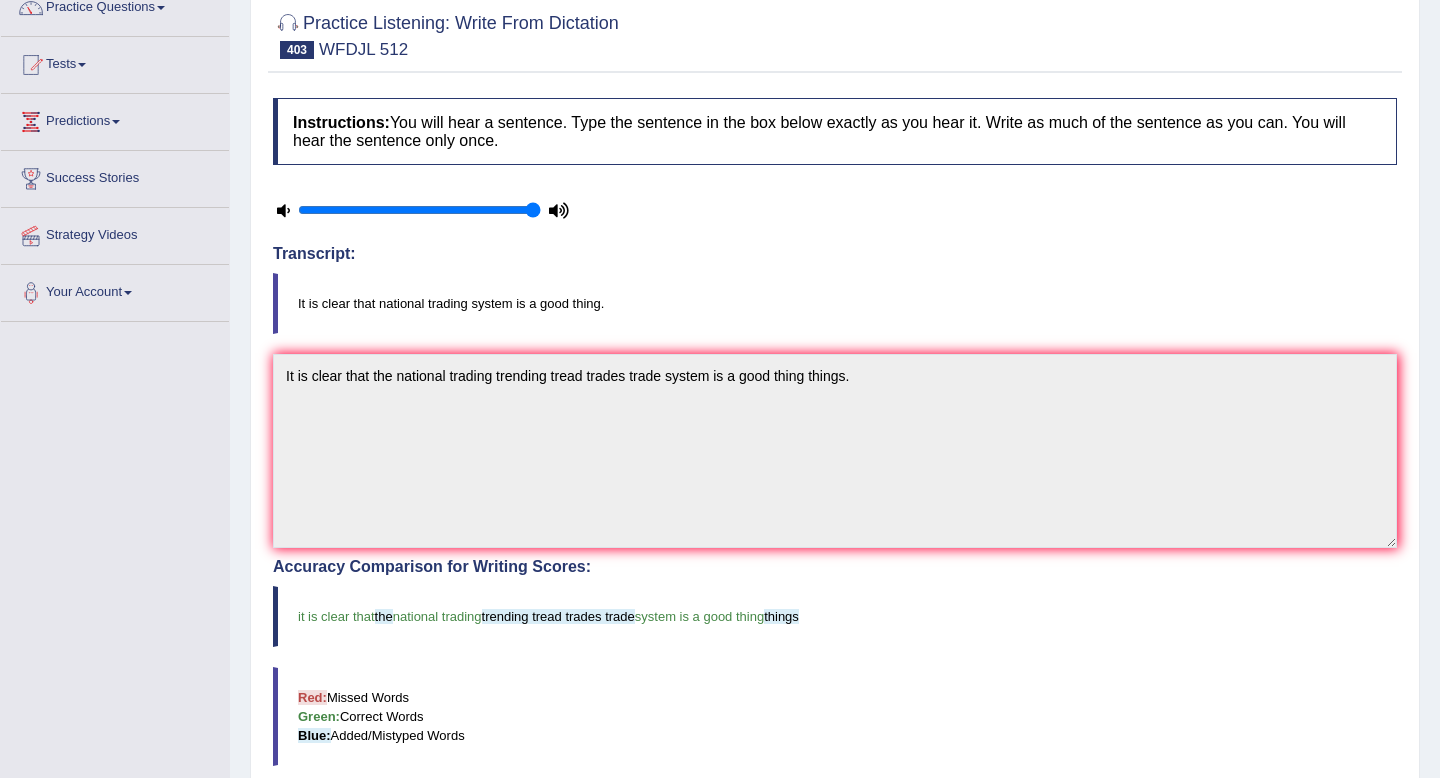 scroll, scrollTop: 0, scrollLeft: 0, axis: both 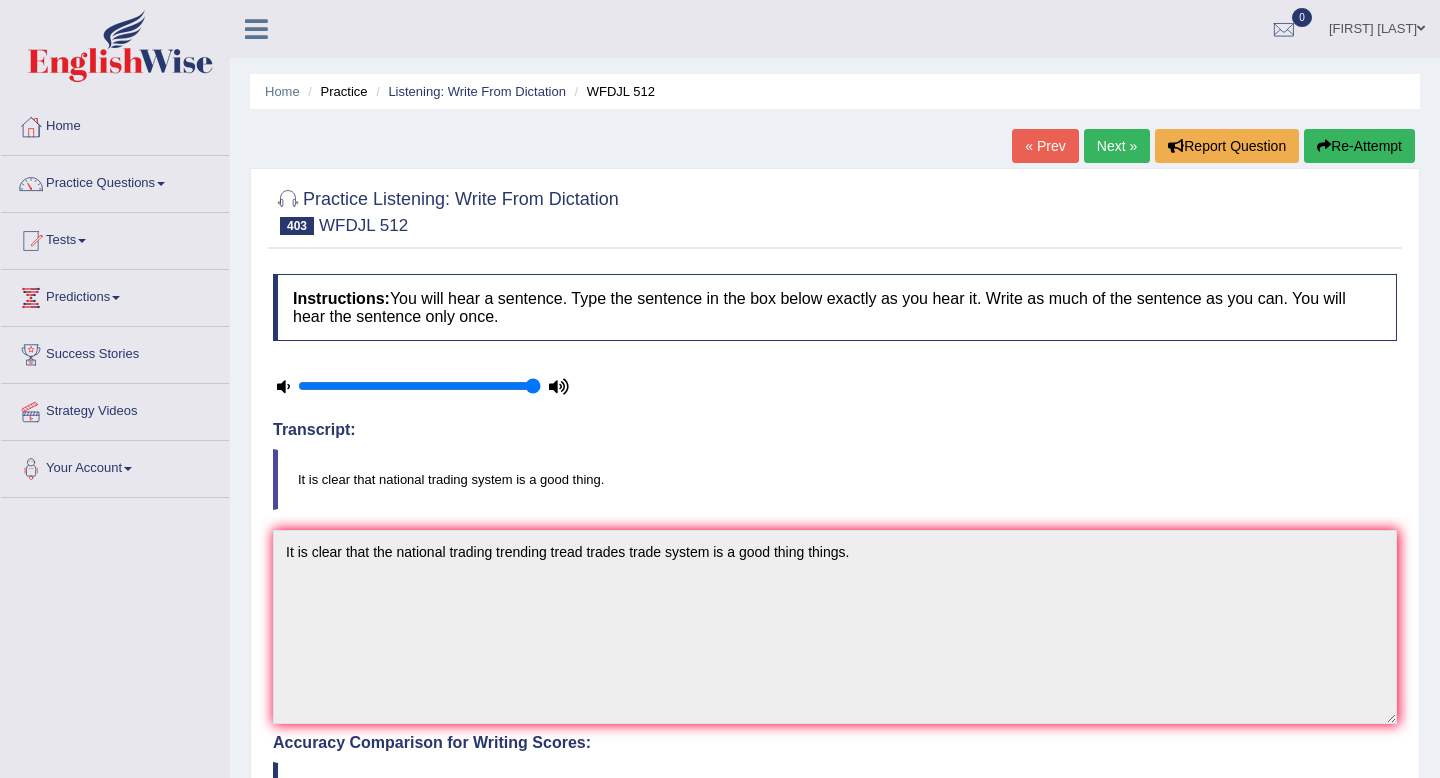 click on "Next »" at bounding box center (1117, 146) 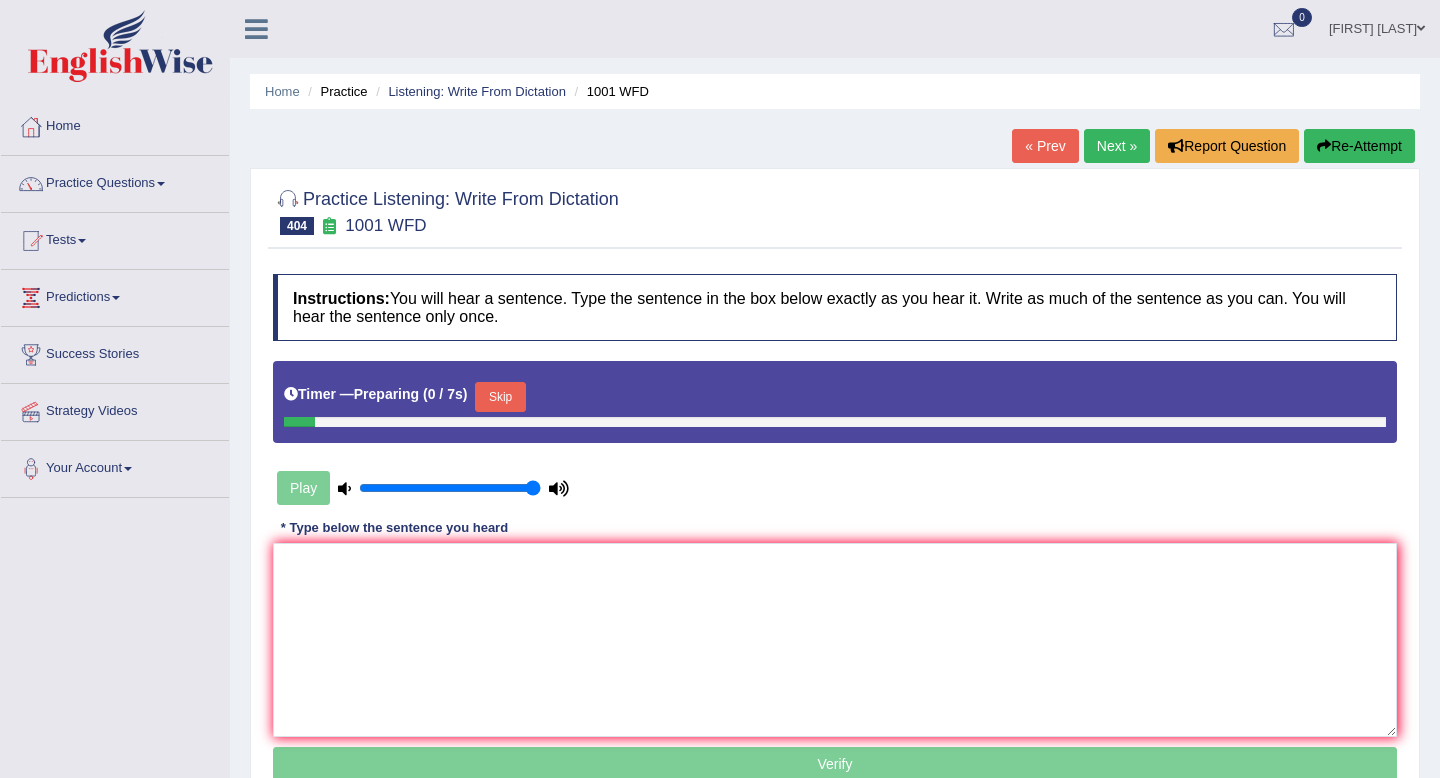 scroll, scrollTop: 0, scrollLeft: 0, axis: both 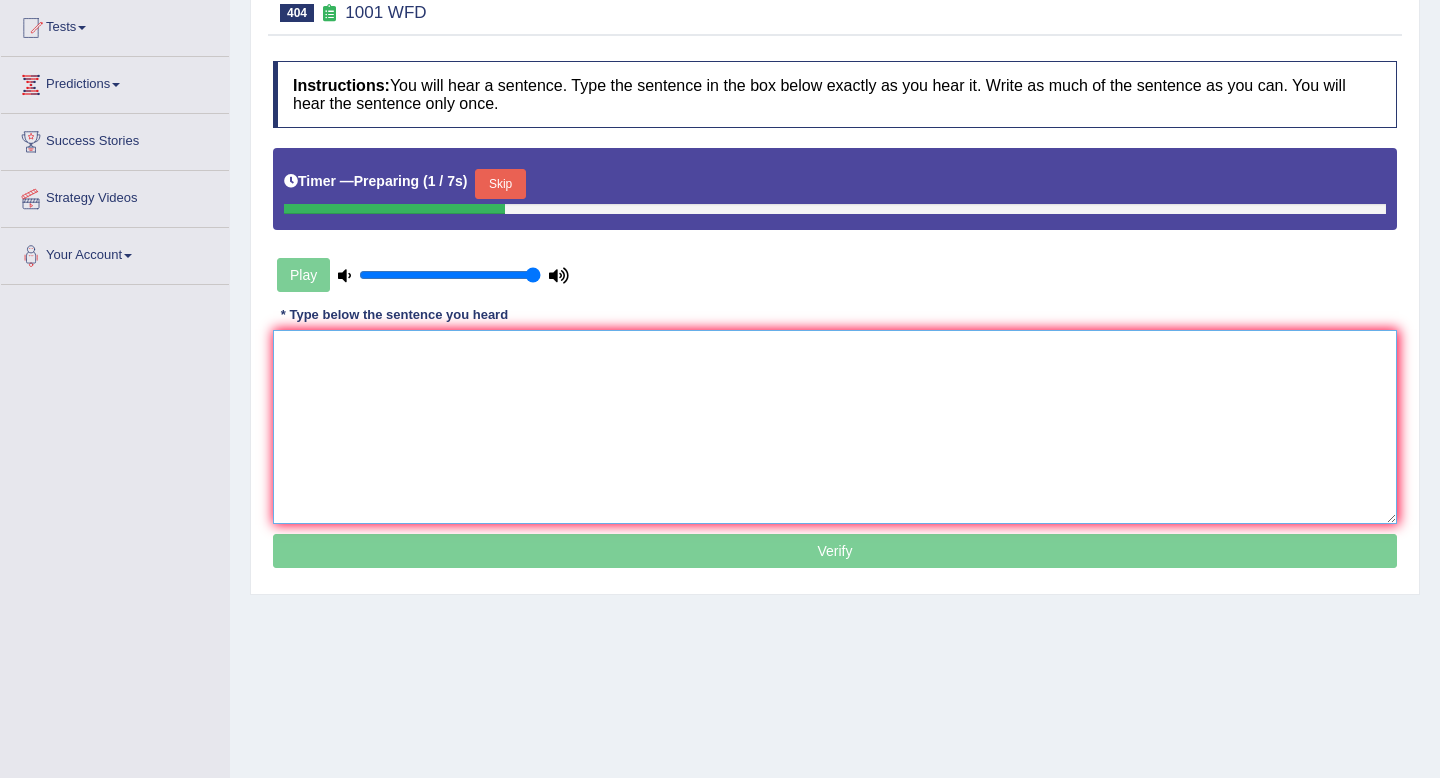 click at bounding box center (835, 427) 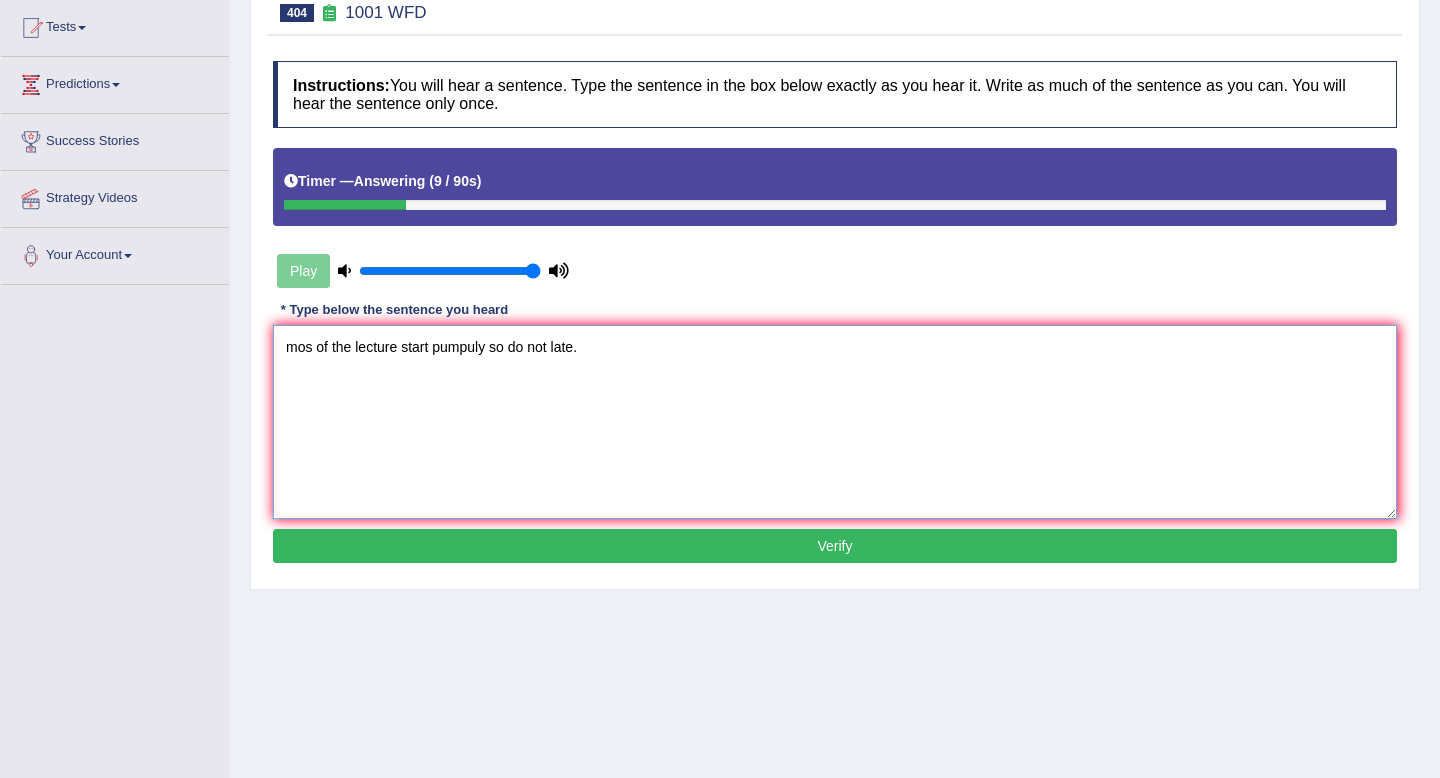 click on "mos of the lecture start pumpuly so do not late." at bounding box center (835, 422) 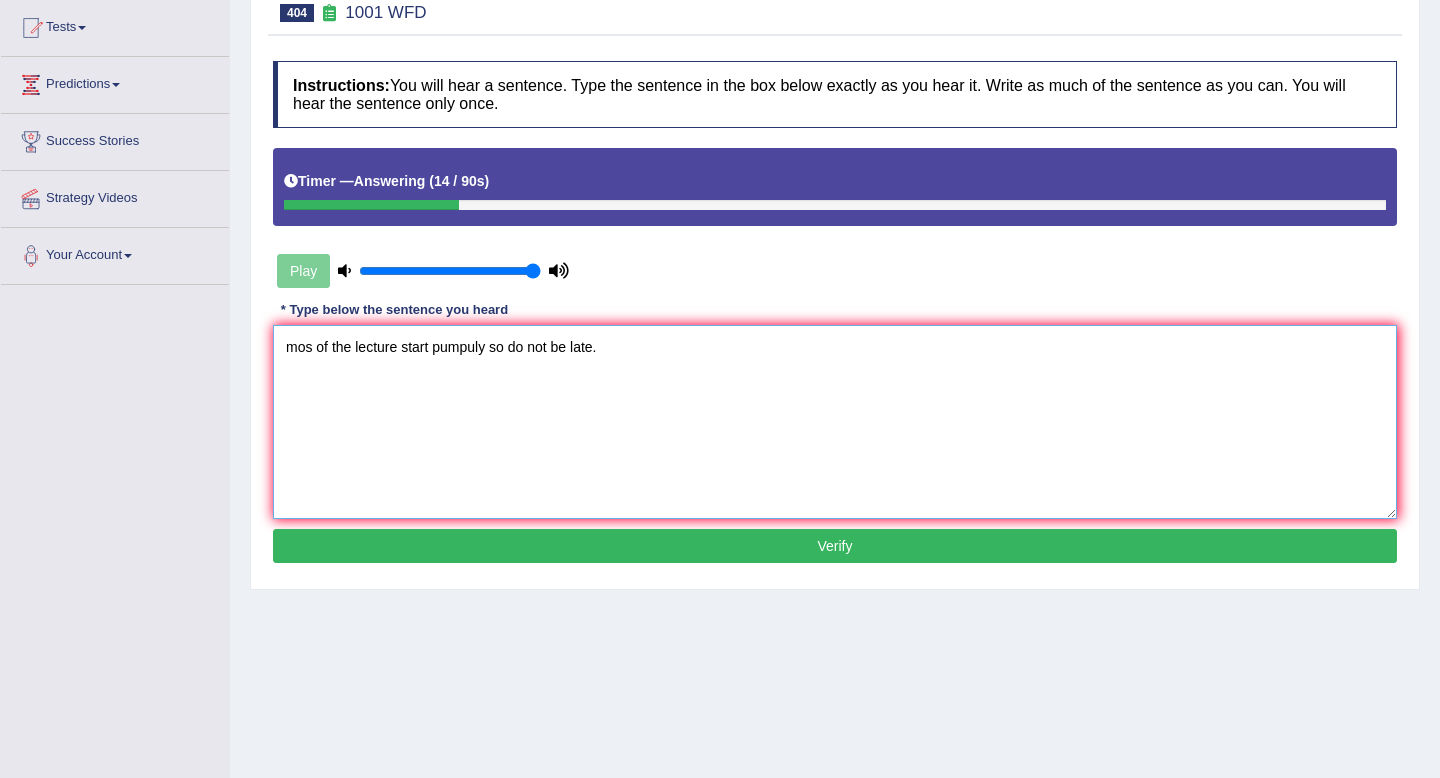 drag, startPoint x: 315, startPoint y: 346, endPoint x: 212, endPoint y: 341, distance: 103.121284 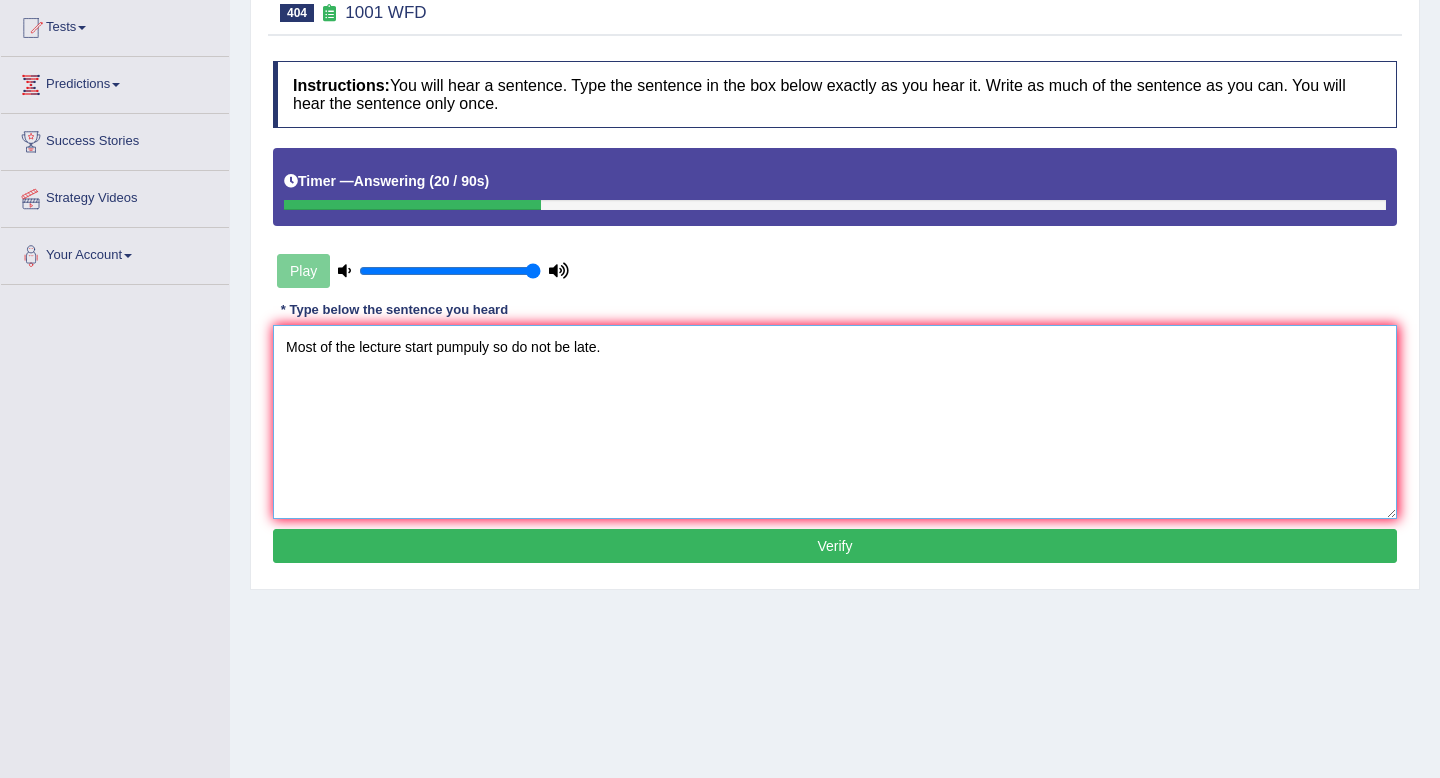 click on "Most of the lecture start pumpuly so do not be late." at bounding box center (835, 422) 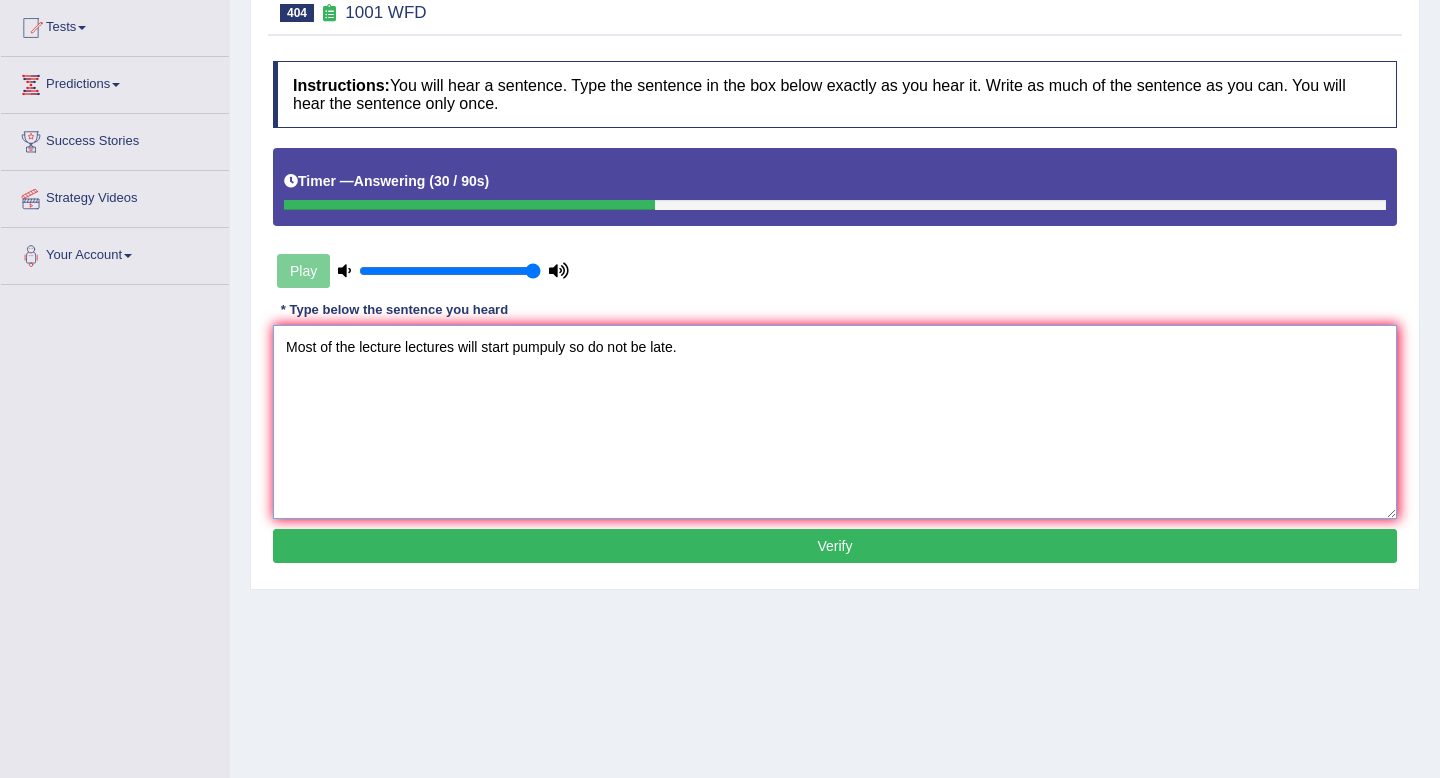 click on "Most of the lecture lectures will start pumpuly so do not be late." at bounding box center [835, 422] 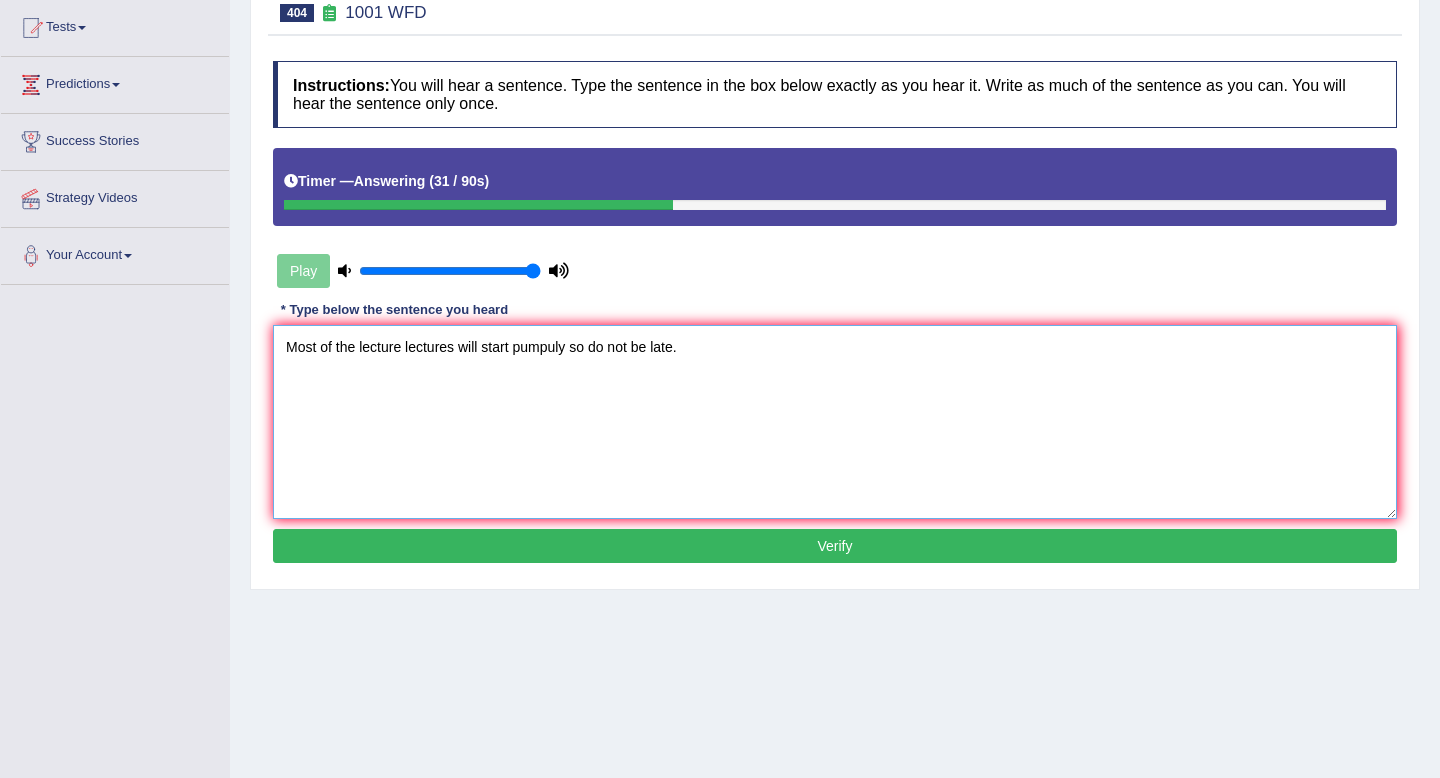 click on "Most of the lecture lectures will start pumpuly so do not be late." at bounding box center [835, 422] 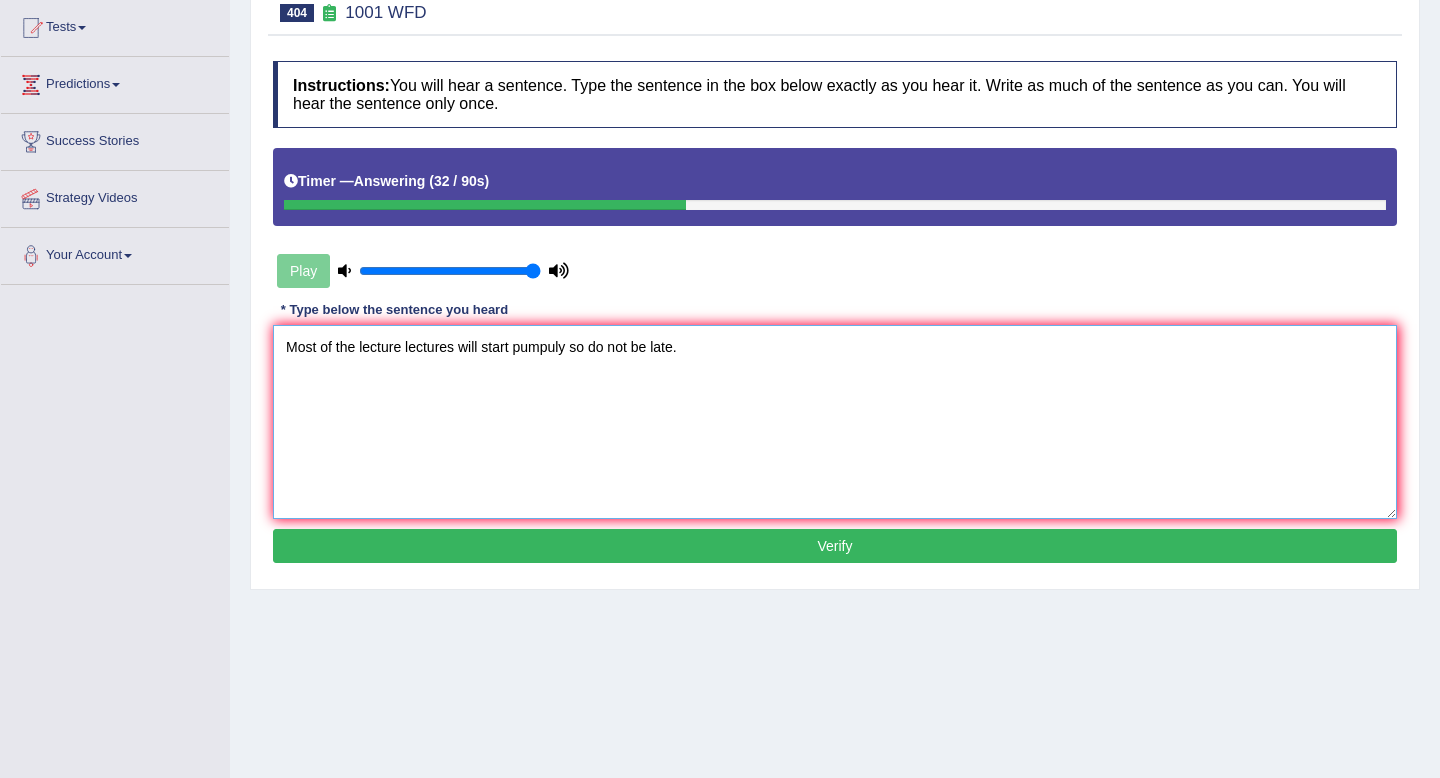 click on "Most of the lecture lectures will start pumpuly so do not be late." at bounding box center [835, 422] 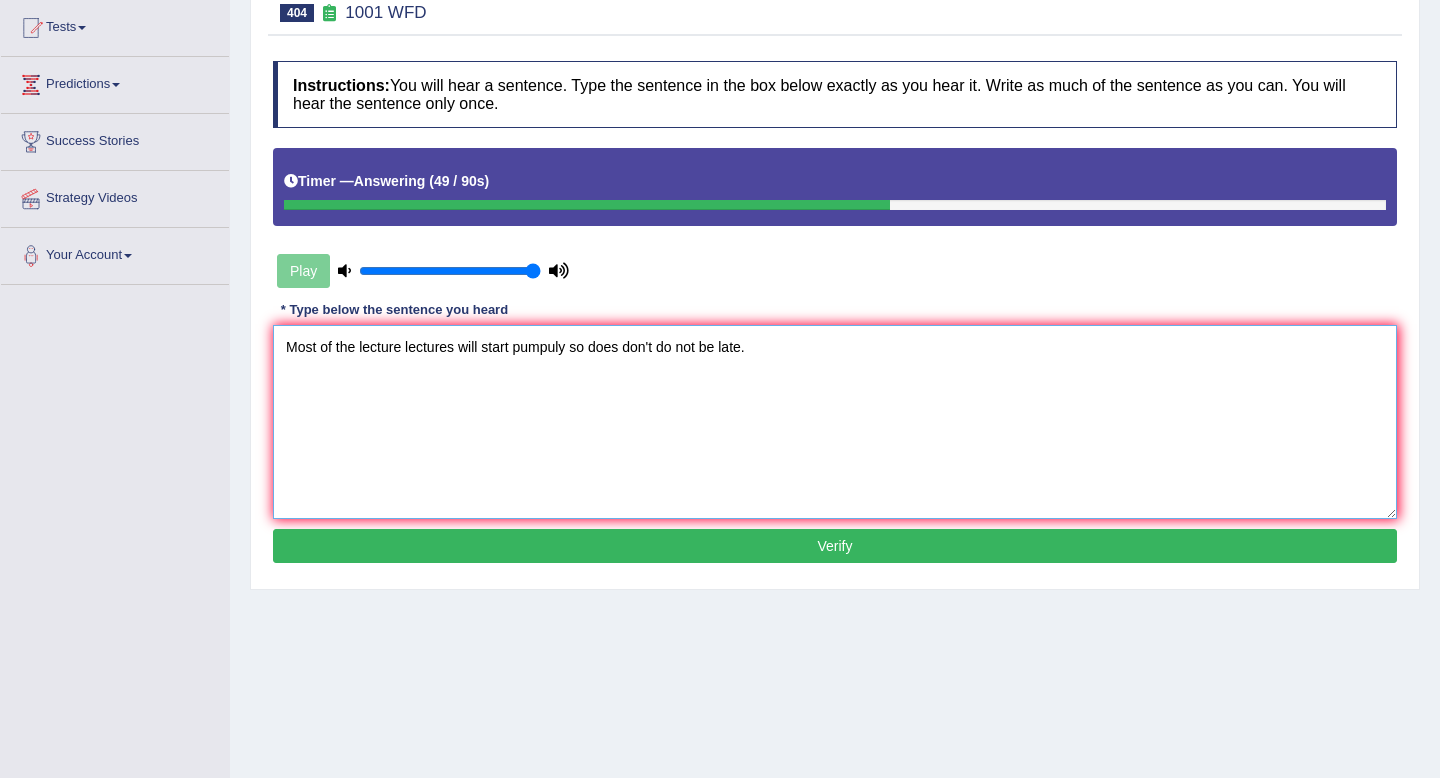 click on "Most of the lecture lectures will start pumpuly so does don't do not be late." at bounding box center [835, 422] 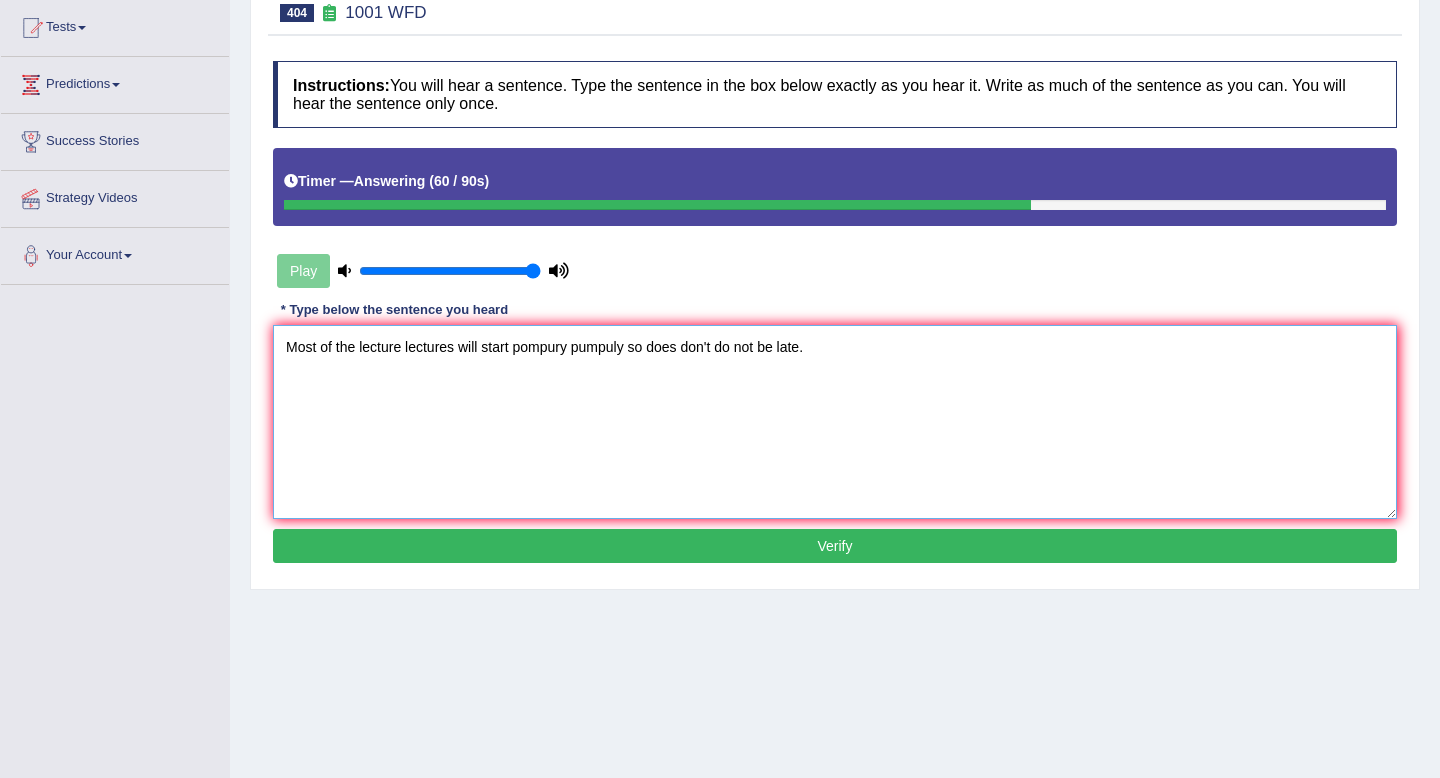 click on "Most of the lecture lectures will start pompury pumpuly so does don't do not be late." at bounding box center (835, 422) 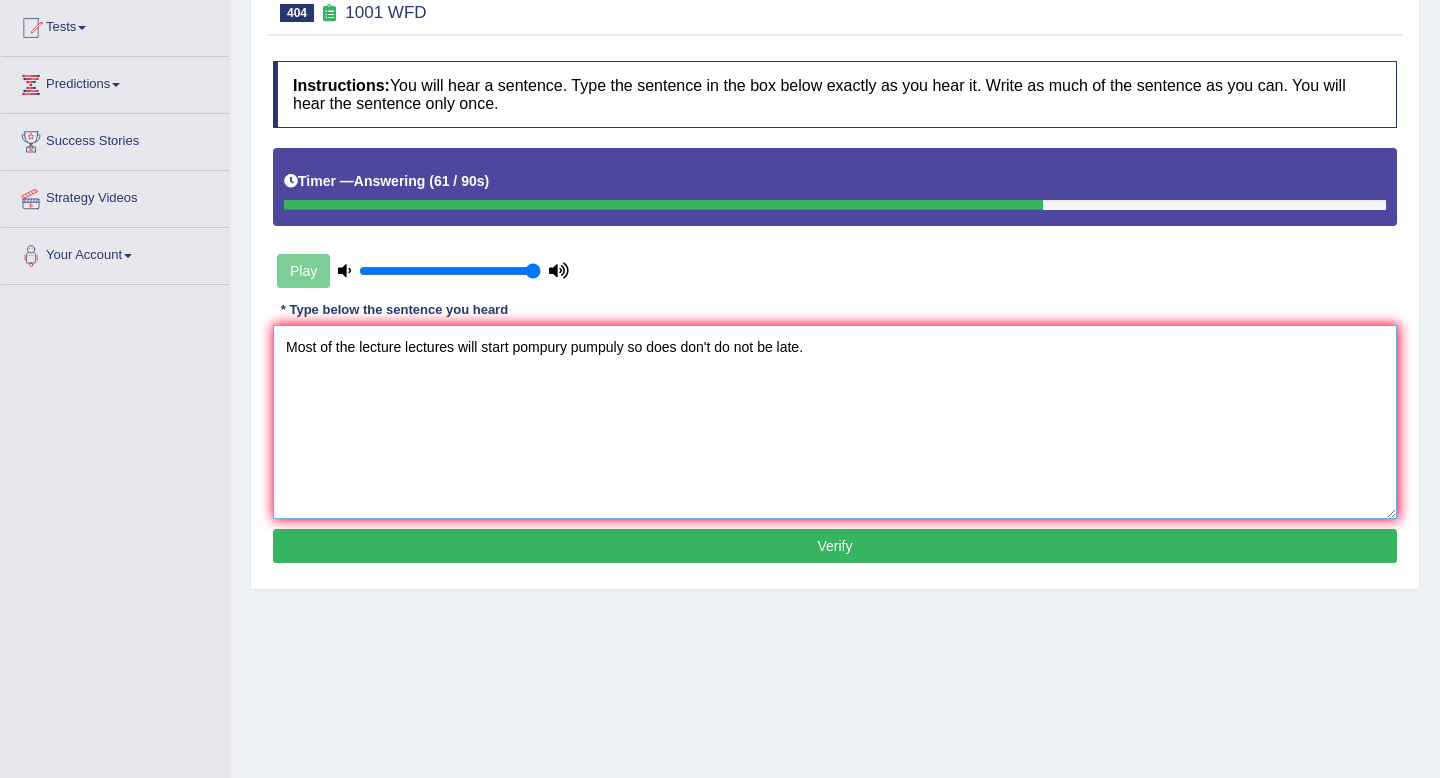 click on "Most of the lecture lectures will start pompury pumpuly so does don't do not be late." at bounding box center [835, 422] 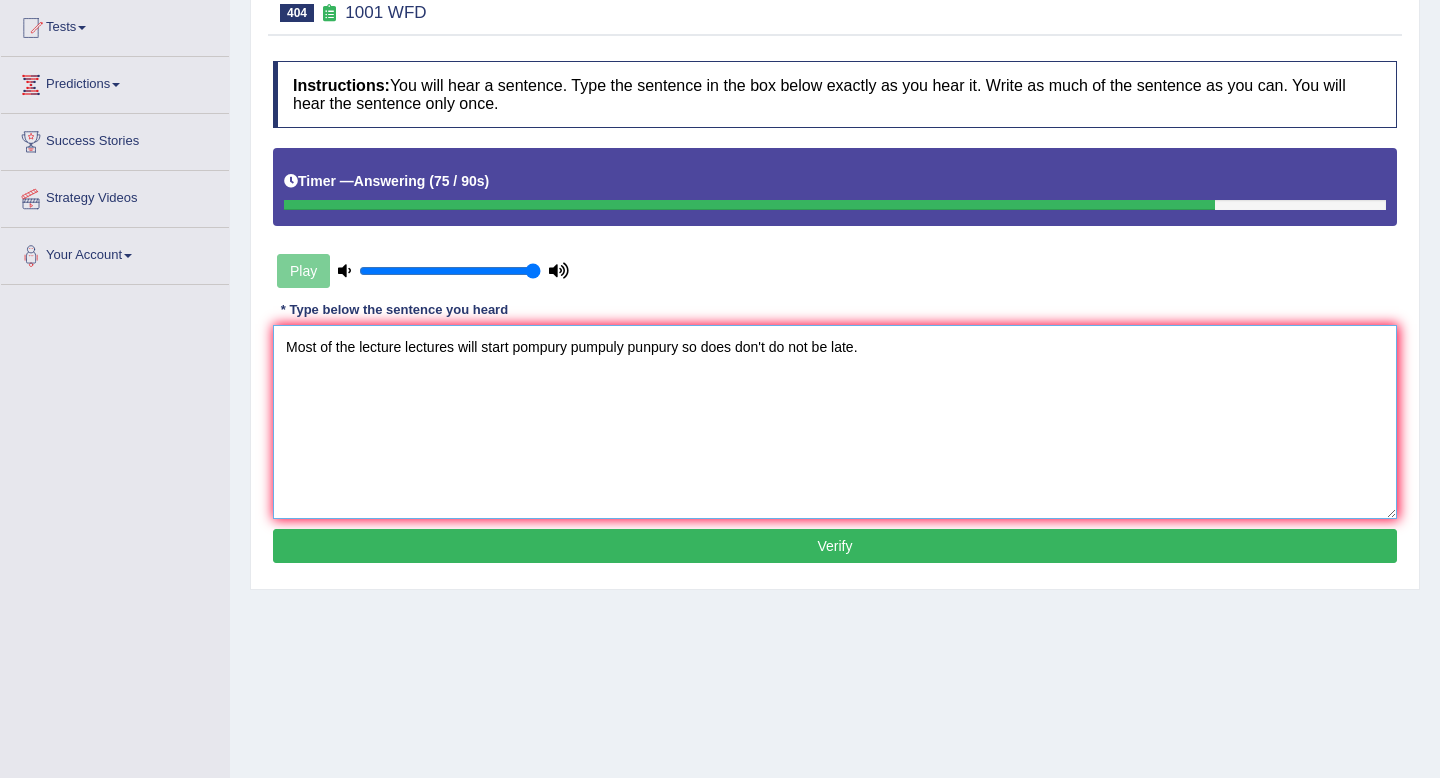type on "Most of the lecture lectures will start pompury pumpuly punpury so does don't do not be late." 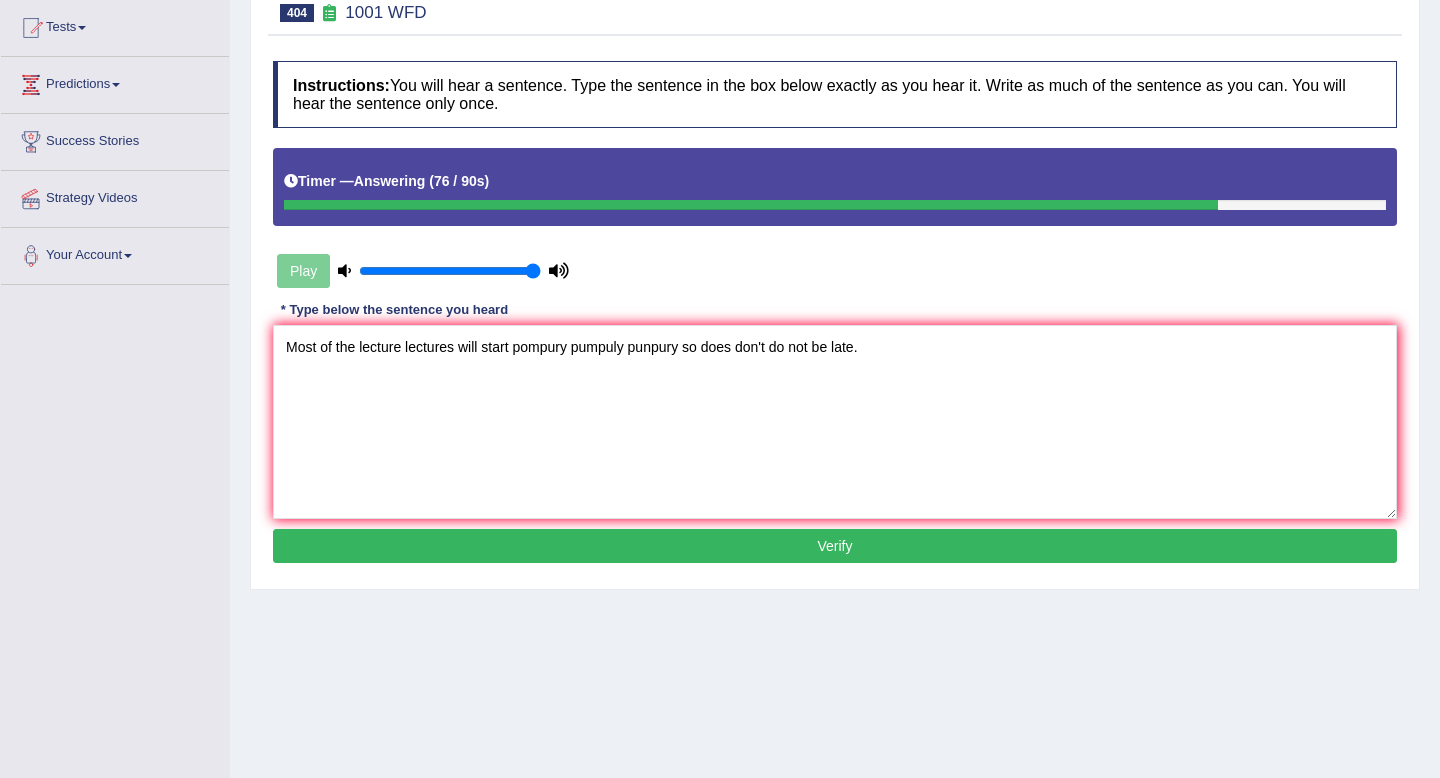 click on "Verify" at bounding box center [835, 546] 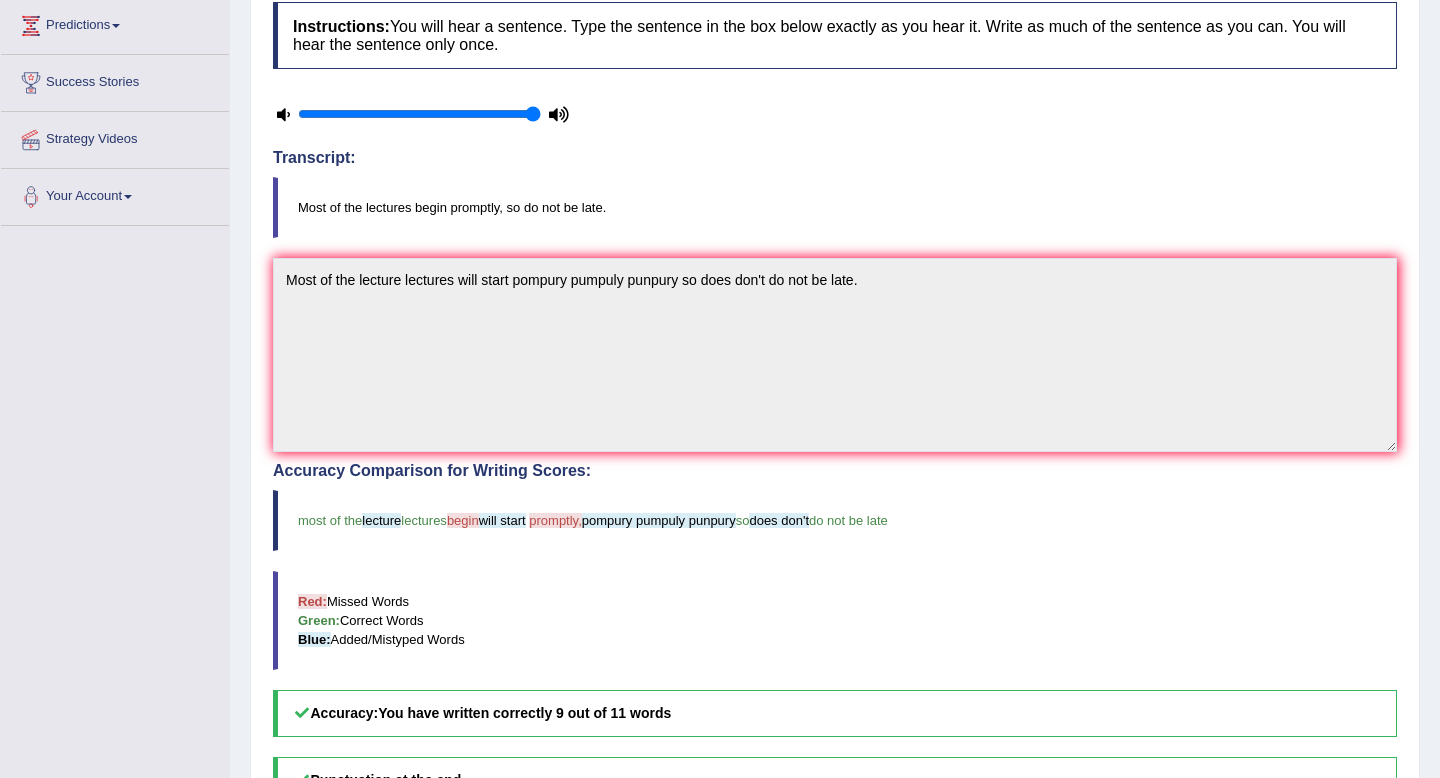 scroll, scrollTop: 276, scrollLeft: 0, axis: vertical 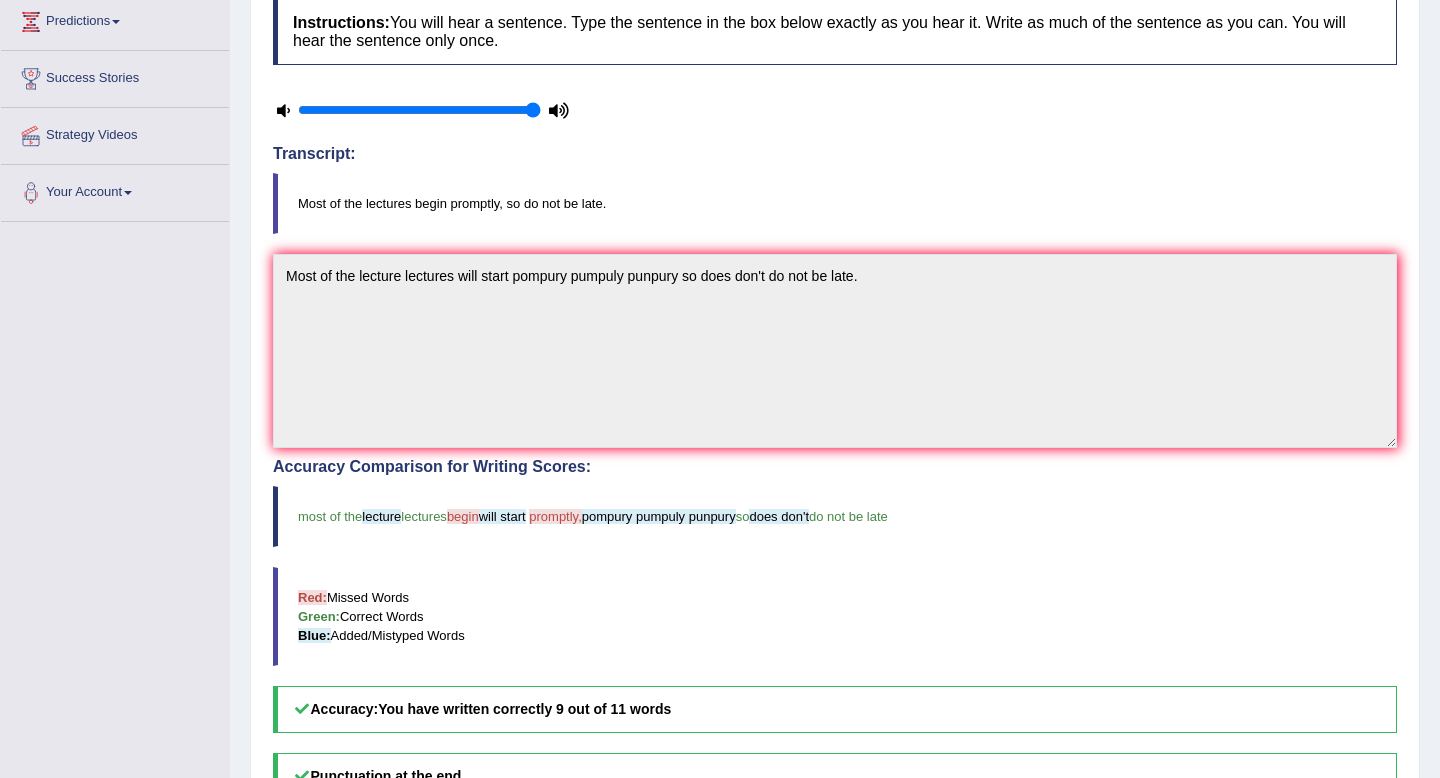 drag, startPoint x: 448, startPoint y: 202, endPoint x: 501, endPoint y: 191, distance: 54.129475 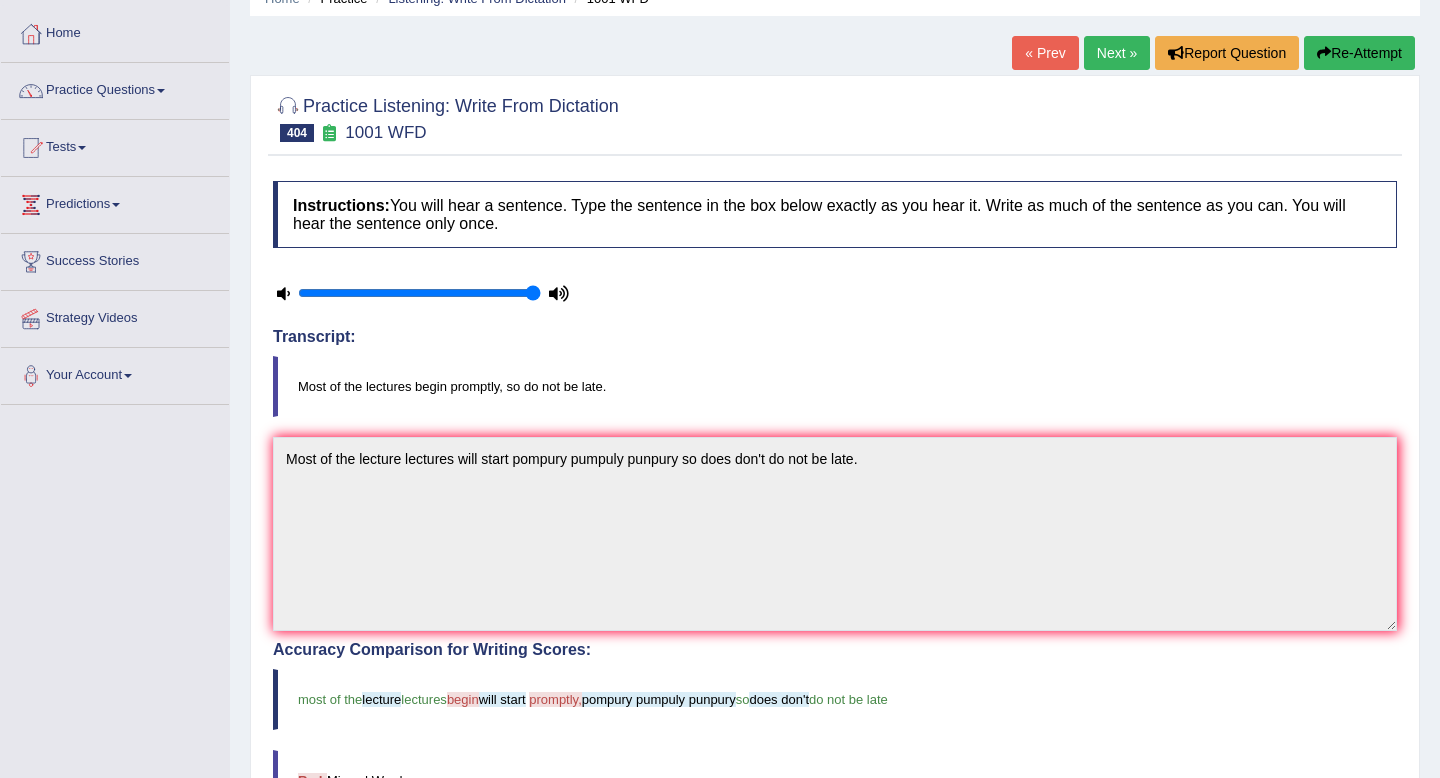 scroll, scrollTop: 91, scrollLeft: 0, axis: vertical 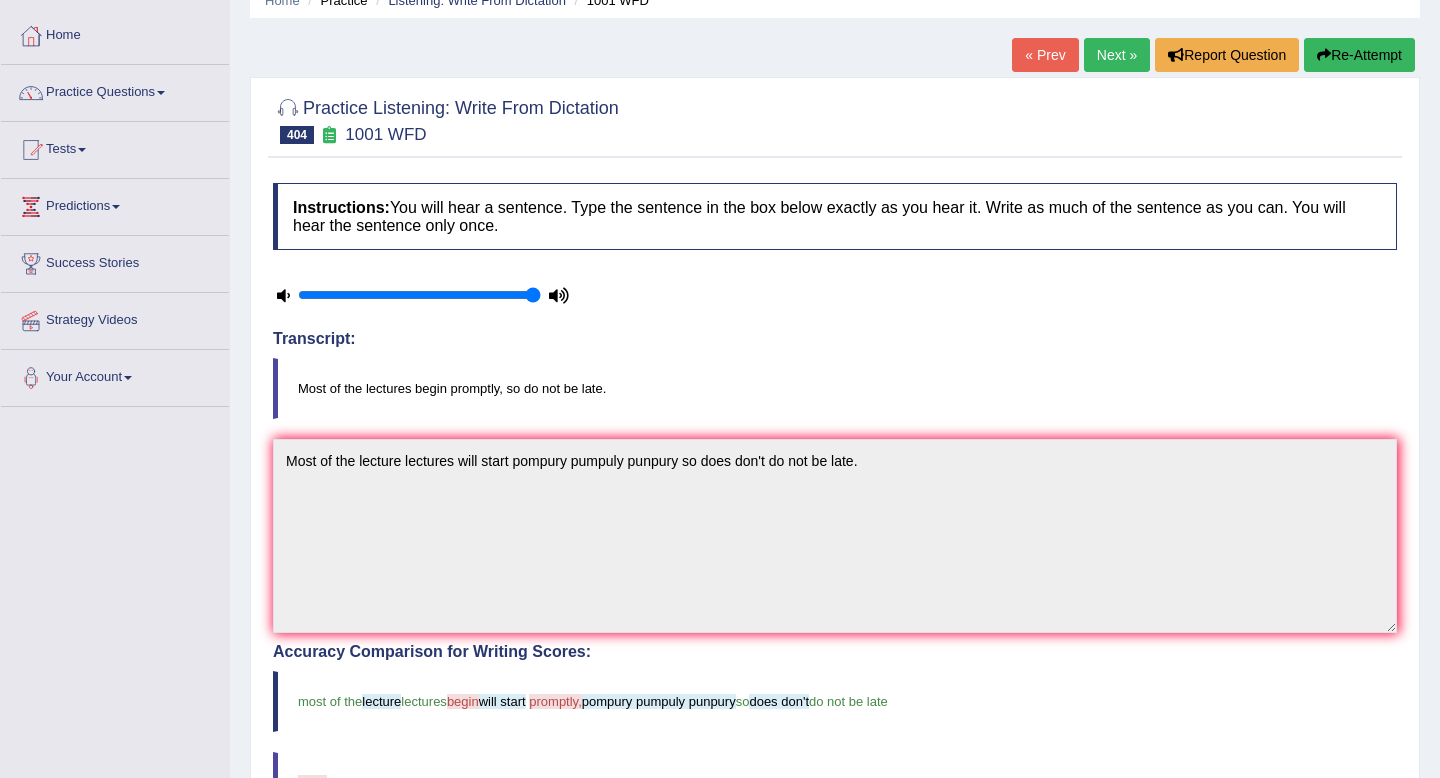 click on "Next »" at bounding box center [1117, 55] 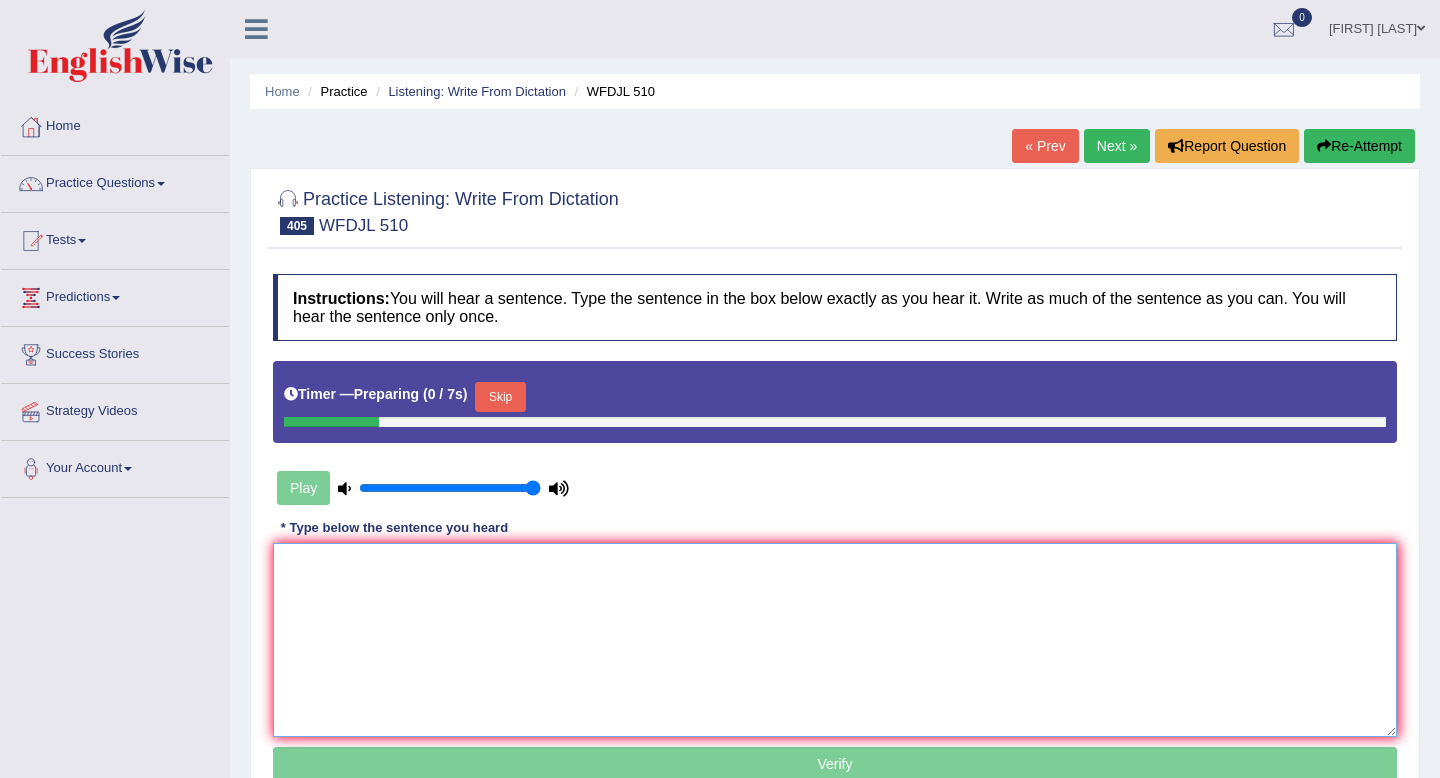scroll, scrollTop: 0, scrollLeft: 0, axis: both 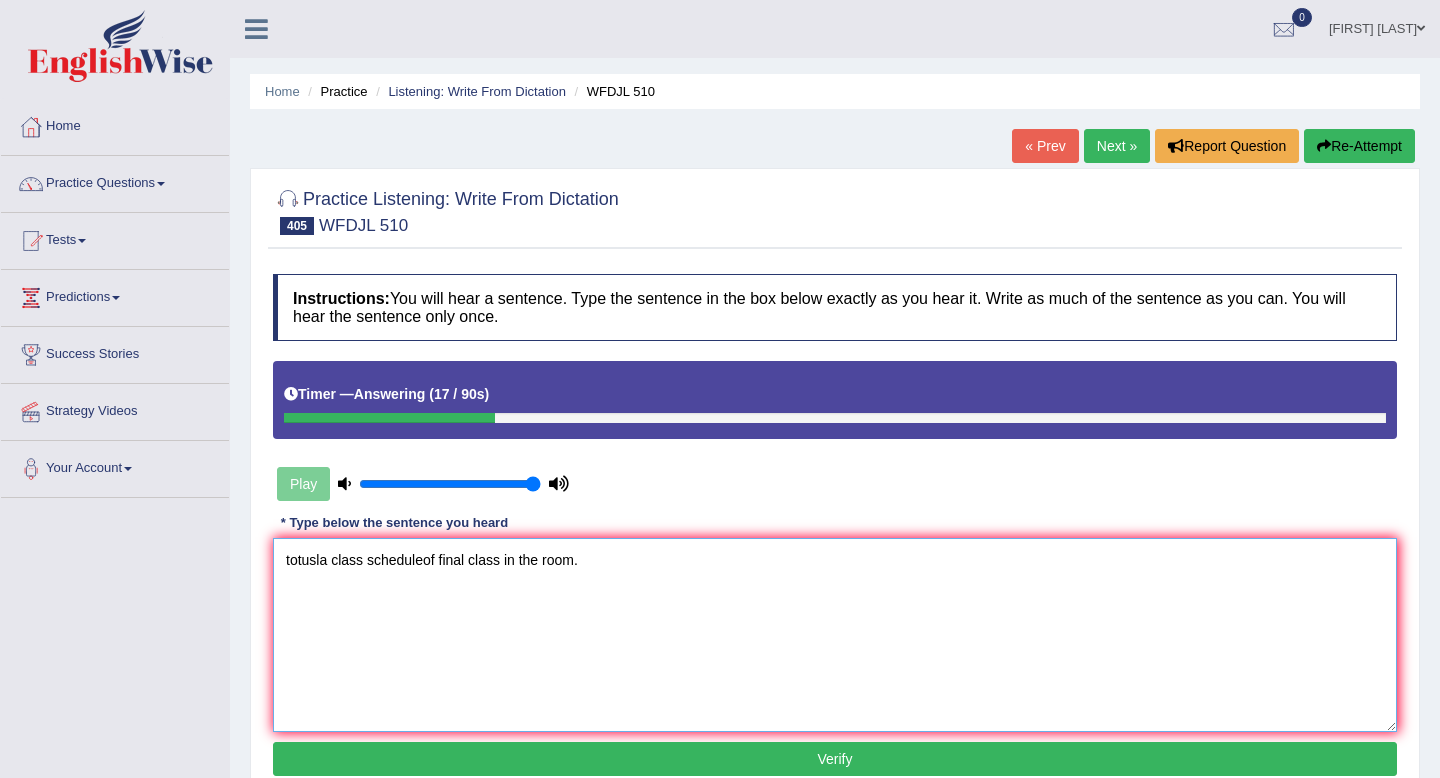 drag, startPoint x: 330, startPoint y: 559, endPoint x: 225, endPoint y: 557, distance: 105.01904 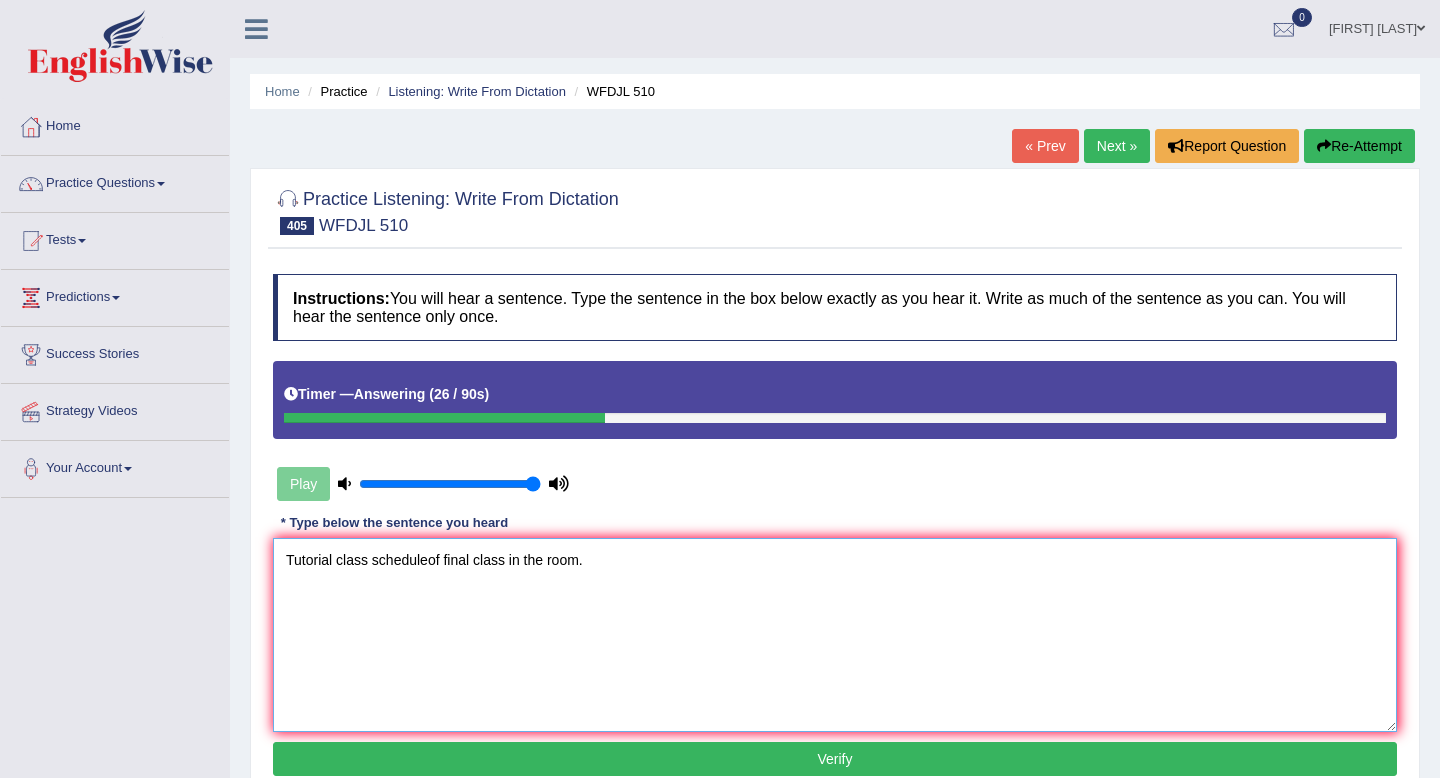 click on "Tutorial class scheduleof final class in the room." at bounding box center (835, 635) 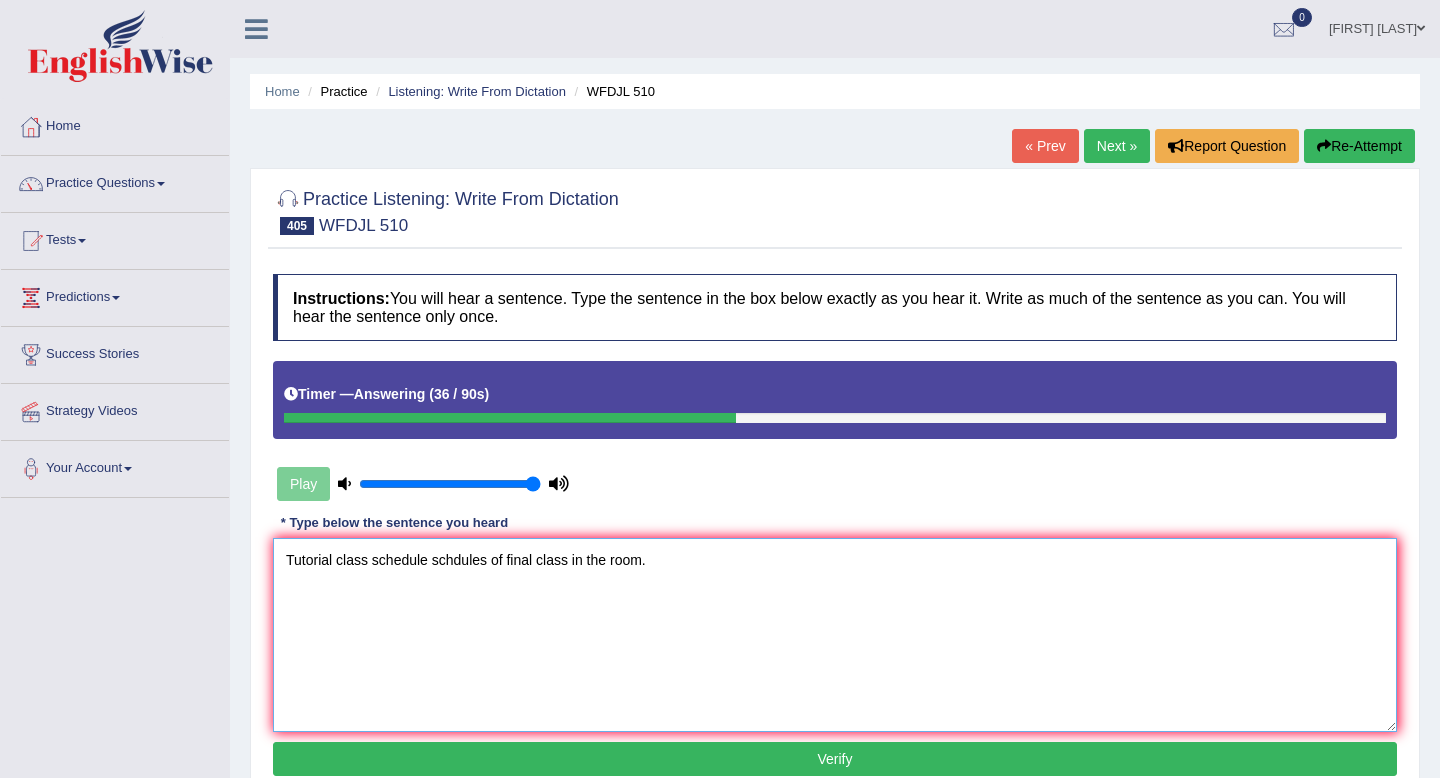click on "Tutorial class schedule schdules of final class in the room." at bounding box center [835, 635] 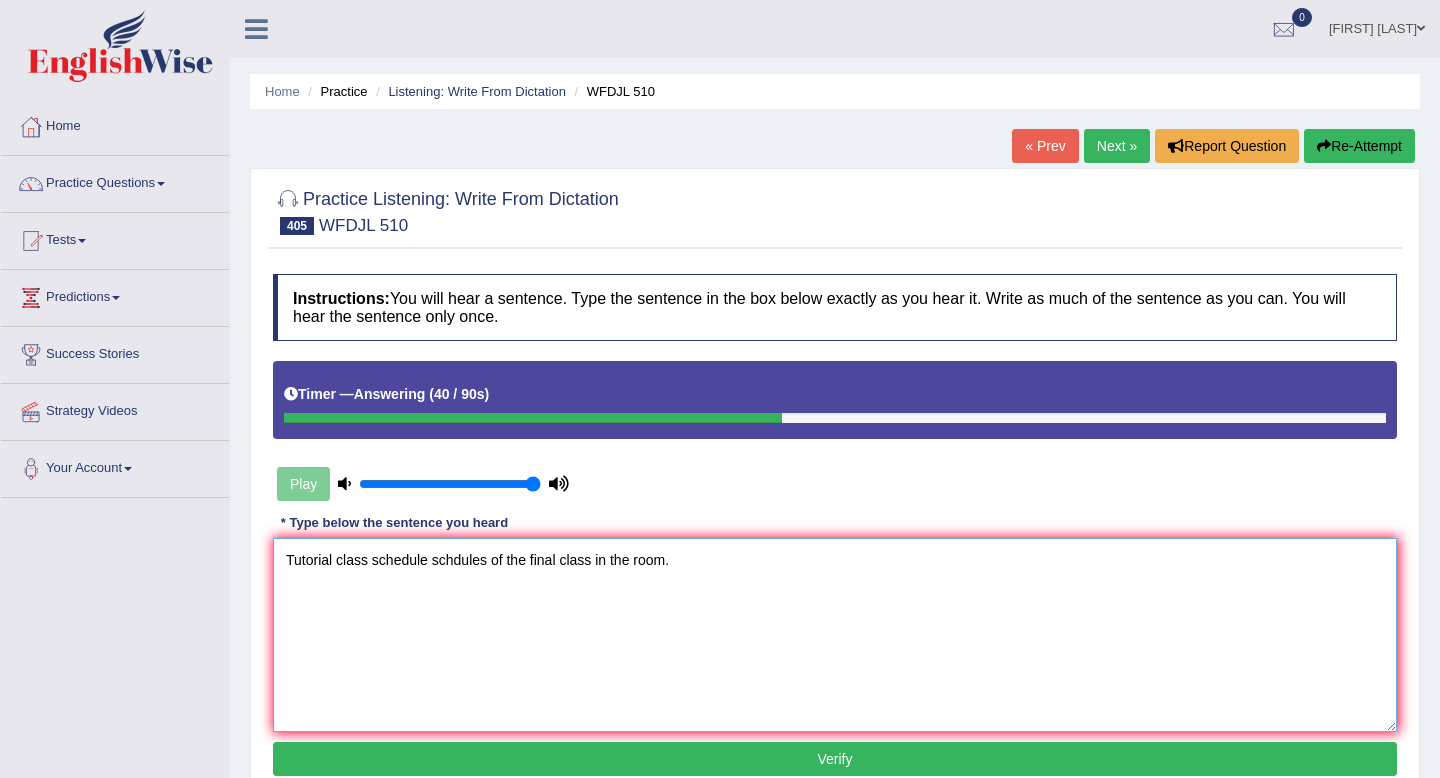 click on "Tutorial class schedule schdules of the final class in the room." at bounding box center (835, 635) 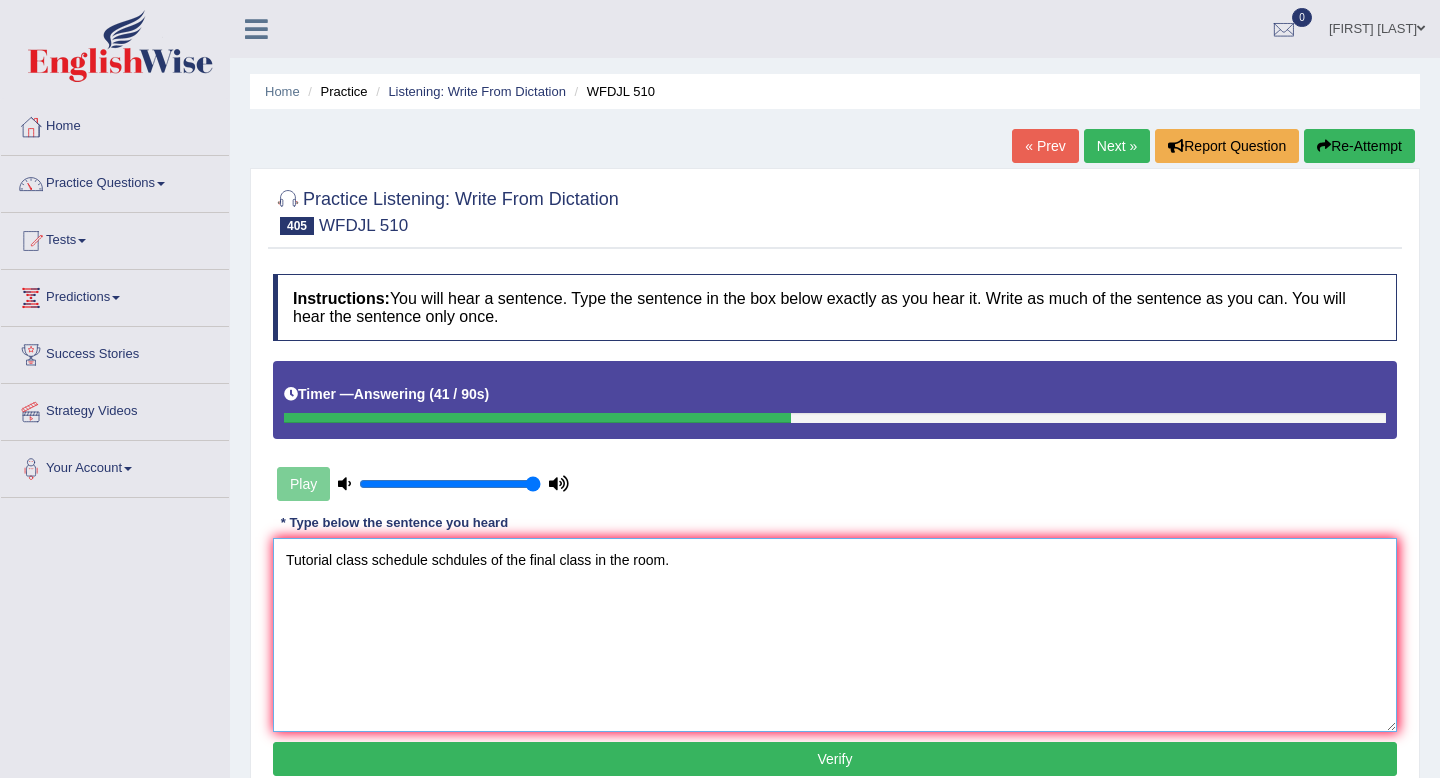 click on "Tutorial class schedule schdules of the final class in the room." at bounding box center (835, 635) 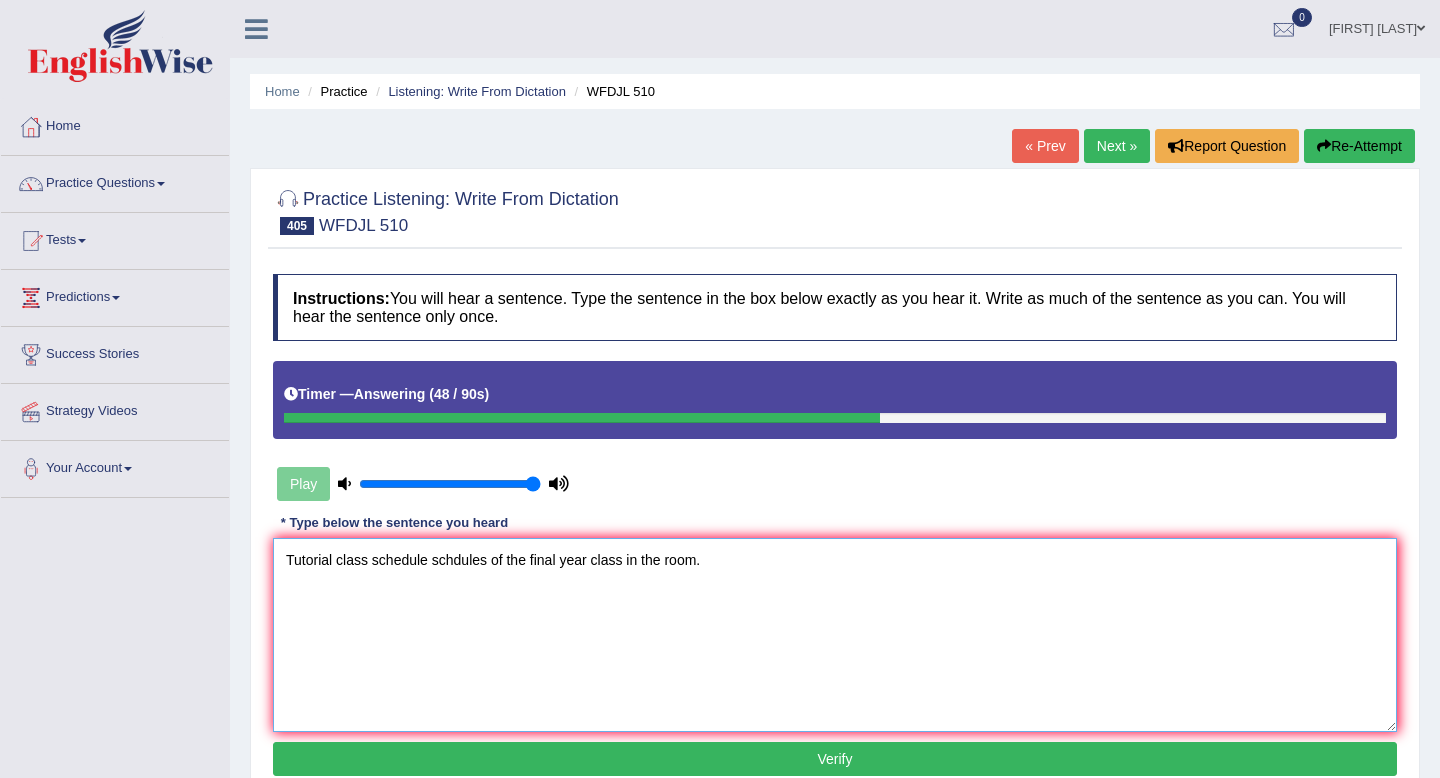 click on "Tutorial class schedule schdules of the final year class in the room." at bounding box center [835, 635] 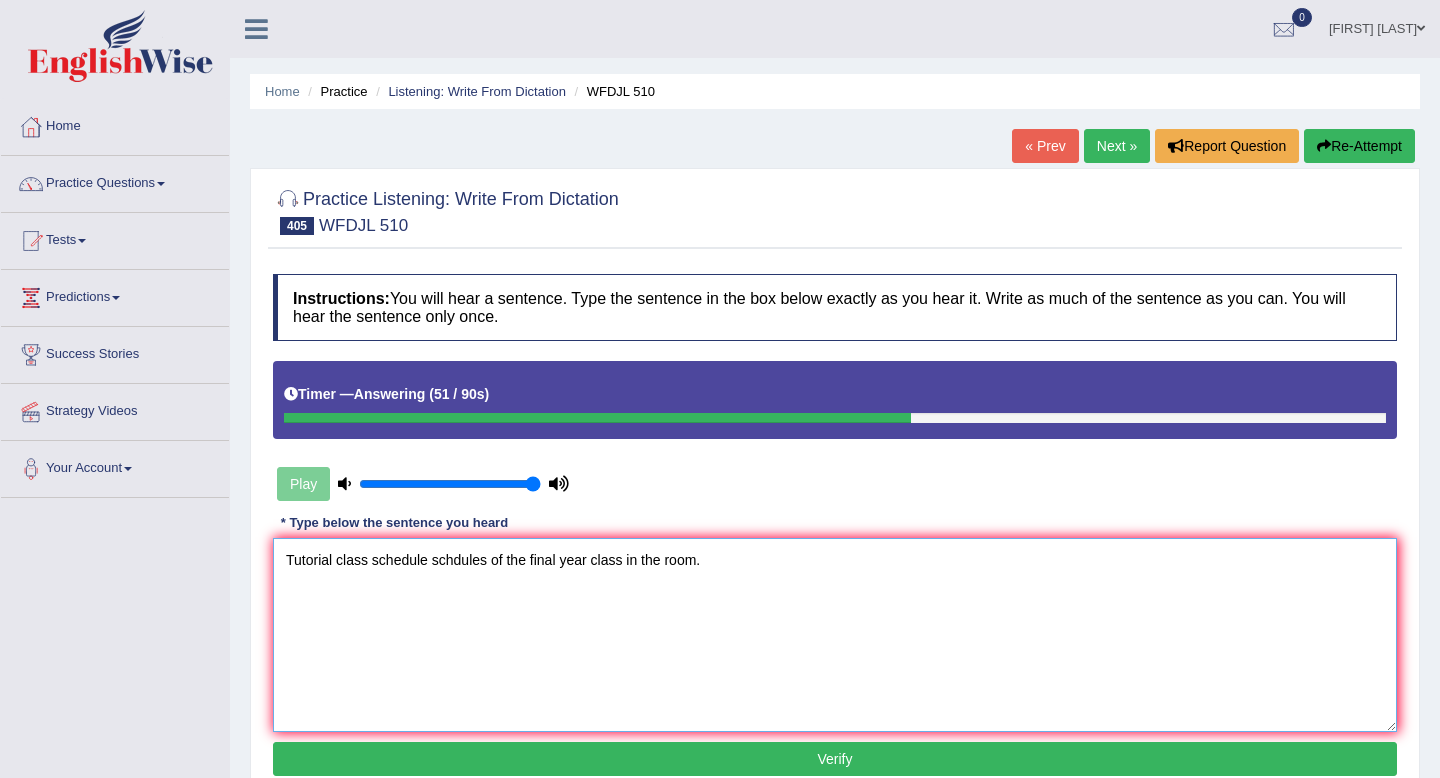 click on "Tutorial class schedule schdules of the final year class in the room." at bounding box center (835, 635) 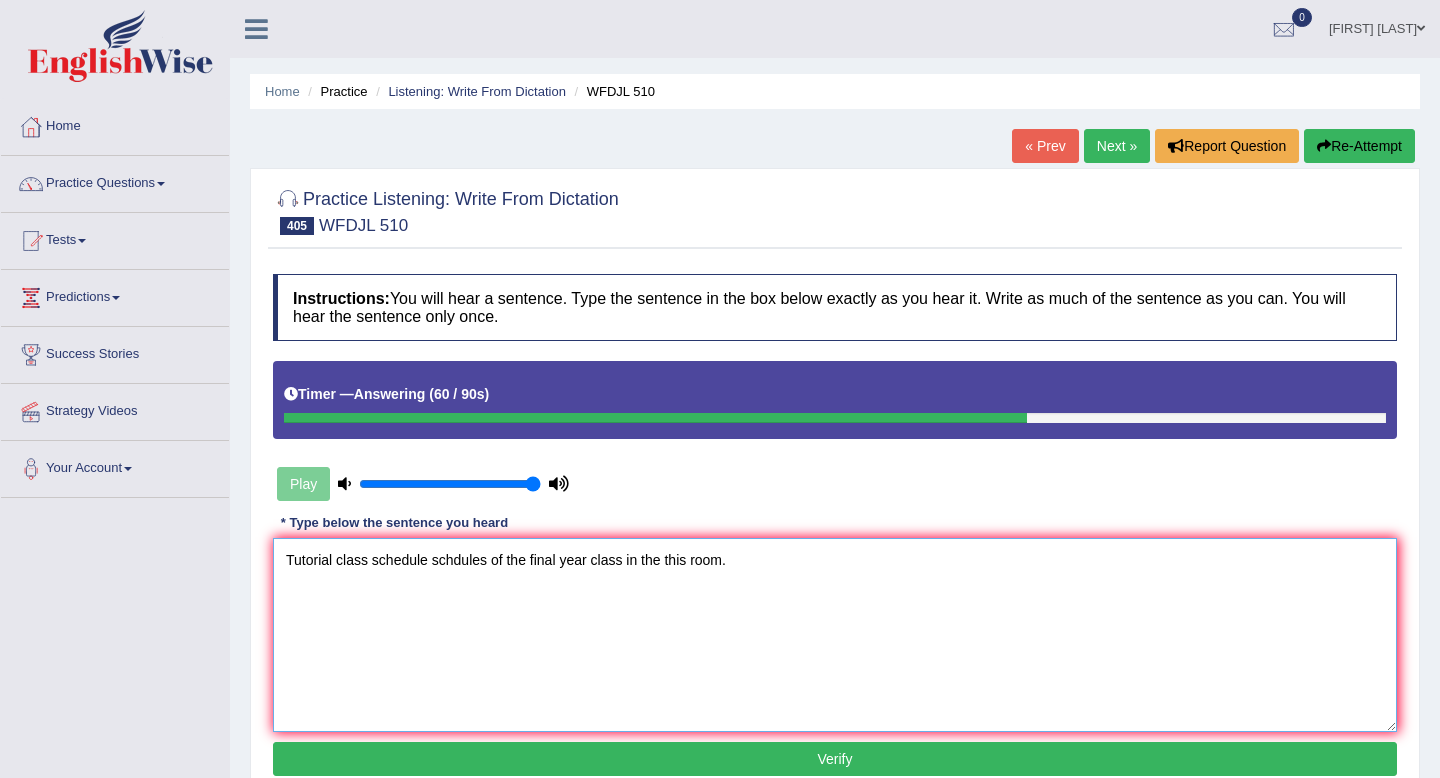click on "Tutorial class schedule schdules of the final year class in the this room." at bounding box center (835, 635) 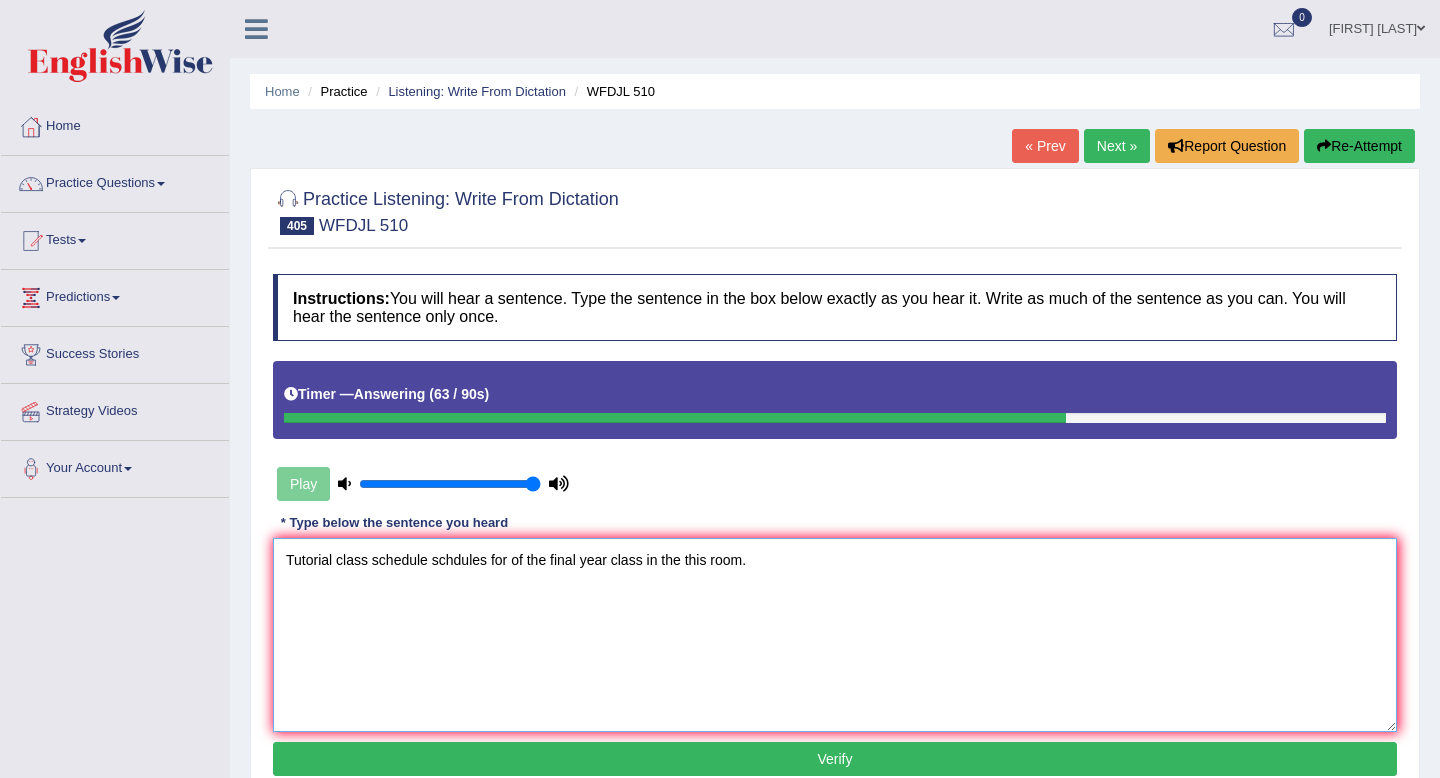 click on "Tutorial class schedule schdules for of the final year class in the this room." at bounding box center [835, 635] 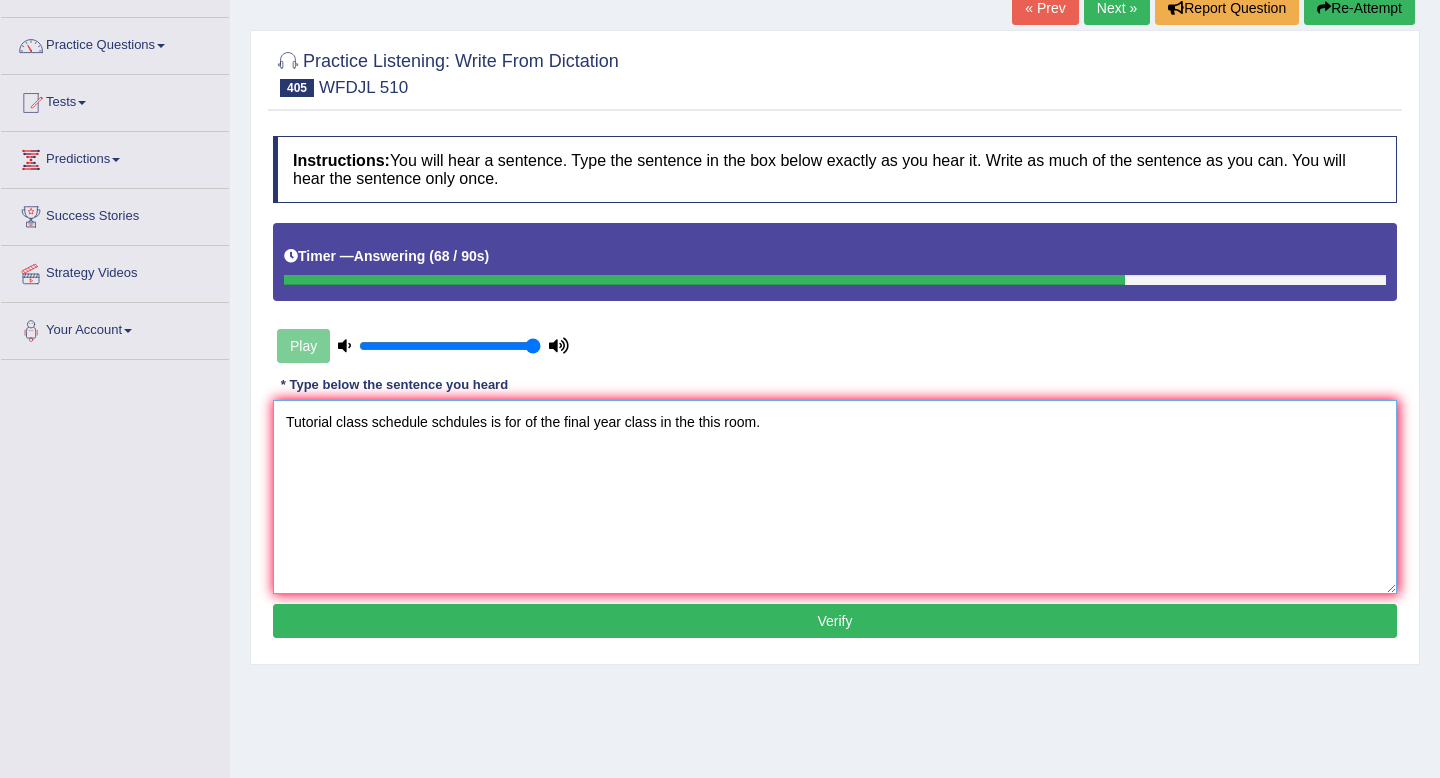 scroll, scrollTop: 144, scrollLeft: 0, axis: vertical 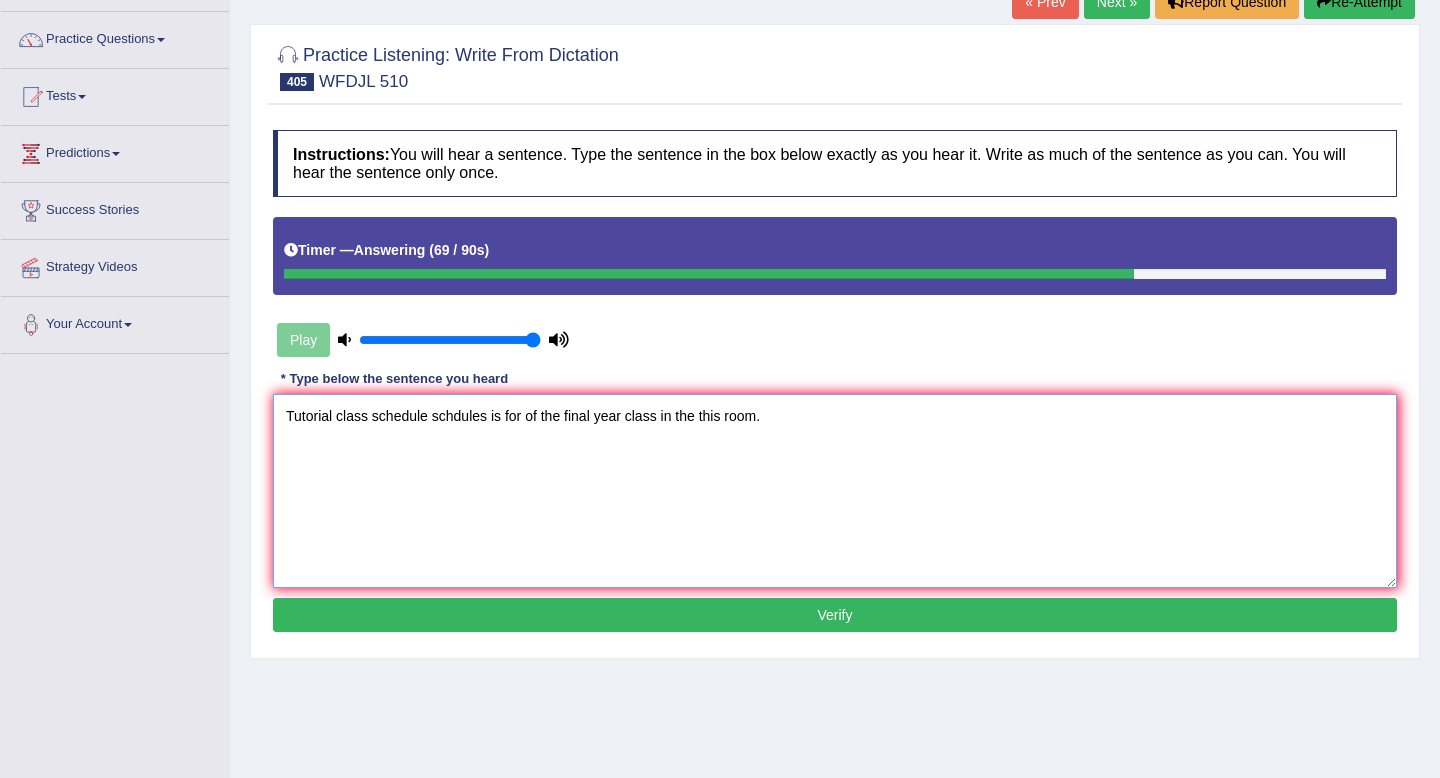 click on "Tutorial class schedule schdules is for of the final year class in the this room." at bounding box center (835, 491) 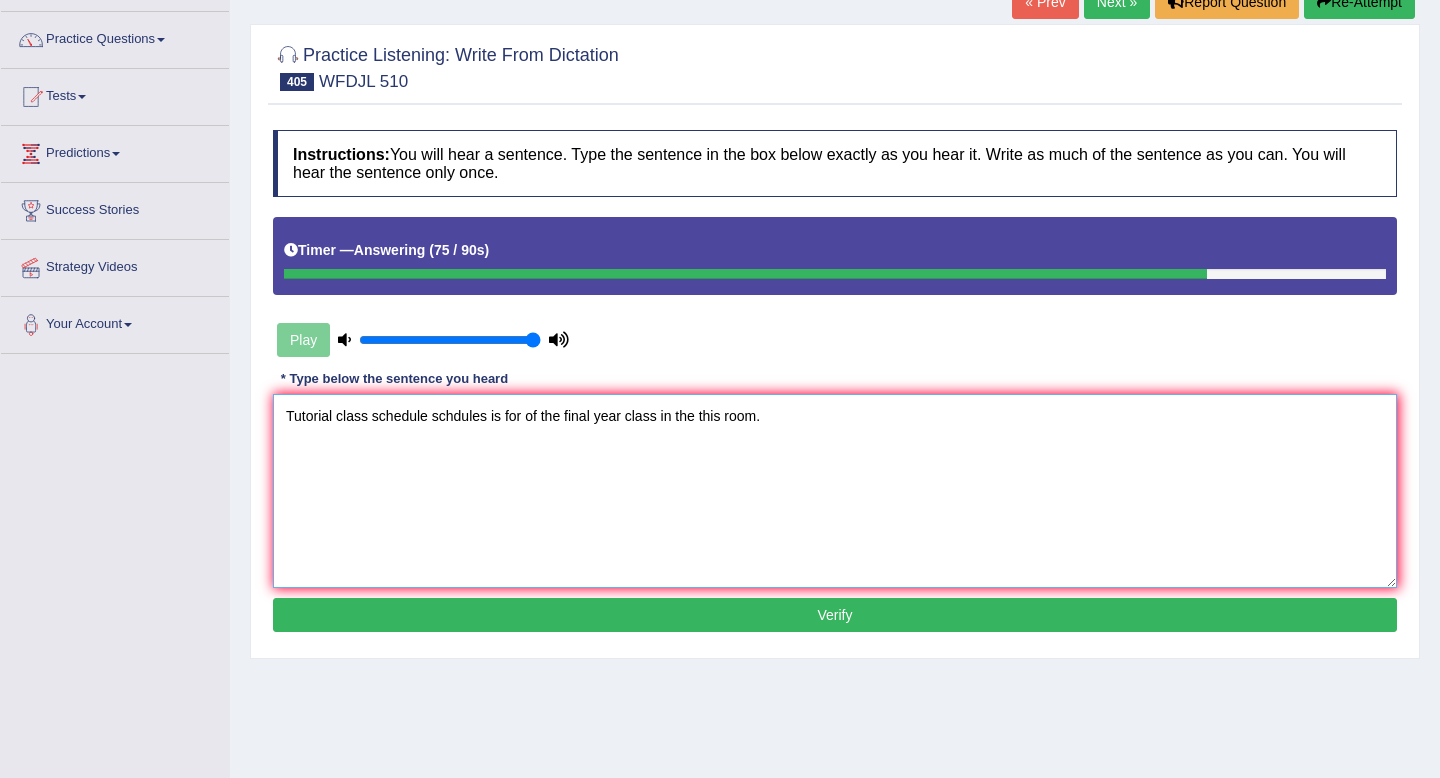 type on "Tutorial class schedule schdules is for of the final year class in the this room." 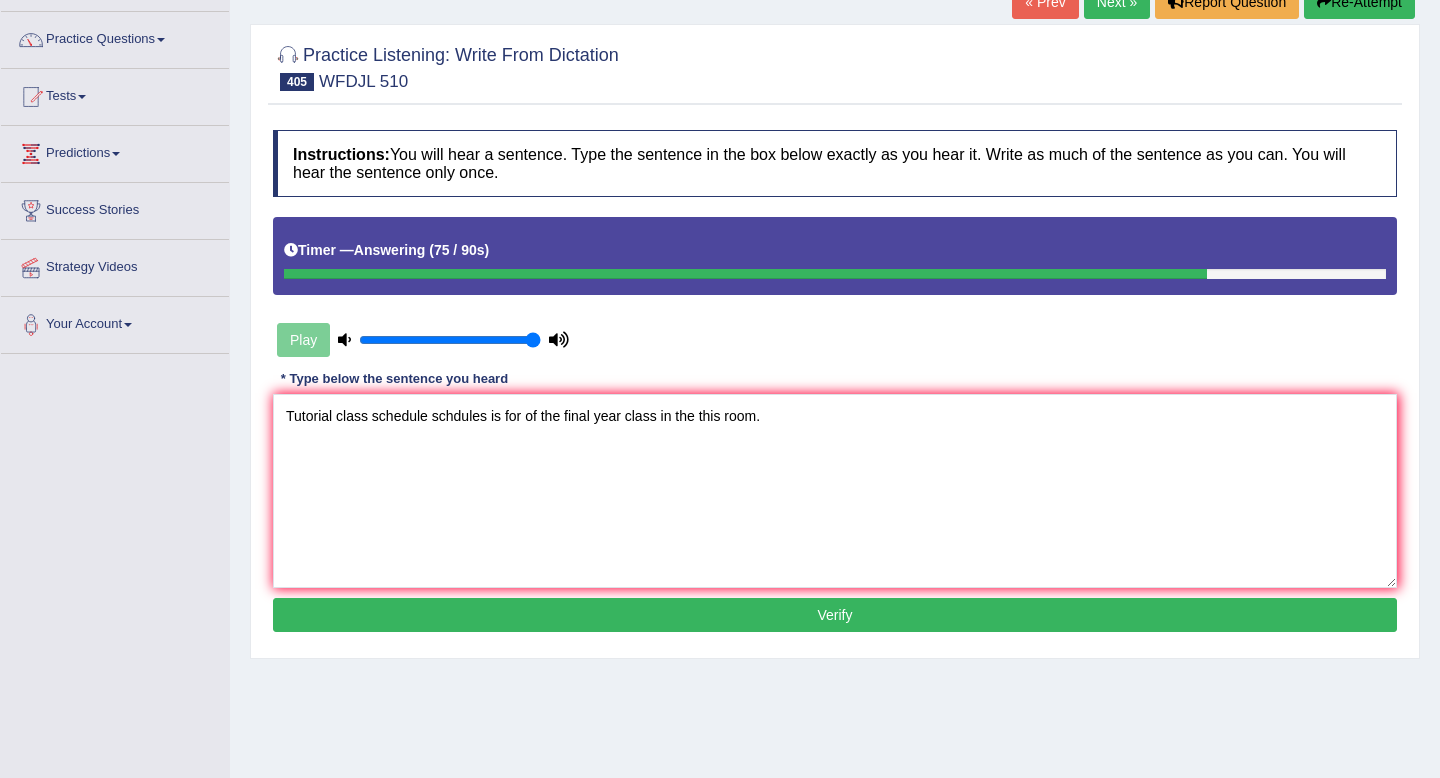 click on "Verify" at bounding box center (835, 615) 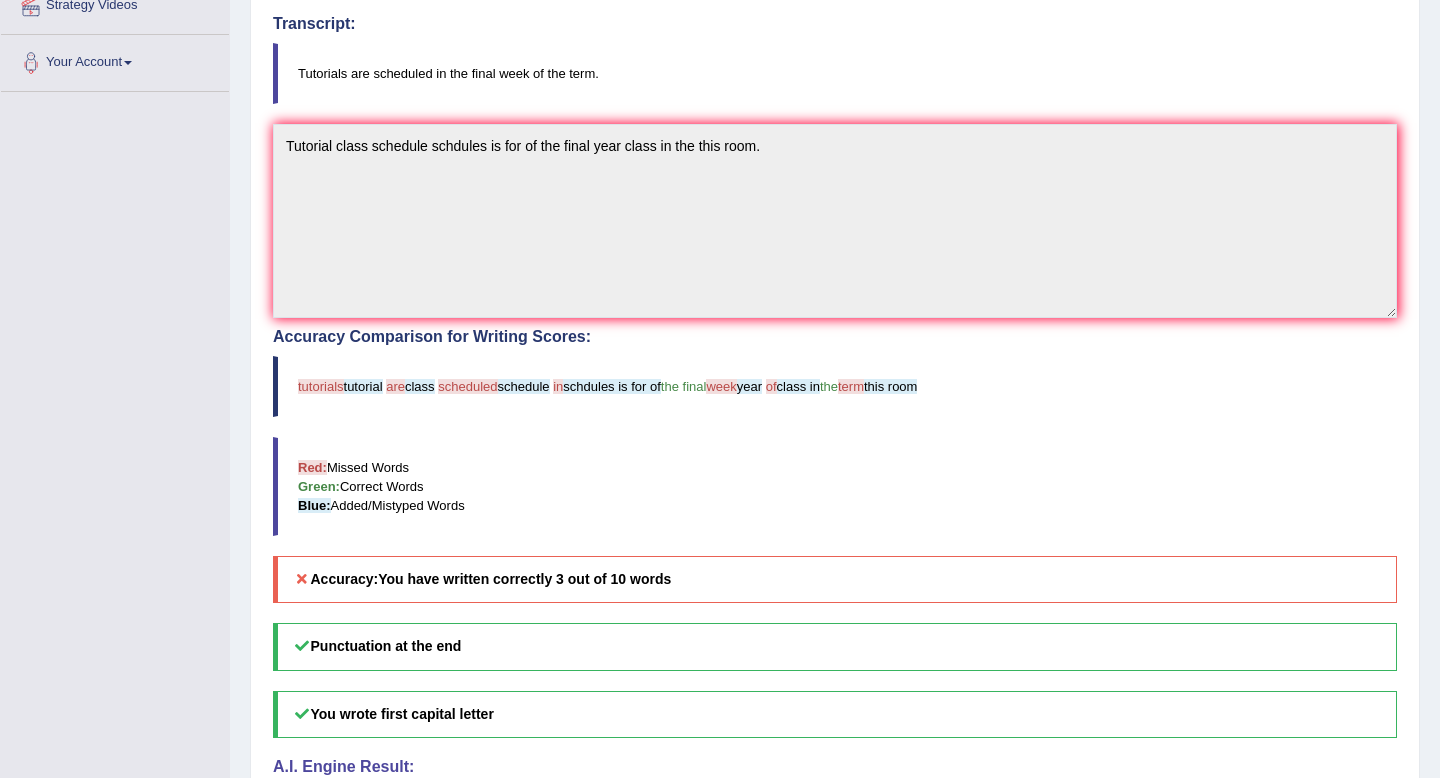 scroll, scrollTop: 0, scrollLeft: 0, axis: both 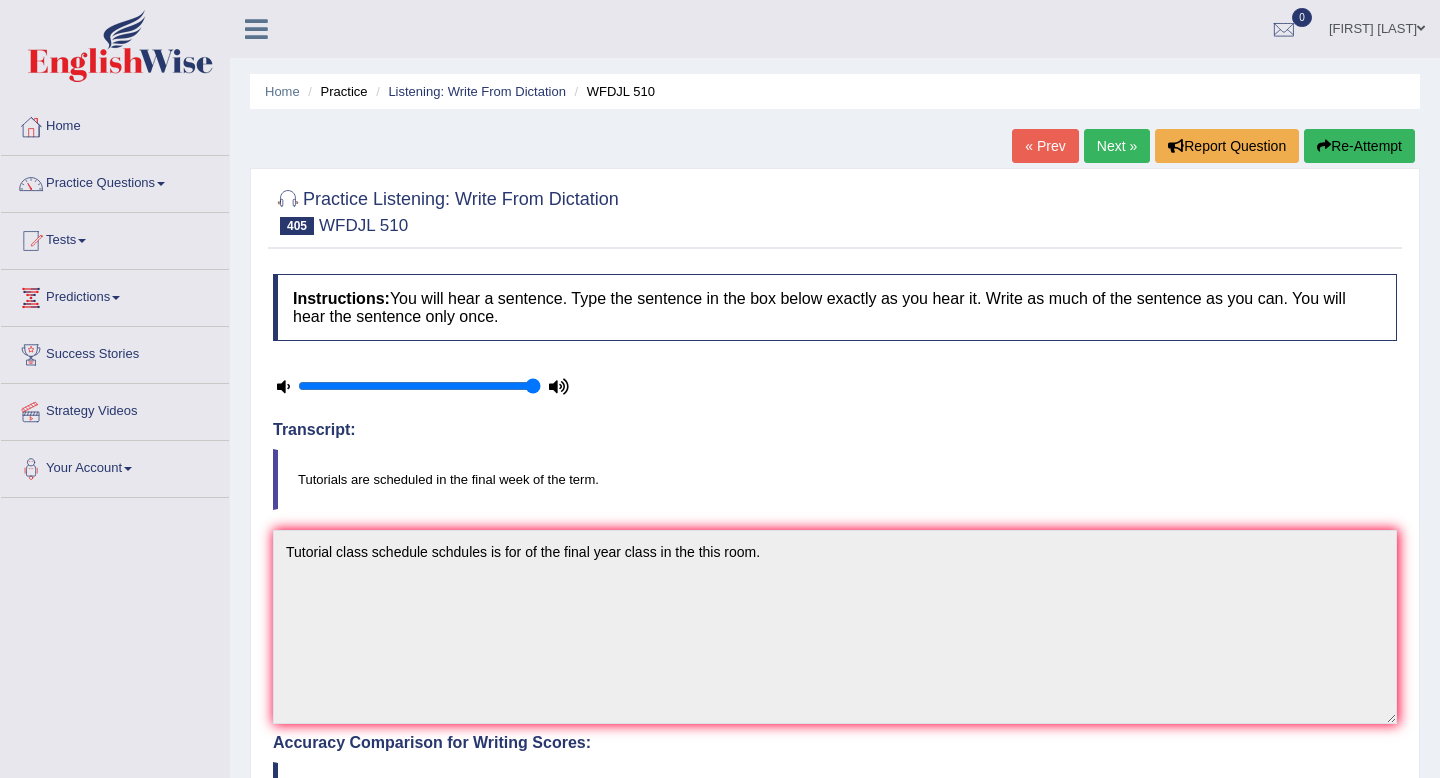 click on "Next »" at bounding box center (1117, 146) 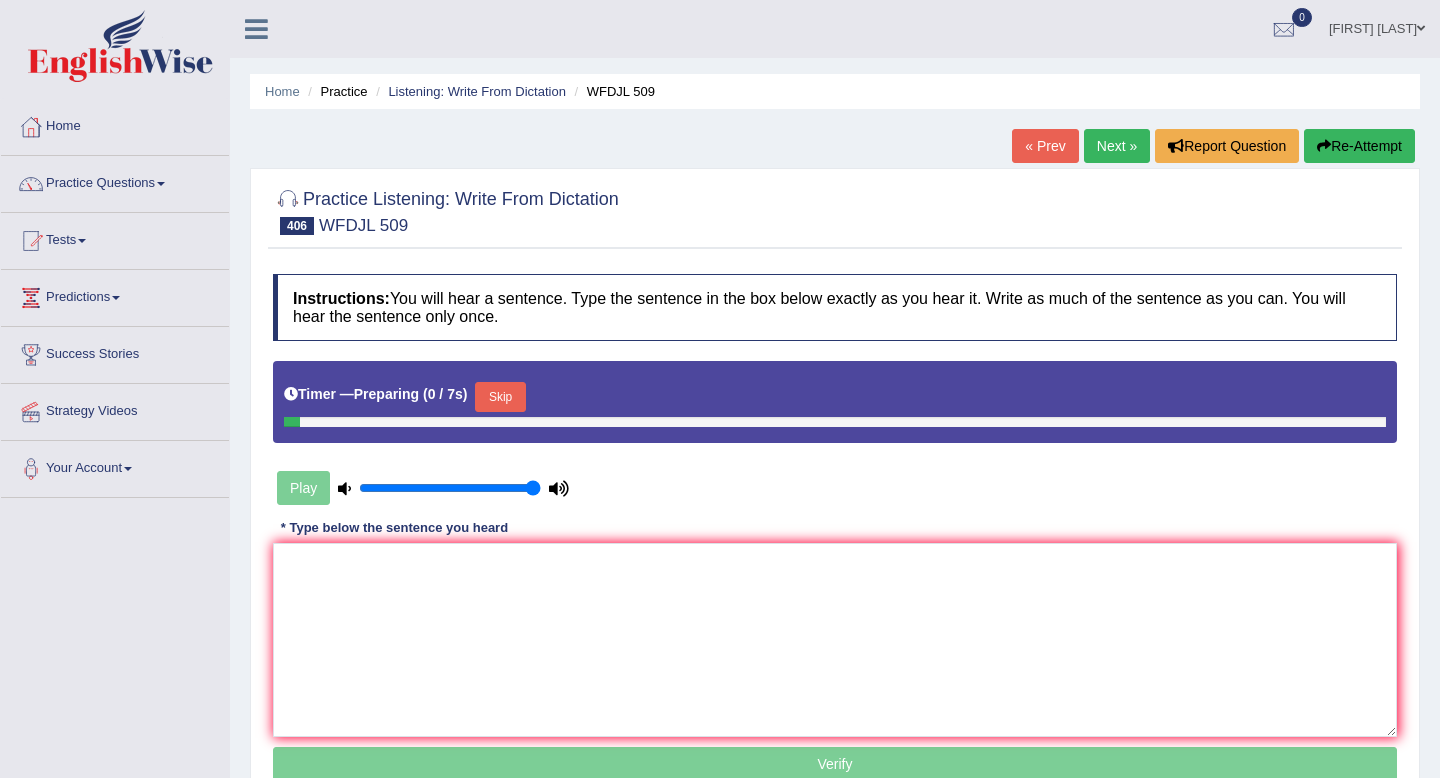 scroll, scrollTop: 0, scrollLeft: 0, axis: both 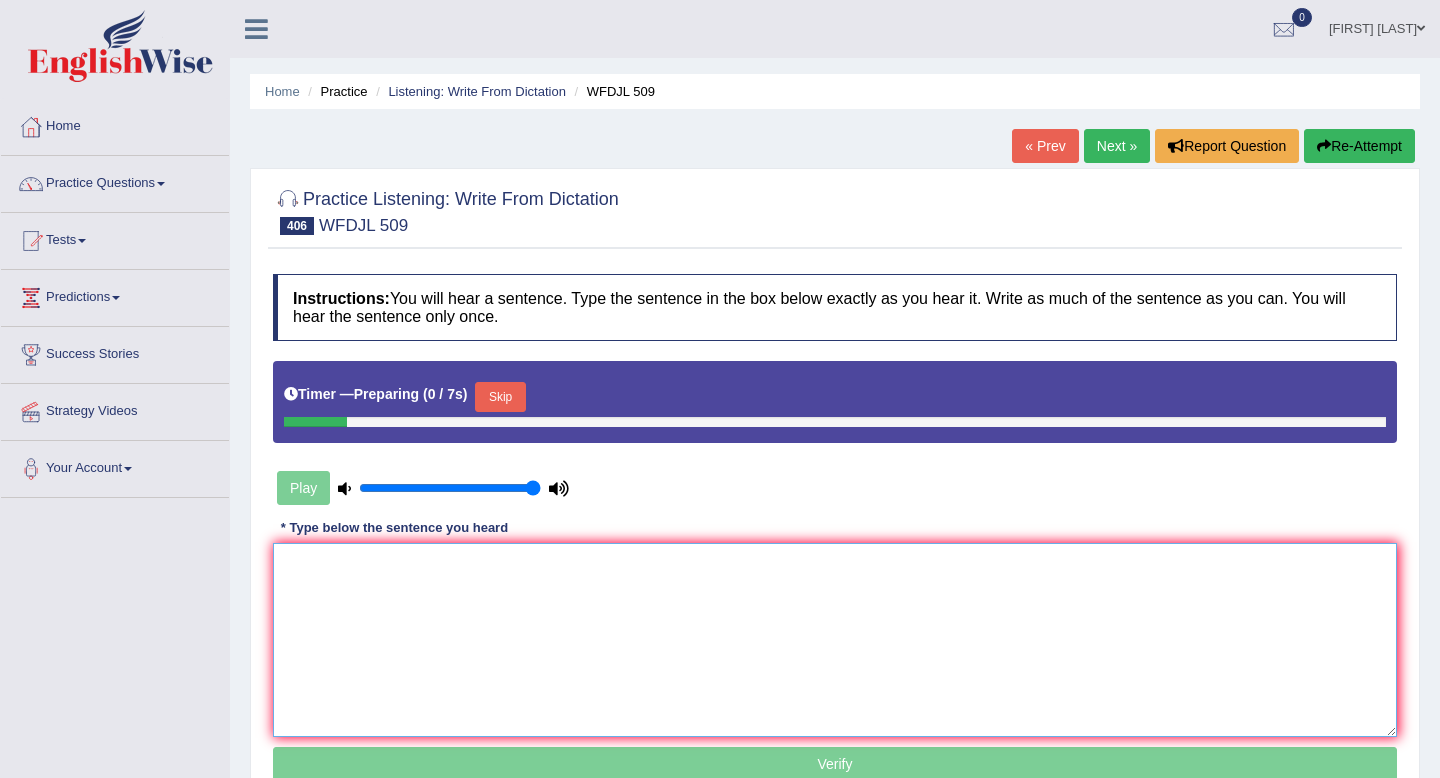 click at bounding box center (835, 640) 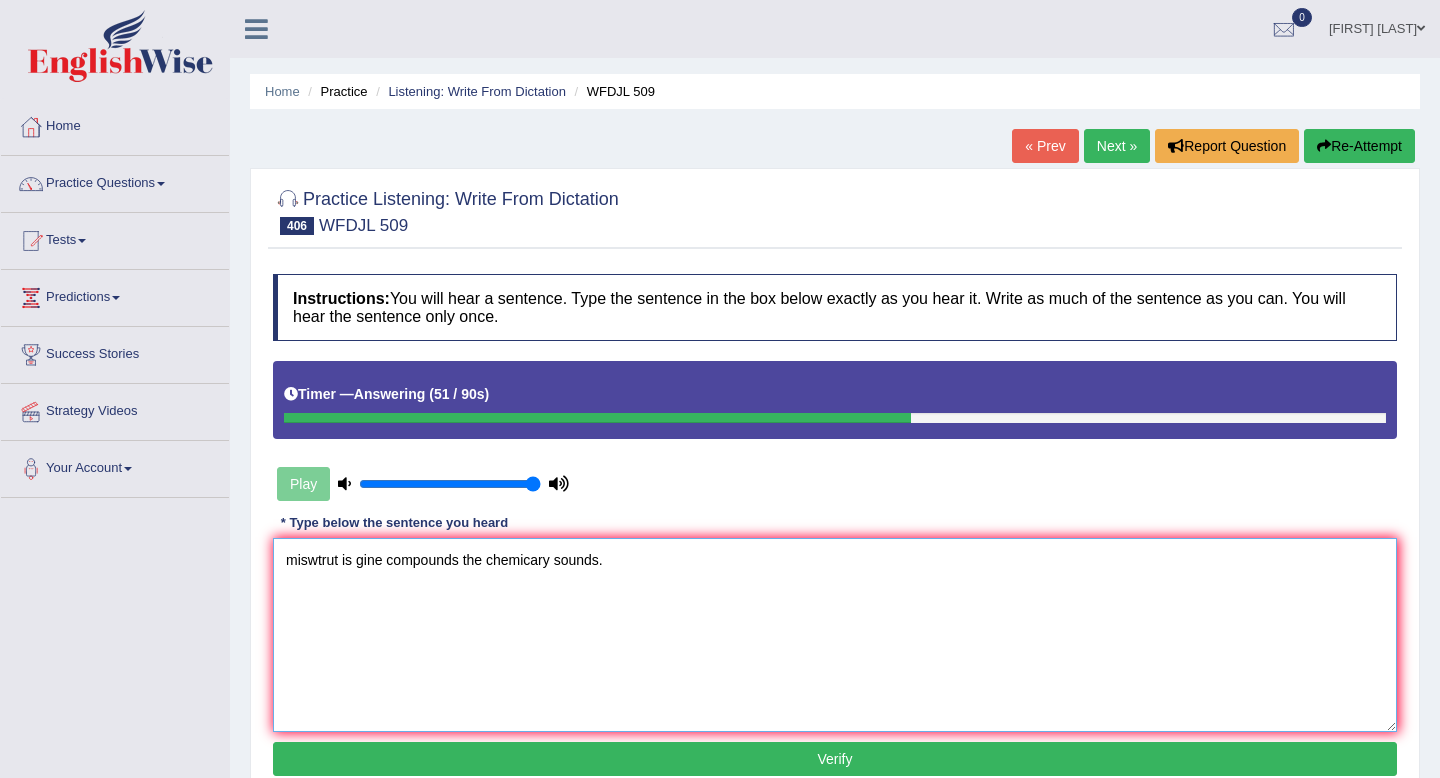 drag, startPoint x: 343, startPoint y: 555, endPoint x: 309, endPoint y: 556, distance: 34.0147 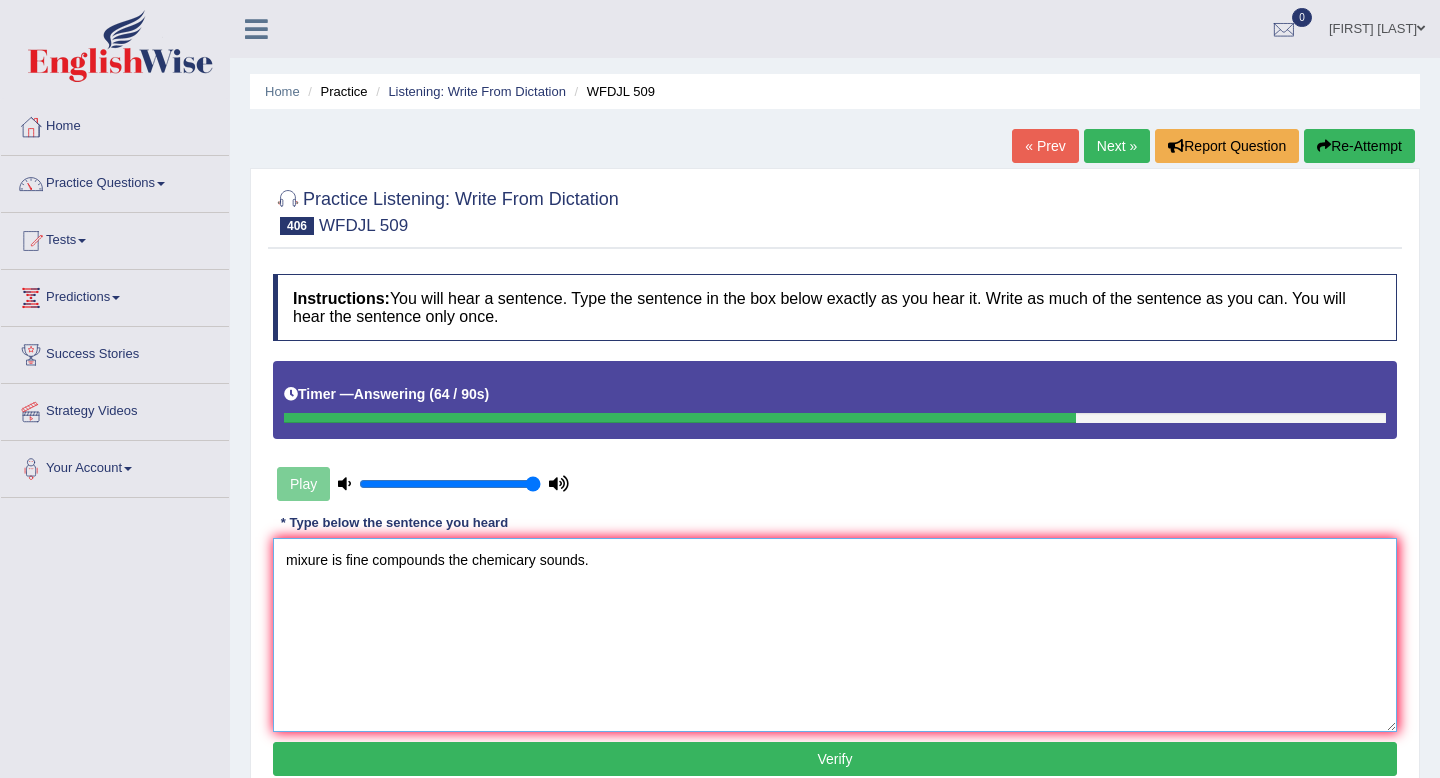 click on "mixure is fine compounds the chemicary sounds." at bounding box center (835, 635) 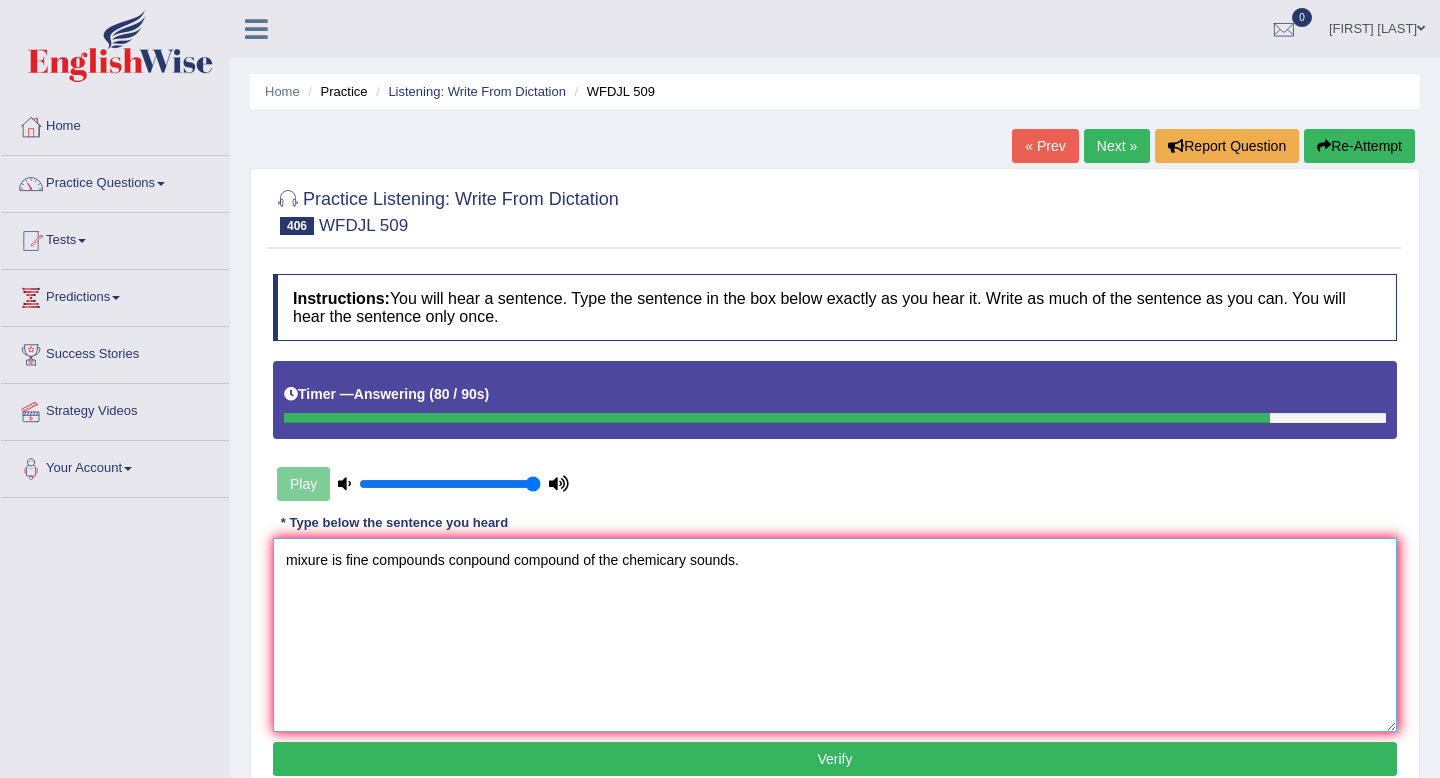 click on "mixure is fine compounds conpound compound of the chemicary sounds." at bounding box center [835, 635] 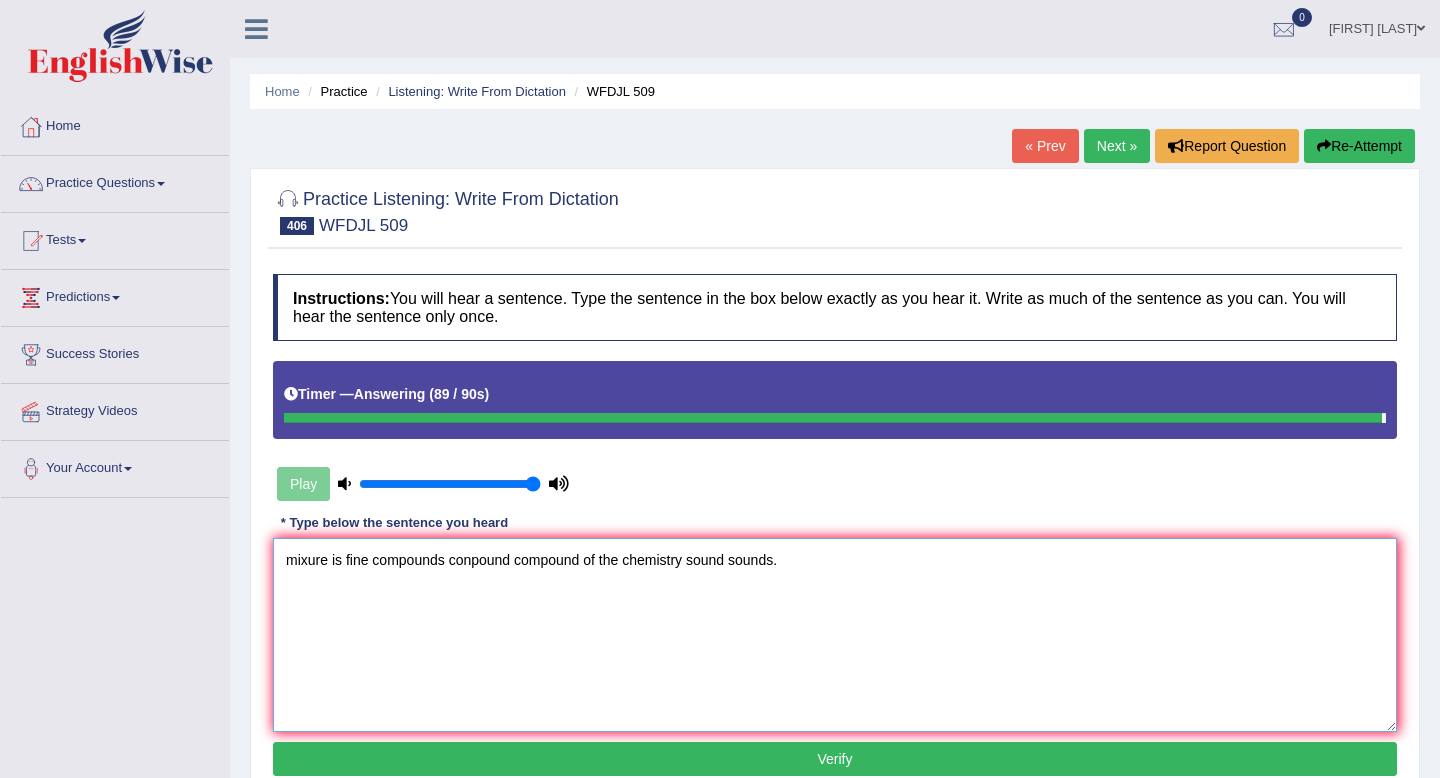 type on "mixure is fine compounds conpound compound of the chemistry sound sounds." 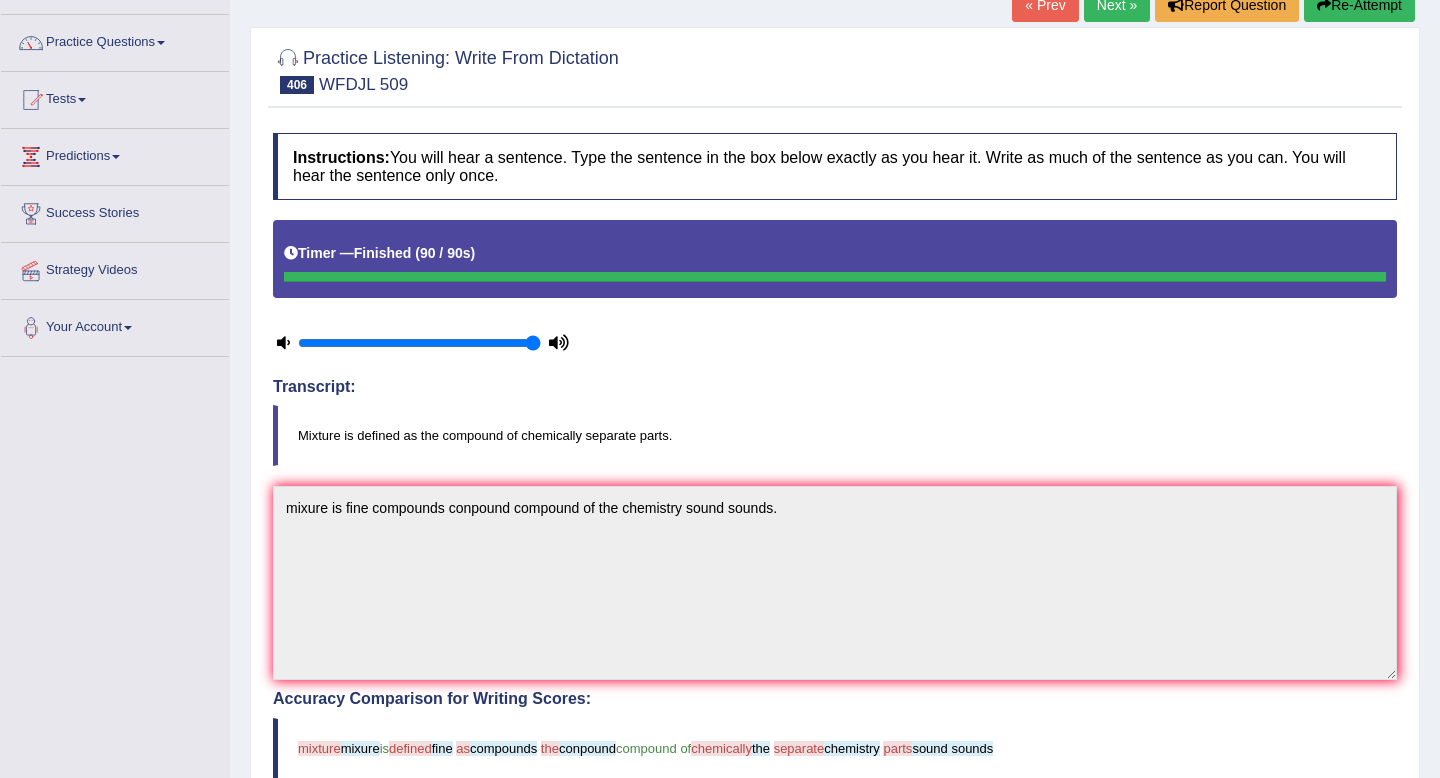 scroll, scrollTop: 0, scrollLeft: 0, axis: both 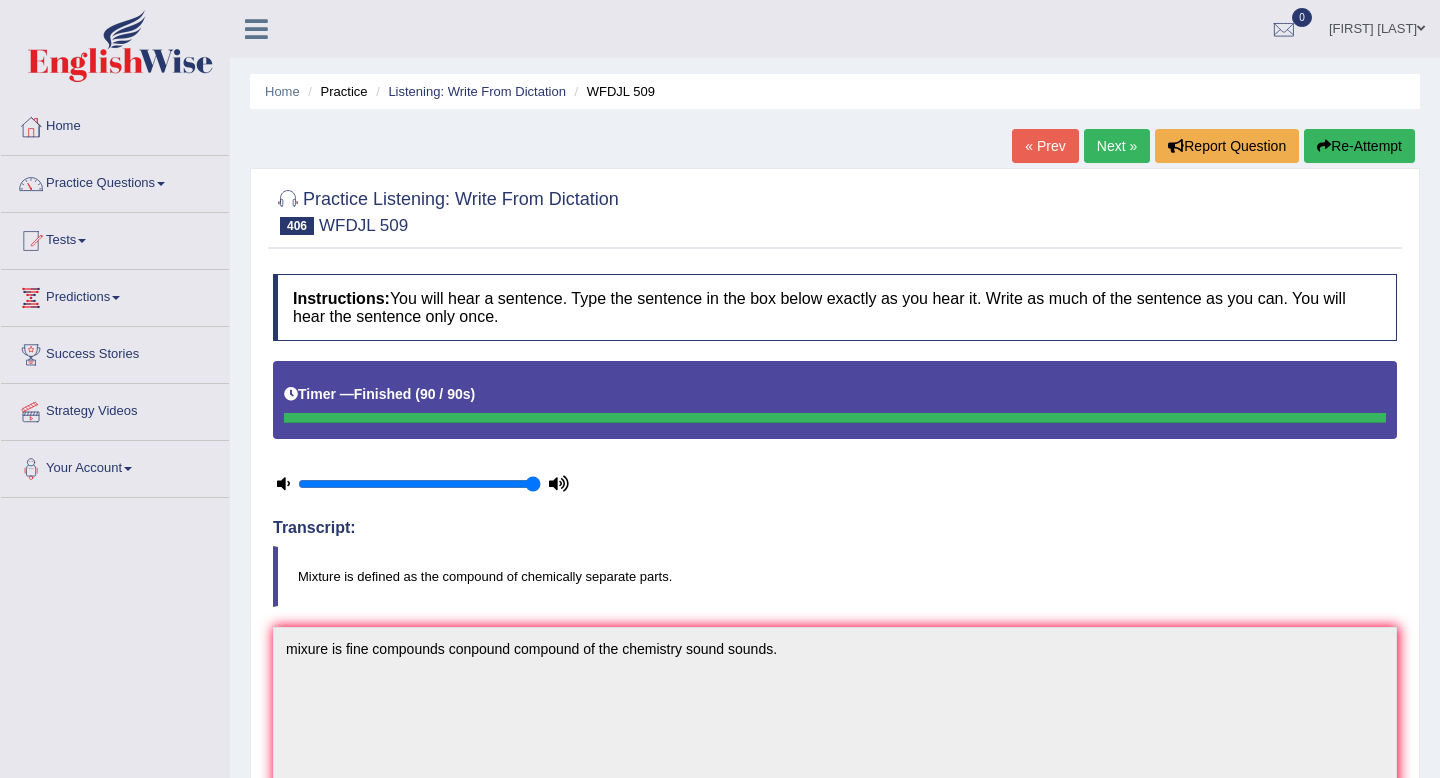 click on "Next »" at bounding box center (1117, 146) 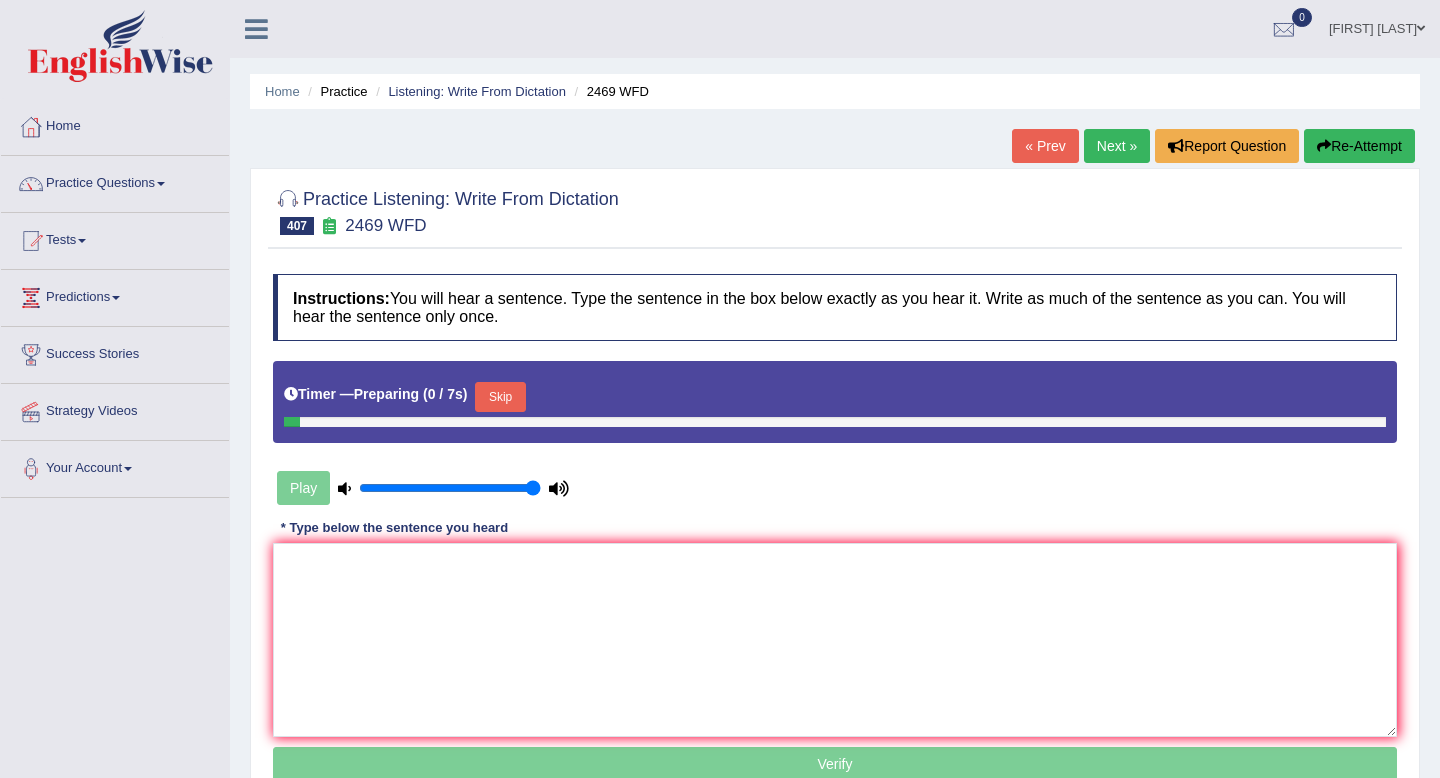 scroll, scrollTop: 0, scrollLeft: 0, axis: both 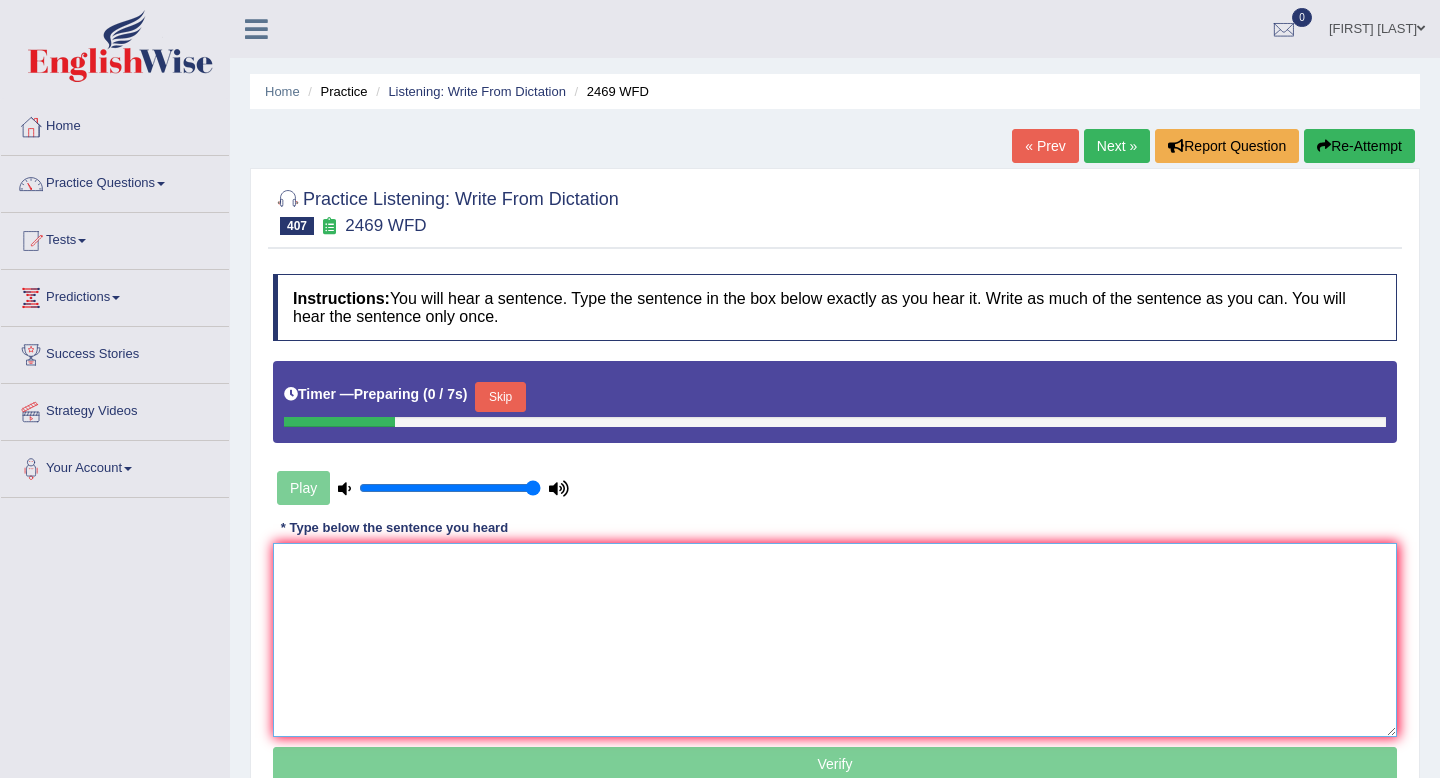 click at bounding box center (835, 640) 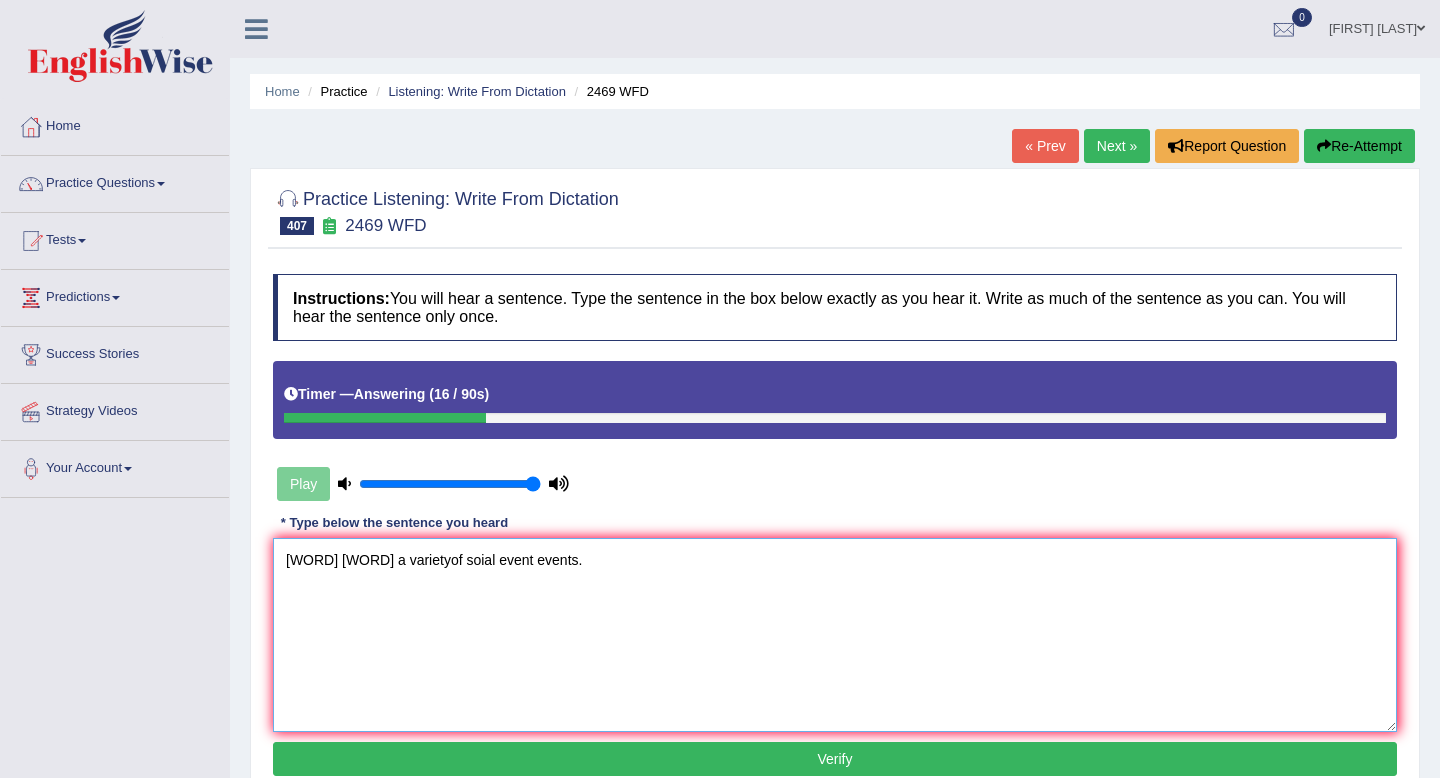 drag, startPoint x: 294, startPoint y: 558, endPoint x: 263, endPoint y: 554, distance: 31.257 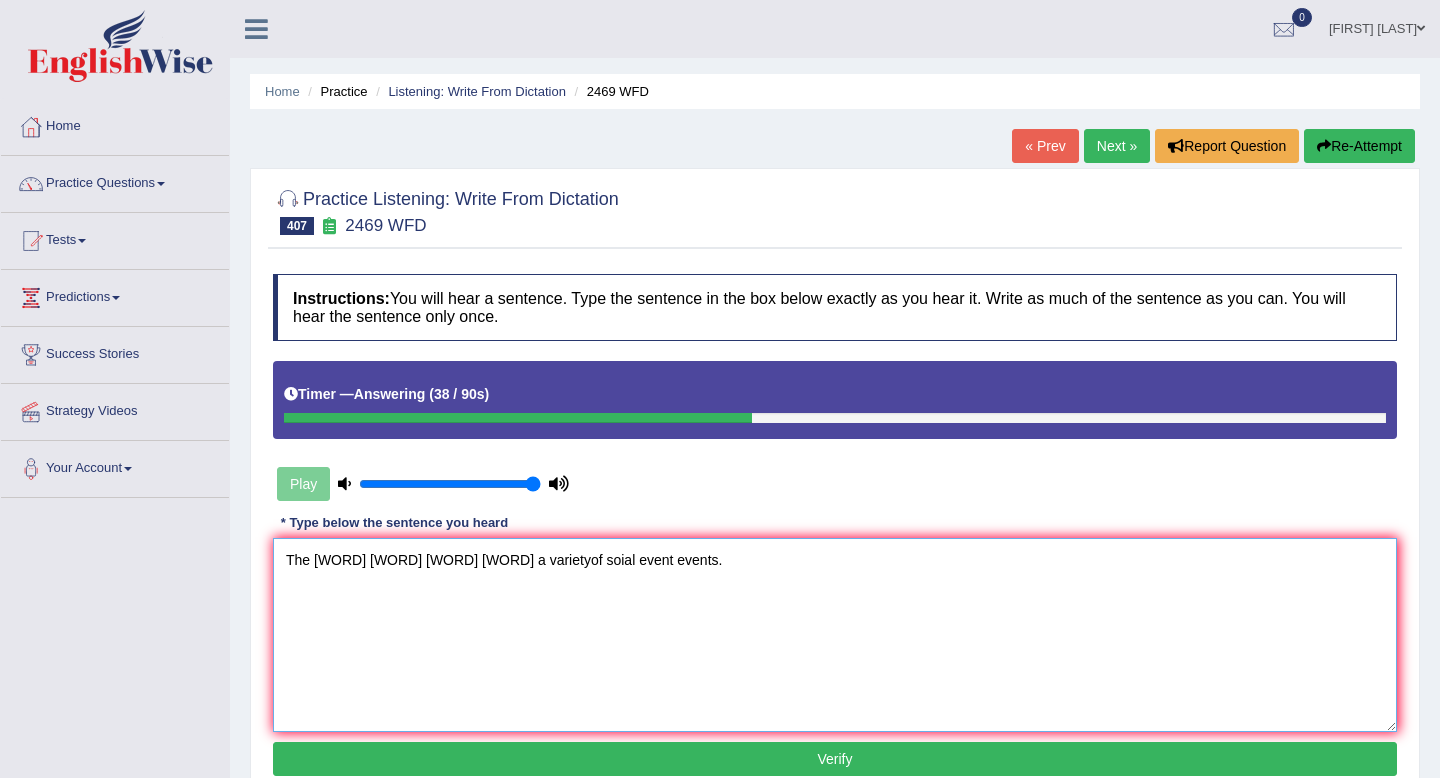 drag, startPoint x: 642, startPoint y: 560, endPoint x: 520, endPoint y: 564, distance: 122.06556 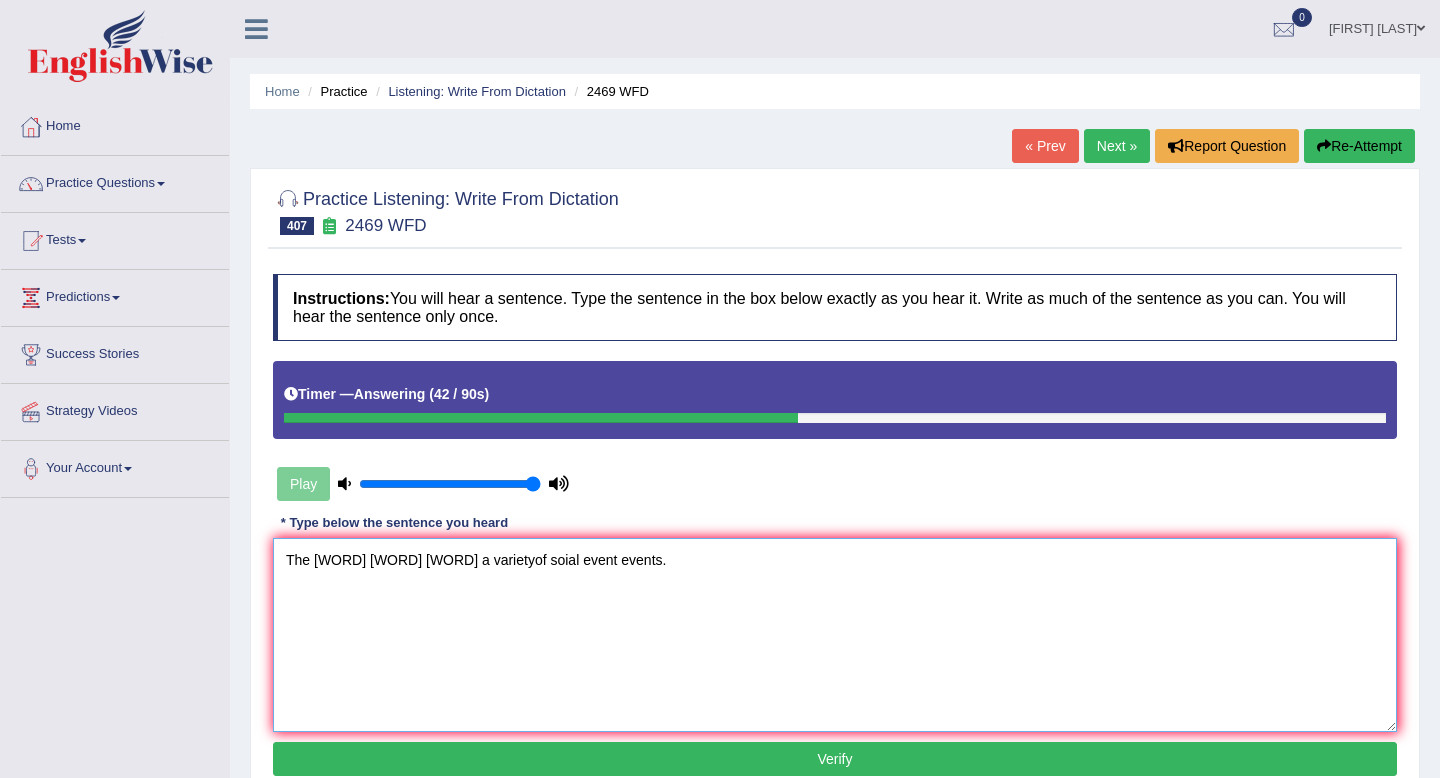click on "The student students students' union host a varietyof soial event events." at bounding box center [835, 635] 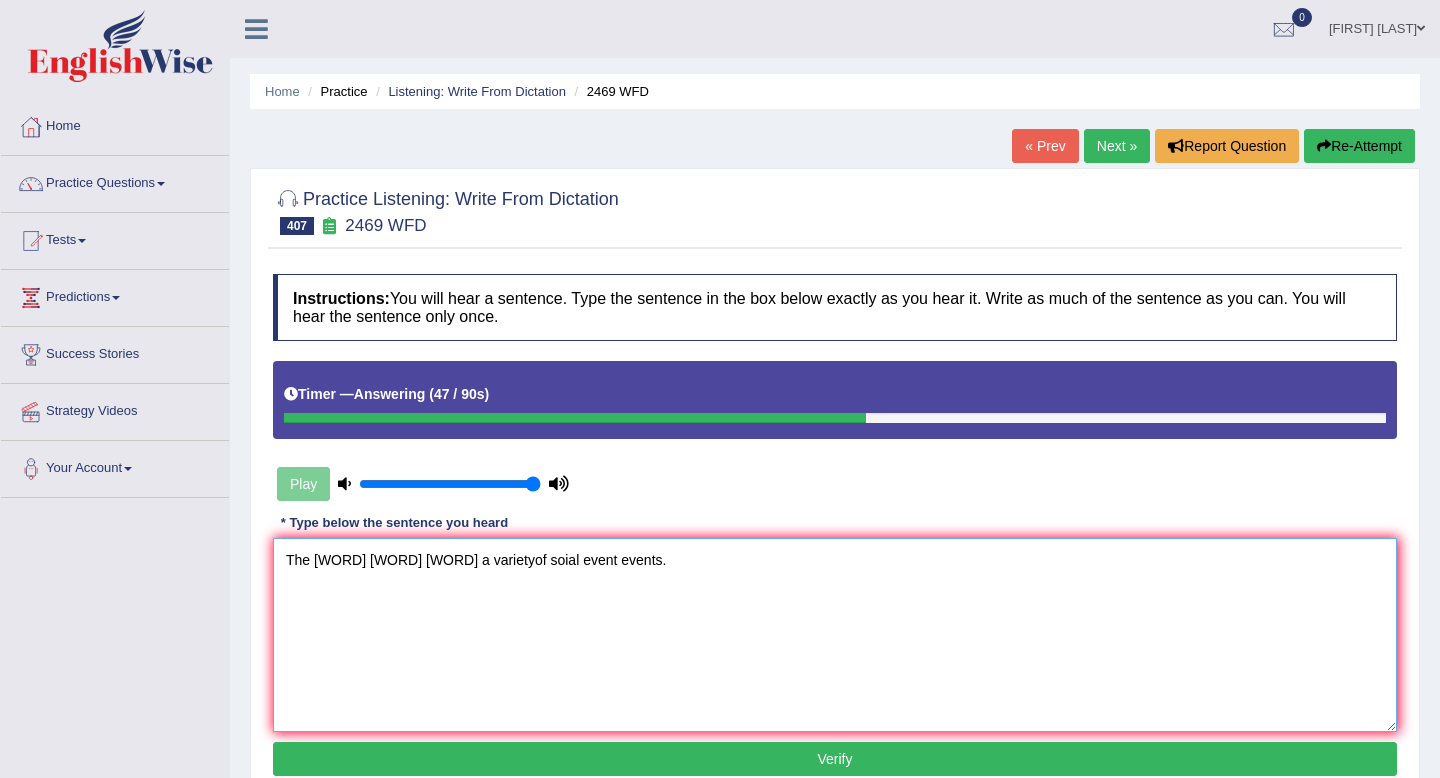 click on "The student students students' union host a varietyof soial event events." at bounding box center [835, 635] 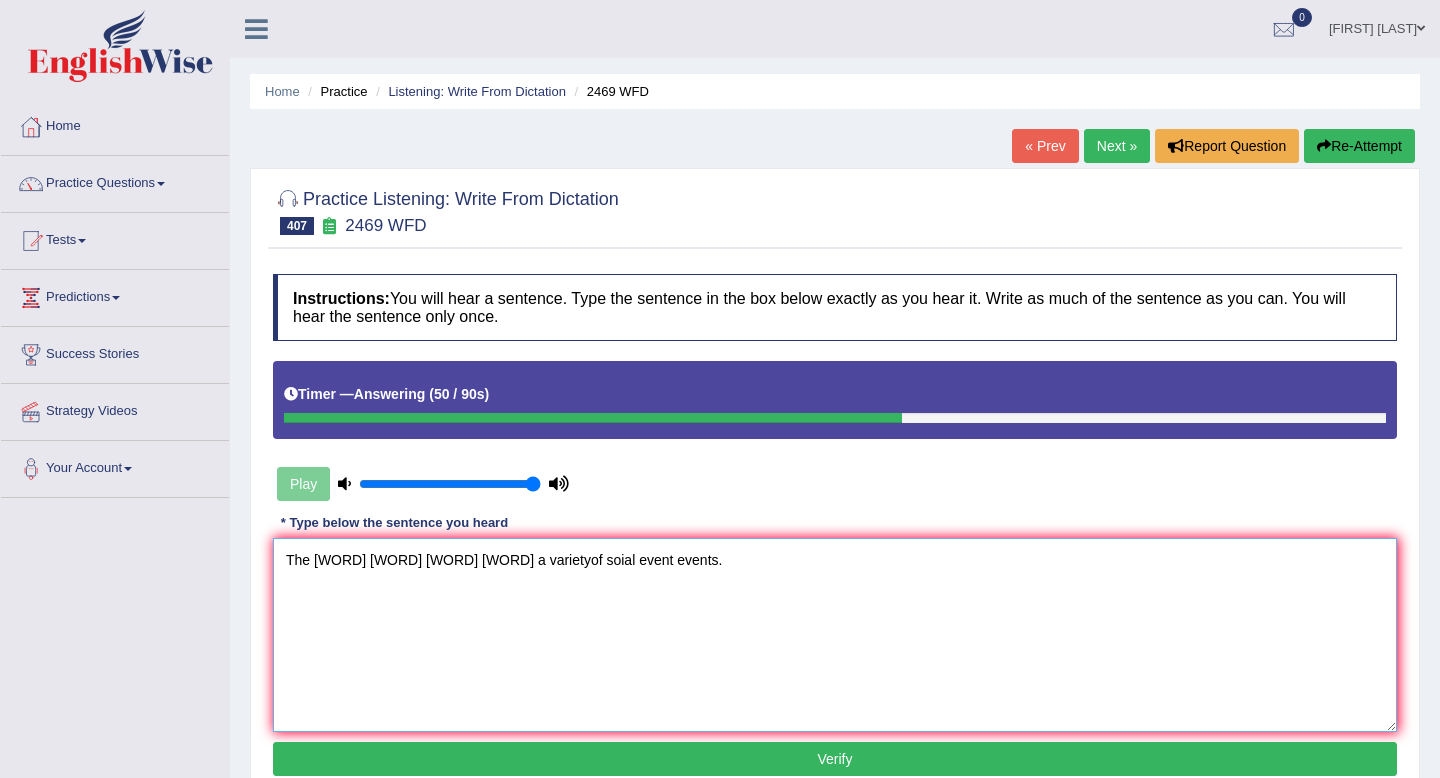 click on "The student students students' union union host a varietyof soial event events." at bounding box center (835, 635) 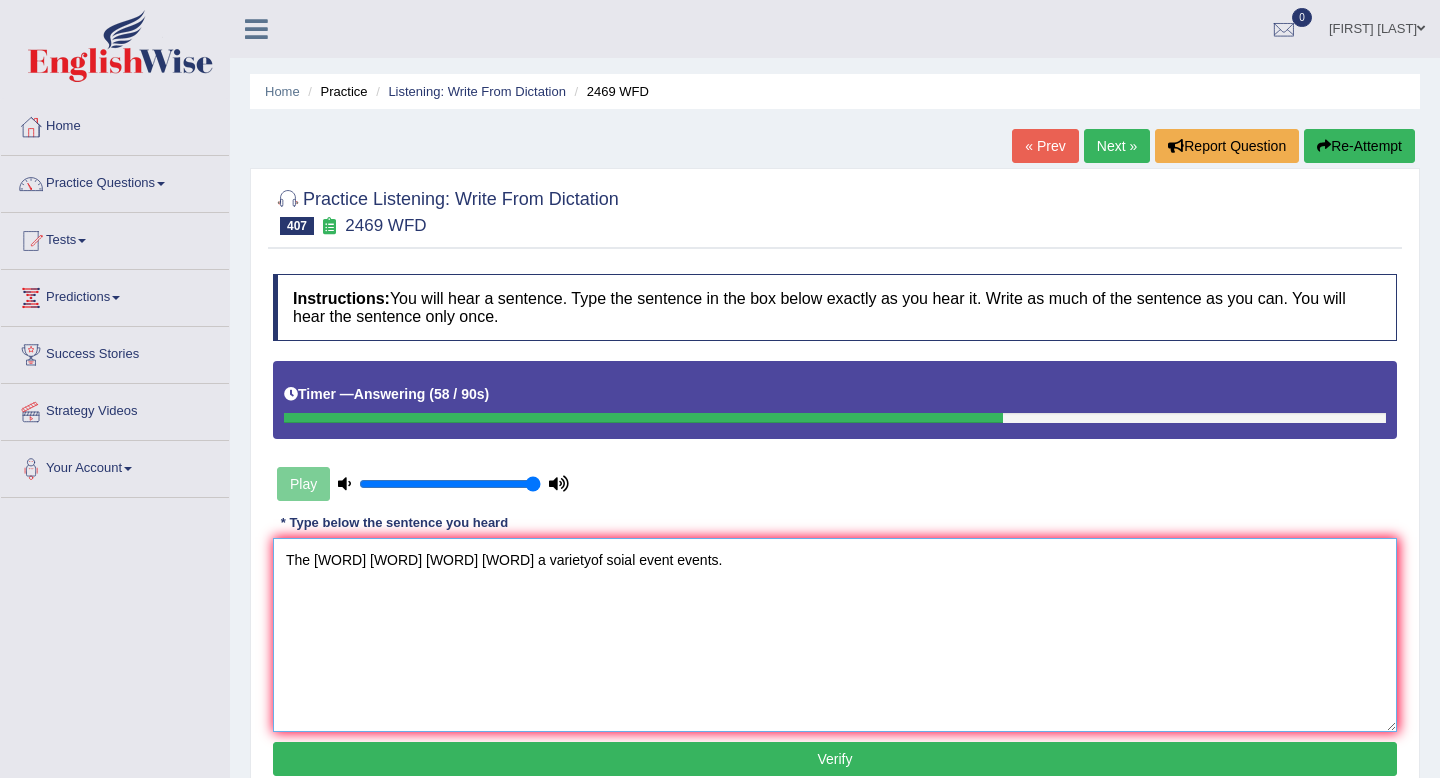 click on "The student students students' union union host a varietyof soial event events." at bounding box center [835, 635] 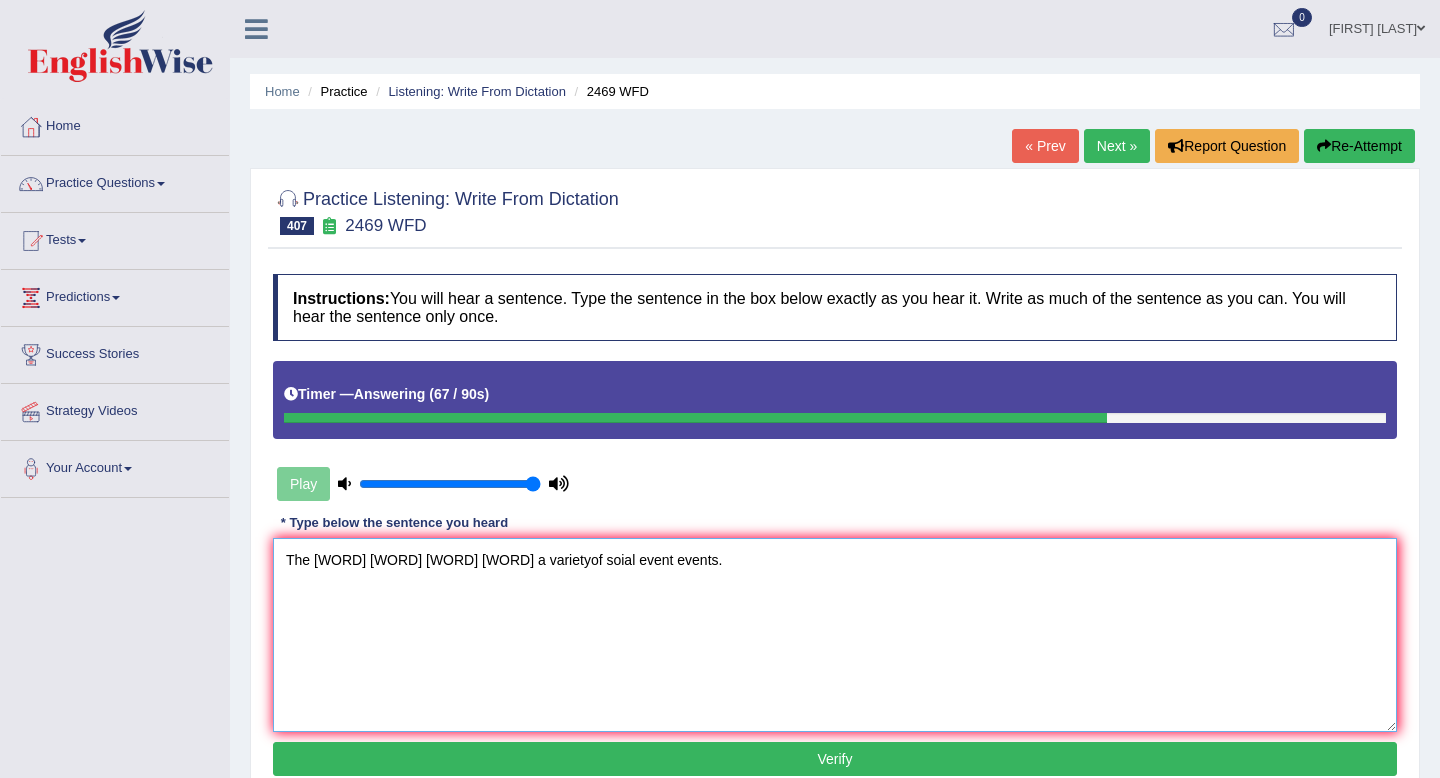 click on "The student students students' union hosts union host a varietyof soial event events." at bounding box center [835, 635] 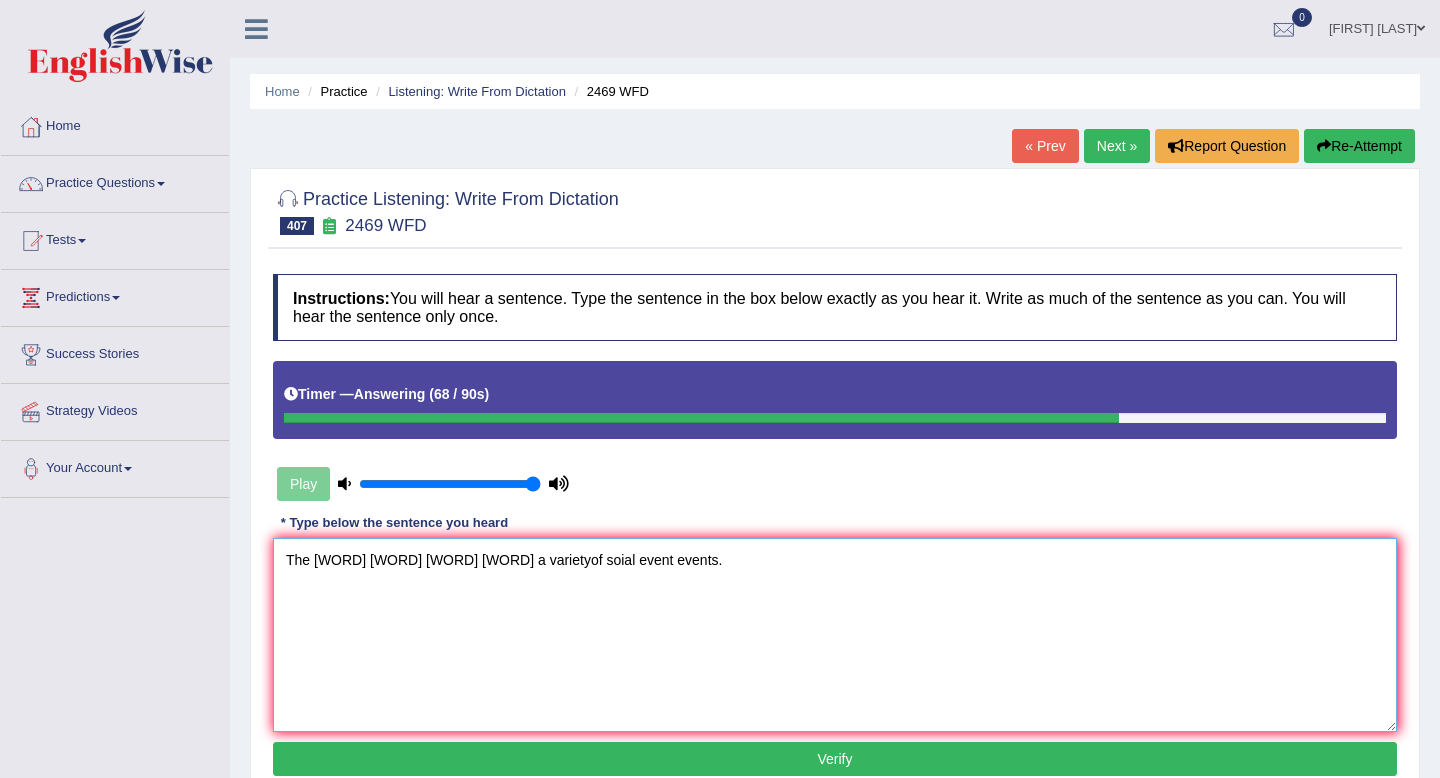 click on "The student students students' union hosts union host a varietyof soial event events." at bounding box center (835, 635) 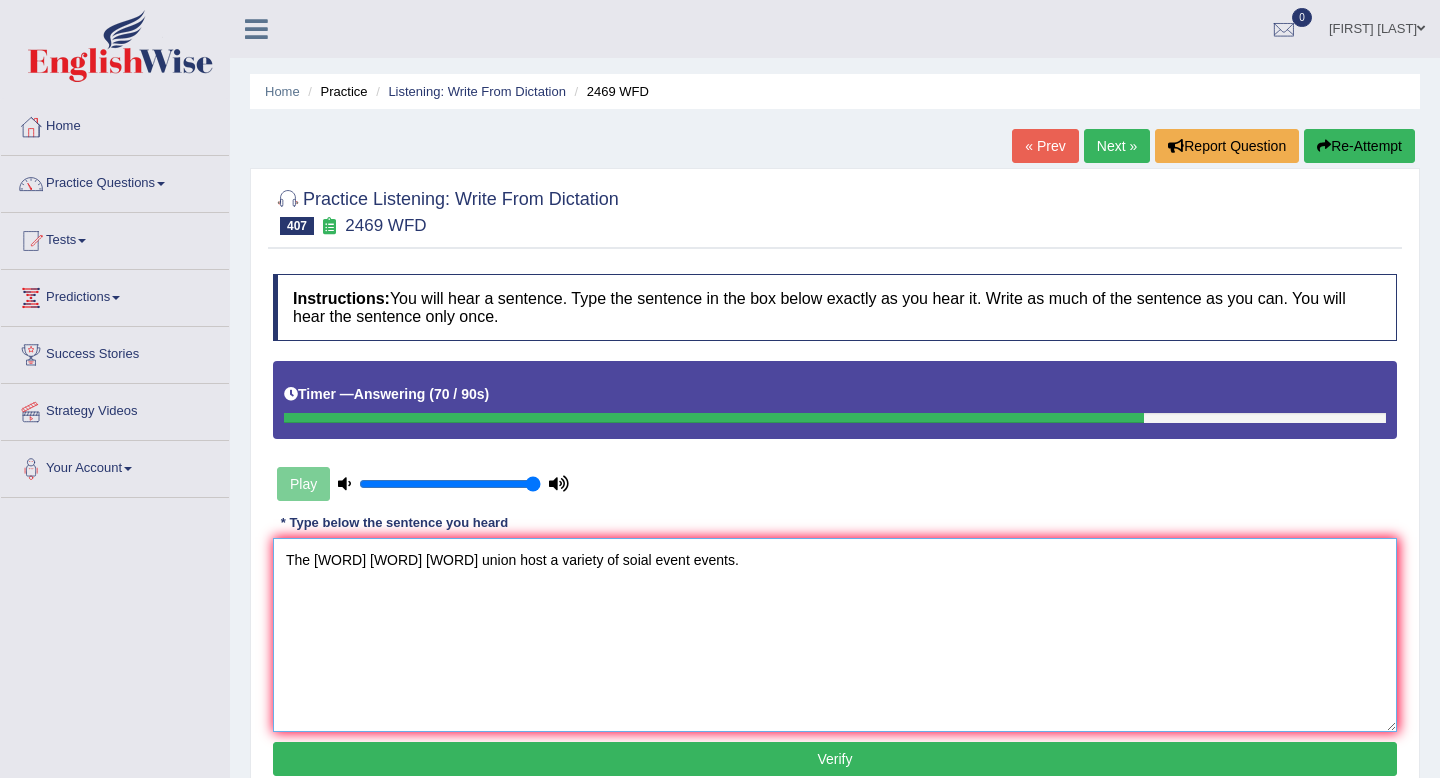 click on "The student students students' union hosts union host a variety of soial event events." at bounding box center [835, 635] 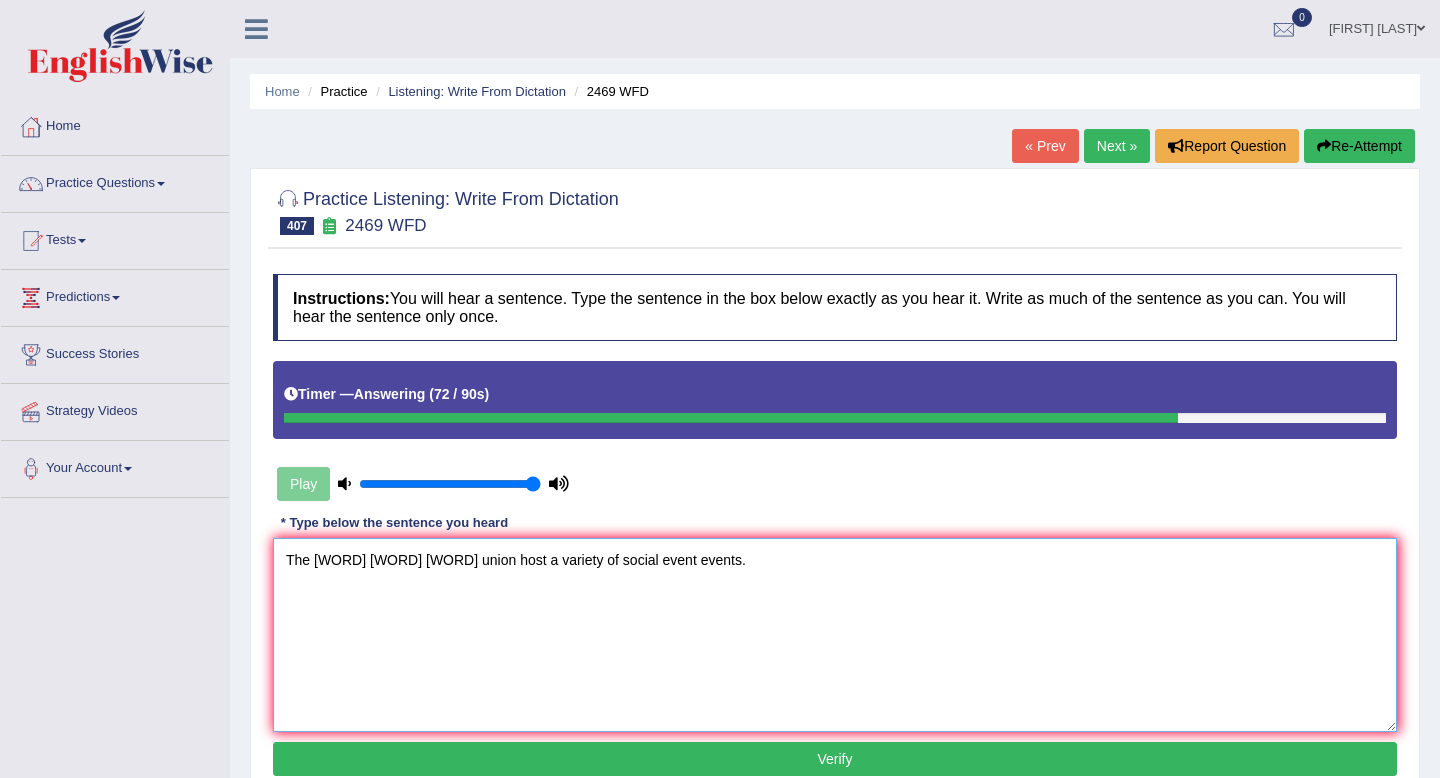 type on "The student students students' union hosts union host a variety of social event events." 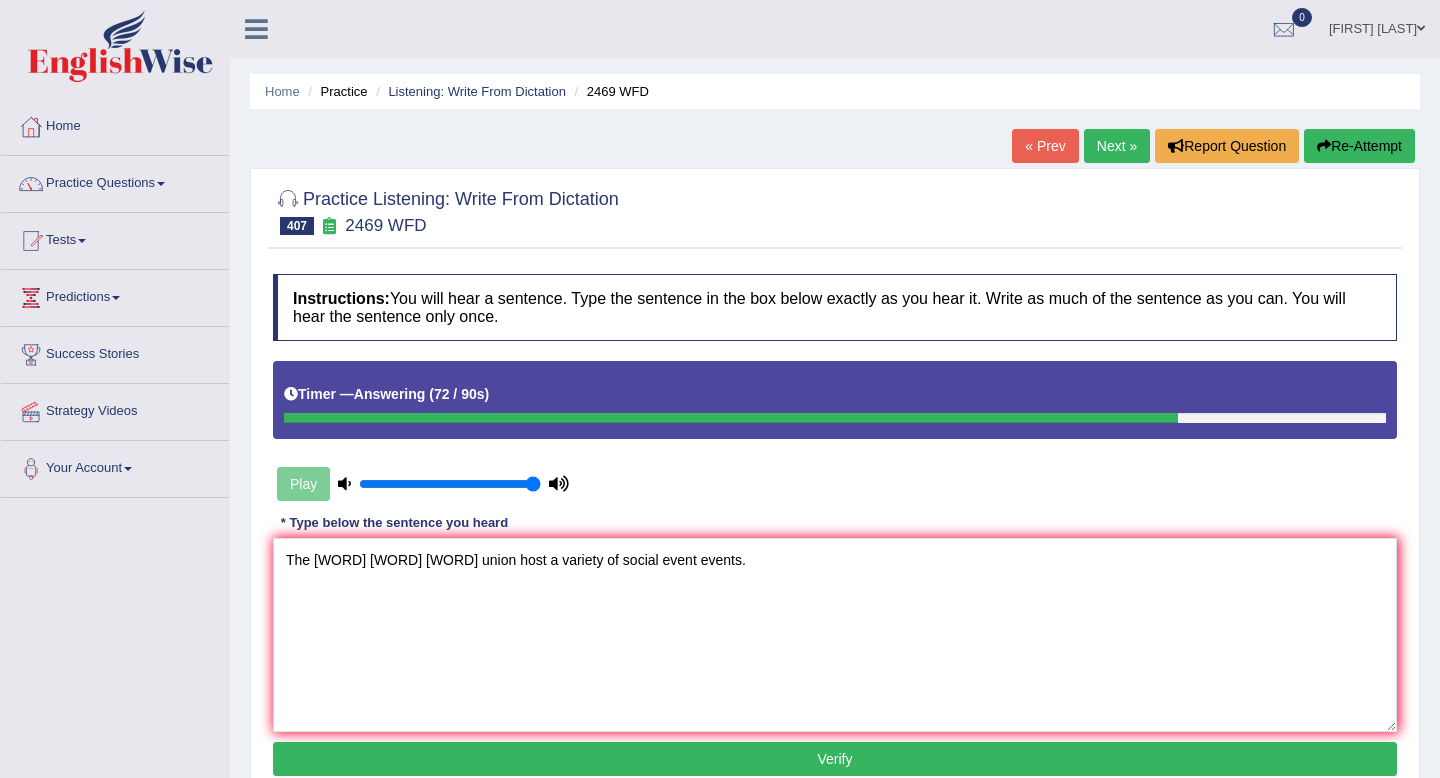 click on "Verify" at bounding box center (835, 759) 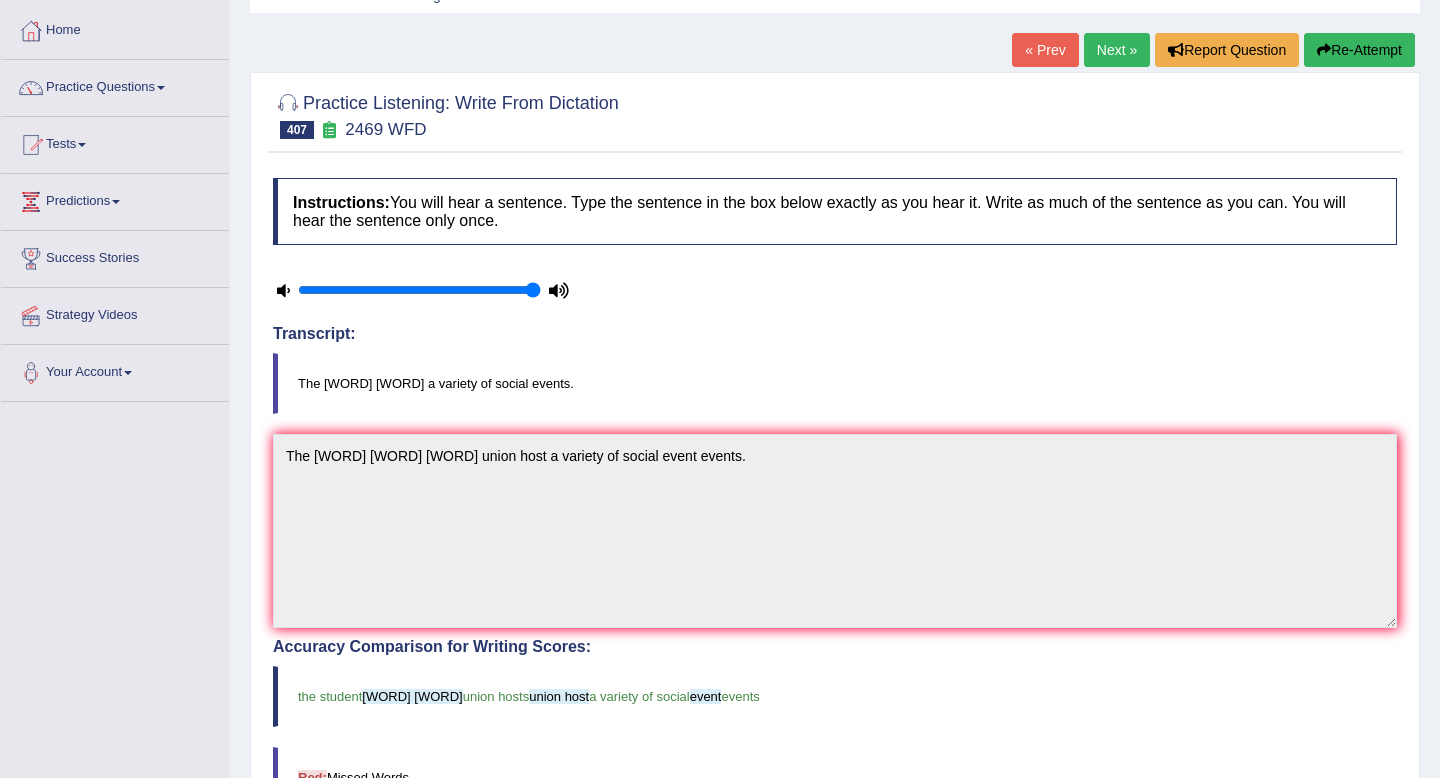 scroll, scrollTop: 89, scrollLeft: 0, axis: vertical 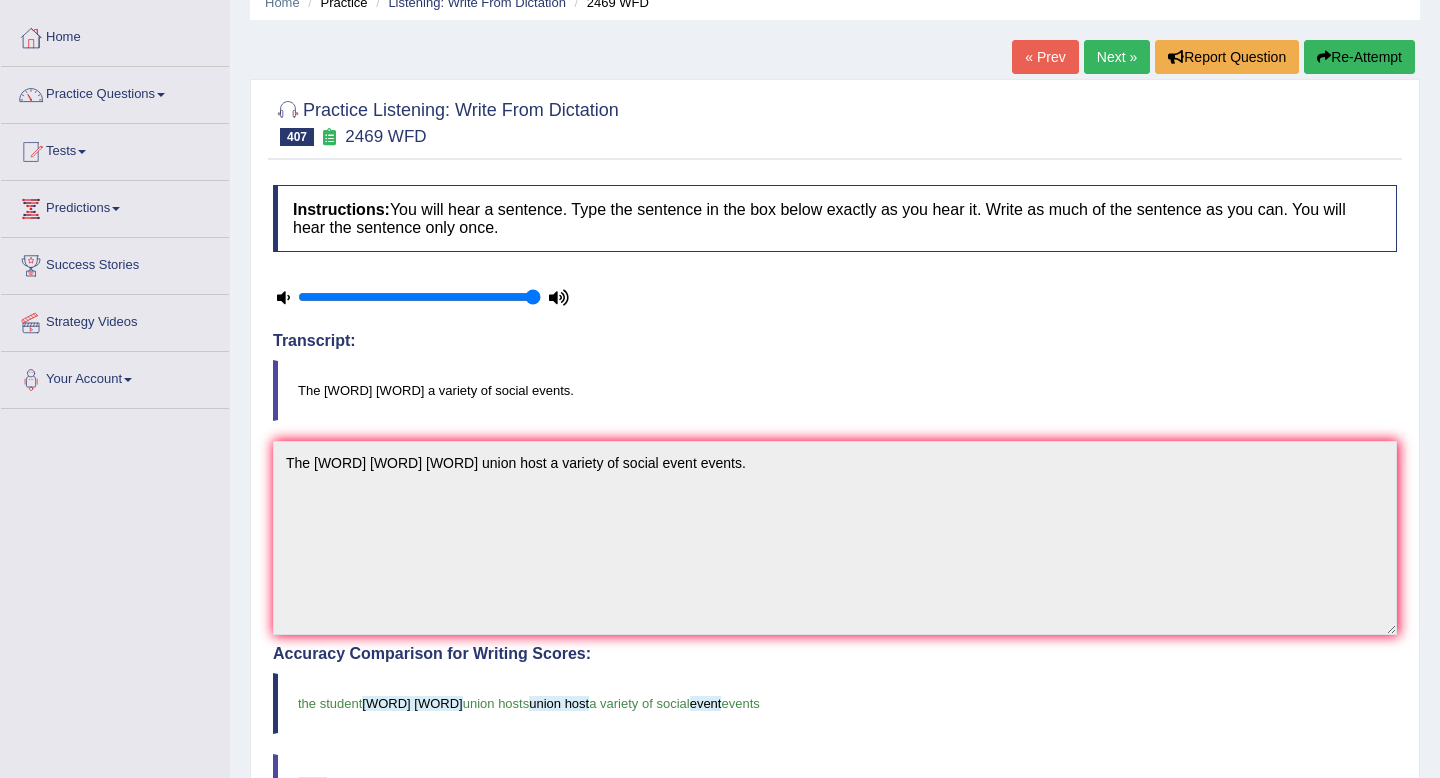 click on "Next »" at bounding box center (1117, 57) 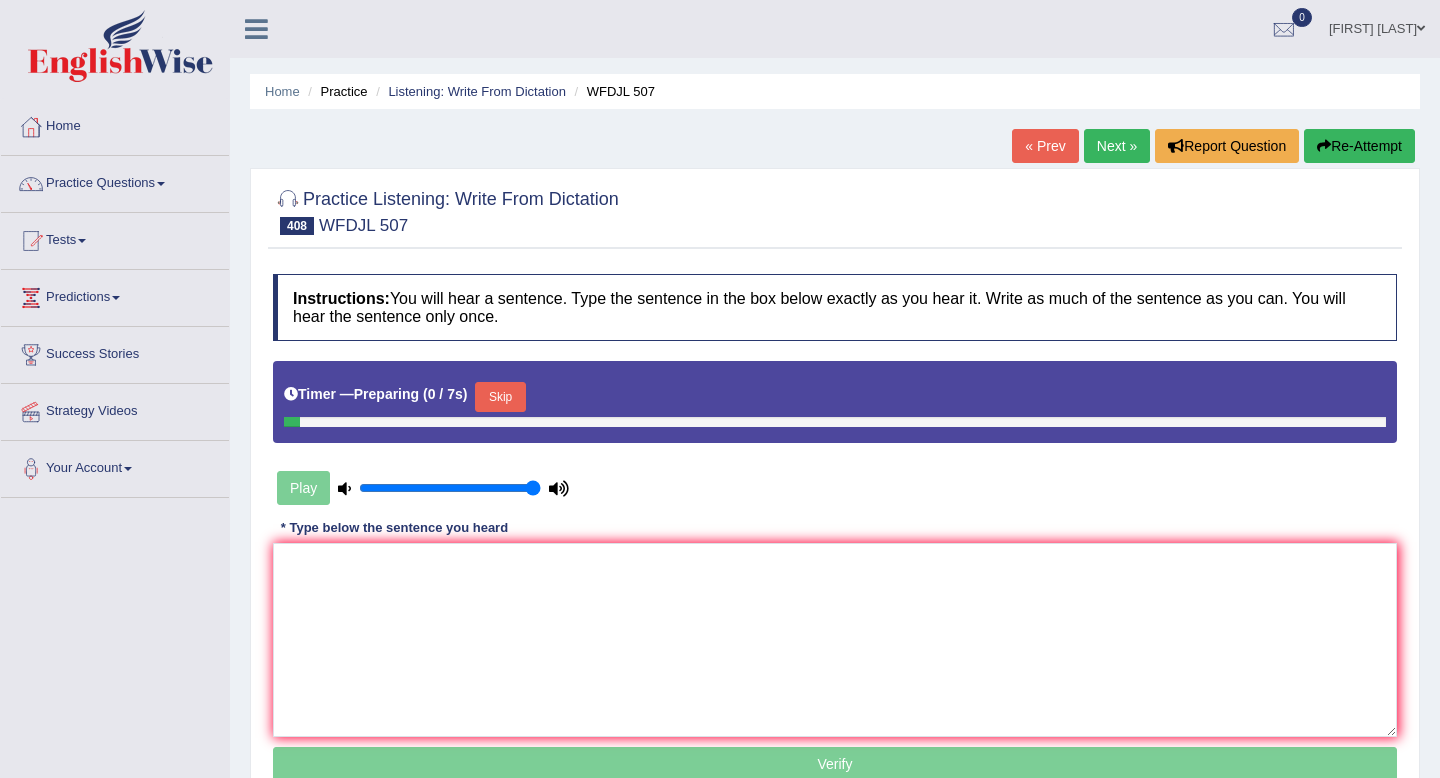 scroll, scrollTop: 0, scrollLeft: 0, axis: both 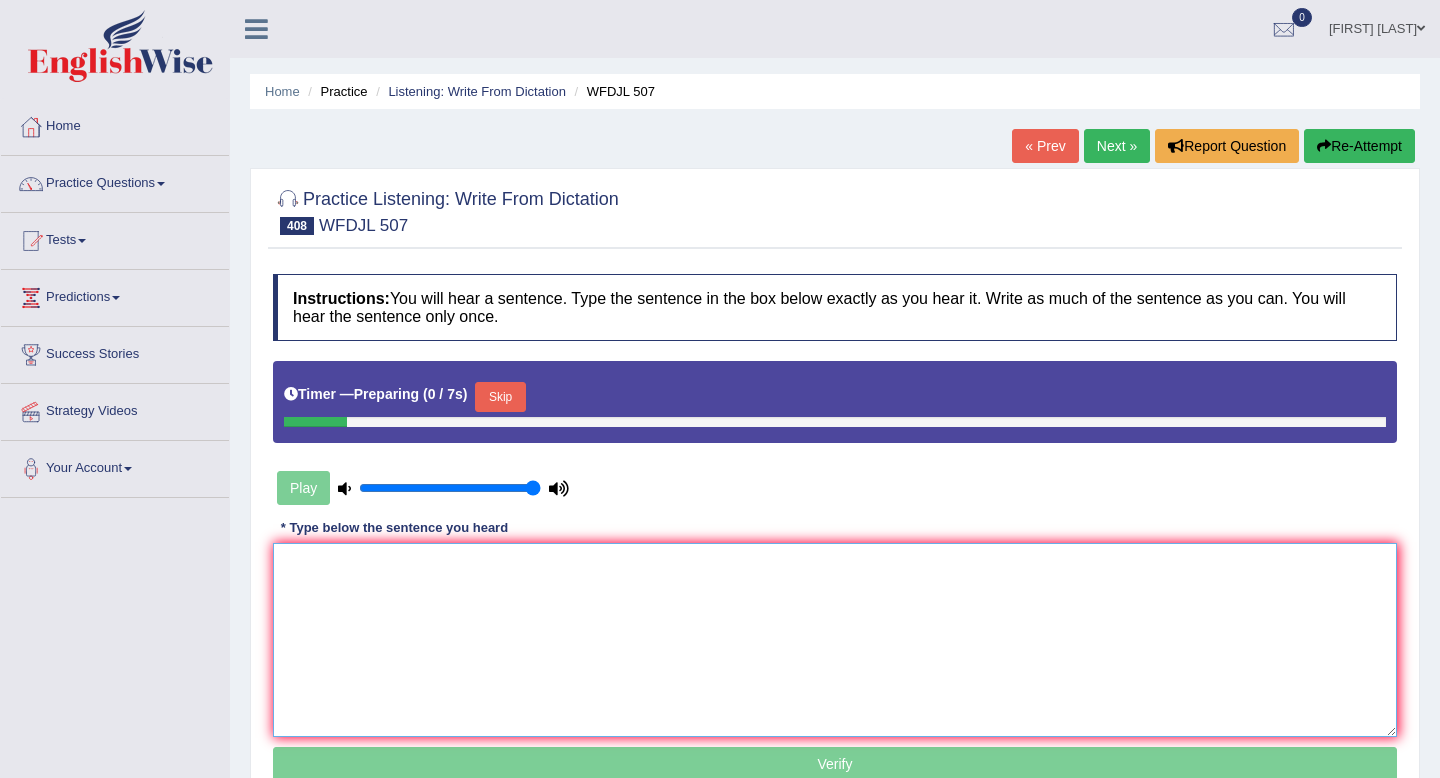 click at bounding box center [835, 640] 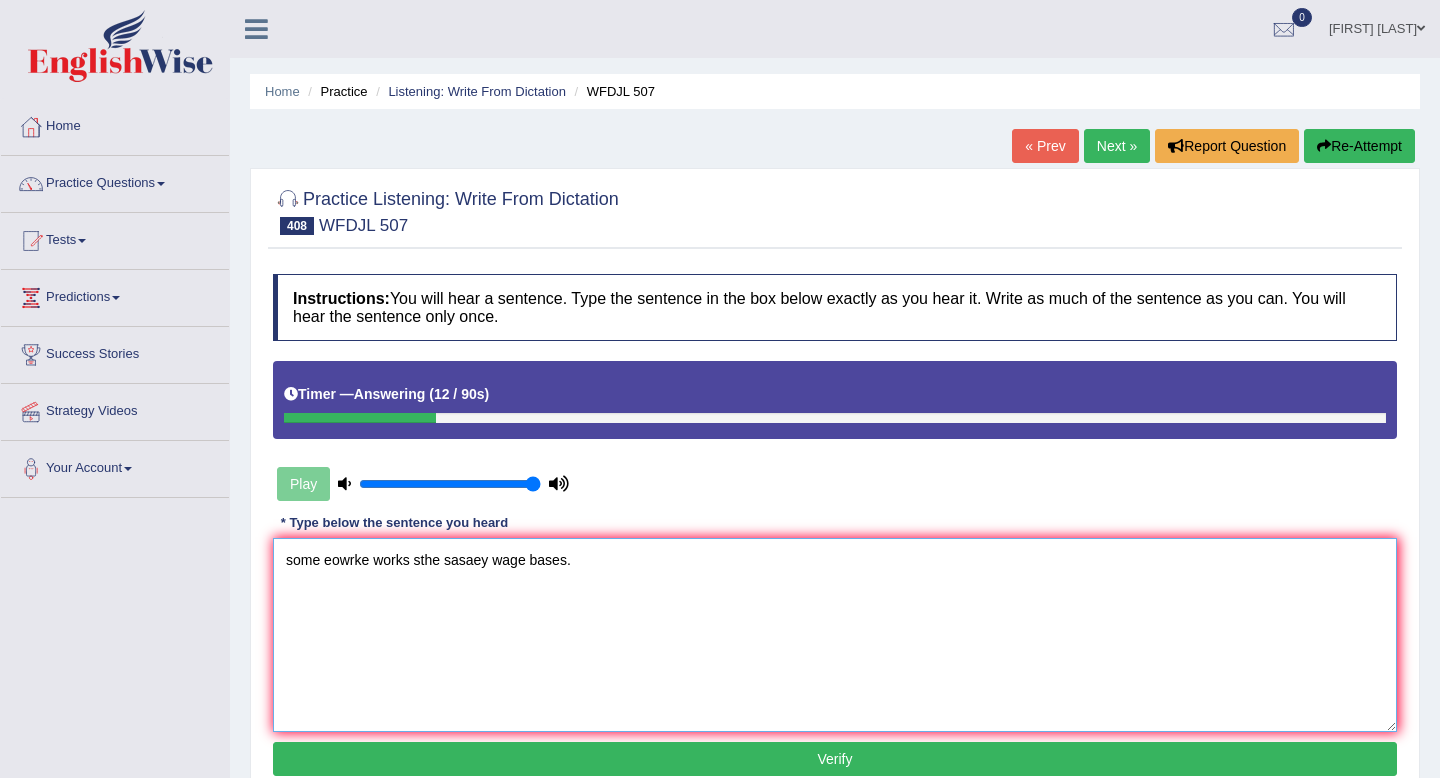 click on "some eowrke works sthe sasaey wage bases." at bounding box center [835, 635] 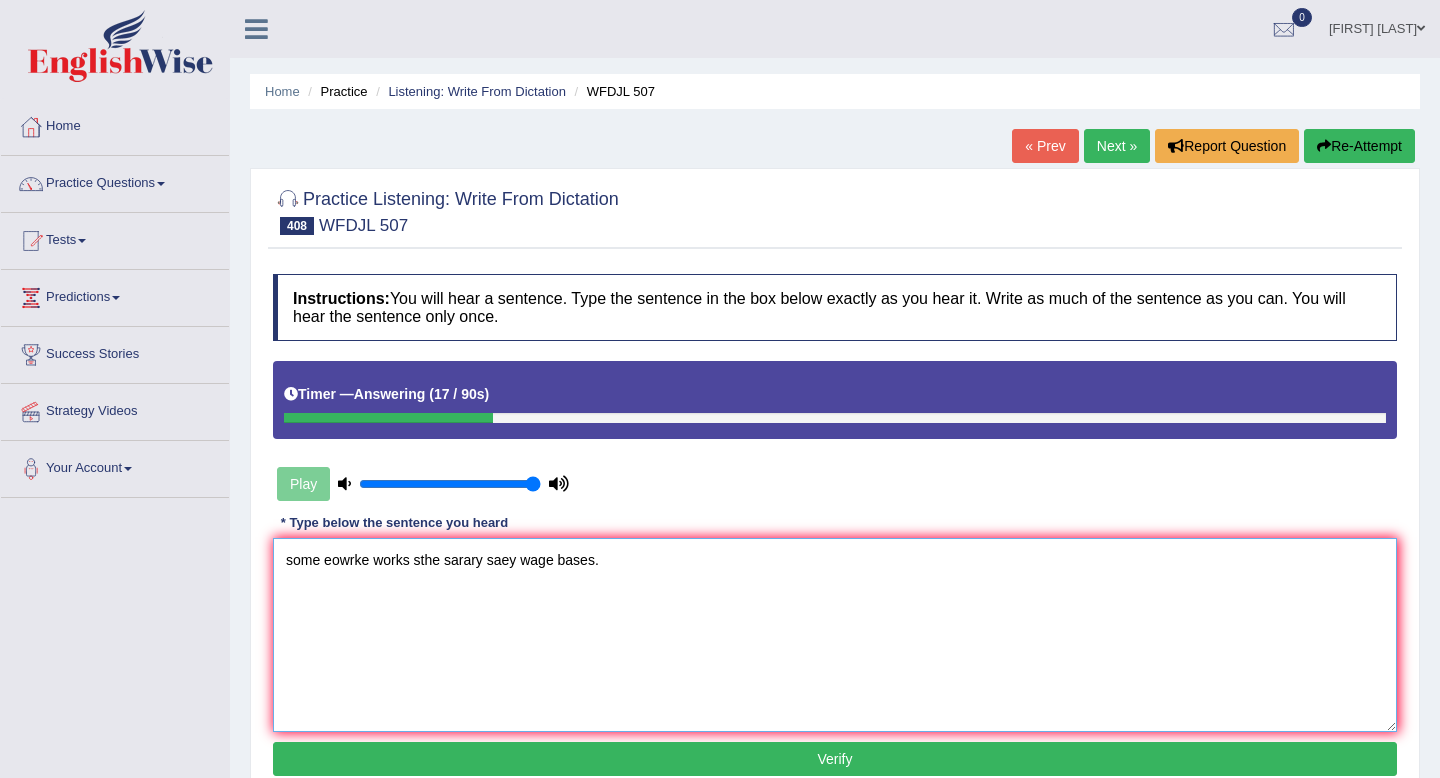 drag, startPoint x: 521, startPoint y: 559, endPoint x: 488, endPoint y: 558, distance: 33.01515 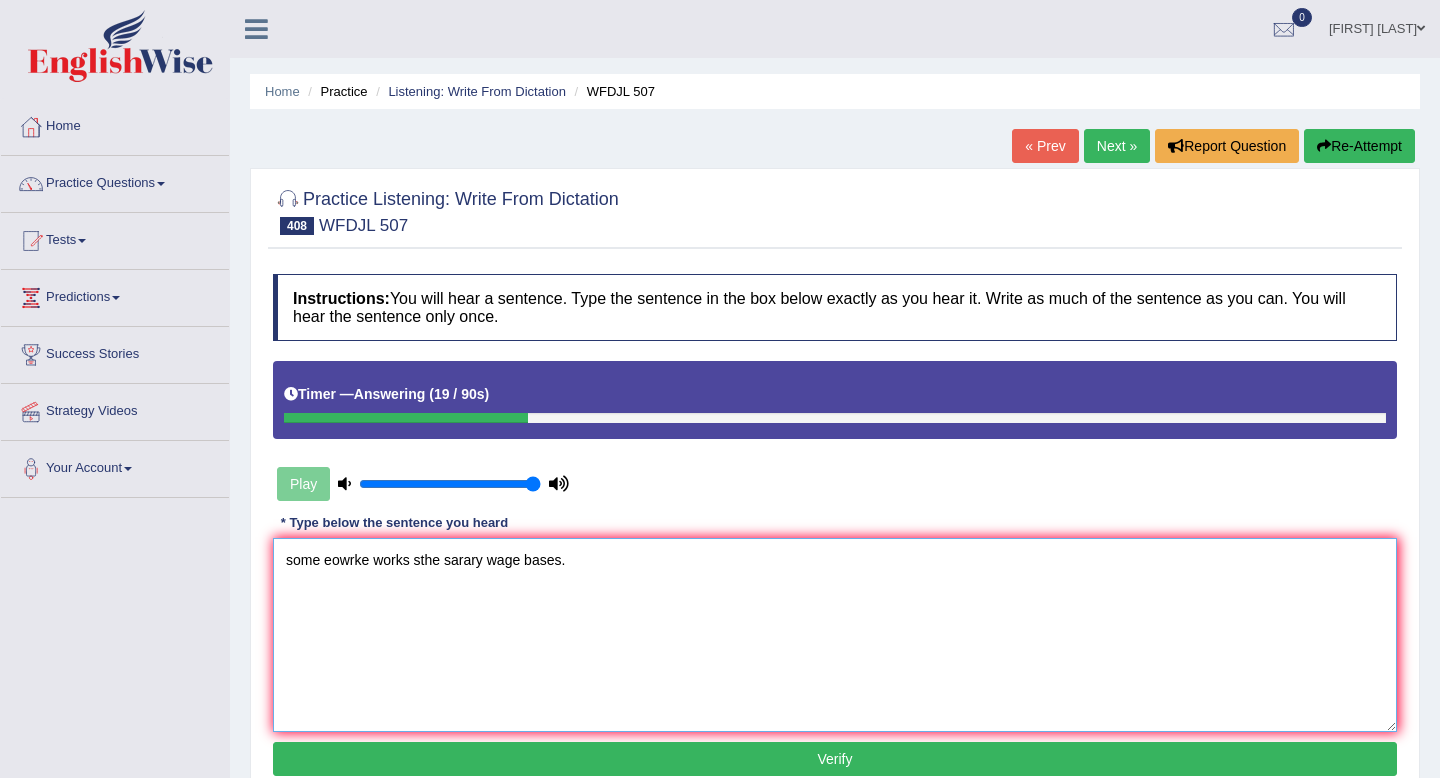 click on "some eowrke works sthe sarary wage bases." at bounding box center (835, 635) 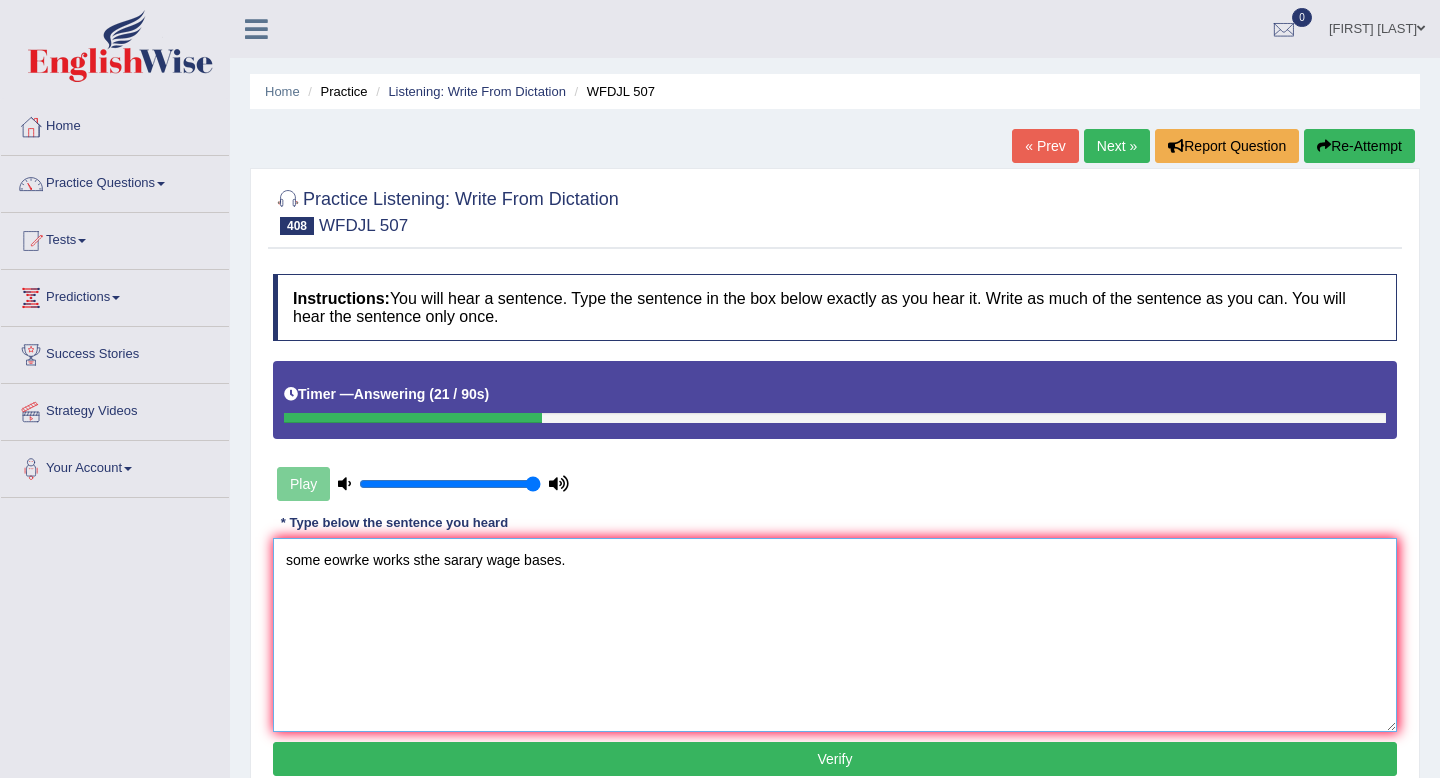click on "some eowrke works sthe sarary wage bases." at bounding box center [835, 635] 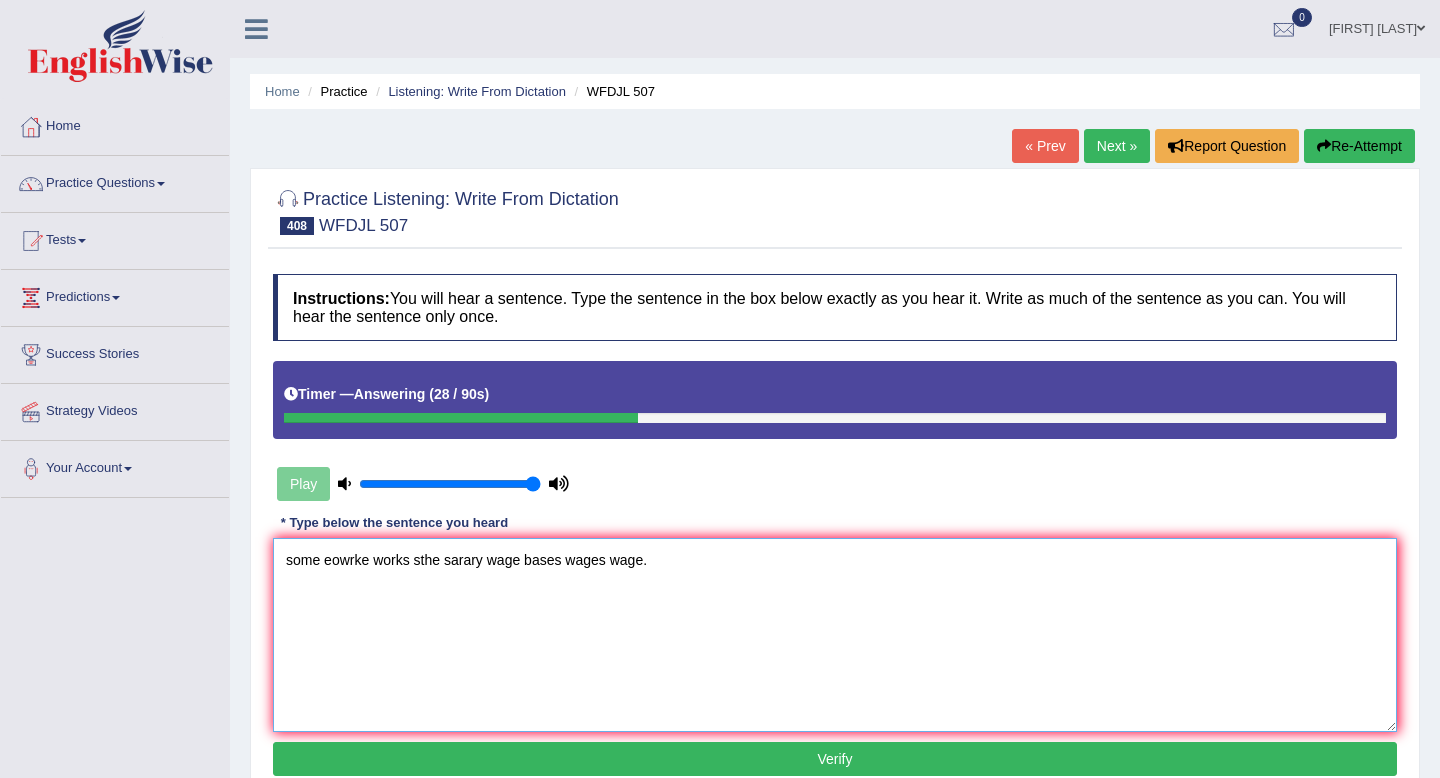 drag, startPoint x: 292, startPoint y: 563, endPoint x: 265, endPoint y: 562, distance: 27.018513 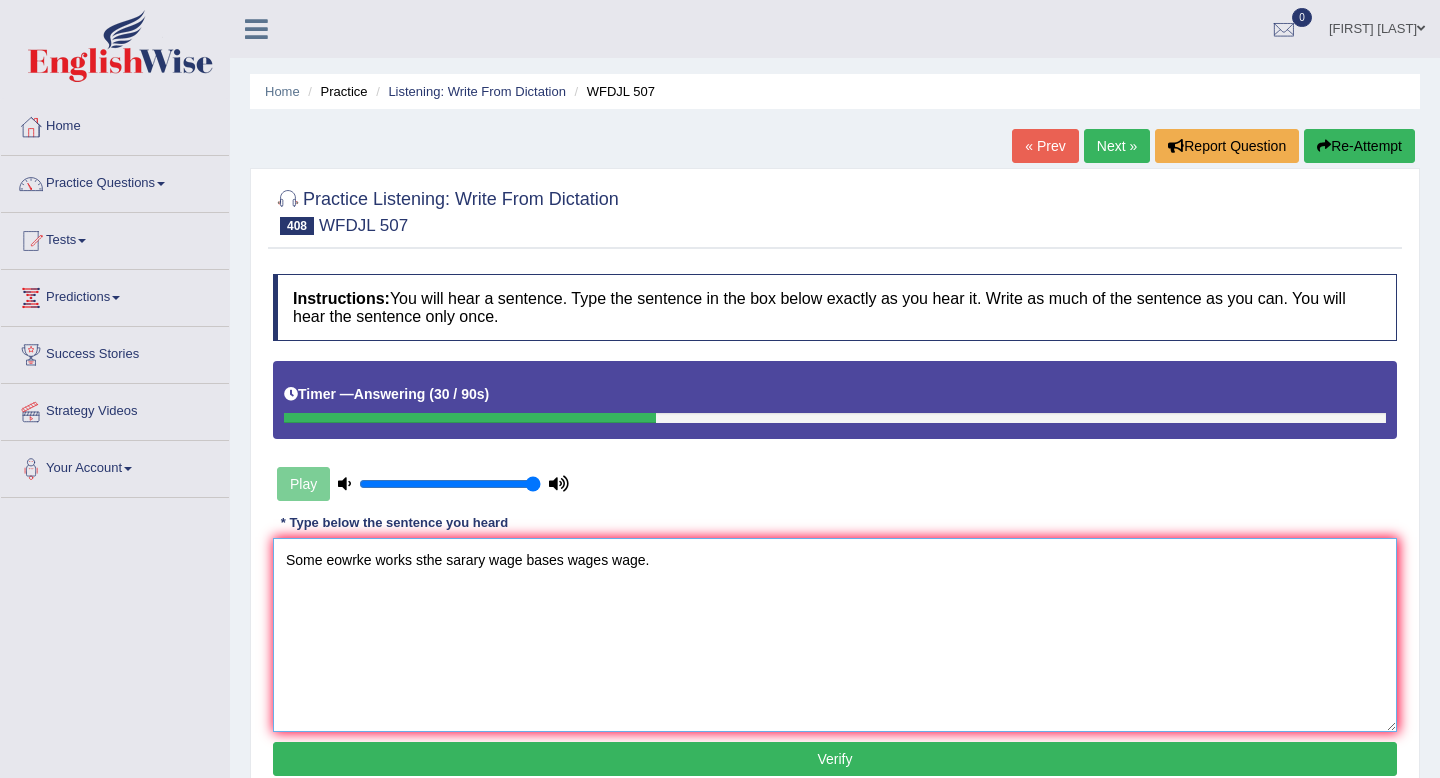 click on "Some eowrke works sthe sarary wage bases wages wage." at bounding box center (835, 635) 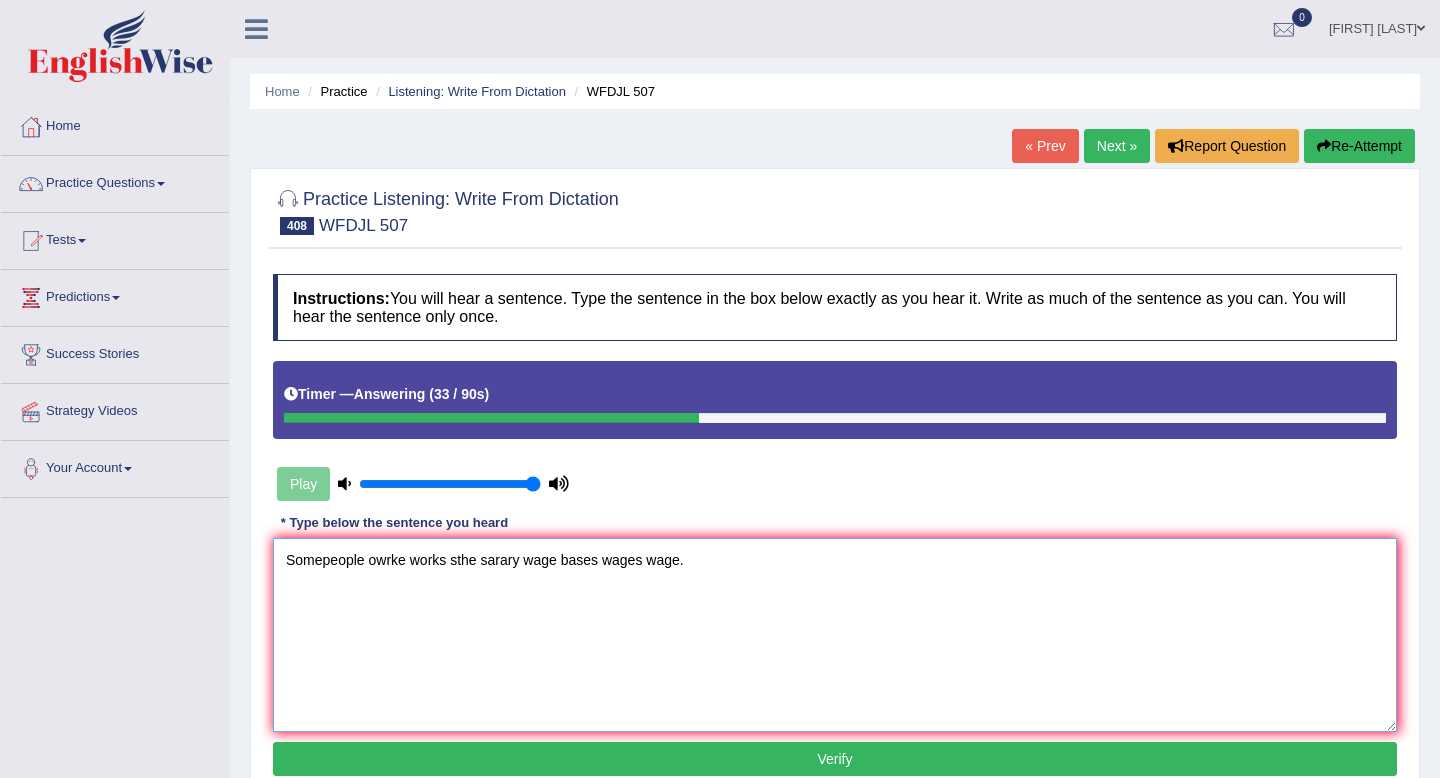 click on "Somepeople owrke works sthe sarary wage bases wages wage." at bounding box center (835, 635) 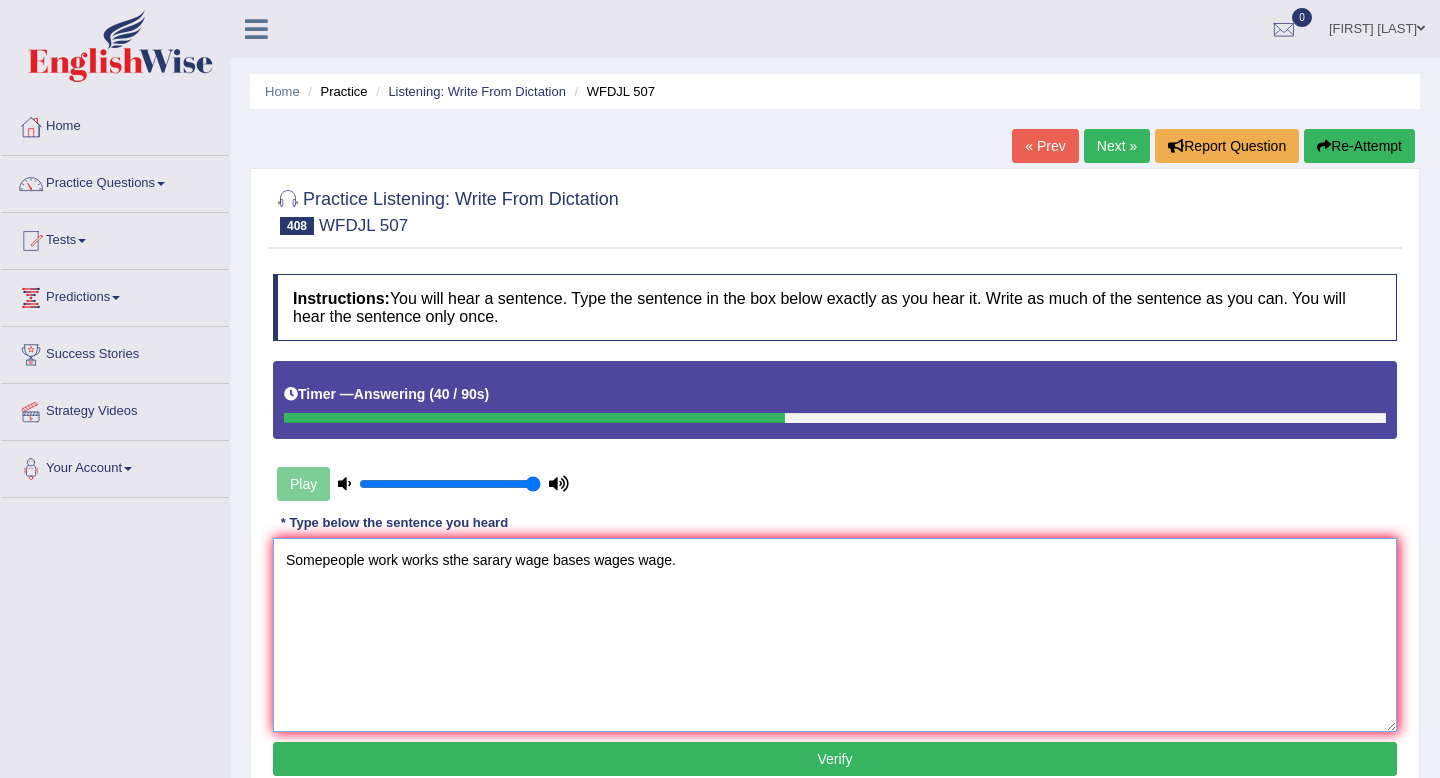 click on "Somepeople work works sthe sarary wage bases wages wage." at bounding box center [835, 635] 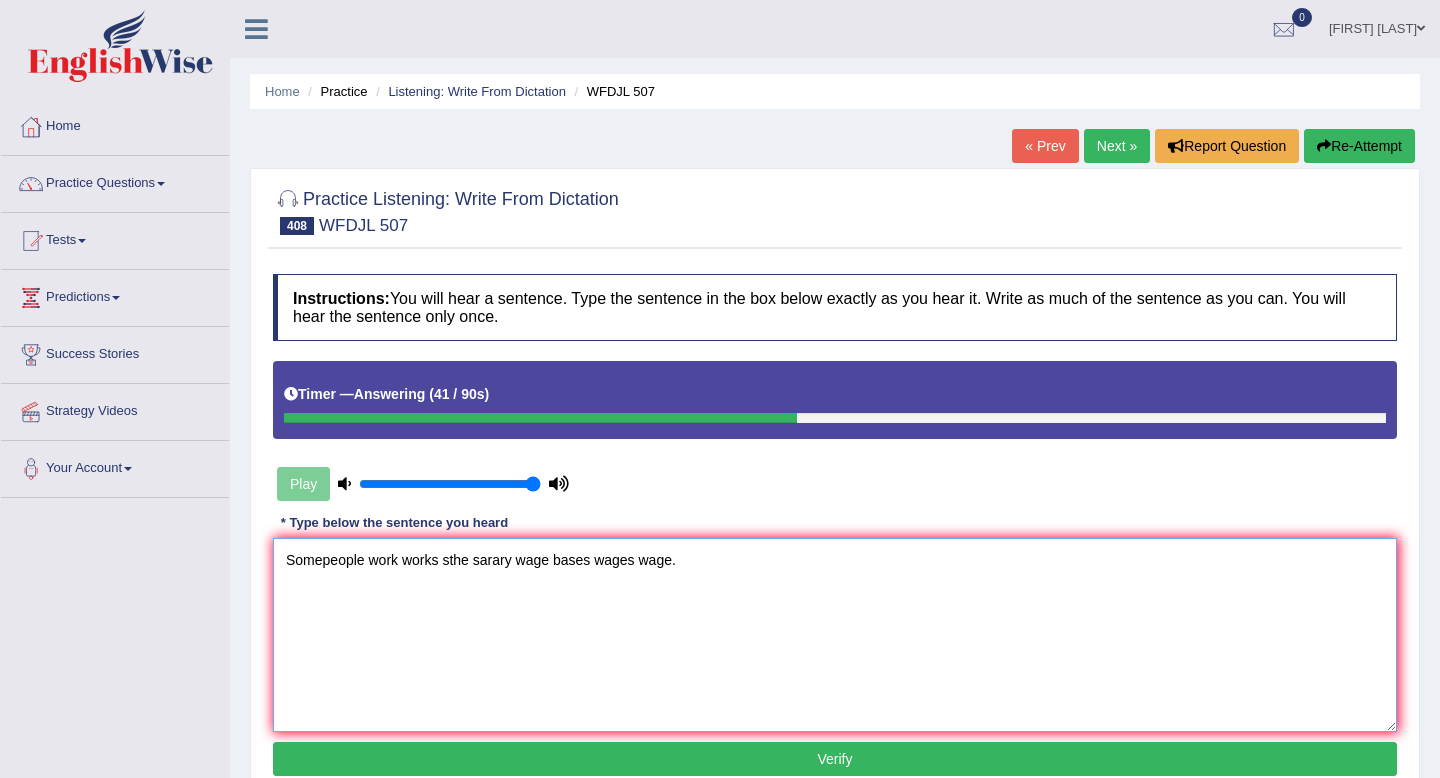click on "Somepeople work works sthe sarary wage bases wages wage." at bounding box center [835, 635] 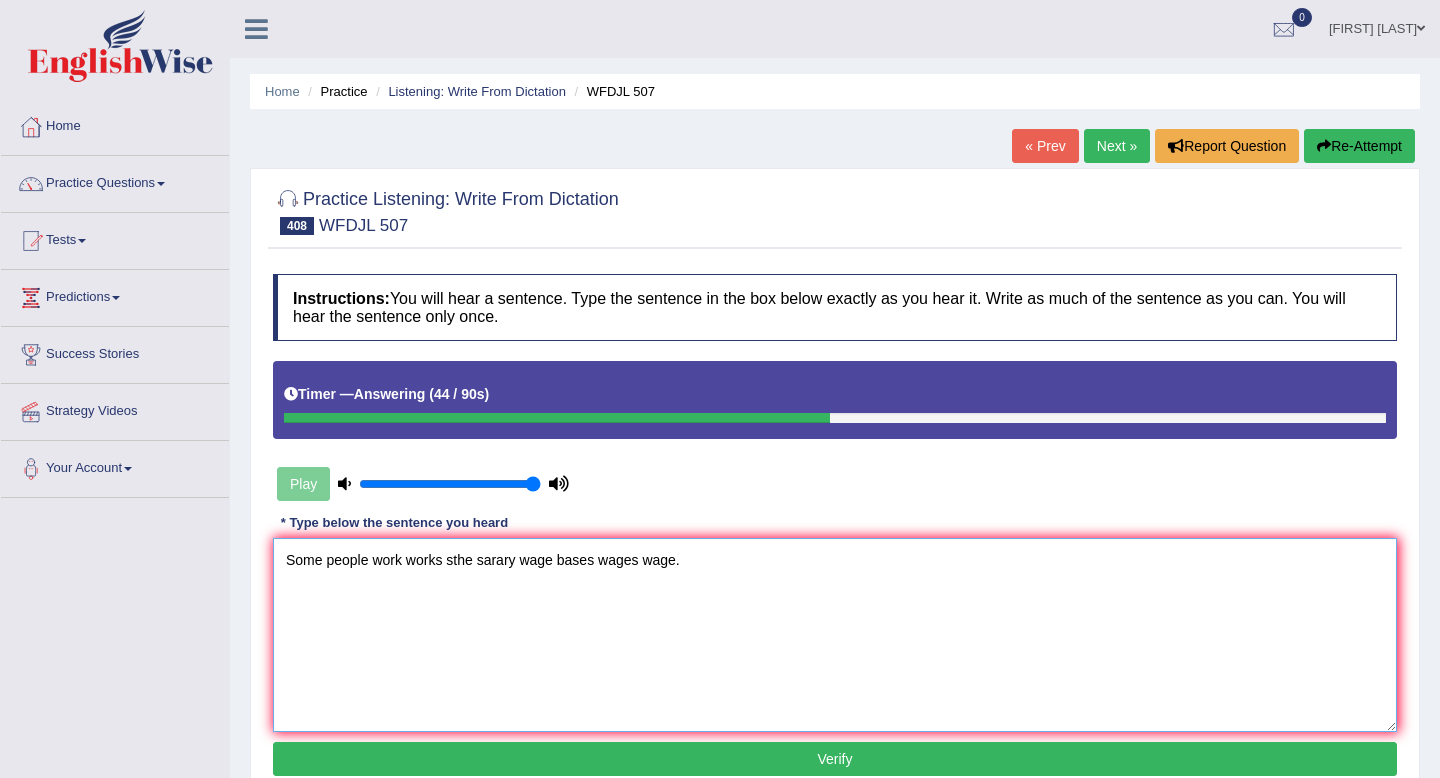 click on "Some people work works sthe sarary wage bases wages wage." at bounding box center [835, 635] 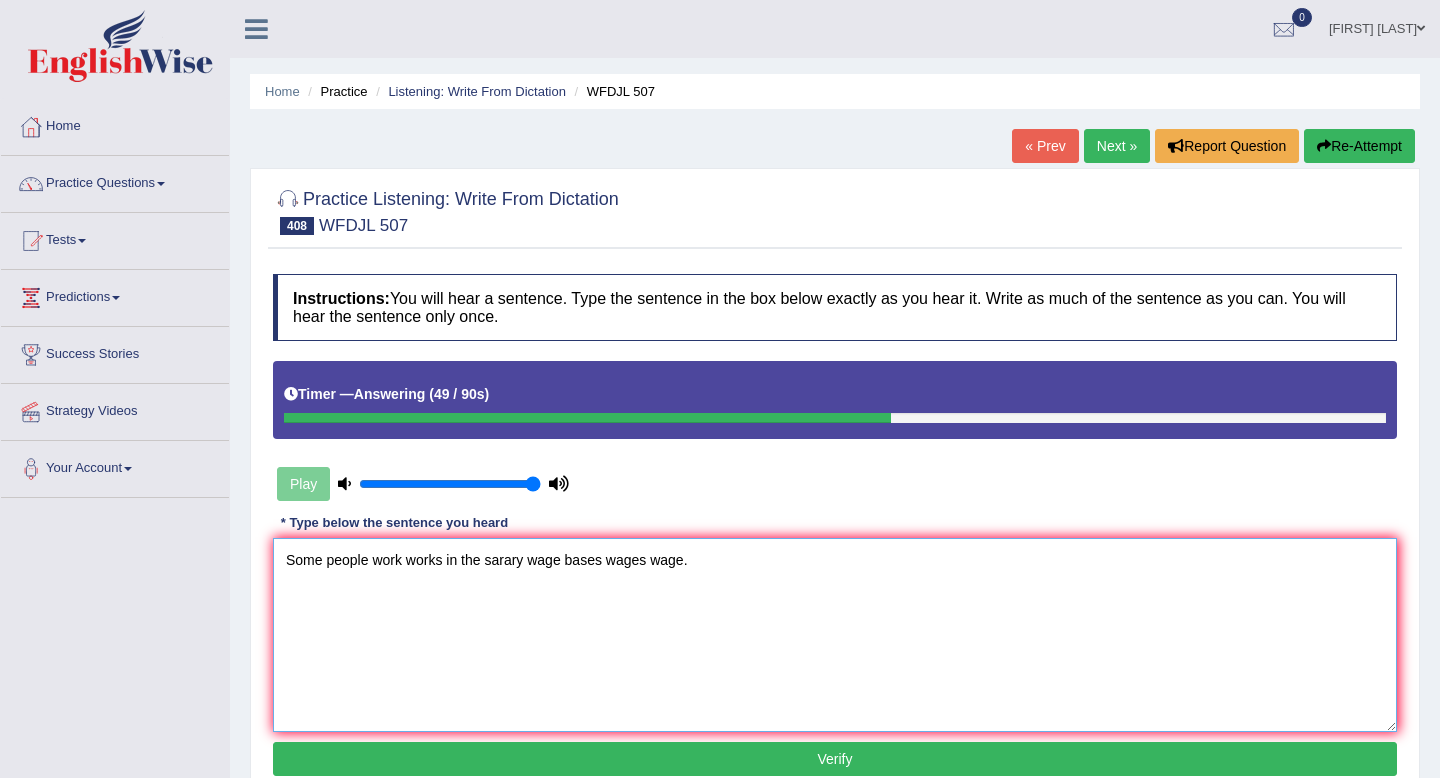 scroll, scrollTop: 45, scrollLeft: 0, axis: vertical 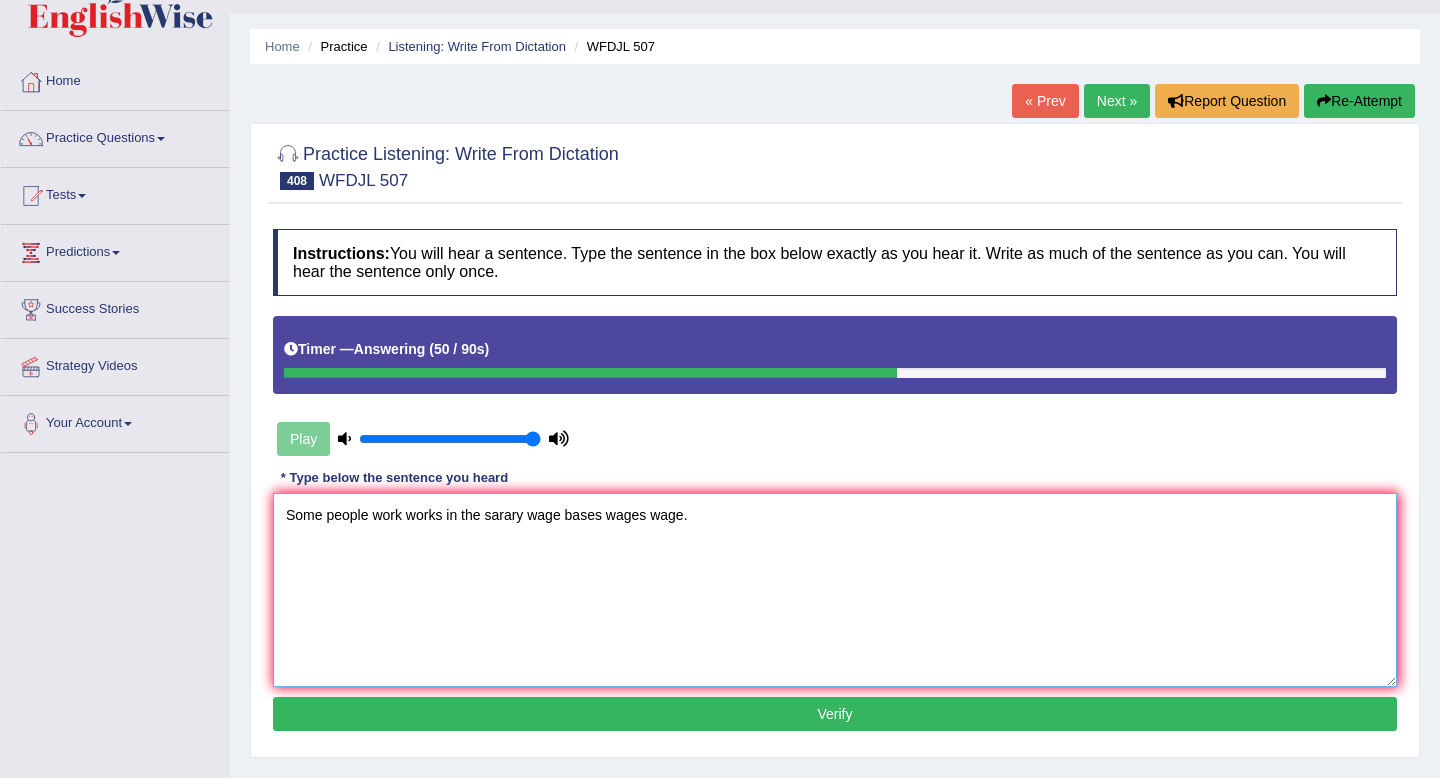 type on "Some people work works in the sarary wage bases wages wage." 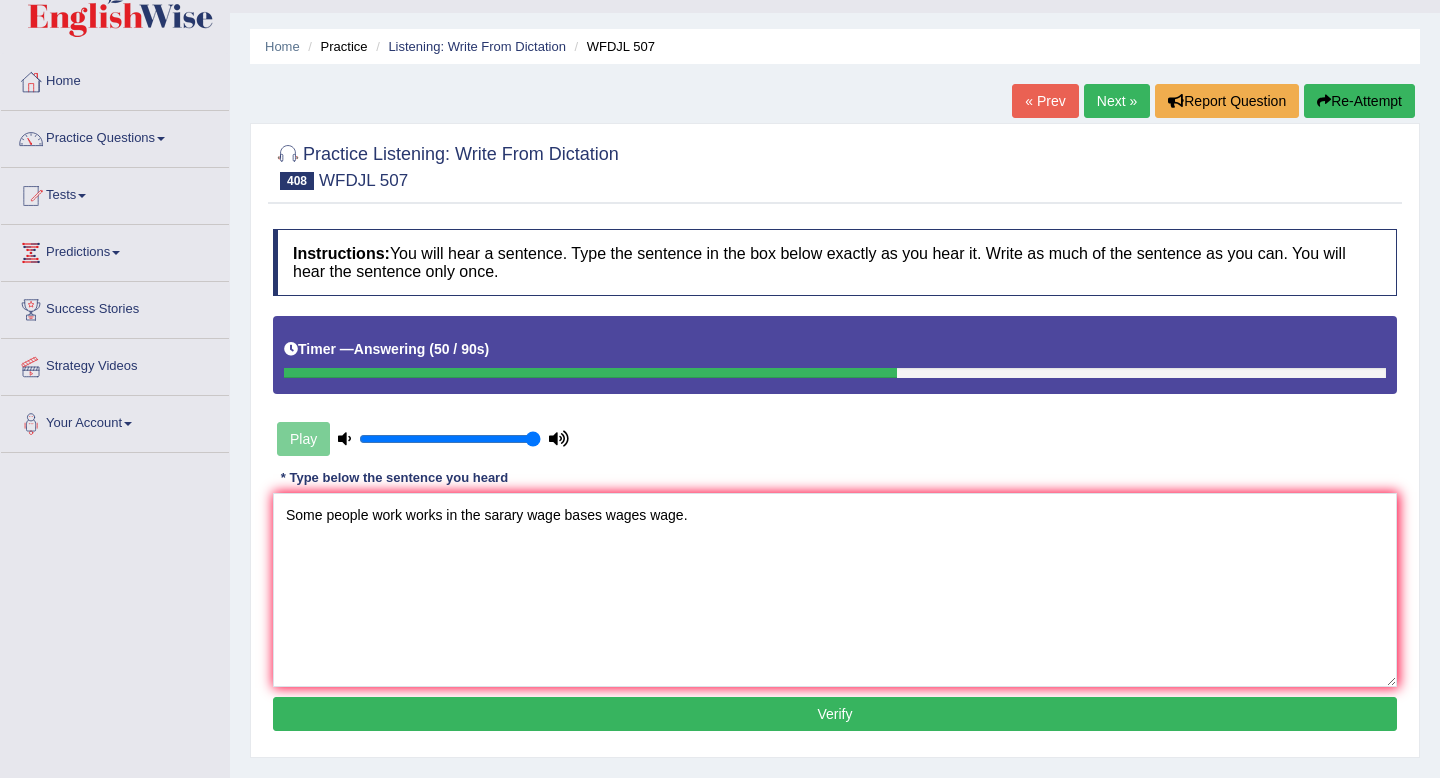 click on "Verify" at bounding box center [835, 714] 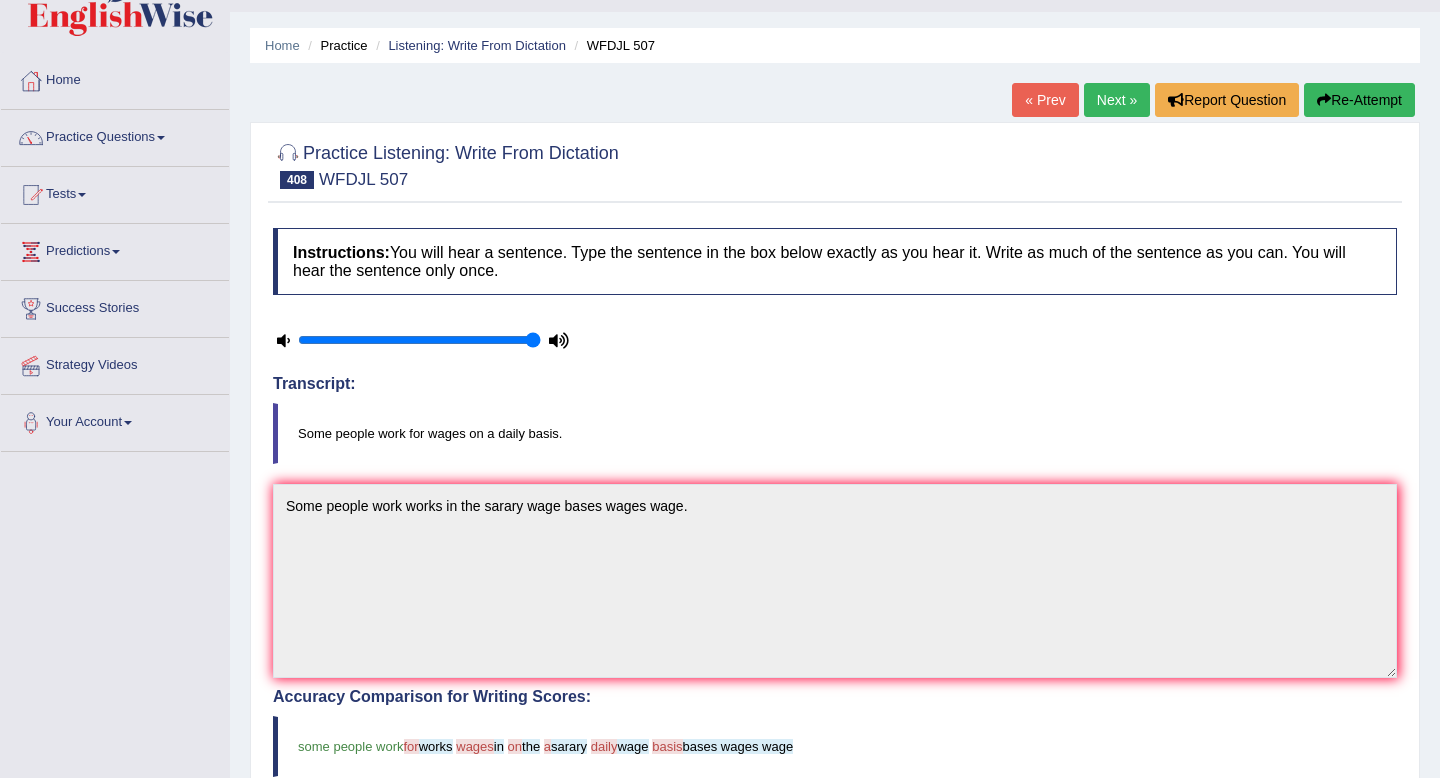 scroll, scrollTop: 0, scrollLeft: 0, axis: both 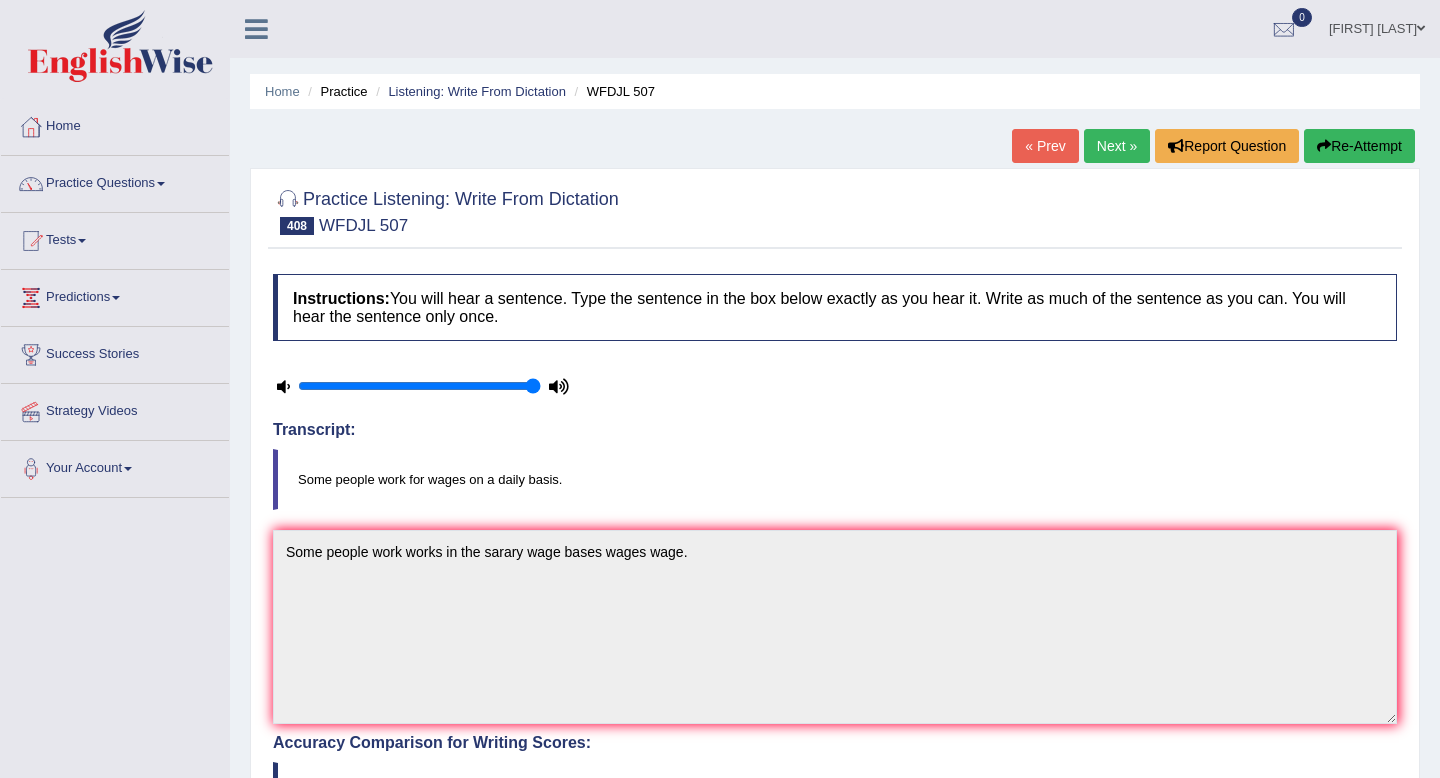 click on "Re-Attempt" at bounding box center [1359, 146] 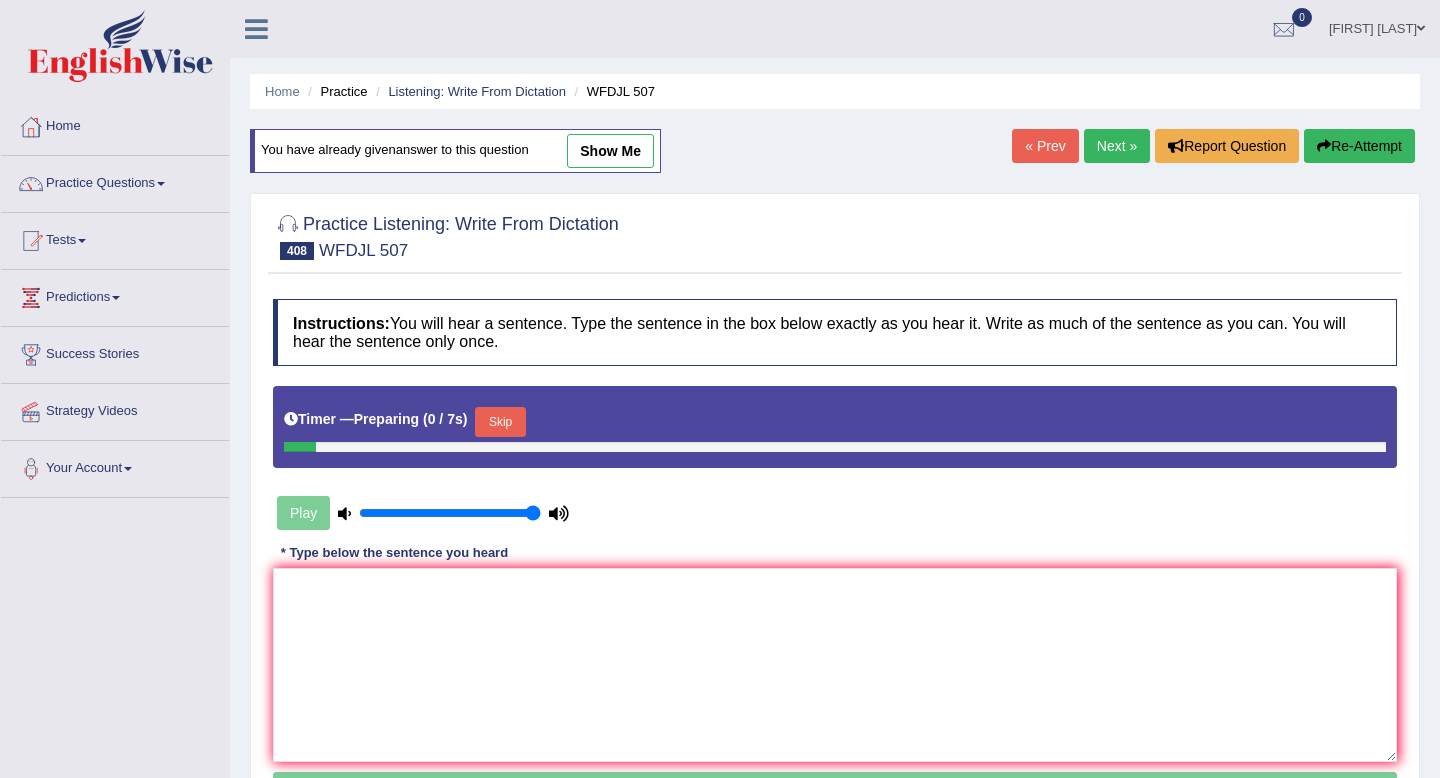 scroll, scrollTop: 0, scrollLeft: 0, axis: both 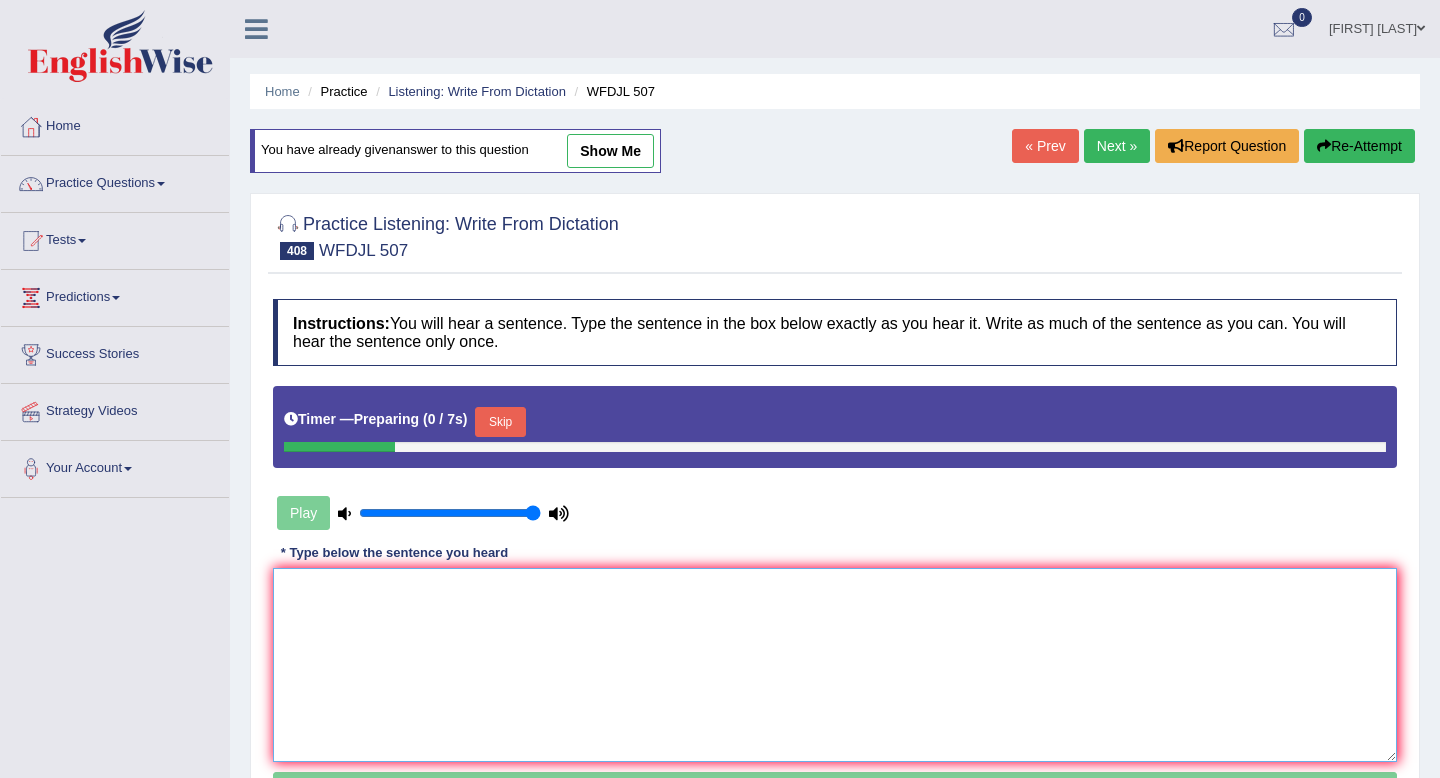 click at bounding box center (835, 665) 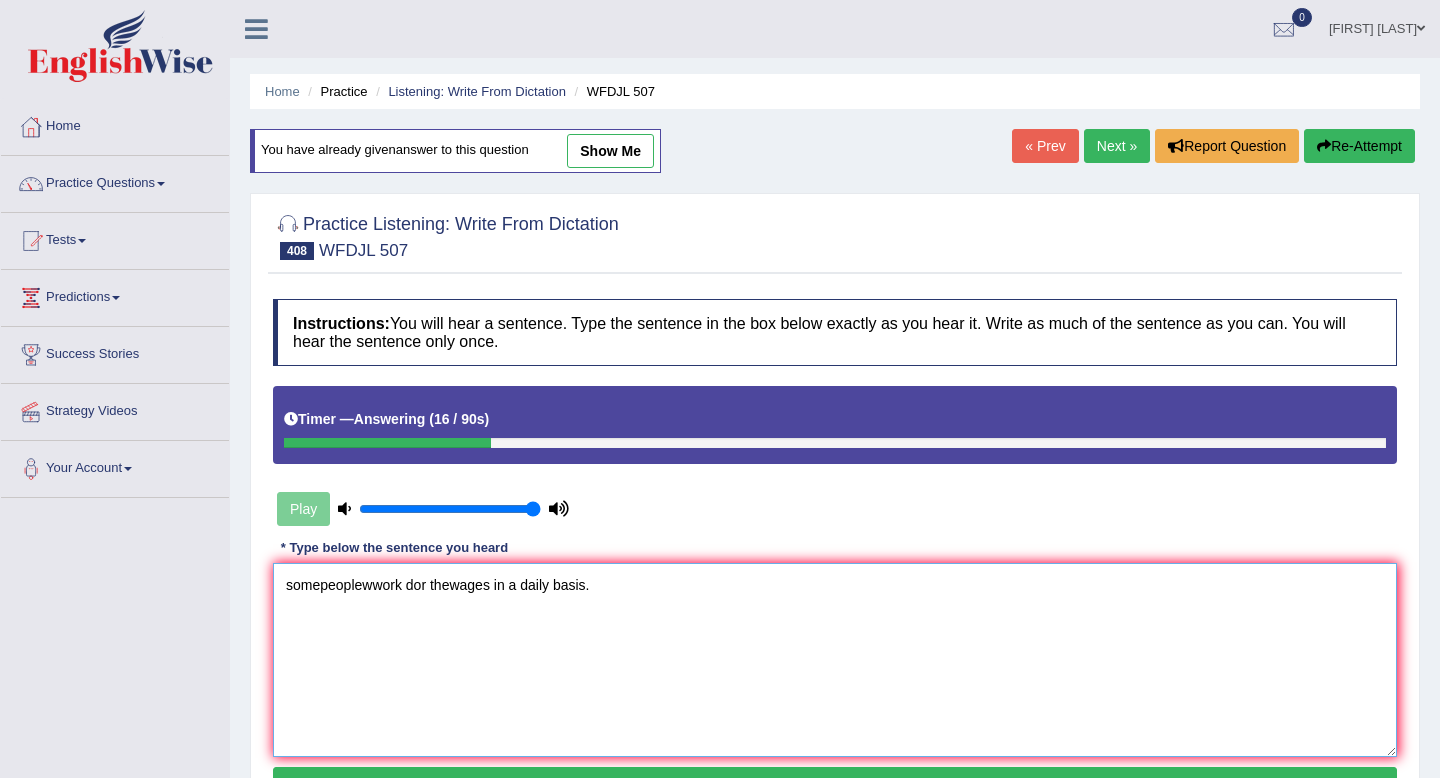 click on "somepeoplewwork dor thewages in a daily basis." at bounding box center [835, 660] 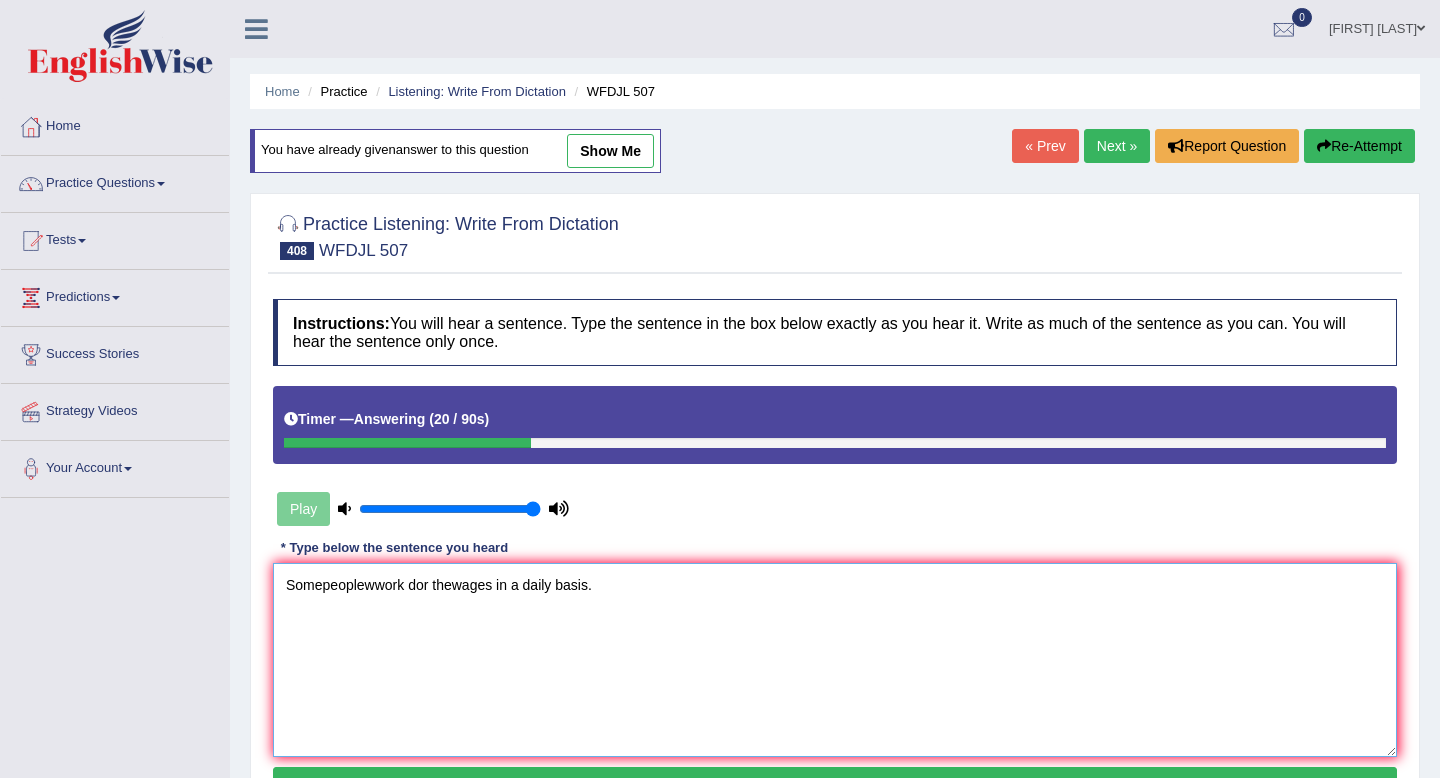 click on "Somepeoplewwork dor thewages in a daily basis." at bounding box center [835, 660] 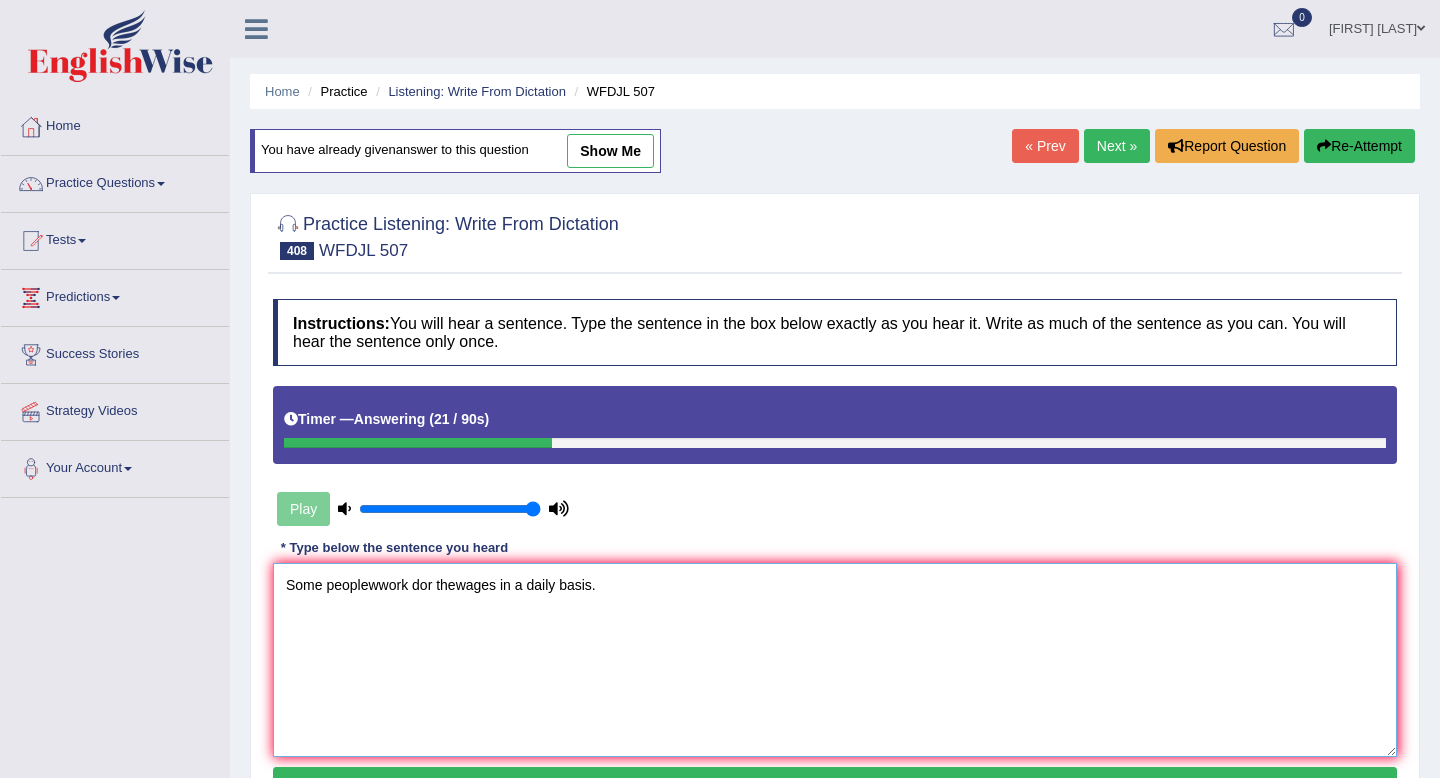 click on "Some peoplewwork dor thewages in a daily basis." at bounding box center [835, 660] 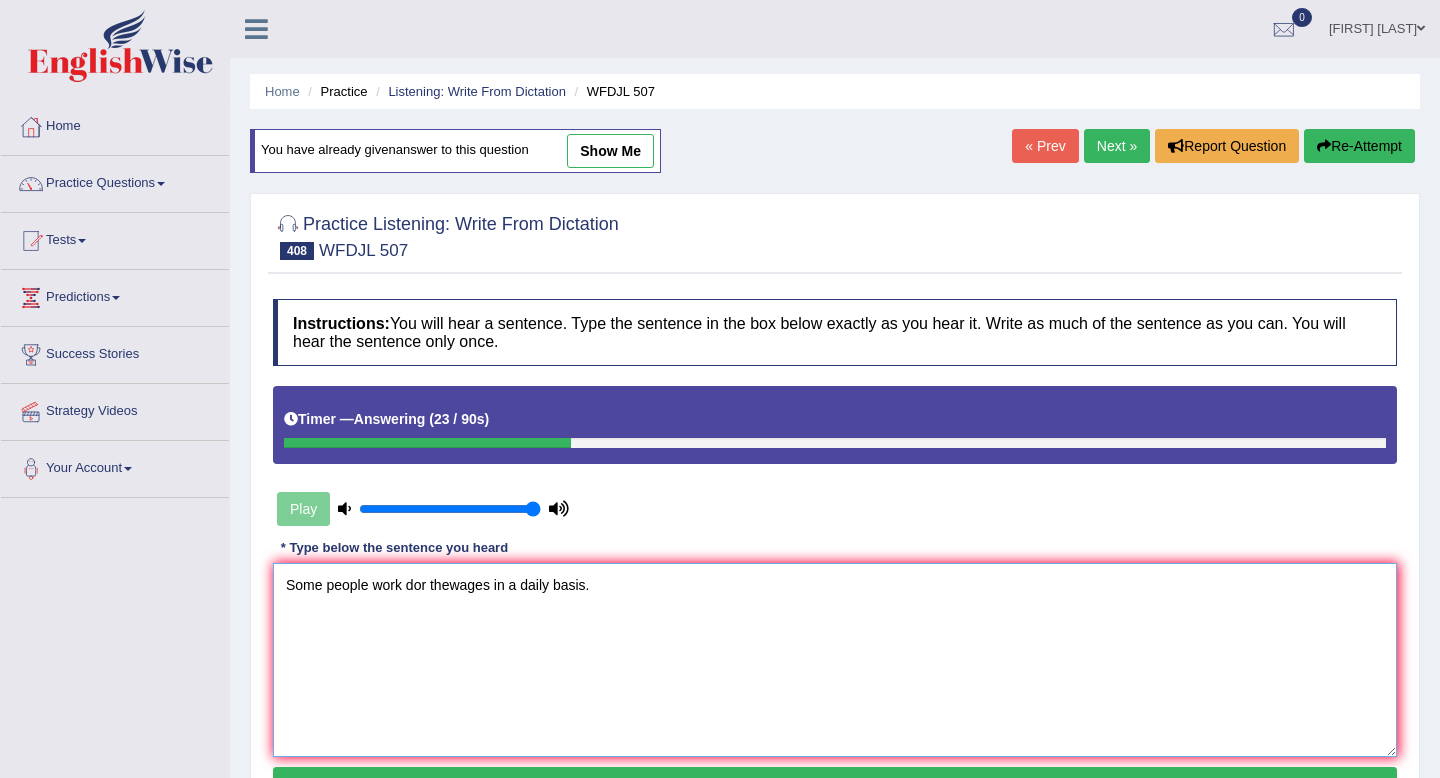 click on "Some people work dor thewages in a daily basis." at bounding box center (835, 660) 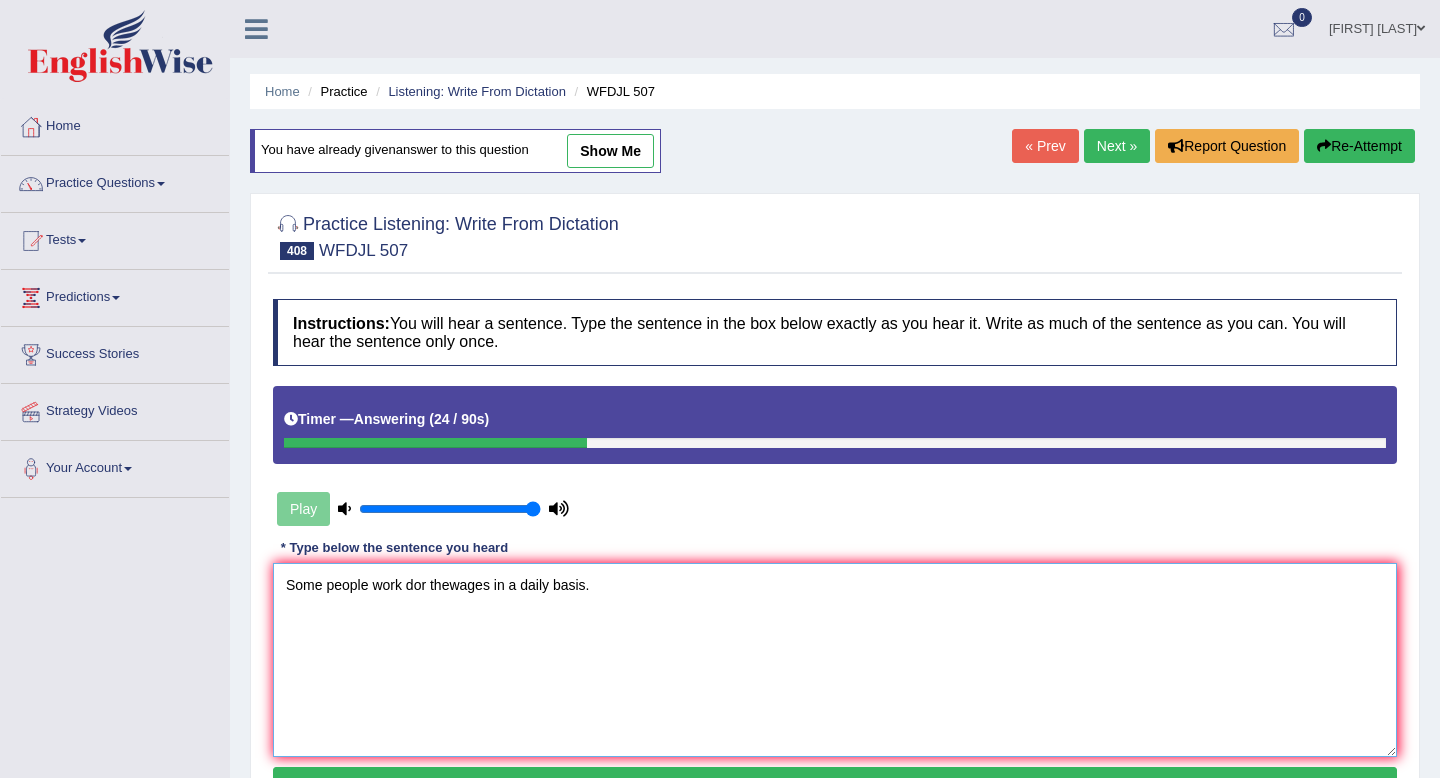 click on "Some people work dor thewages in a daily basis." at bounding box center [835, 660] 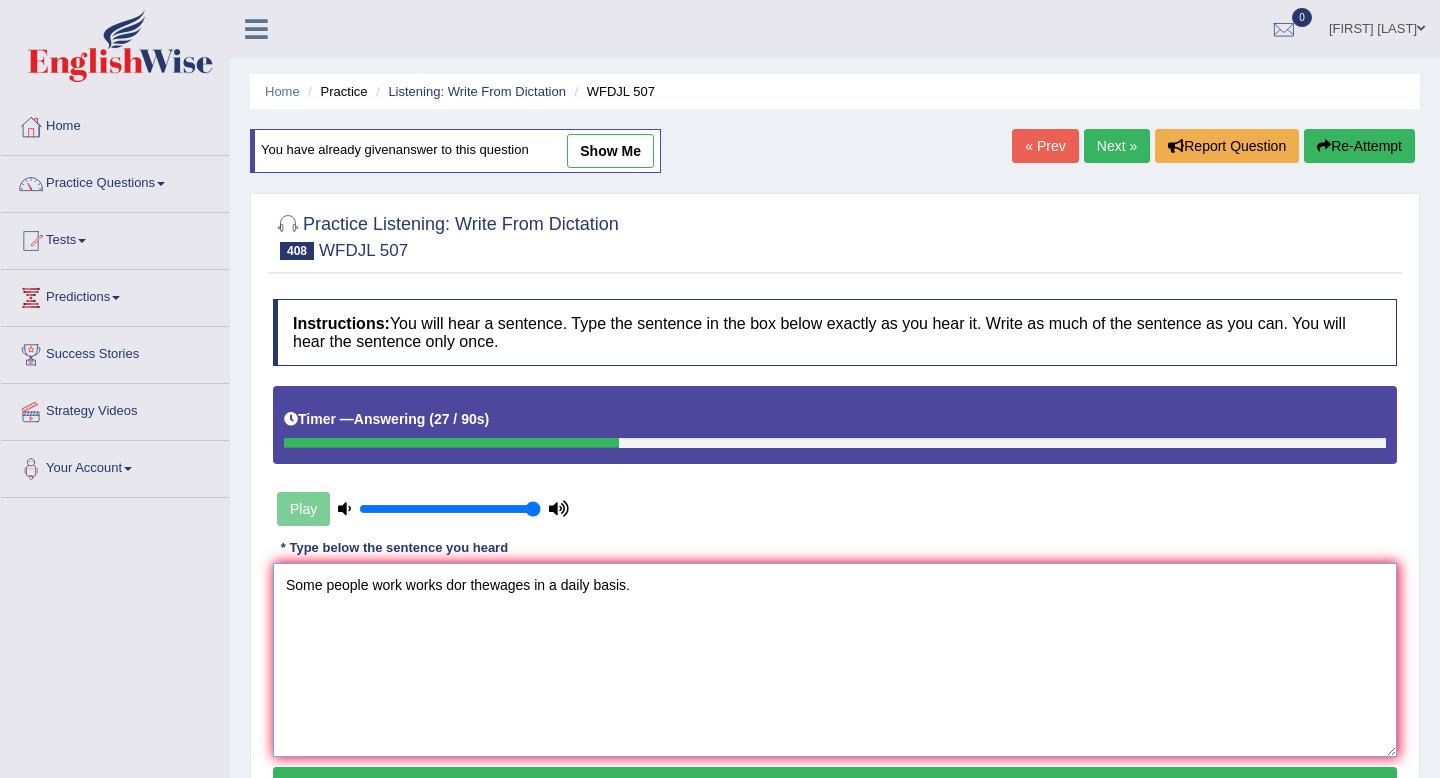click on "Some people work works dor thewages in a daily basis." at bounding box center (835, 660) 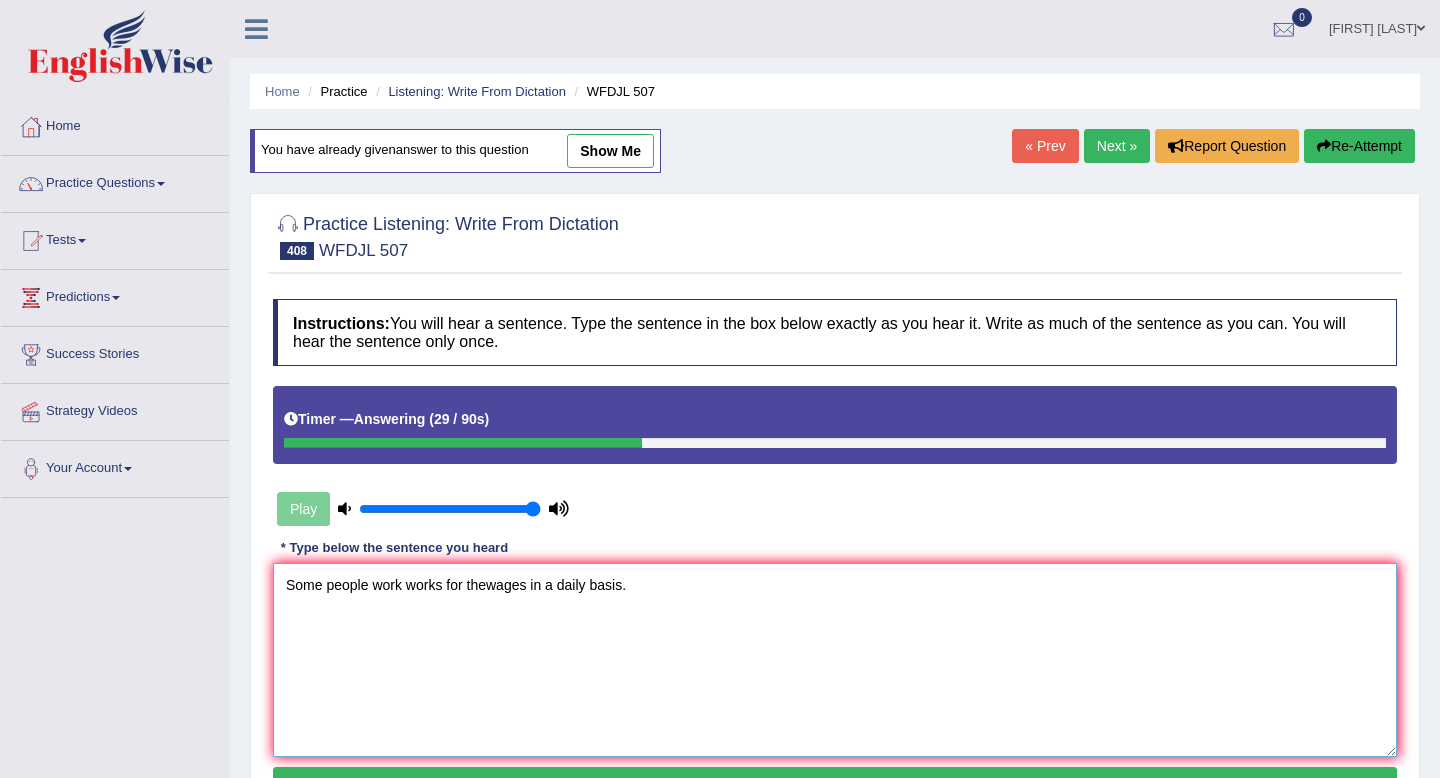 click on "Some people work works for thewages in a daily basis." at bounding box center (835, 660) 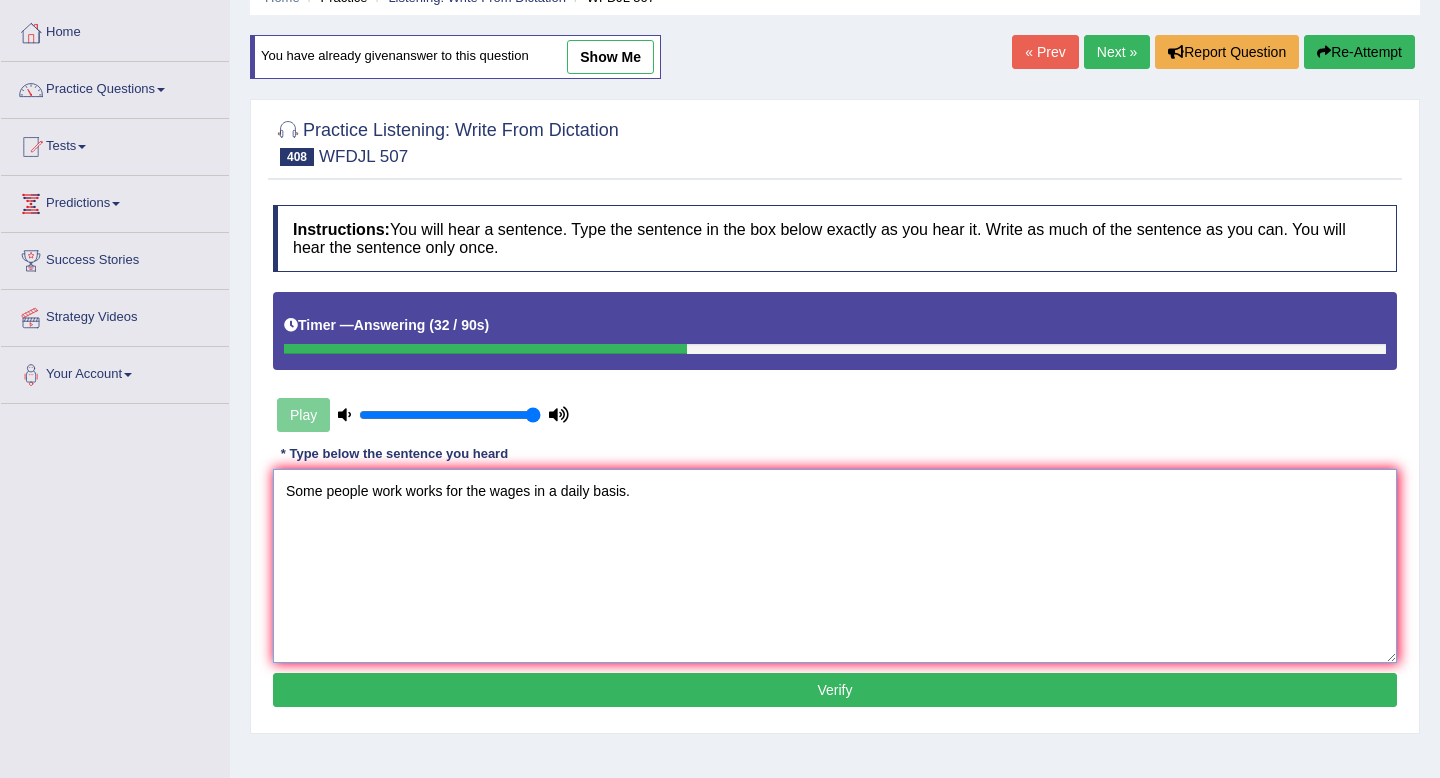 scroll, scrollTop: 105, scrollLeft: 0, axis: vertical 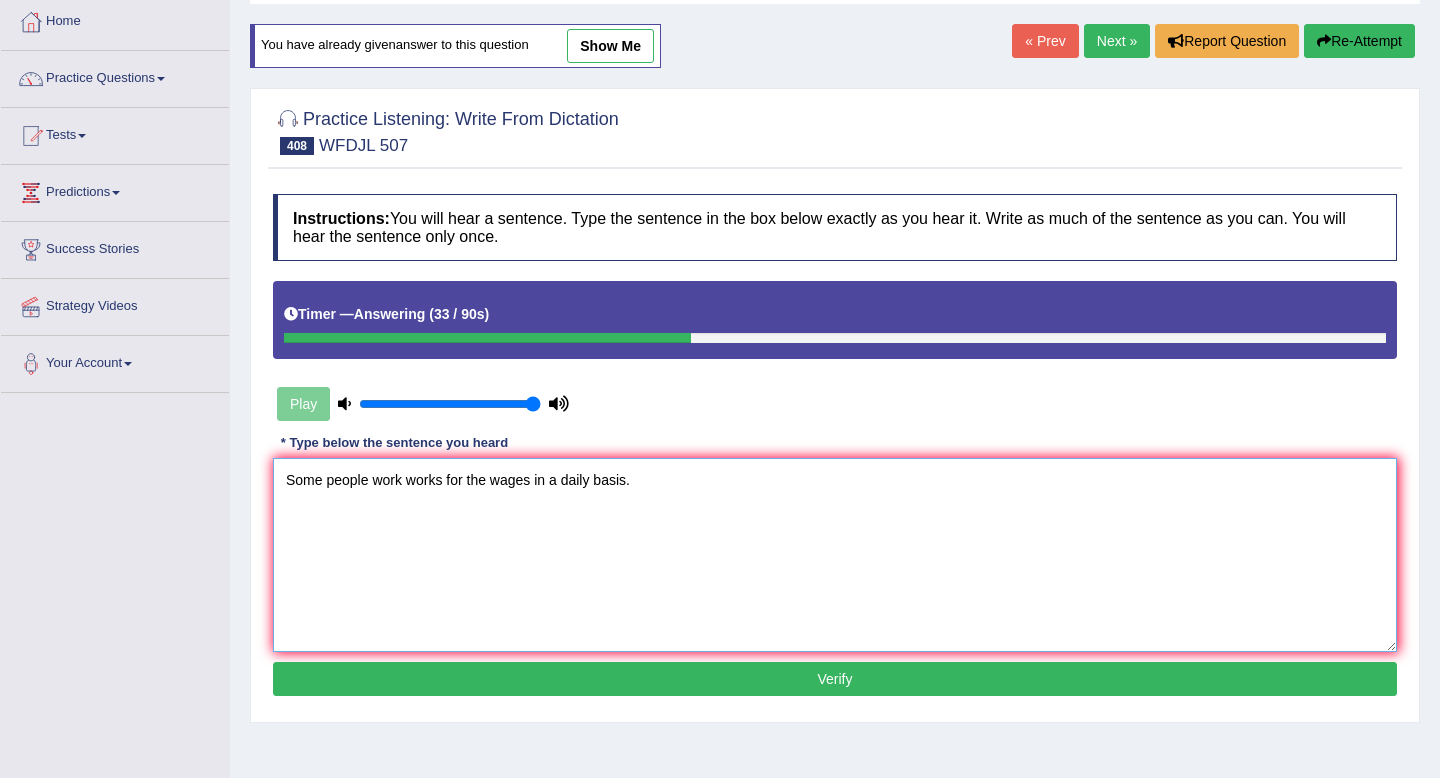 type on "Some people work works for the wages in a daily basis." 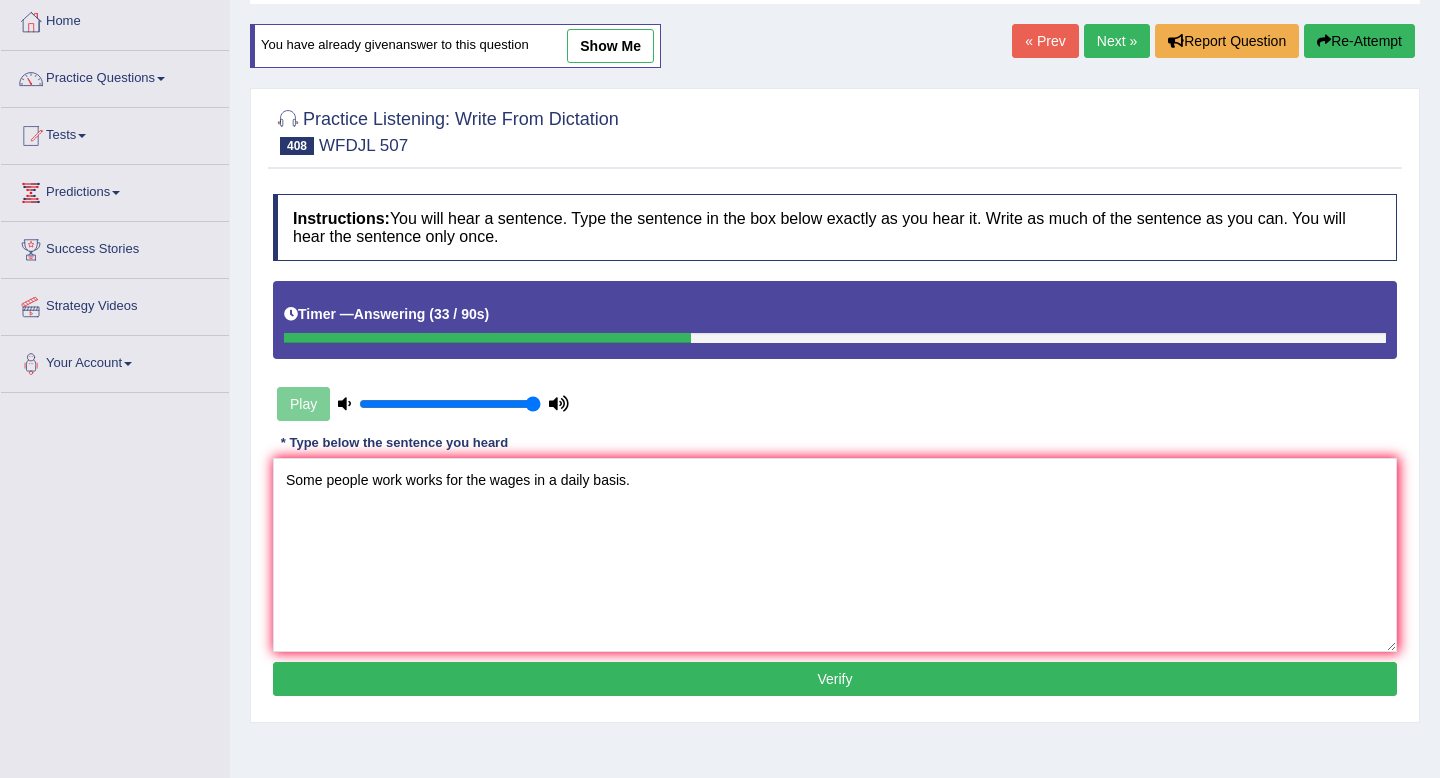 click on "Instructions:  You will hear a sentence. Type the sentence in the box below exactly as you hear it. Write as much of the sentence as you can. You will hear the sentence only once.
Timer —  Answering   ( 33 / 90s ) Play Transcript: Some people work for wages on a daily basis. * Type below the sentence you heard Some people work works for the wages in a daily basis. Accuracy Comparison for Writing Scores:
Red:  Missed Words
Green:  Correct Words
Blue:  Added/Mistyped Words
Accuracy:   Punctuation at the end  You wrote first capital letter A.I. Engine Result:  Processing... Verify" at bounding box center [835, 448] 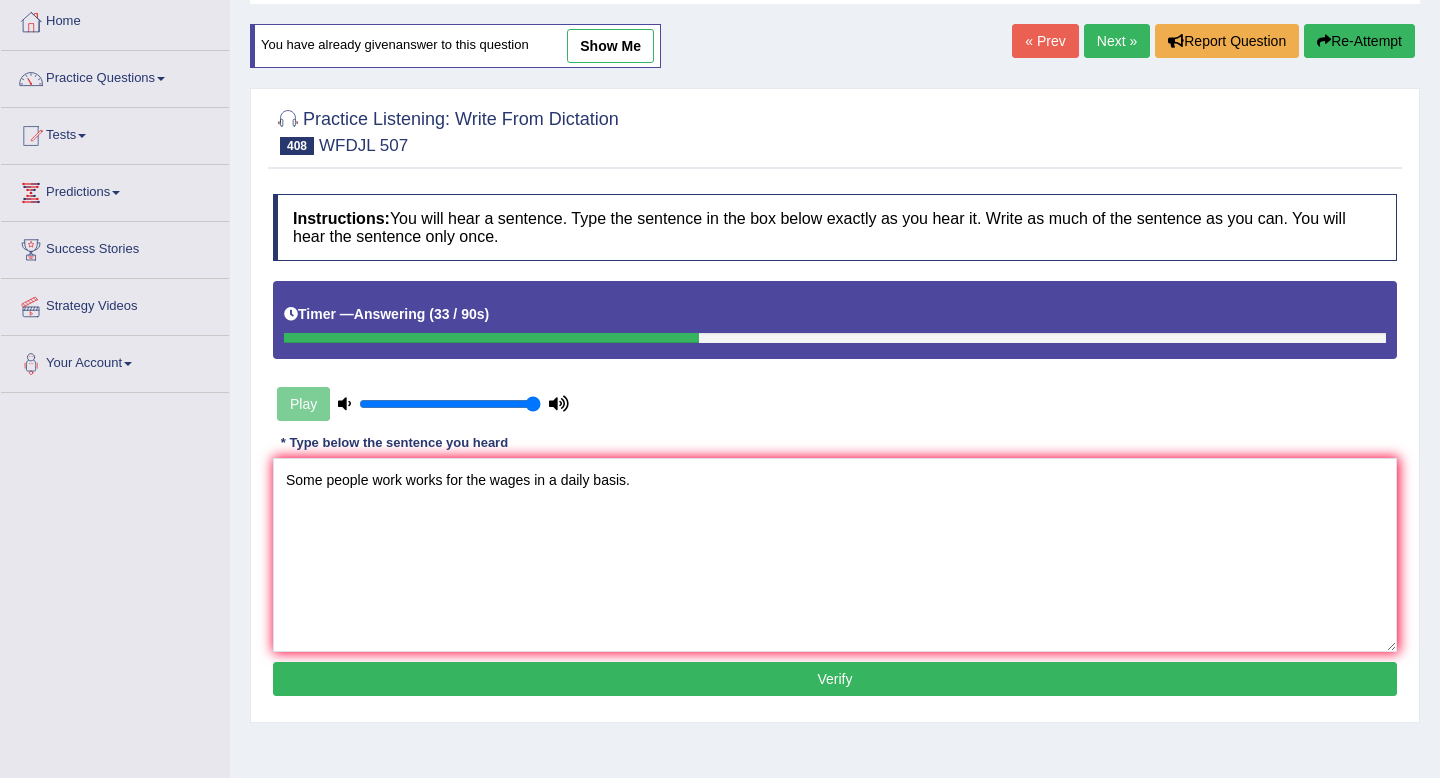 click on "Verify" at bounding box center [835, 679] 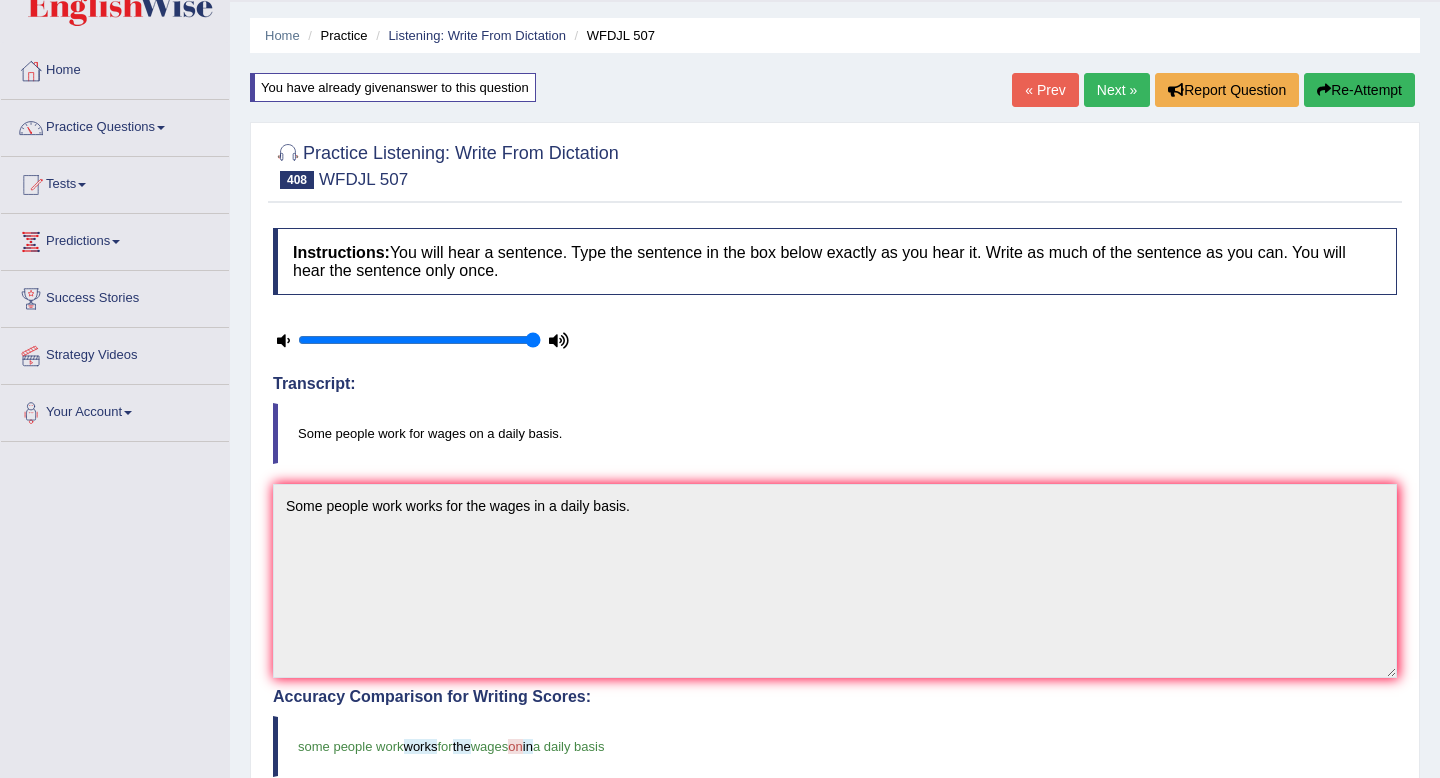 scroll, scrollTop: 0, scrollLeft: 0, axis: both 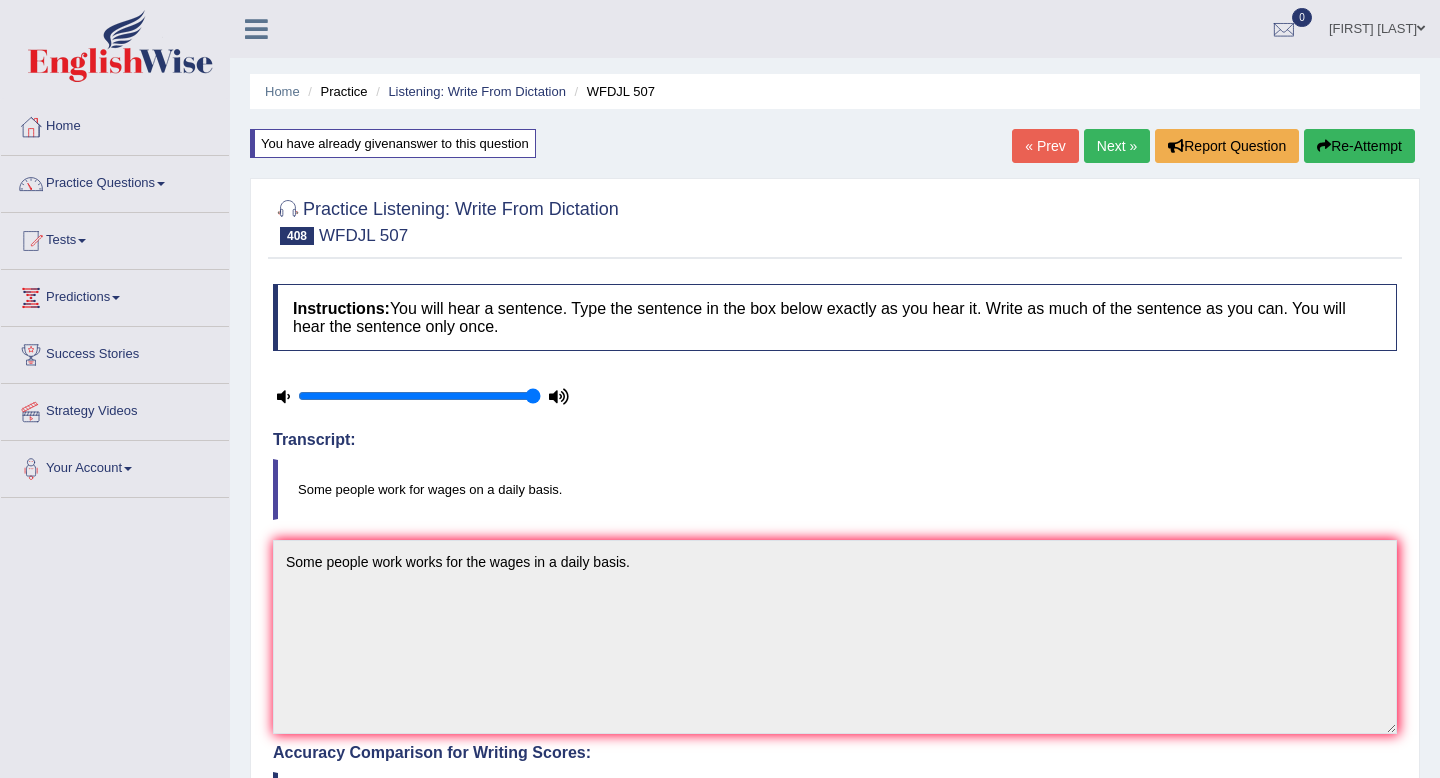 click on "Next »" at bounding box center [1117, 146] 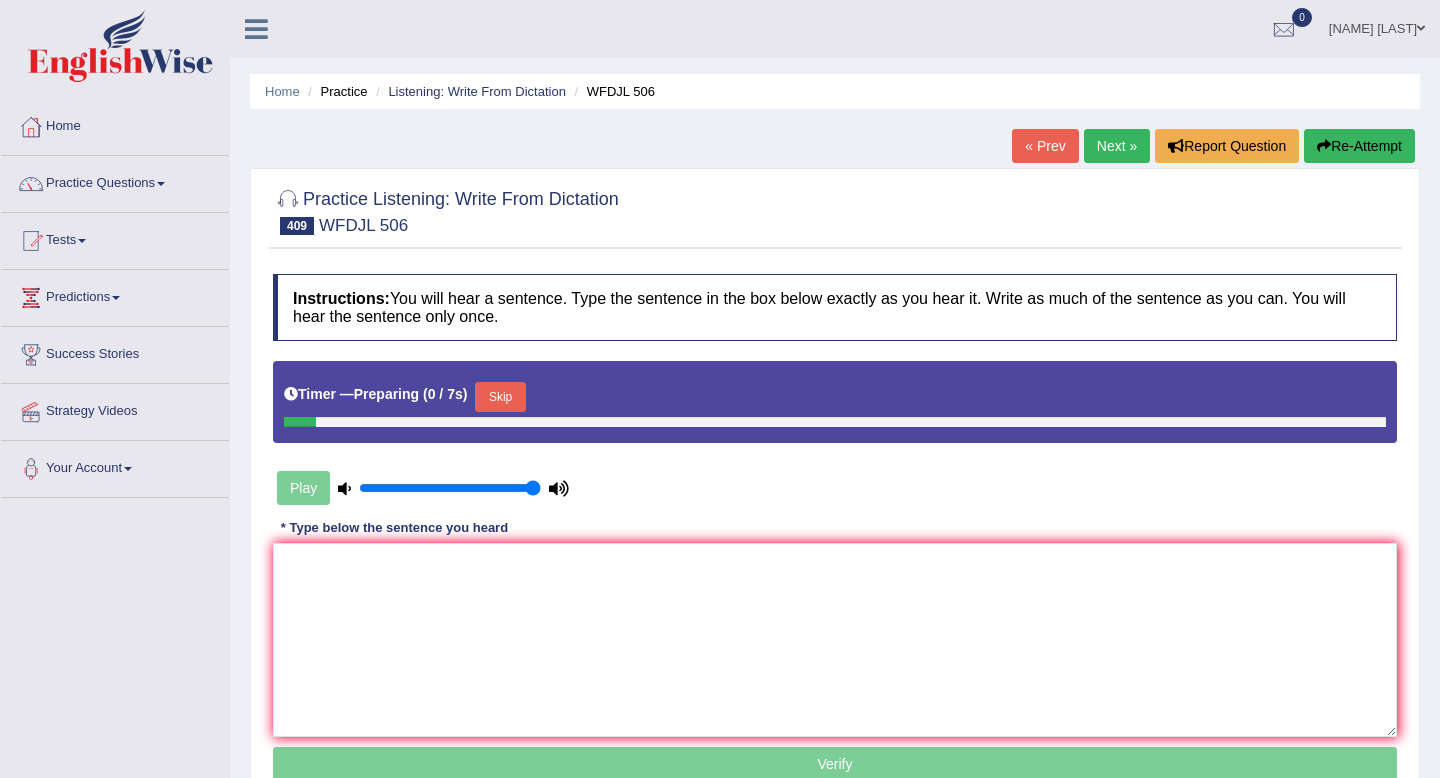 scroll, scrollTop: 0, scrollLeft: 0, axis: both 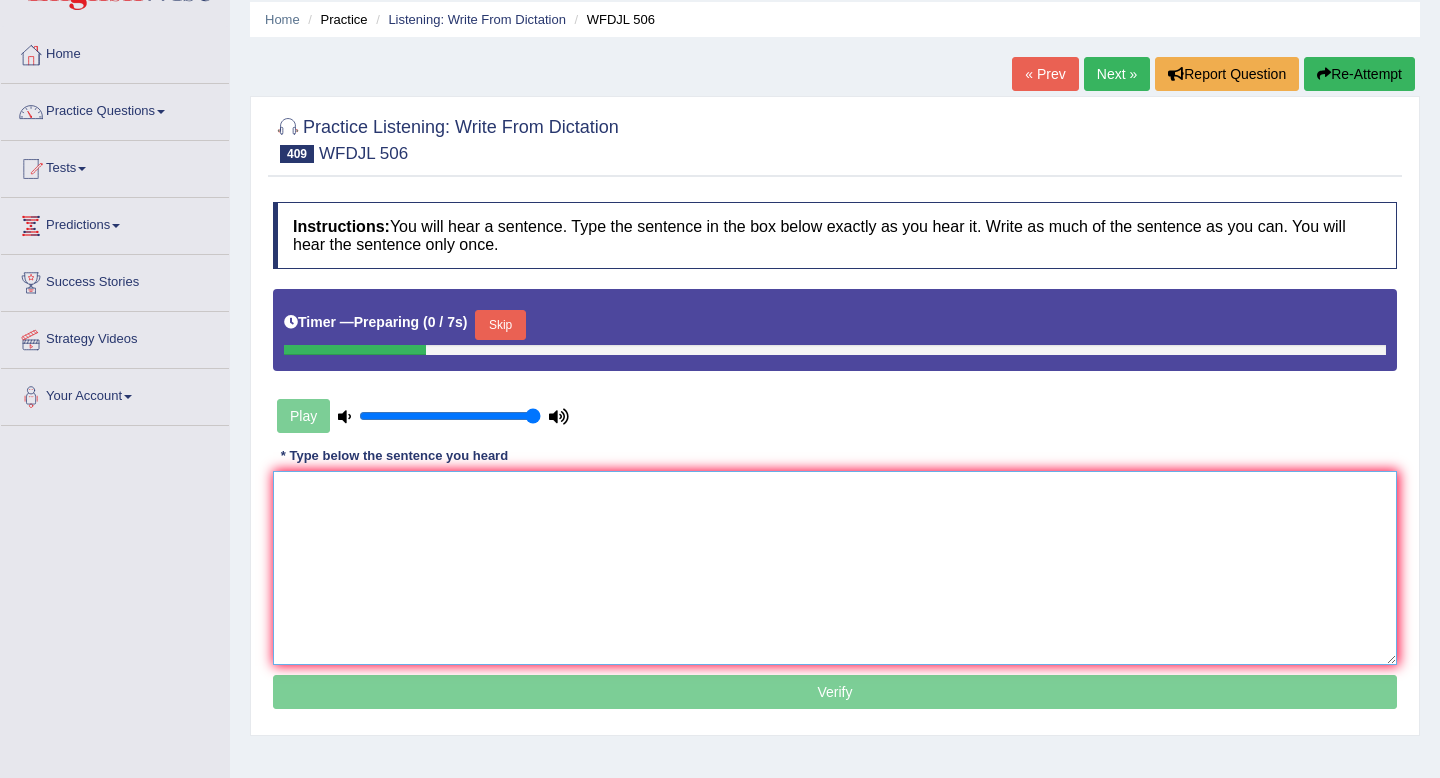 click at bounding box center (835, 568) 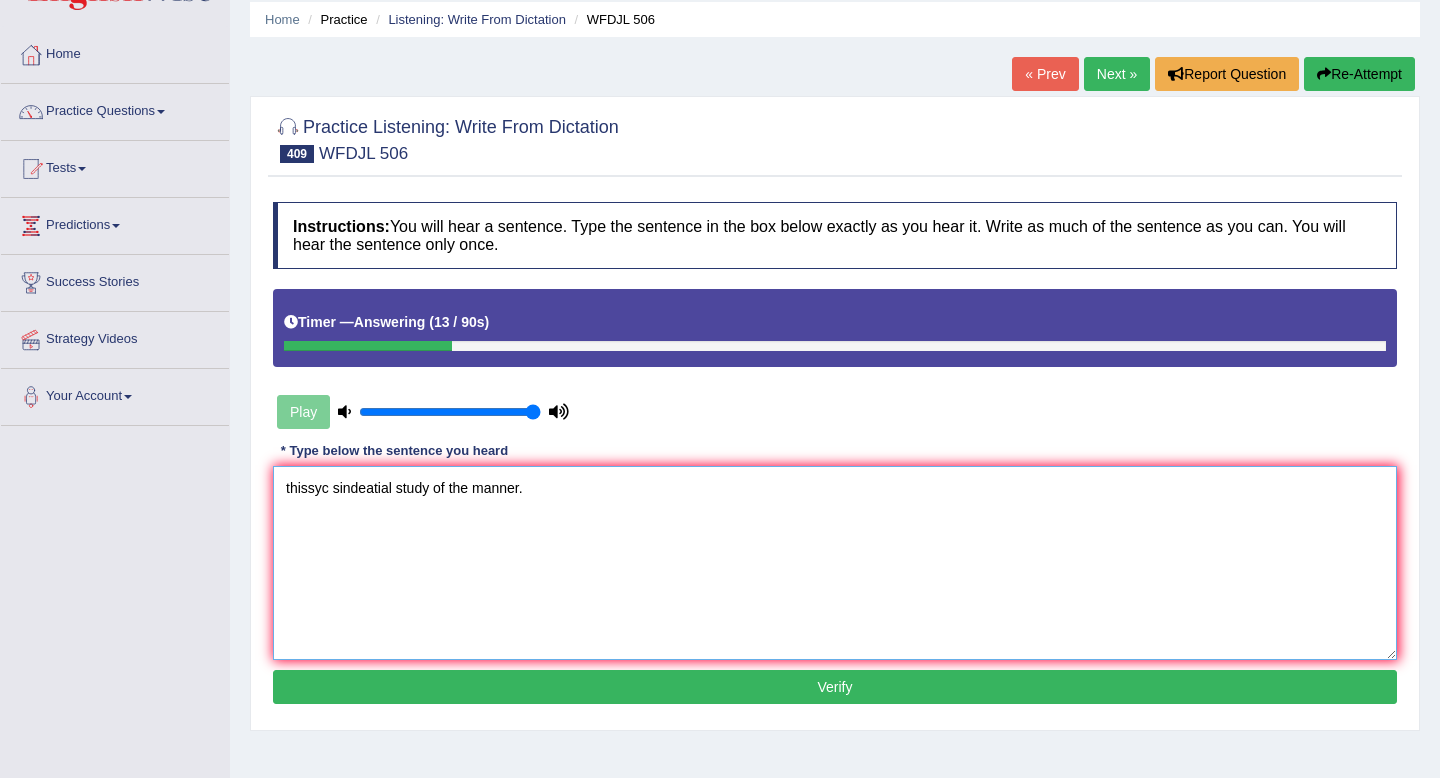 drag, startPoint x: 331, startPoint y: 488, endPoint x: 196, endPoint y: 477, distance: 135.4474 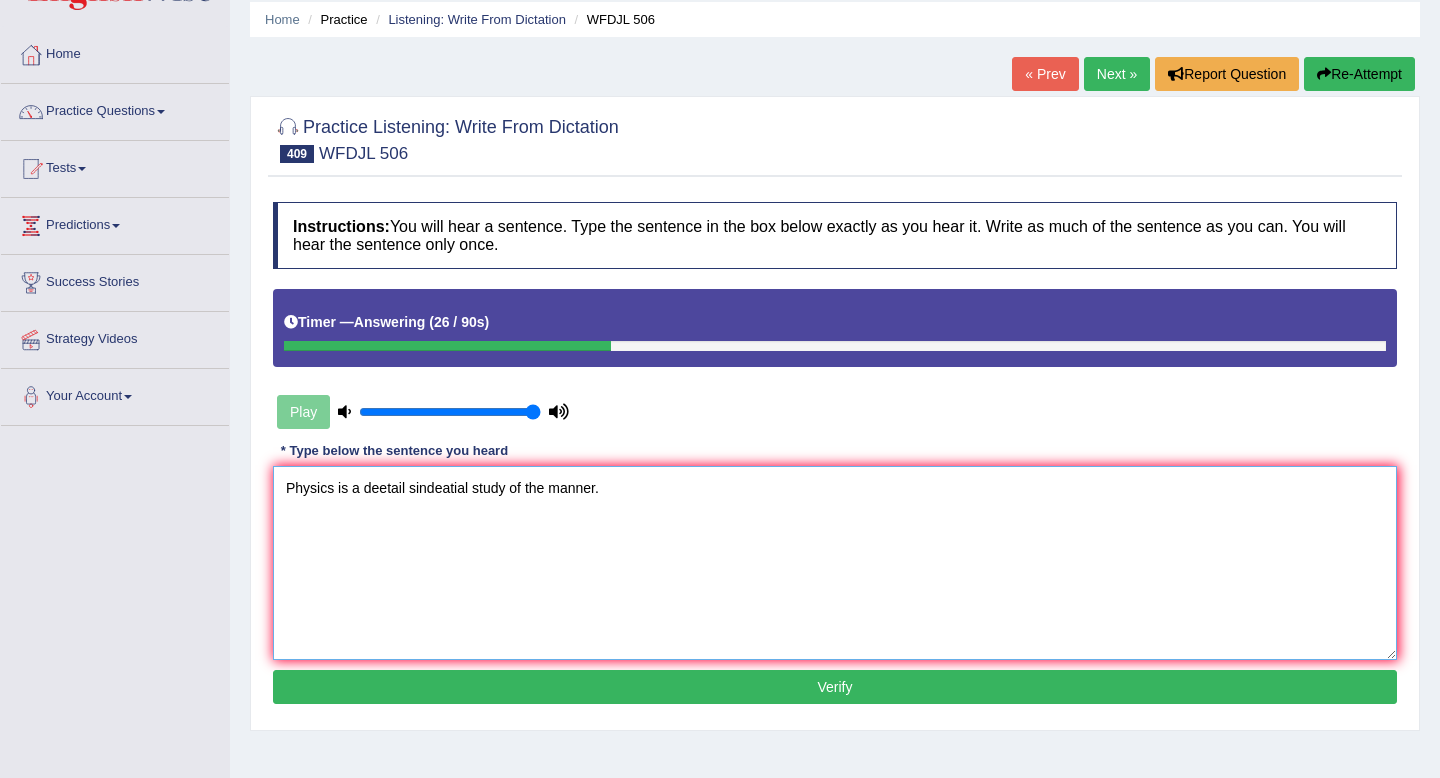 drag, startPoint x: 471, startPoint y: 480, endPoint x: 406, endPoint y: 479, distance: 65.00769 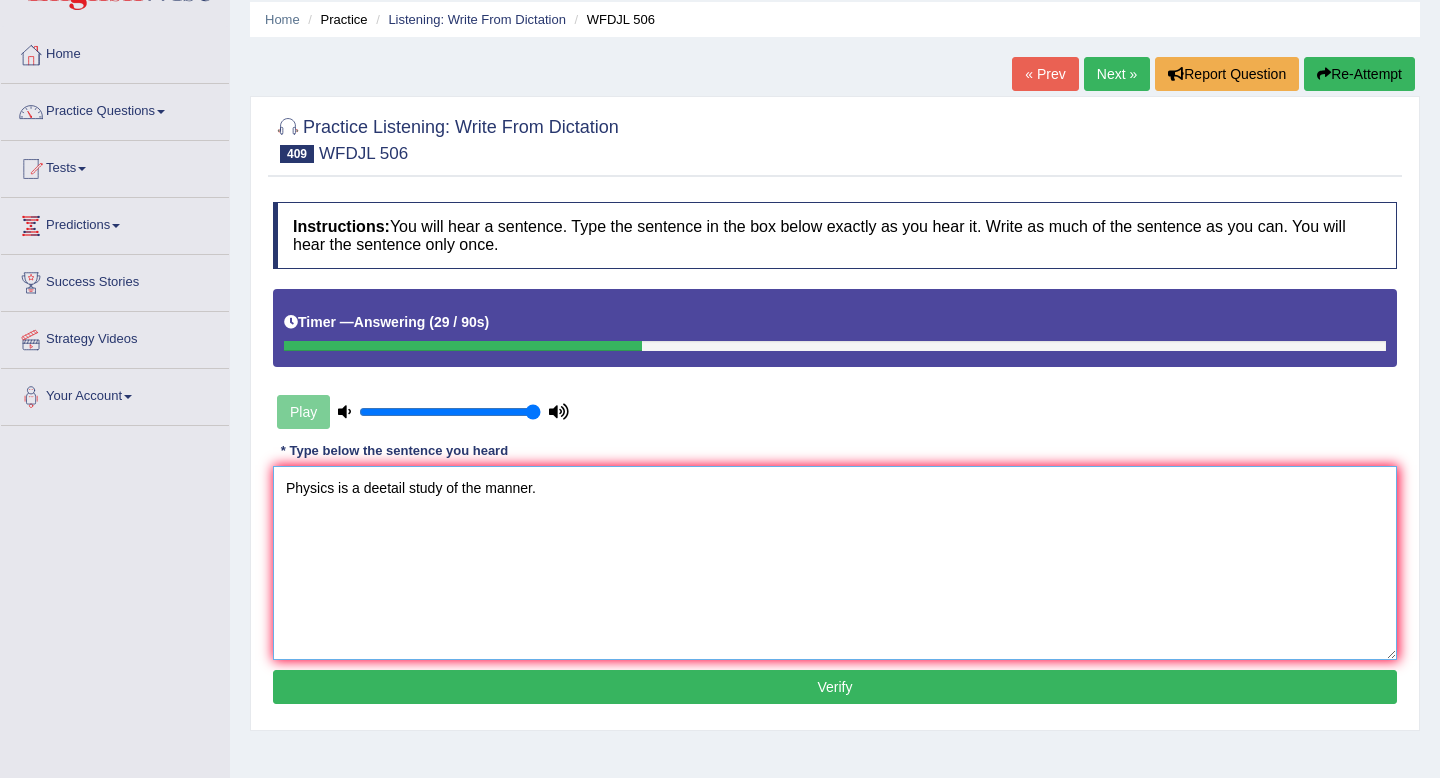 click on "Physics is a deetail study of the manner." at bounding box center (835, 563) 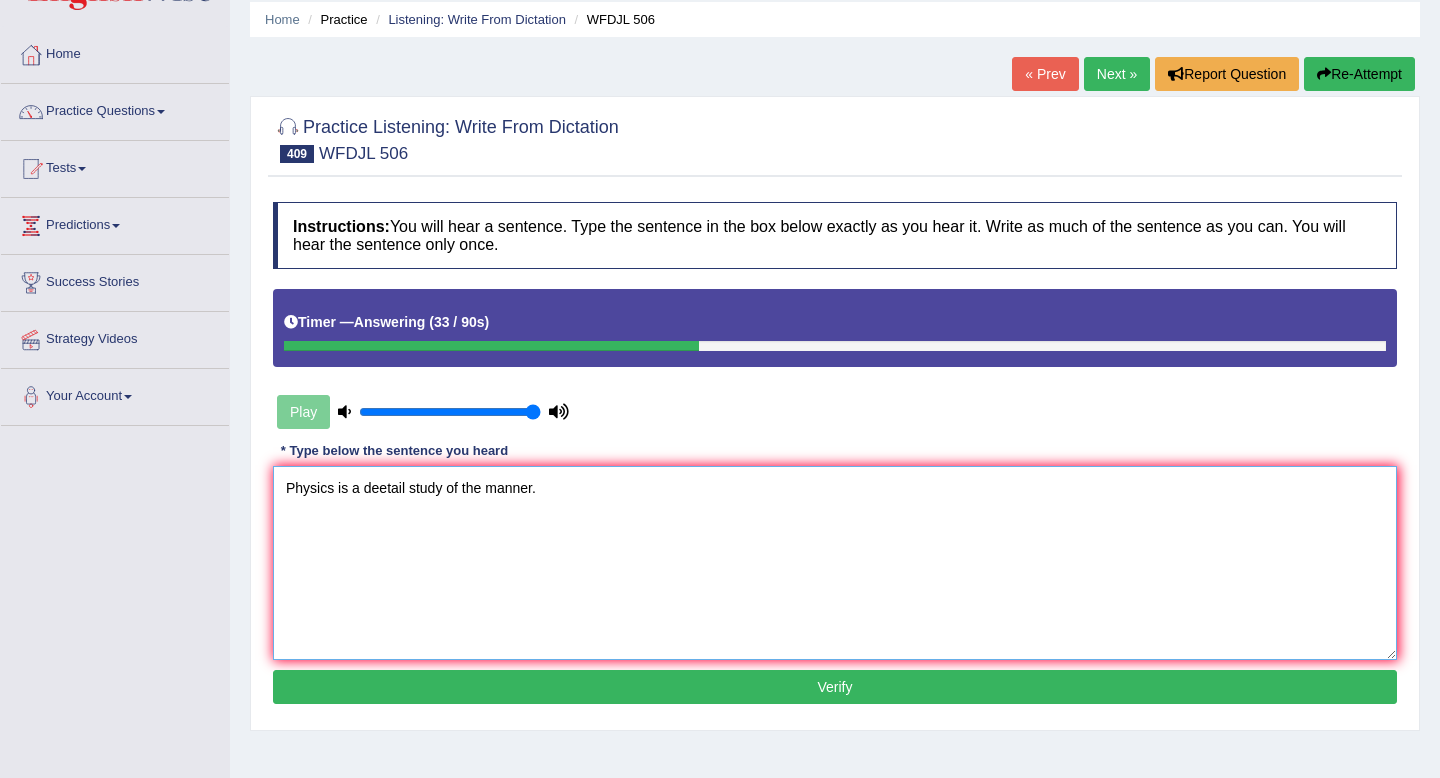 click on "Physics is a deetail study of the manner." at bounding box center (835, 563) 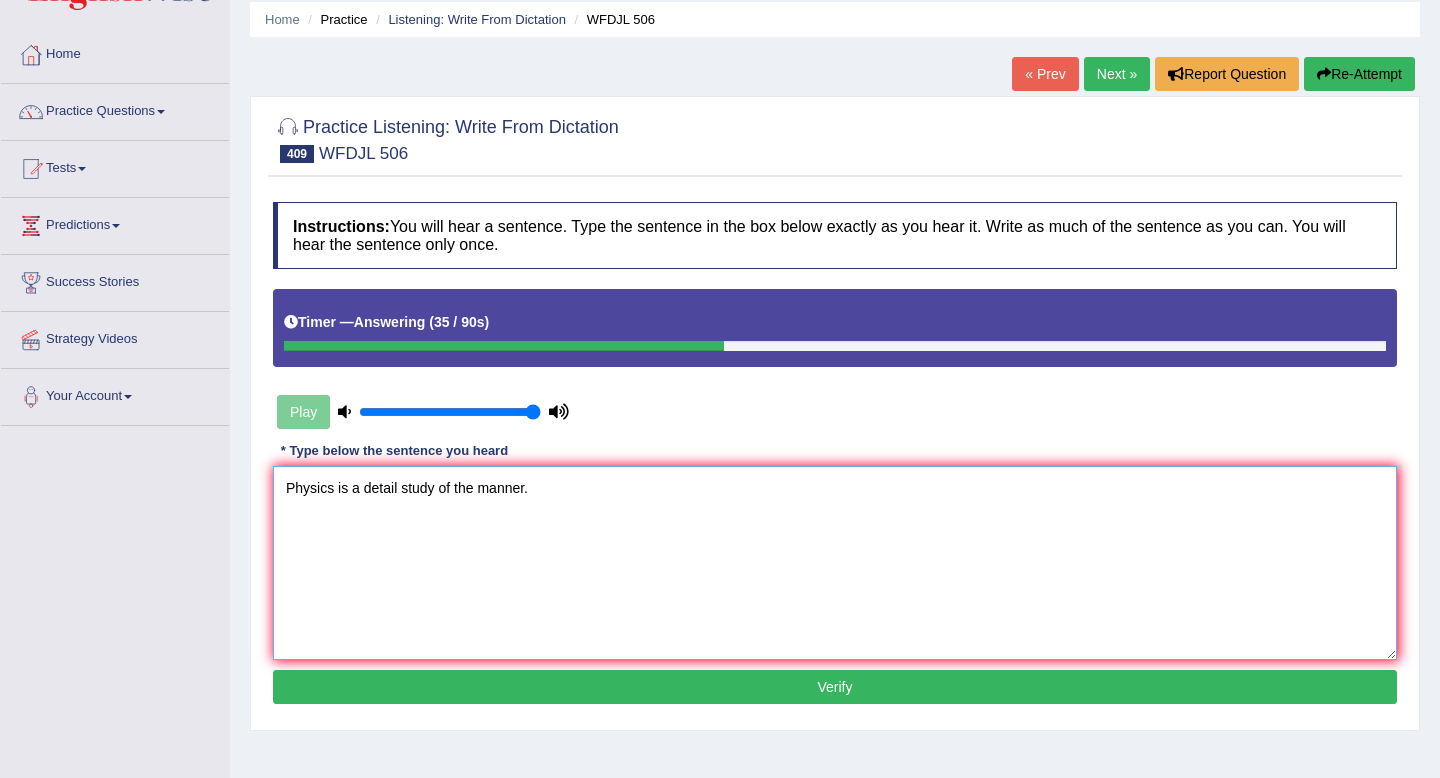 click on "Physics is a detail study of the manner." at bounding box center [835, 563] 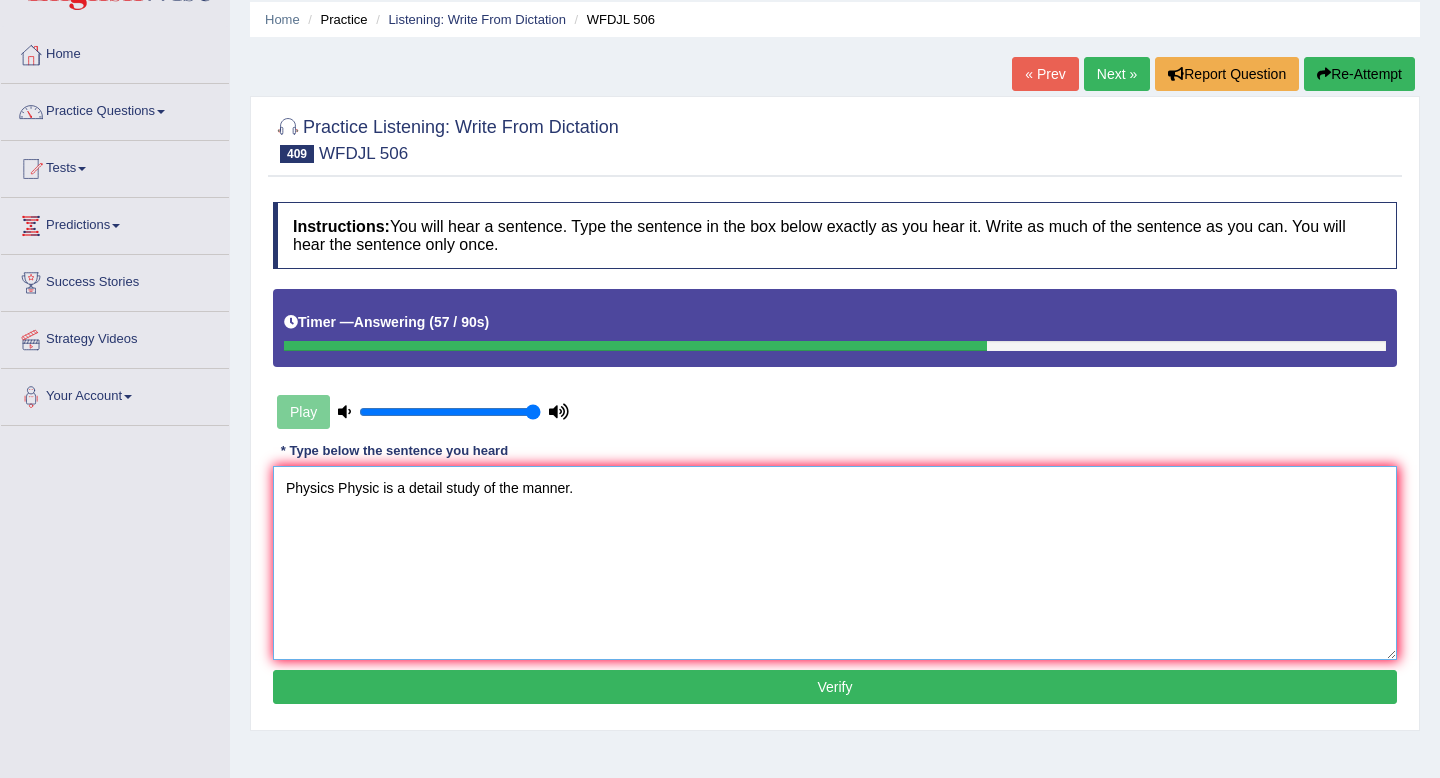 click on "Physics Physic is a detail study of the manner." at bounding box center [835, 563] 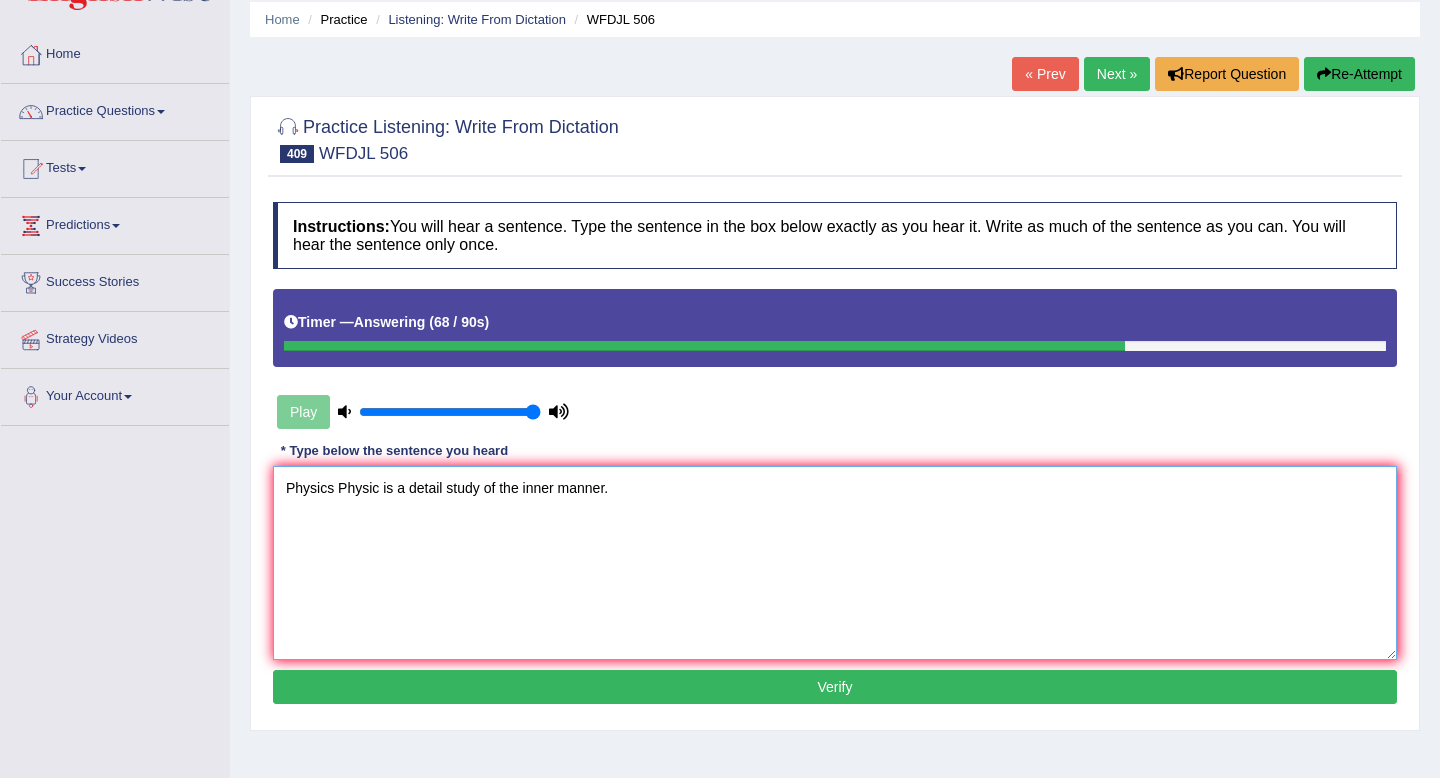 scroll, scrollTop: 99, scrollLeft: 0, axis: vertical 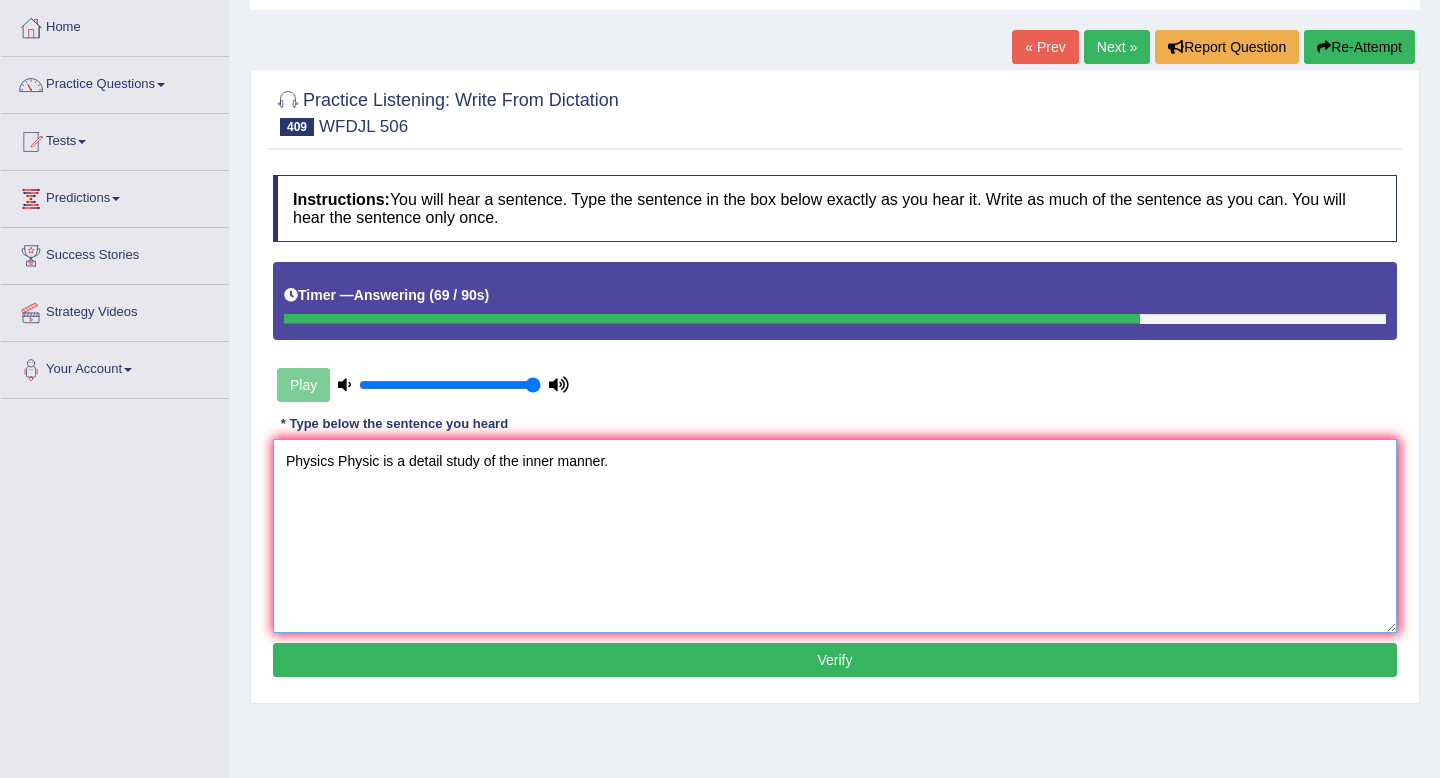 type on "Physics Physic is a detail study of the inner manner." 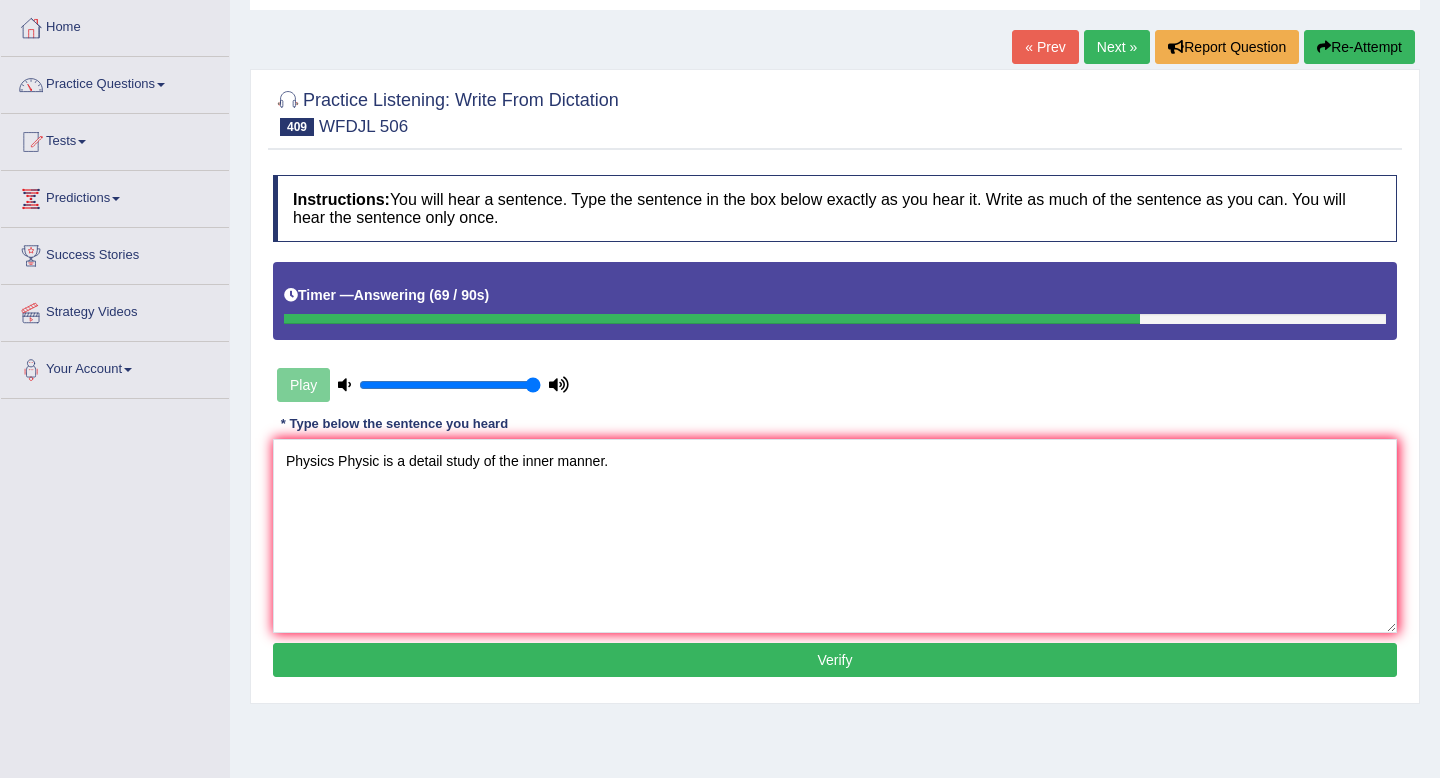 click on "Verify" at bounding box center (835, 660) 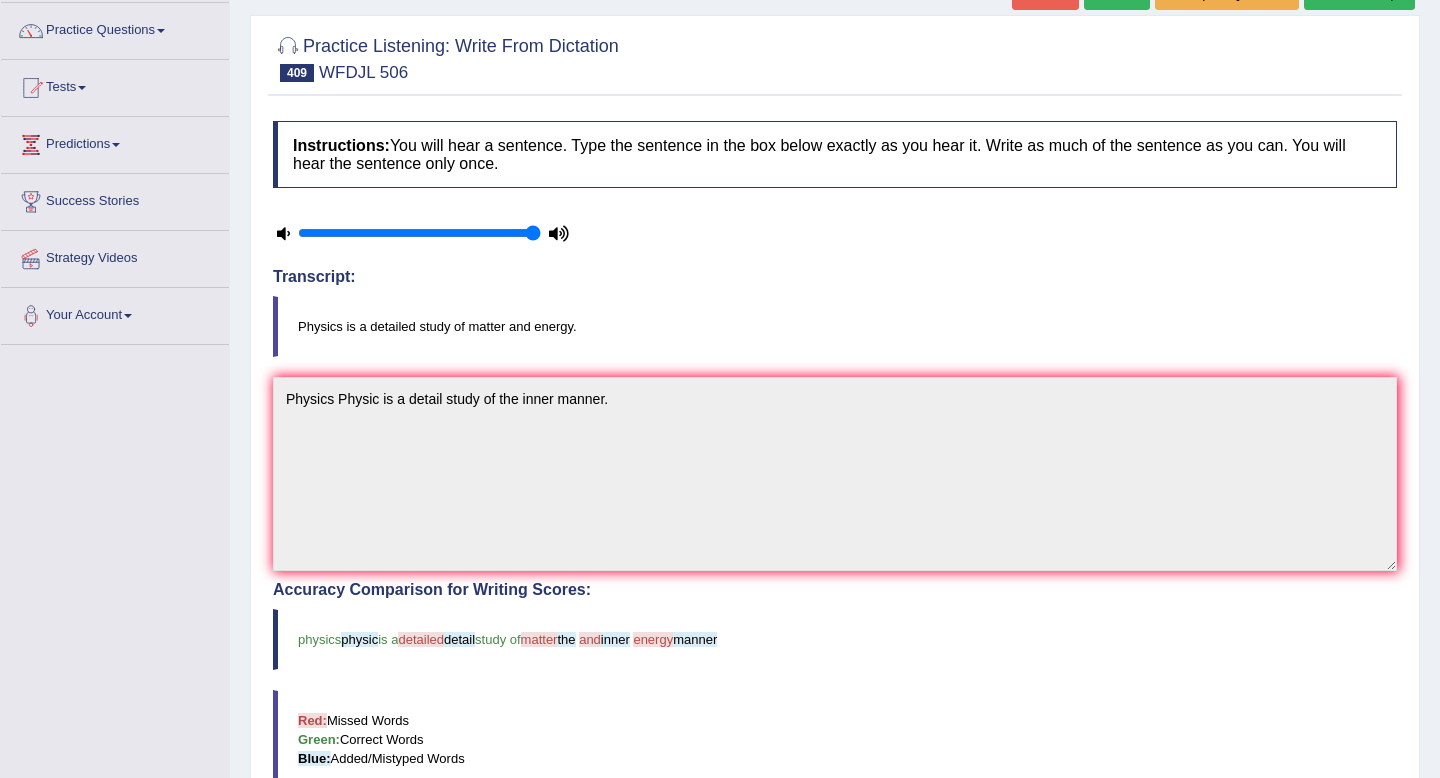 scroll, scrollTop: 49, scrollLeft: 0, axis: vertical 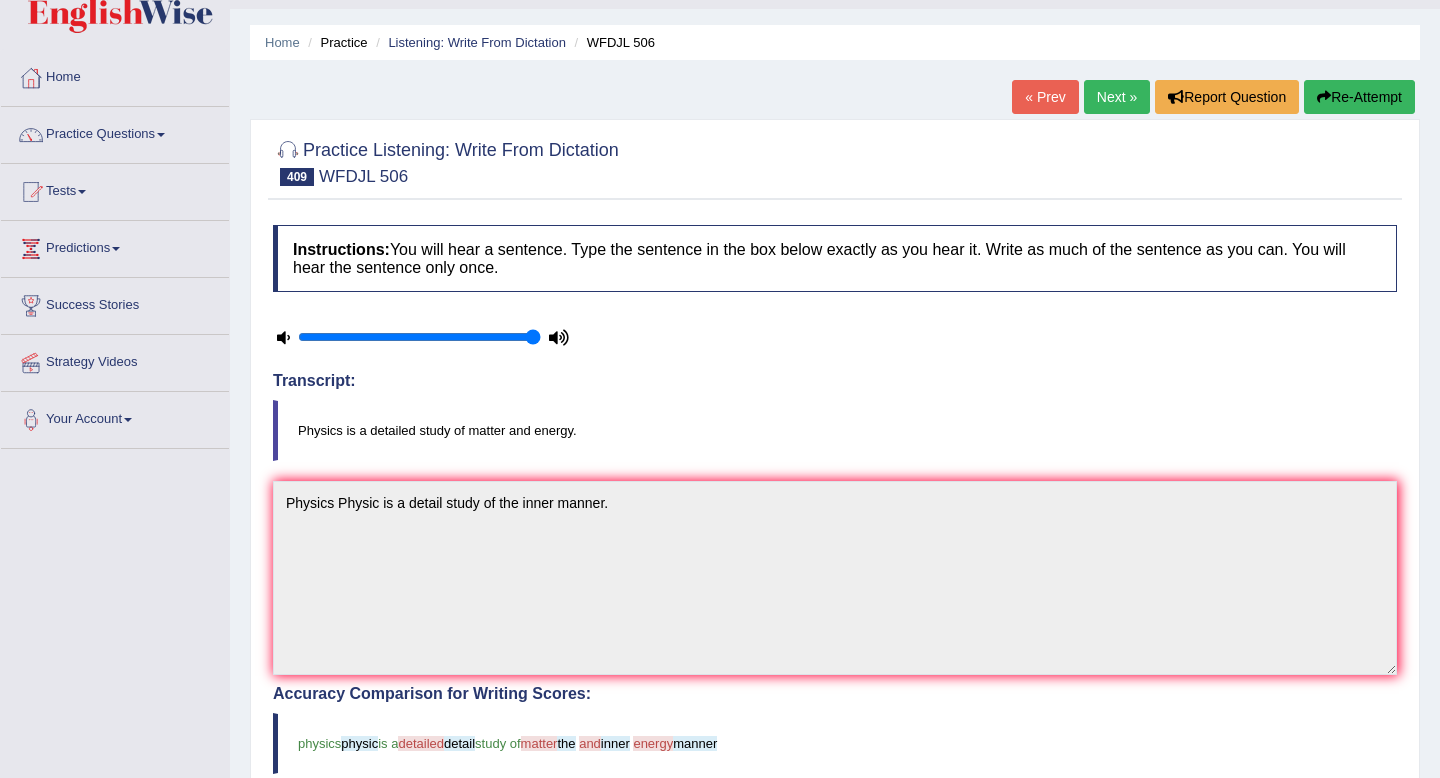 click on "Next »" at bounding box center (1117, 97) 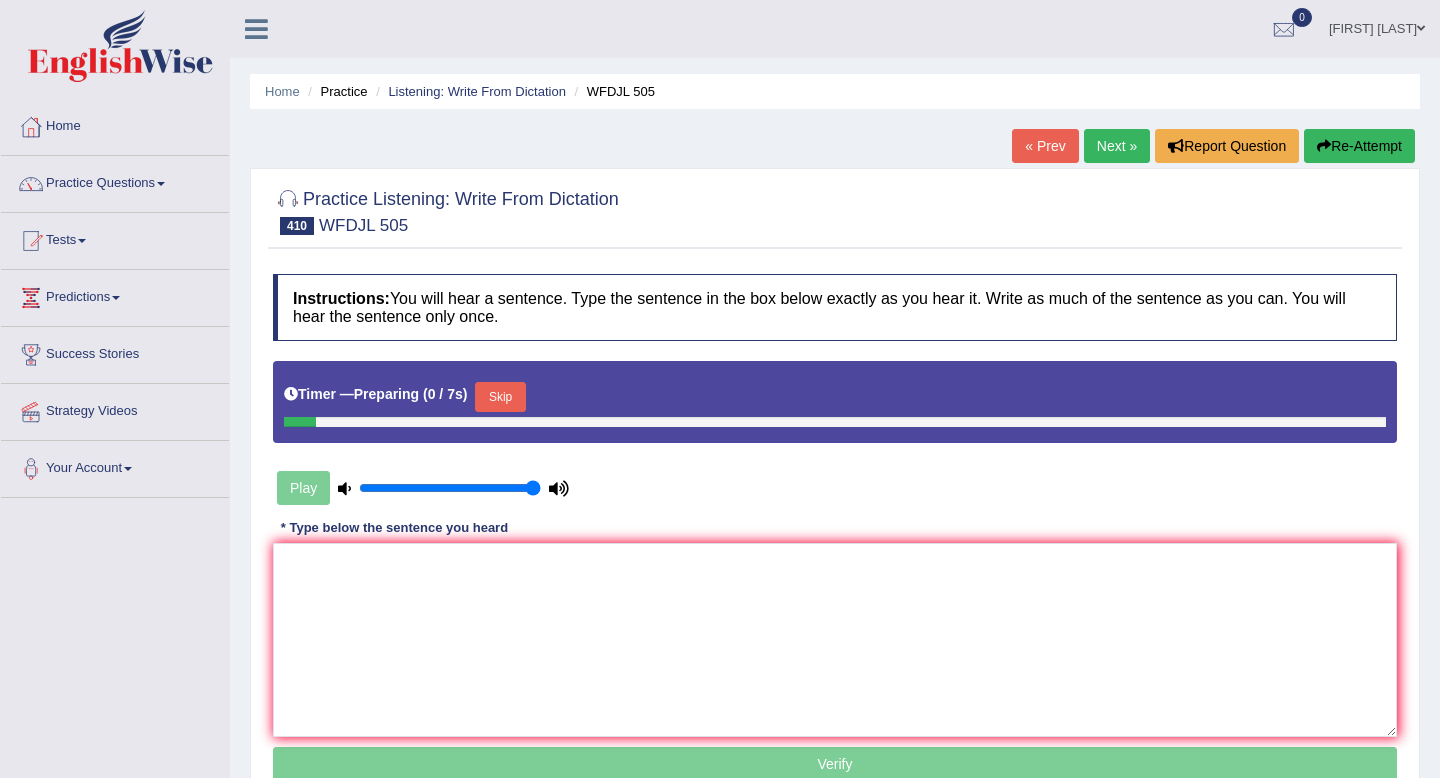scroll, scrollTop: 0, scrollLeft: 0, axis: both 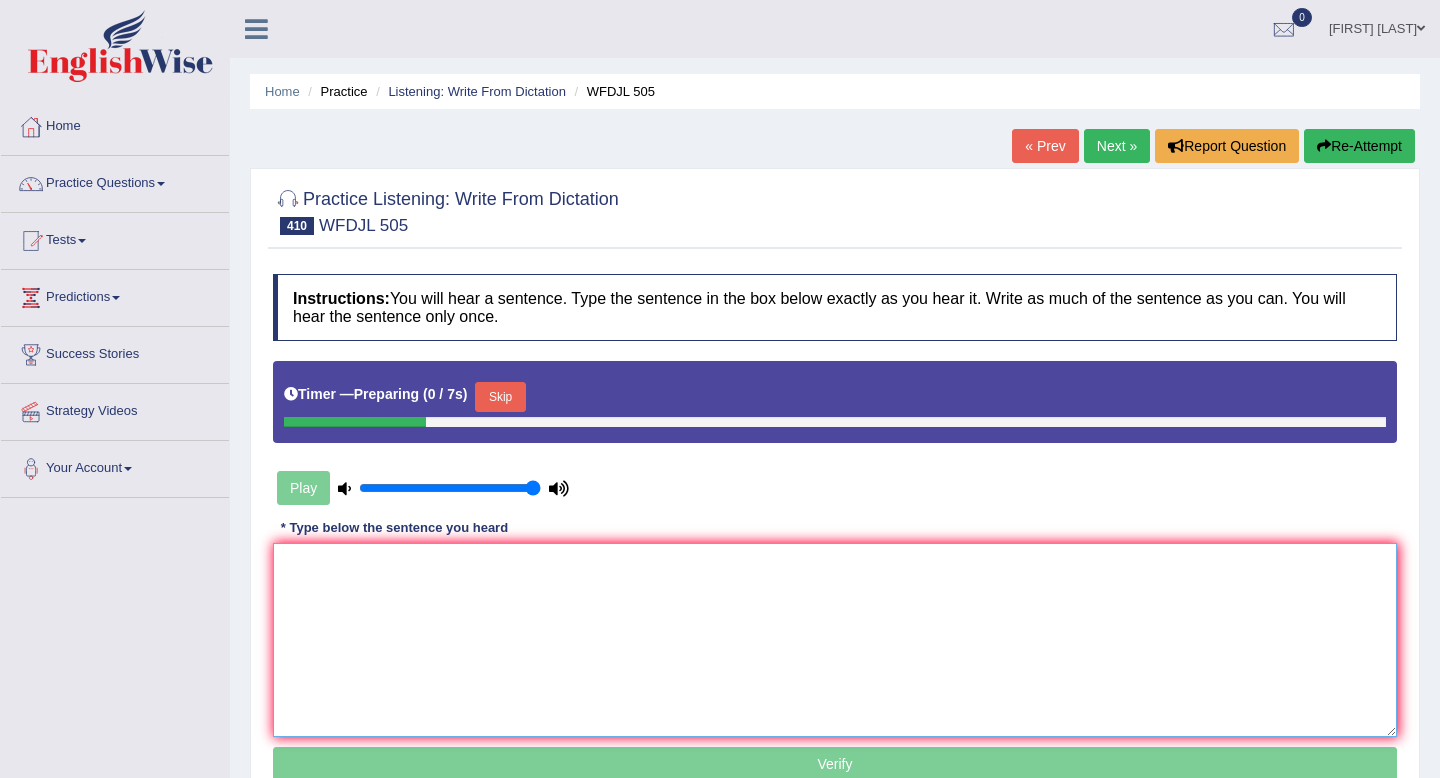 click at bounding box center [835, 640] 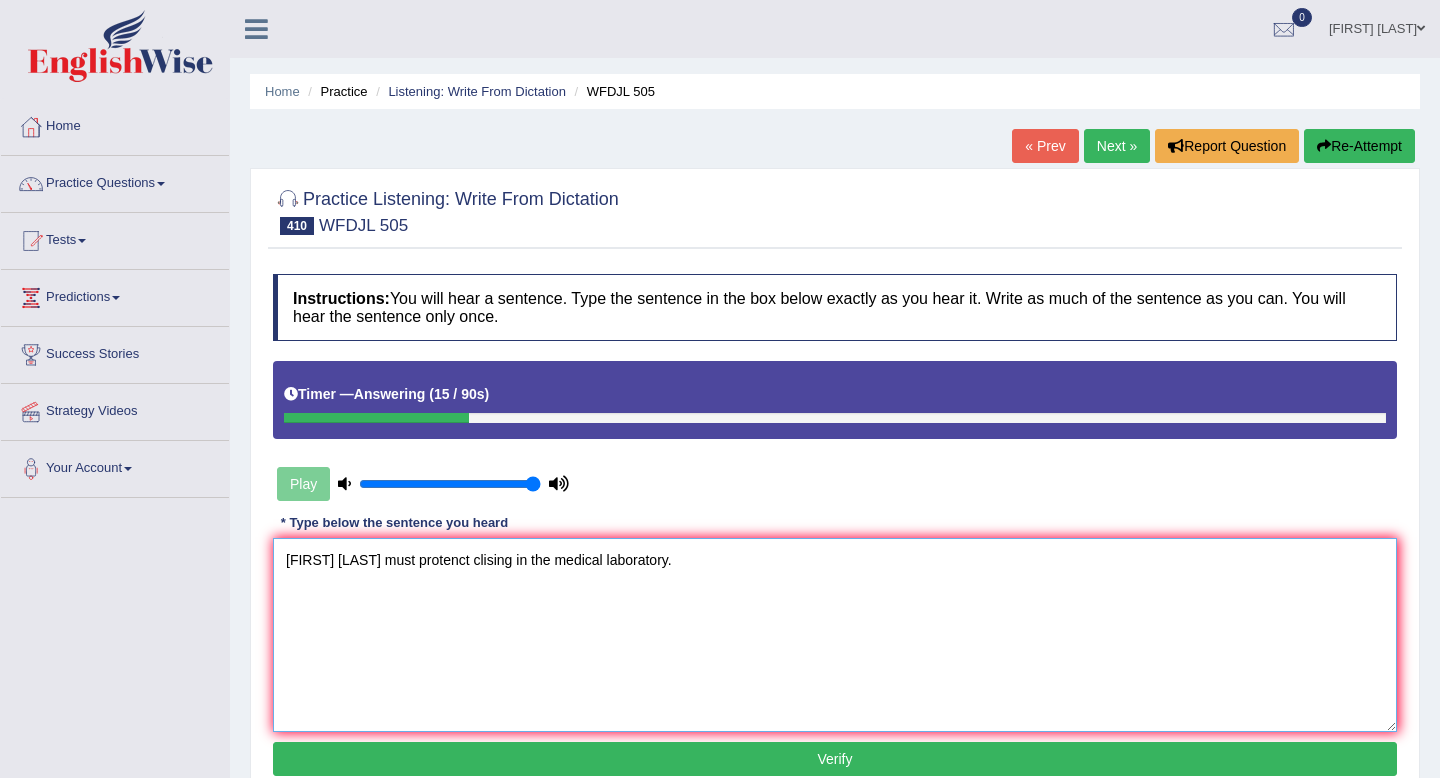drag, startPoint x: 343, startPoint y: 560, endPoint x: 221, endPoint y: 549, distance: 122.494896 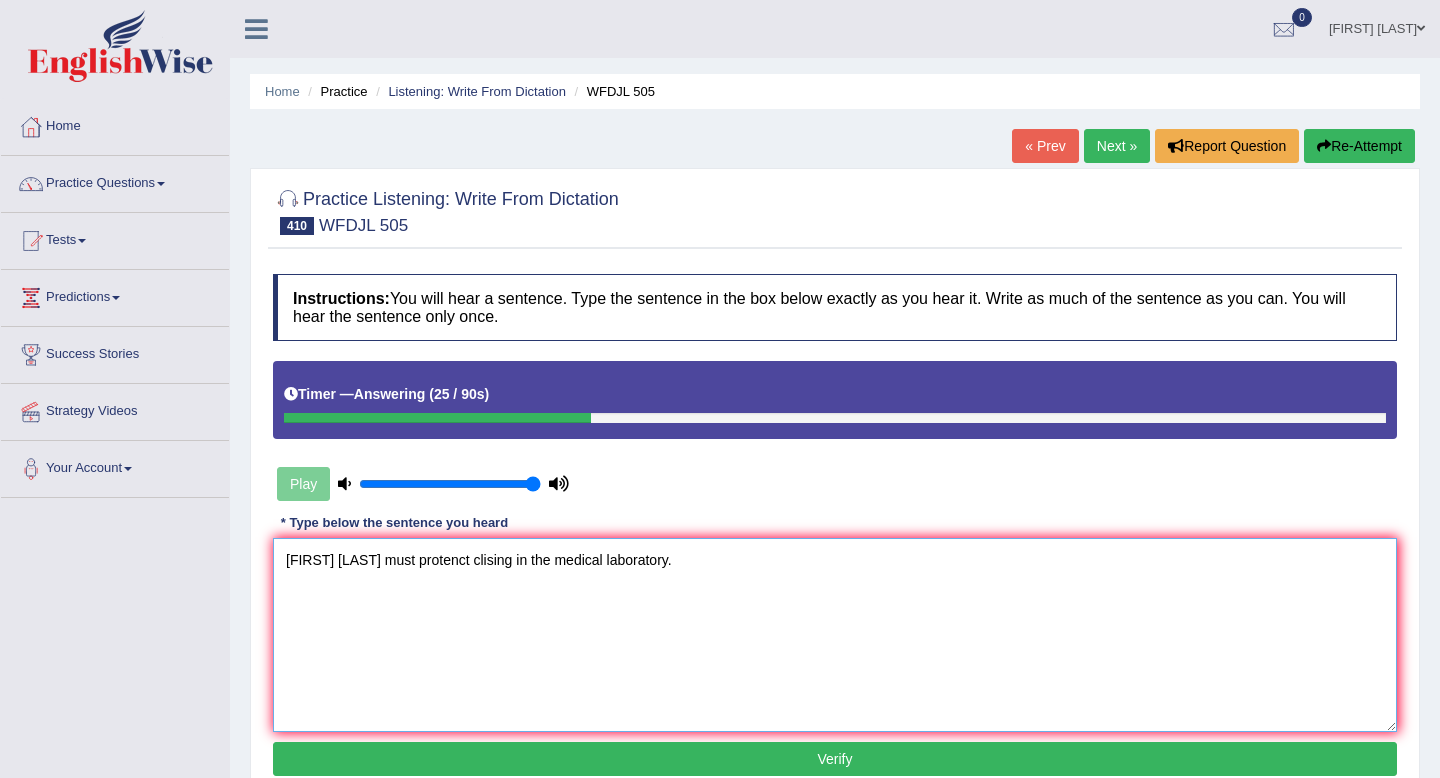 click on "Stuents Student must protenct clising in the medical laboratory." at bounding box center (835, 635) 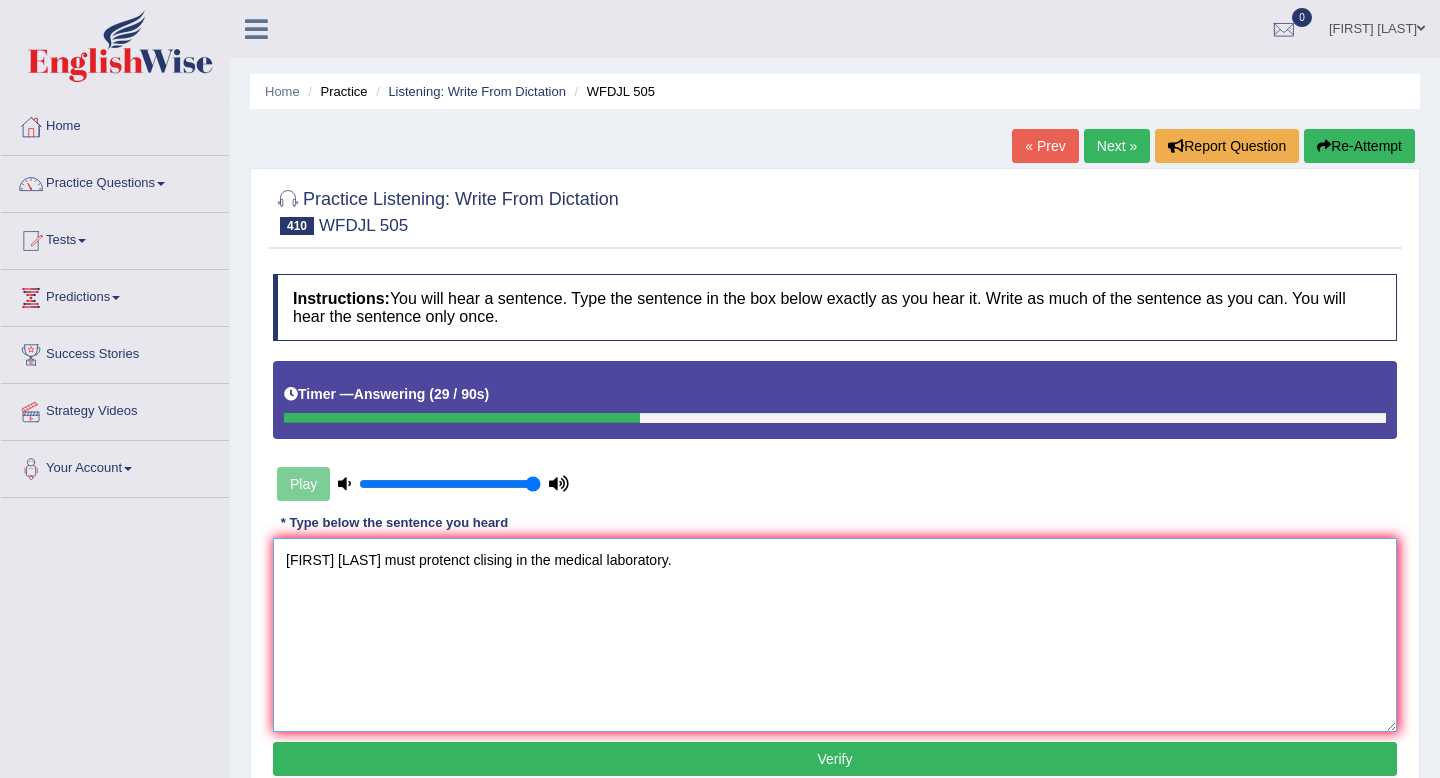 click on "Students Student must protenct clising in the medical laboratory." at bounding box center (835, 635) 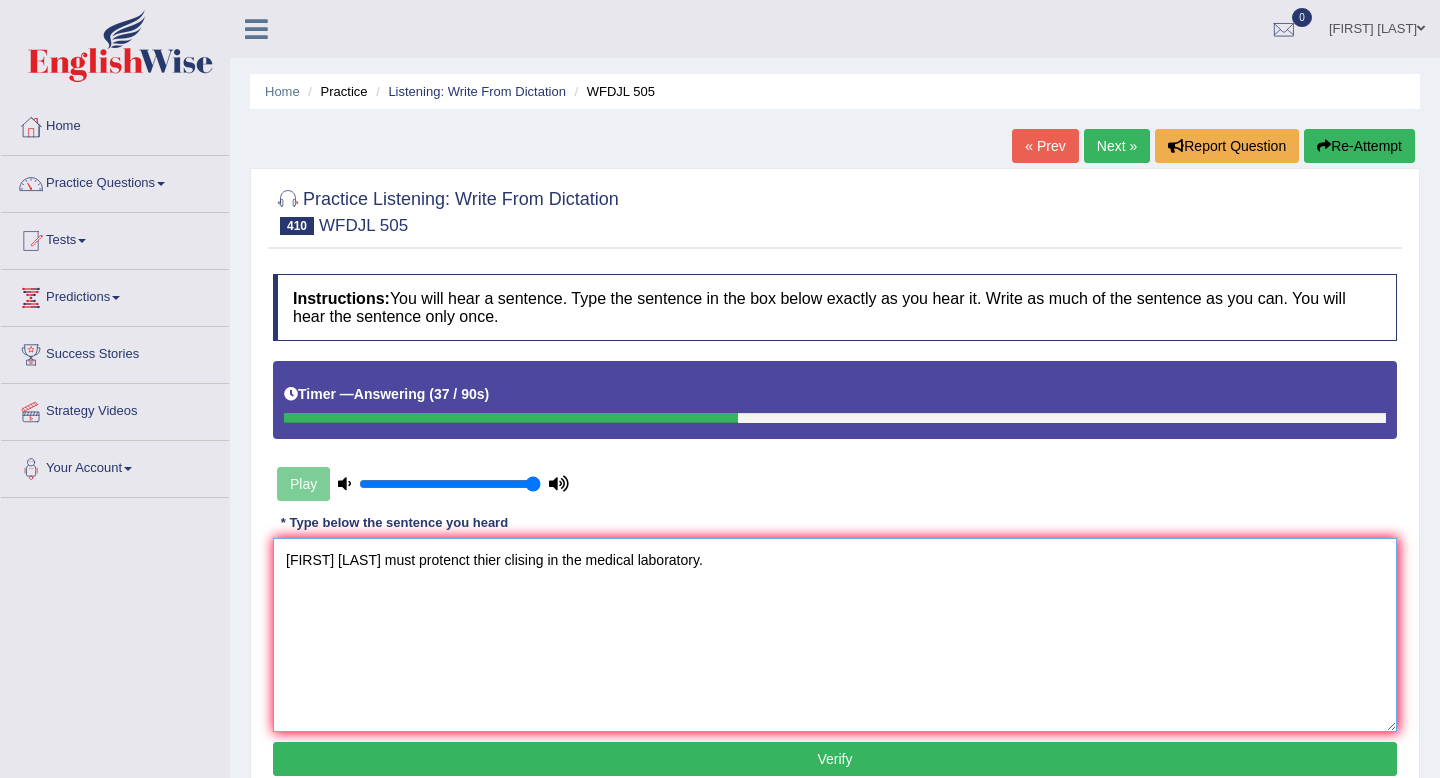 click on "Students Student must protenct thier clising in the medical laboratory." at bounding box center (835, 635) 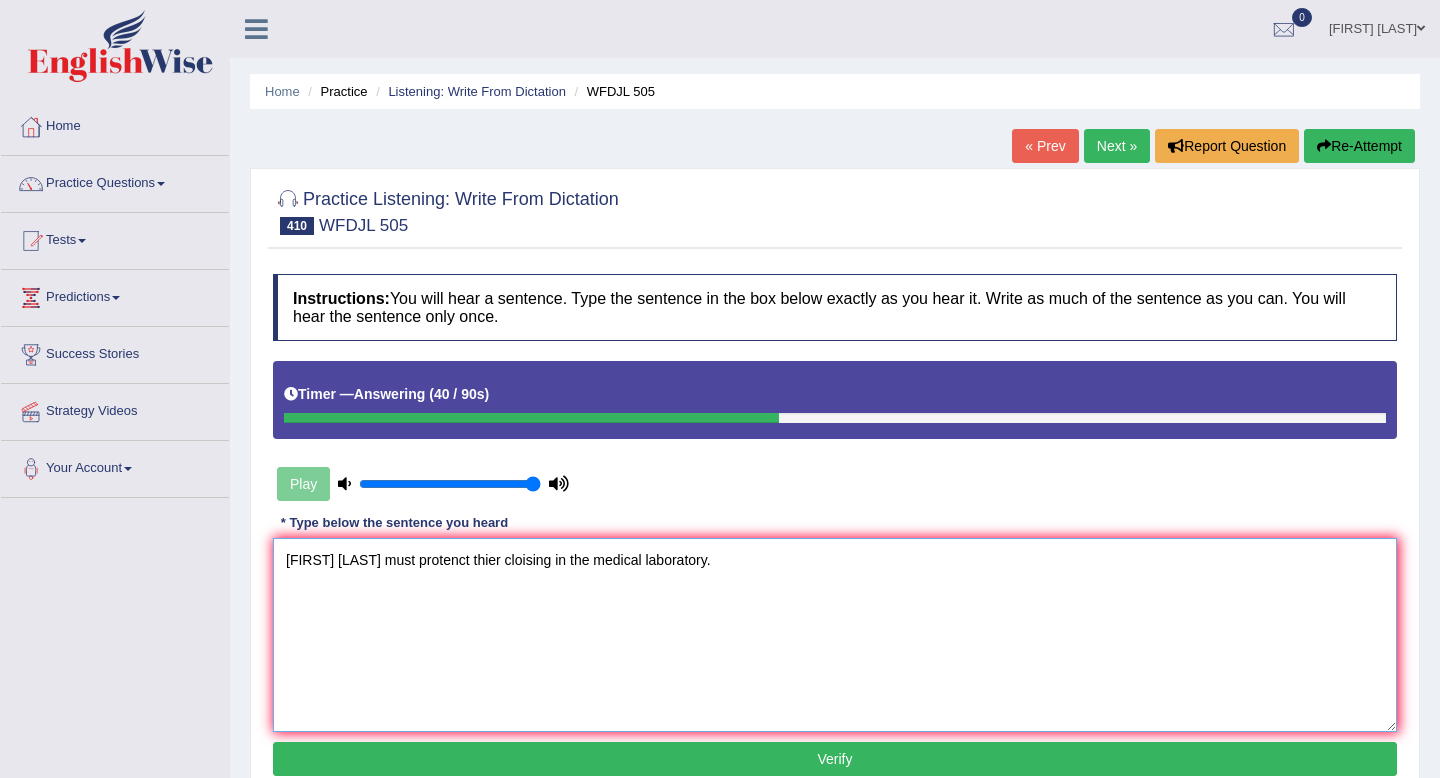 click on "Students Student must protenct thier cloising in the medical laboratory." at bounding box center (835, 635) 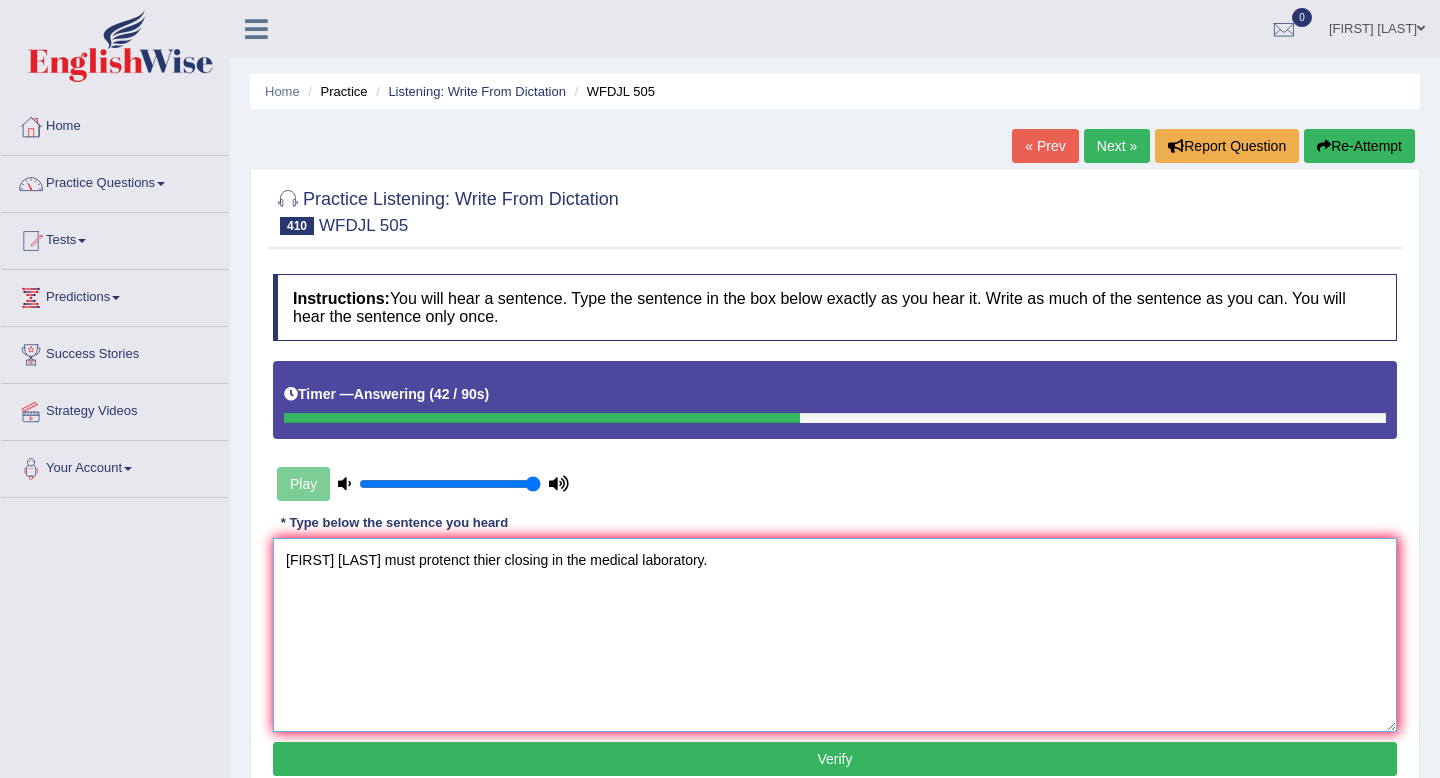 click on "Students Student must protenct thier closing in the medical laboratory." at bounding box center (835, 635) 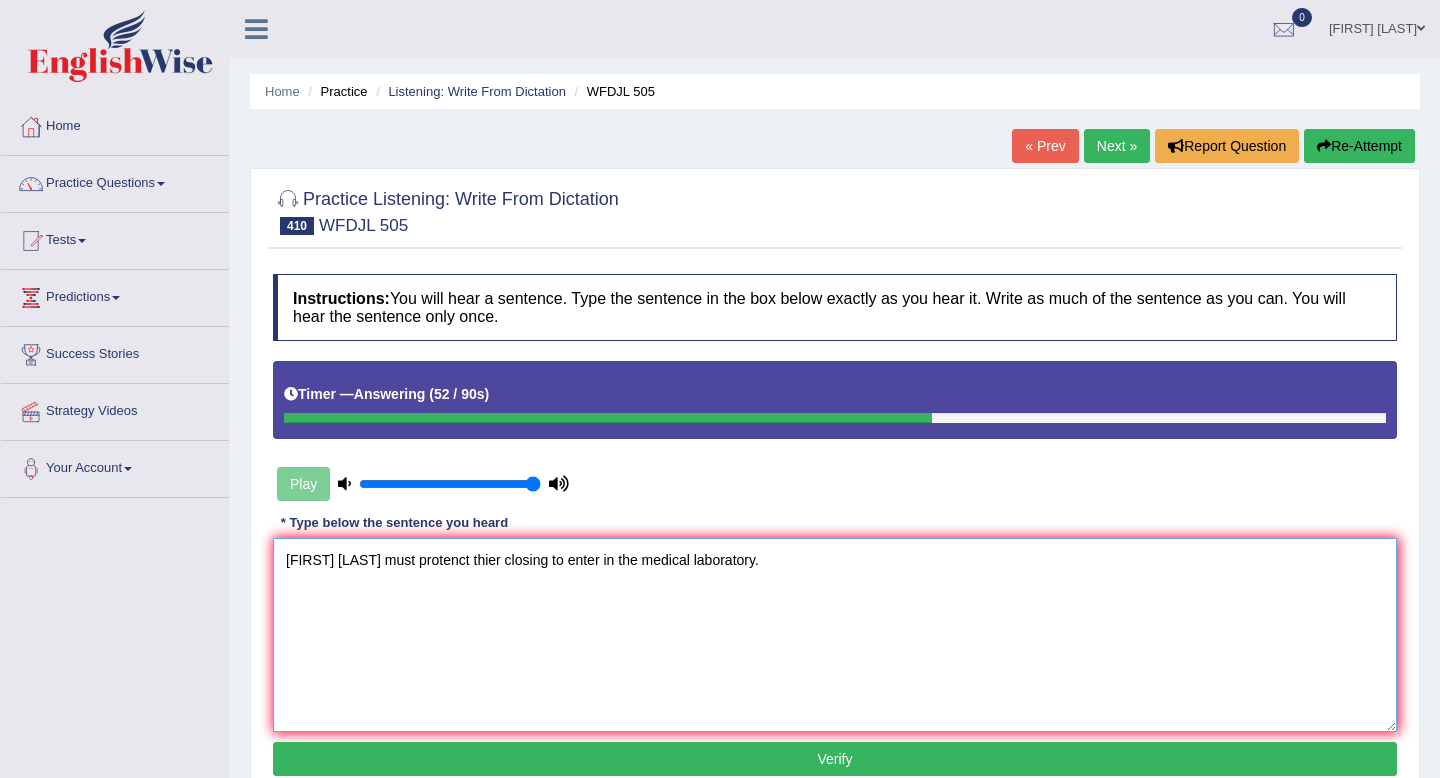 click on "Students Student must protenct thier closing to enter in the medical laboratory." at bounding box center [835, 635] 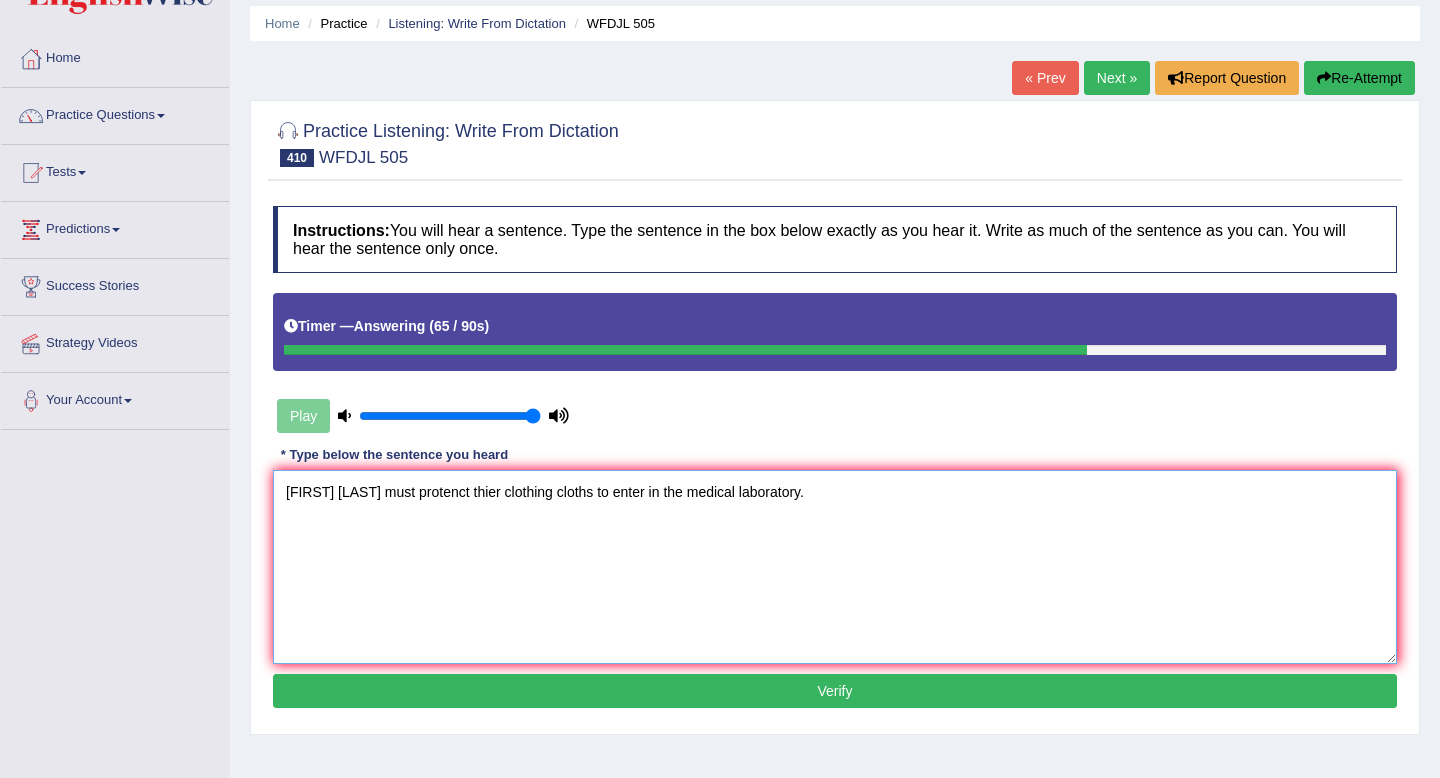 scroll, scrollTop: 73, scrollLeft: 0, axis: vertical 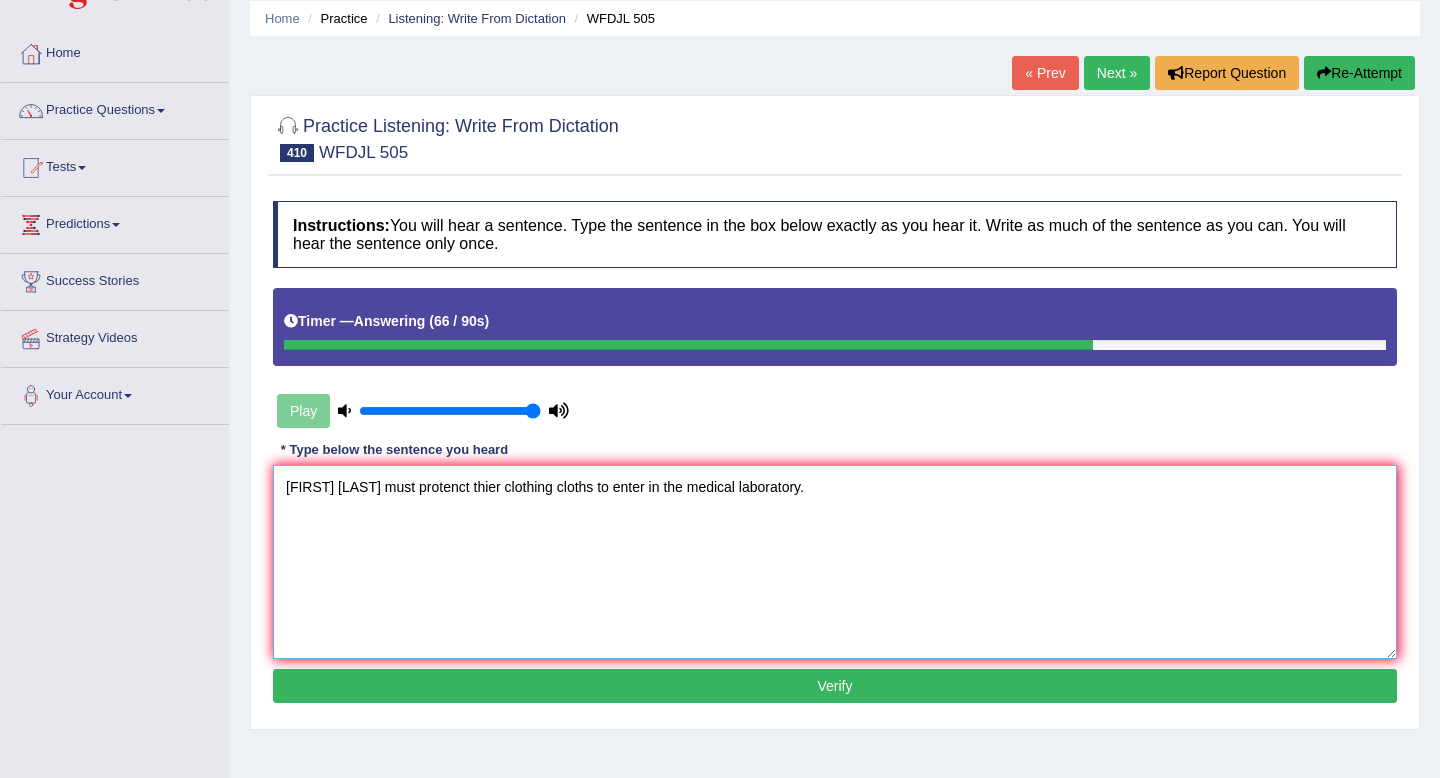 type on "Students Student must protenct thier clothing cloths to enter in the medical laboratory." 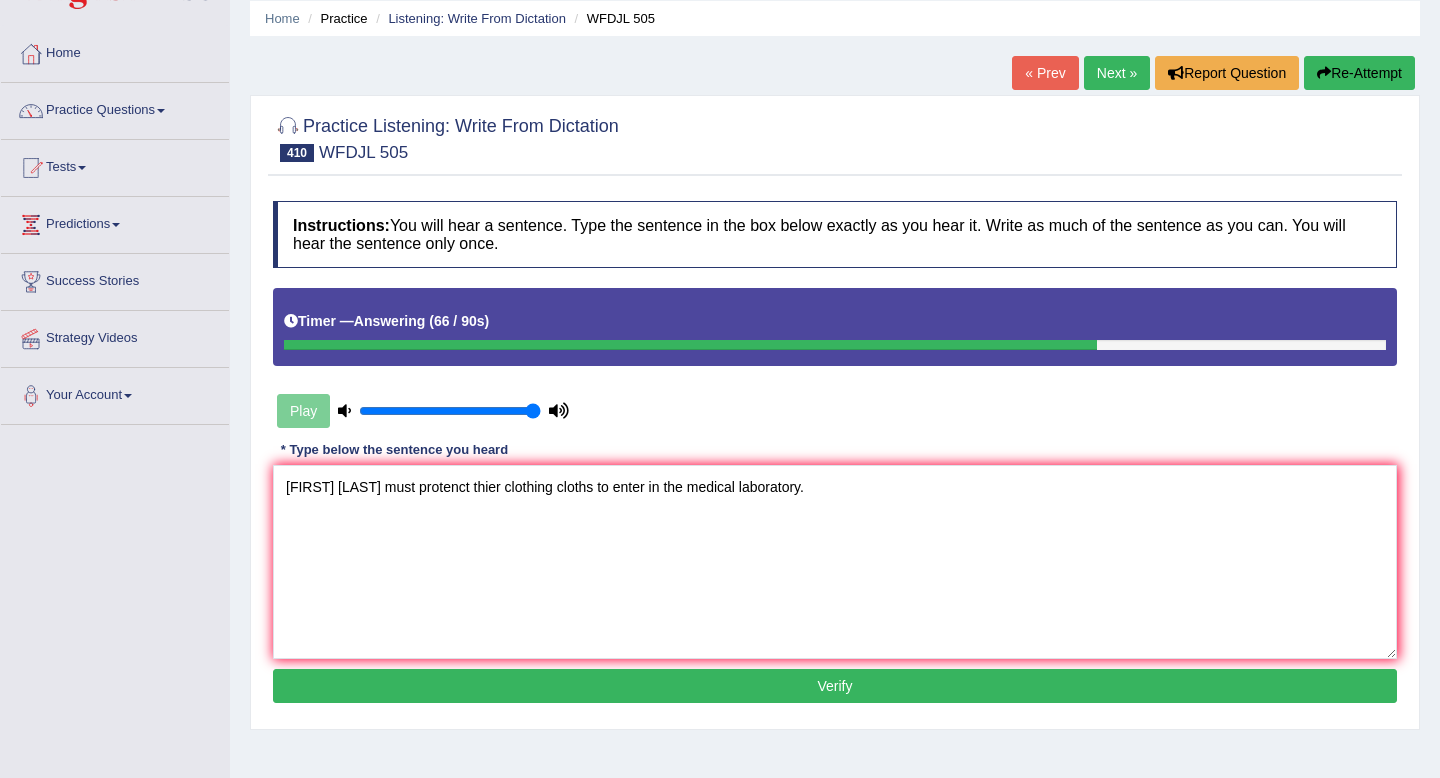 click on "Verify" at bounding box center [835, 686] 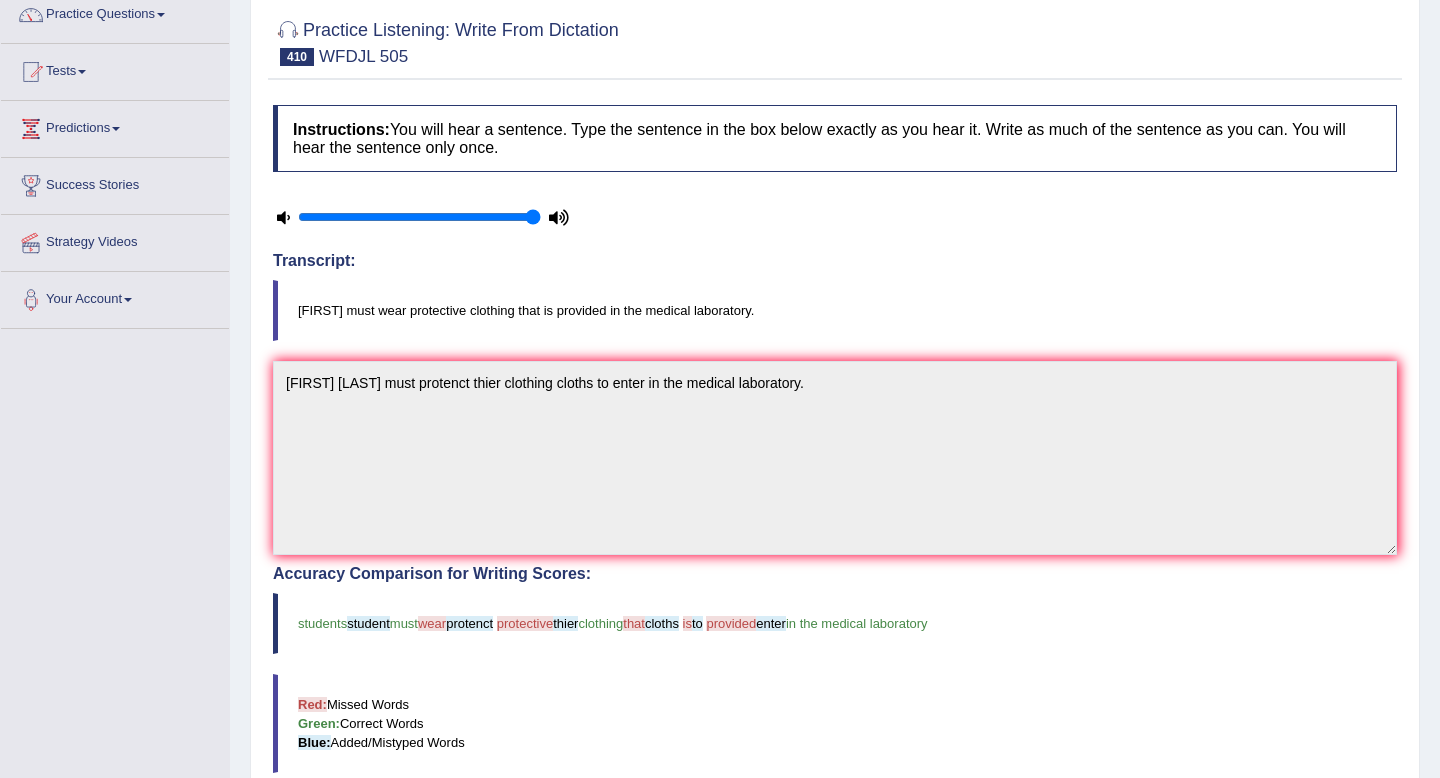 scroll, scrollTop: 0, scrollLeft: 0, axis: both 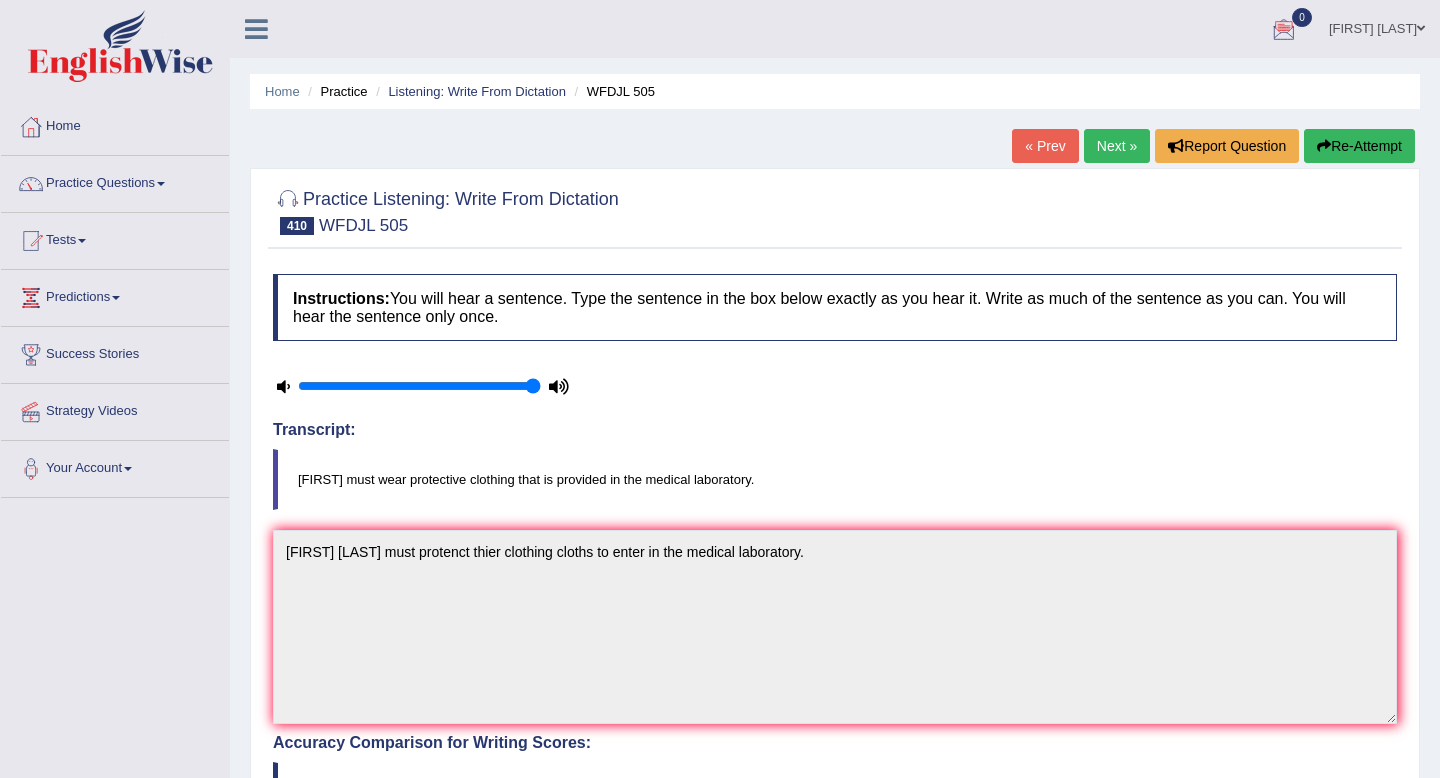 click on "Next »" at bounding box center (1117, 146) 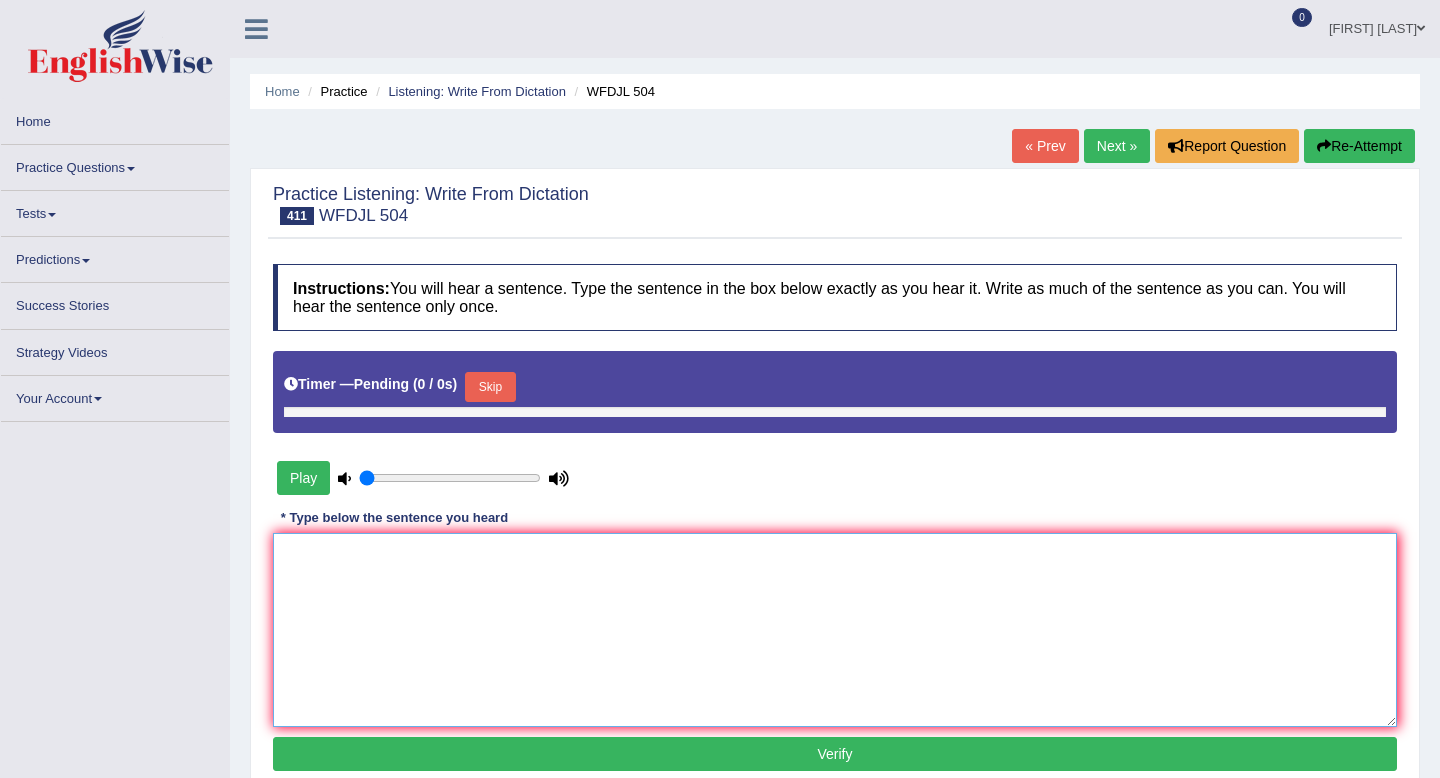 scroll, scrollTop: 0, scrollLeft: 0, axis: both 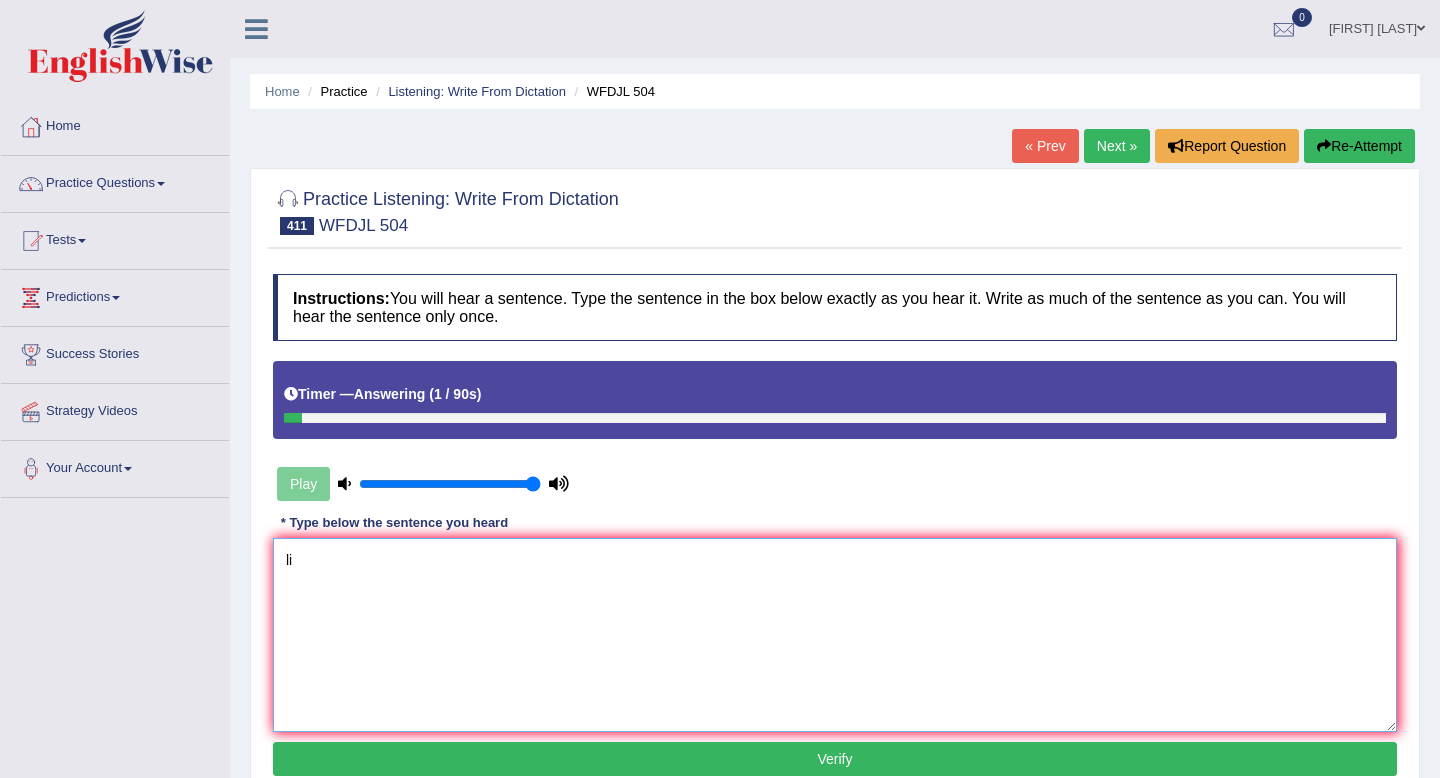 type on "l" 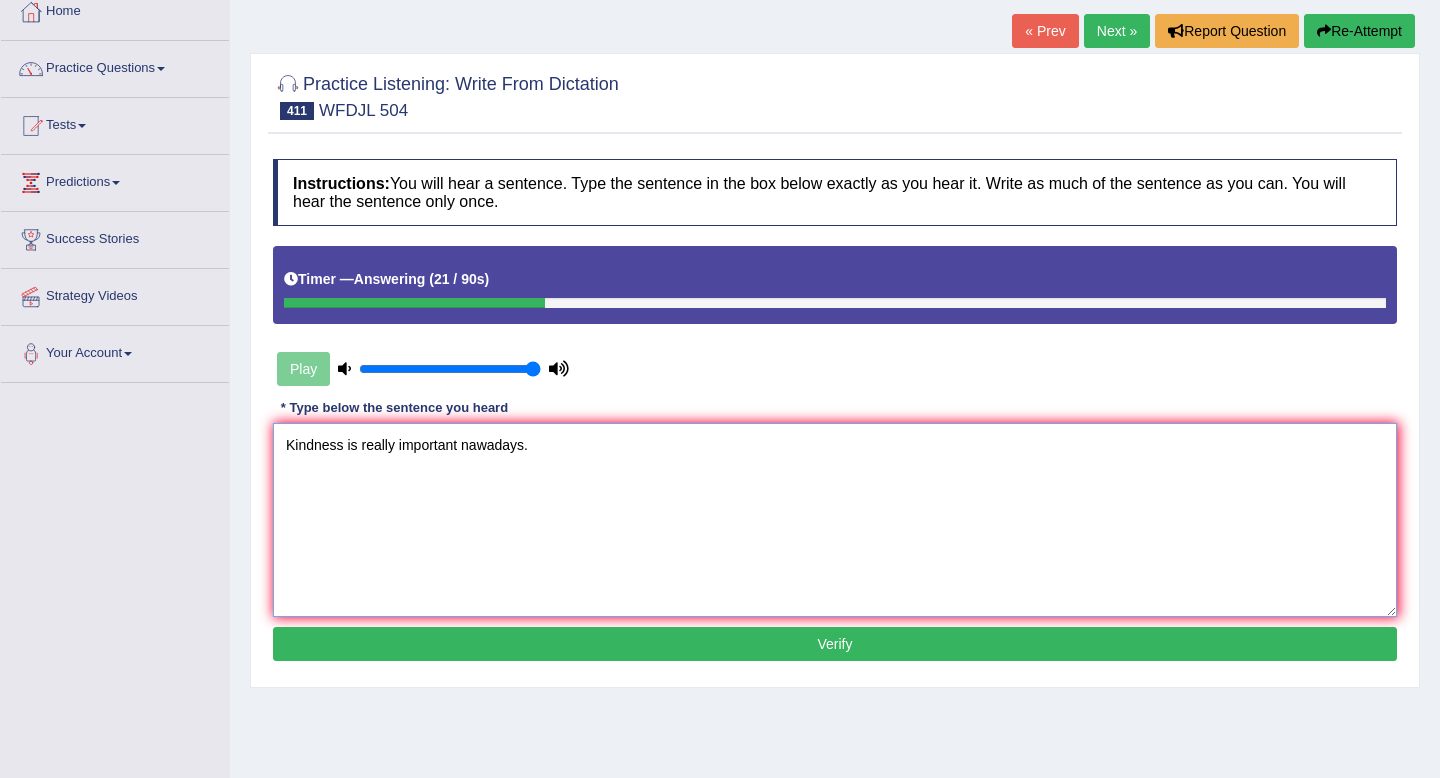 scroll, scrollTop: 117, scrollLeft: 0, axis: vertical 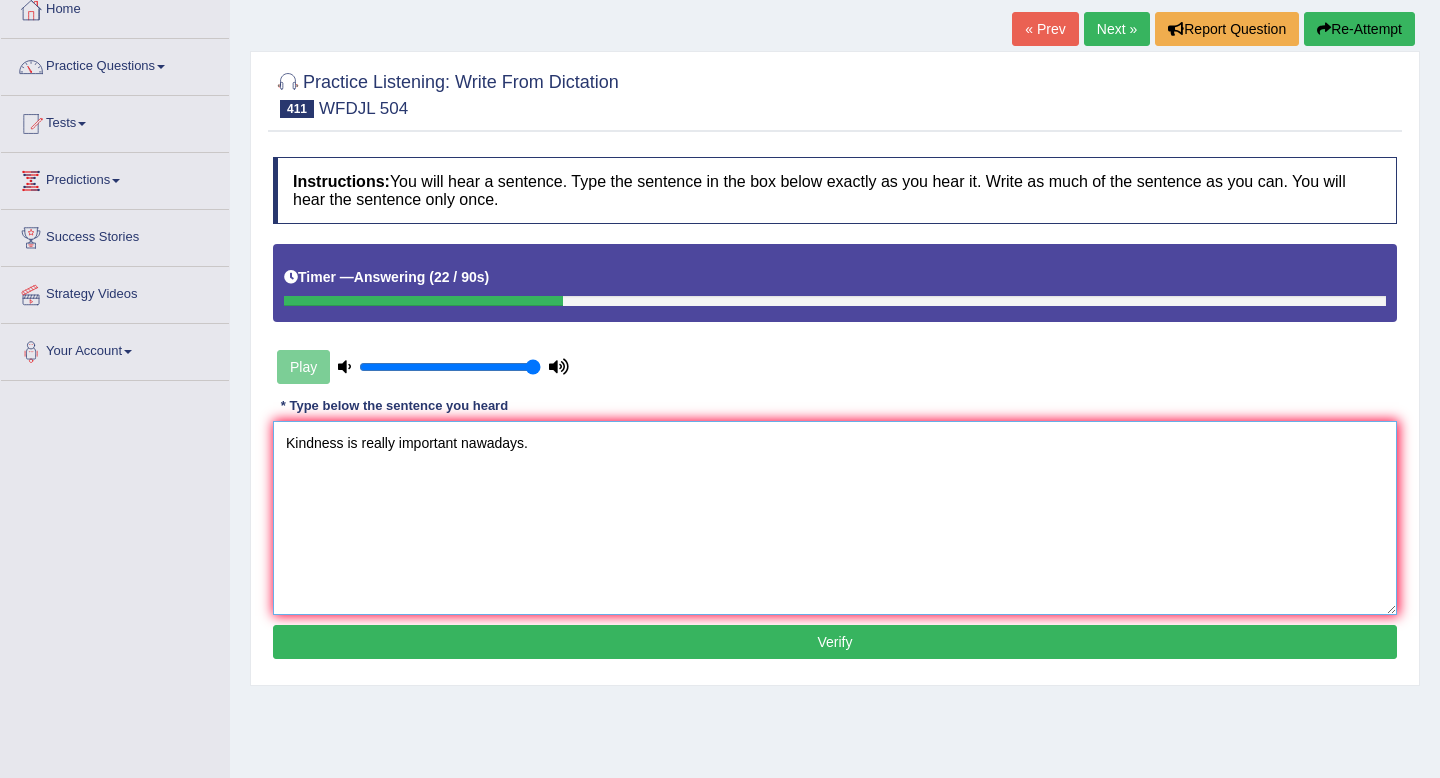 type on "Kindness is really important nawadays." 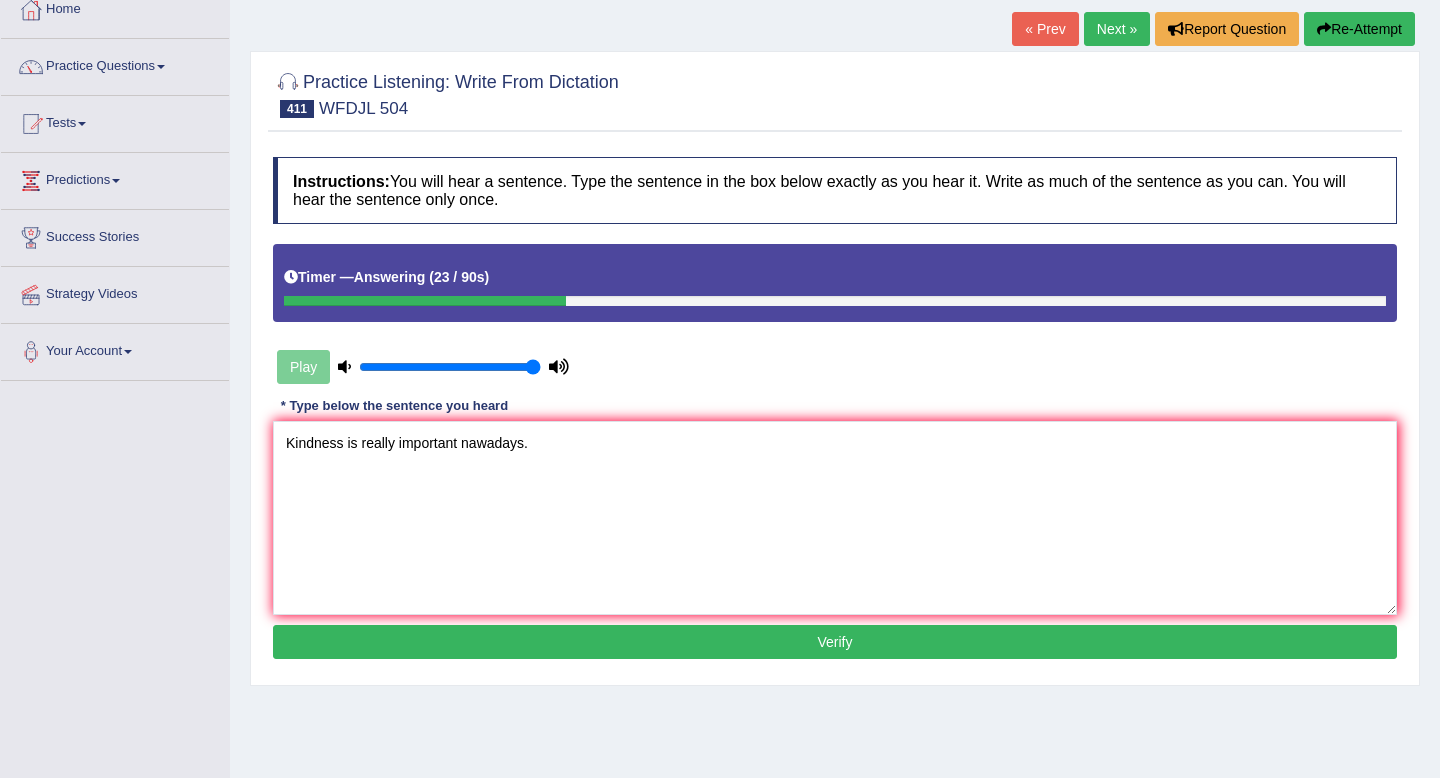 click on "Verify" at bounding box center [835, 642] 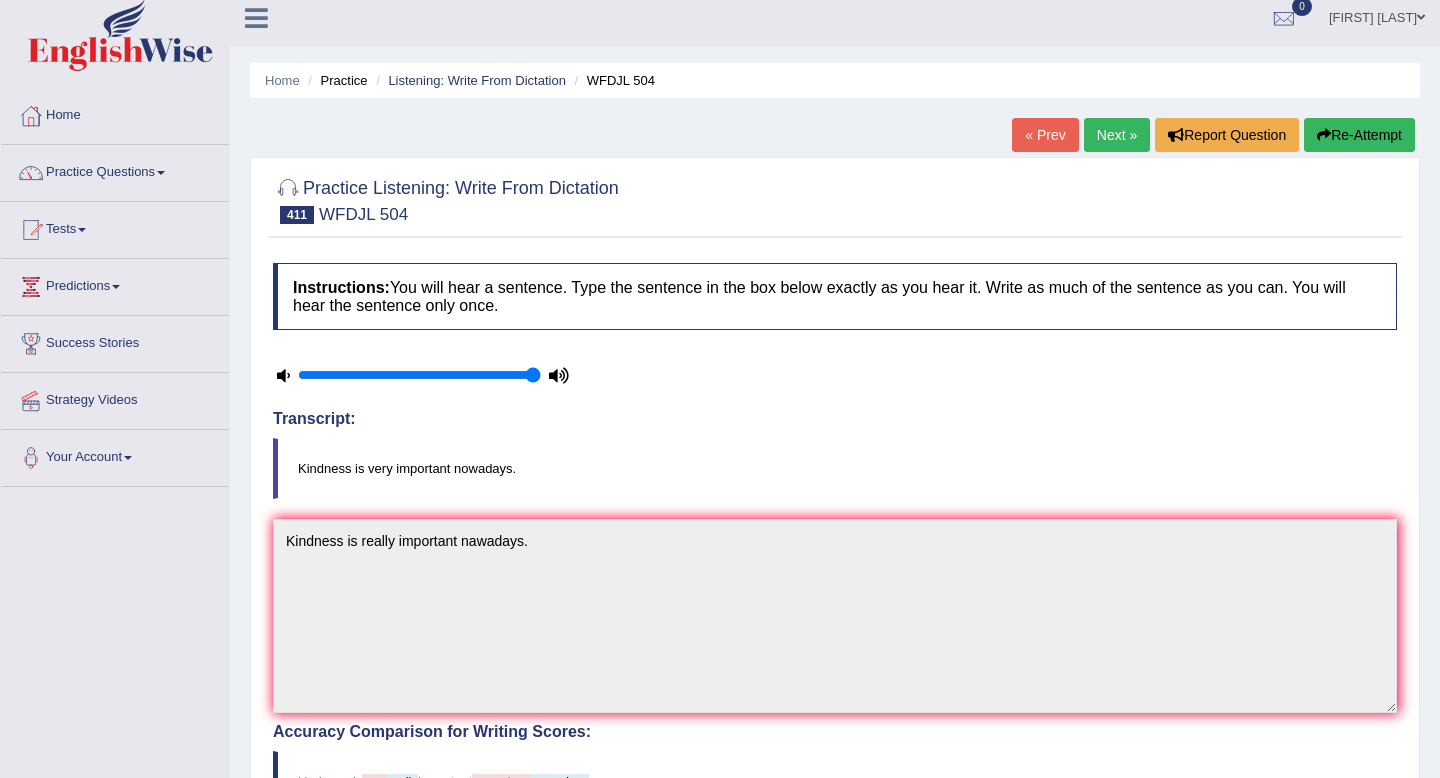 scroll, scrollTop: 0, scrollLeft: 0, axis: both 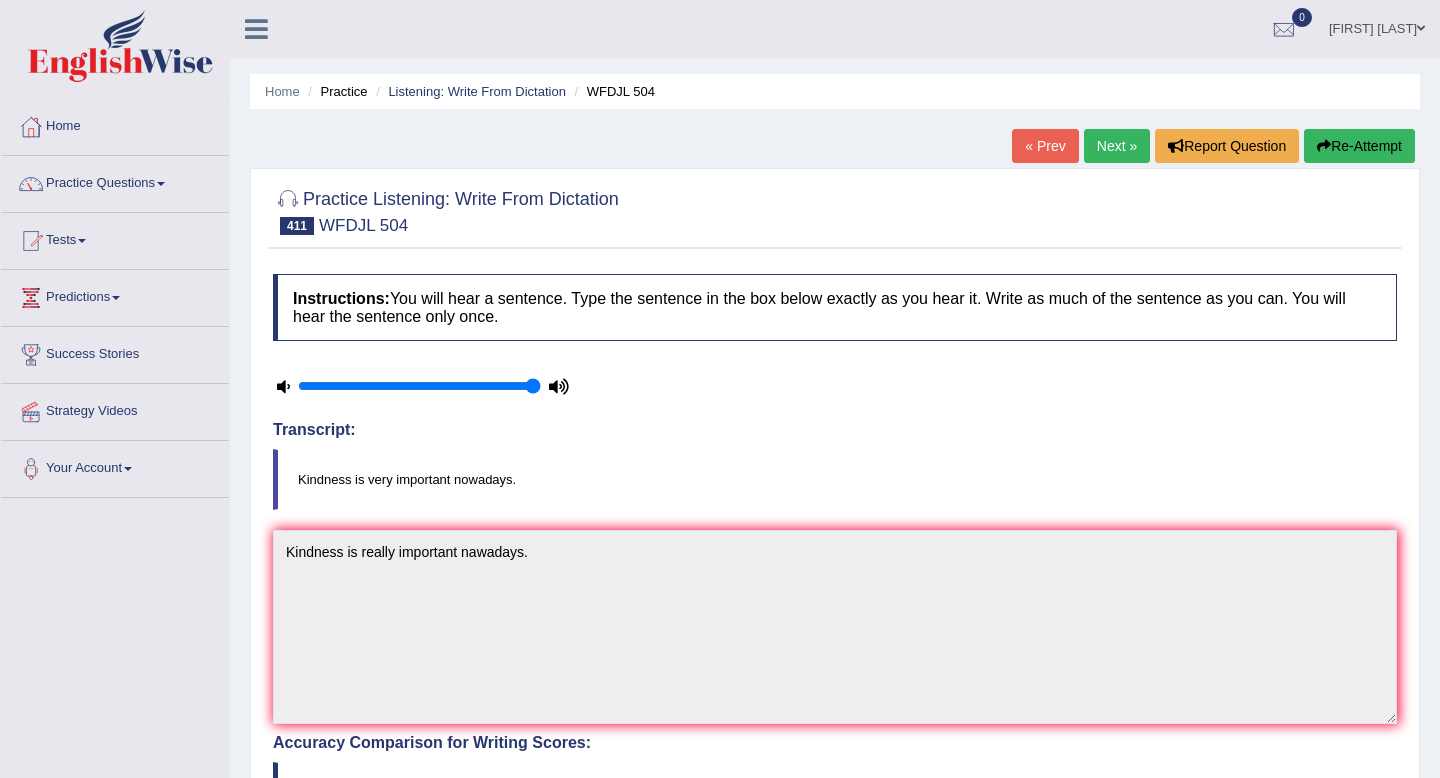 click on "Re-Attempt" at bounding box center (1359, 146) 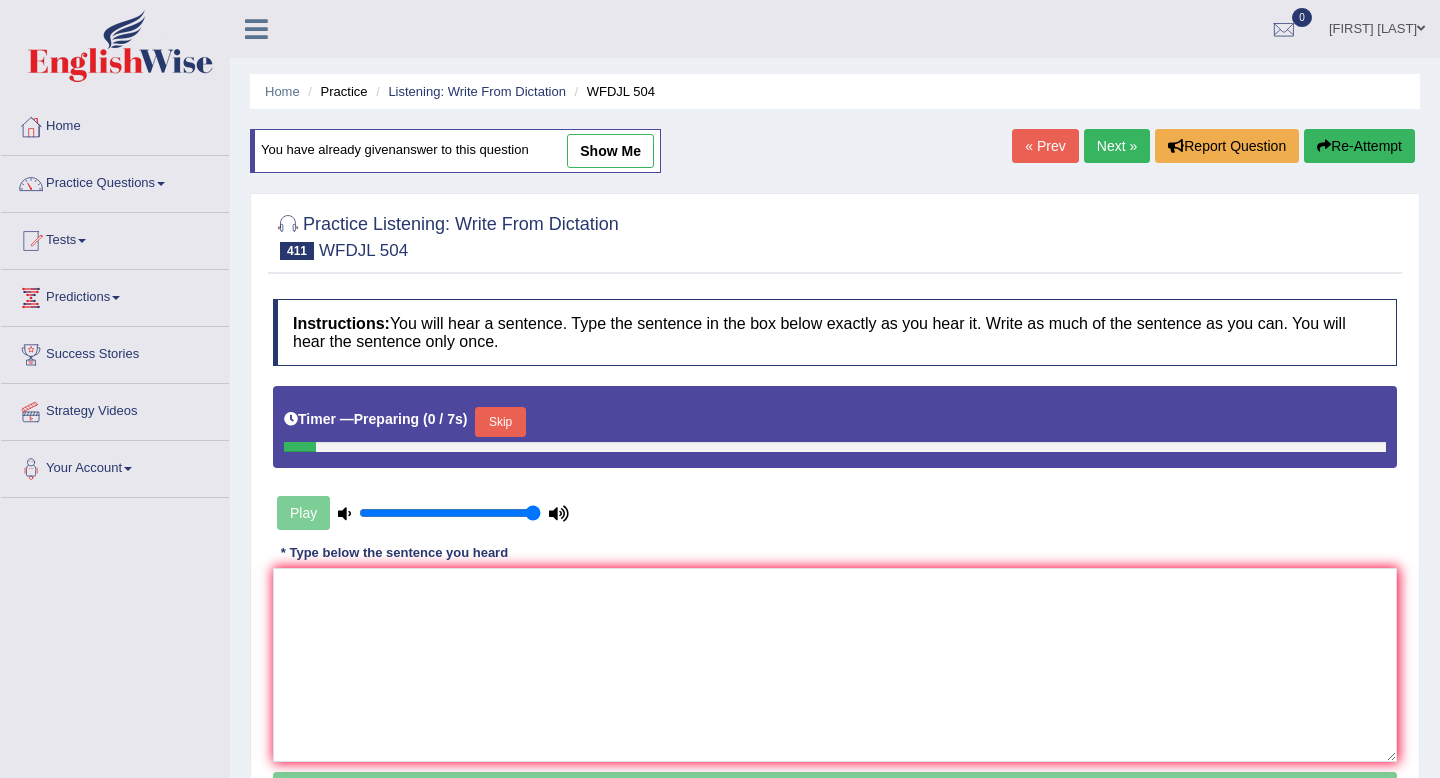 scroll, scrollTop: 0, scrollLeft: 0, axis: both 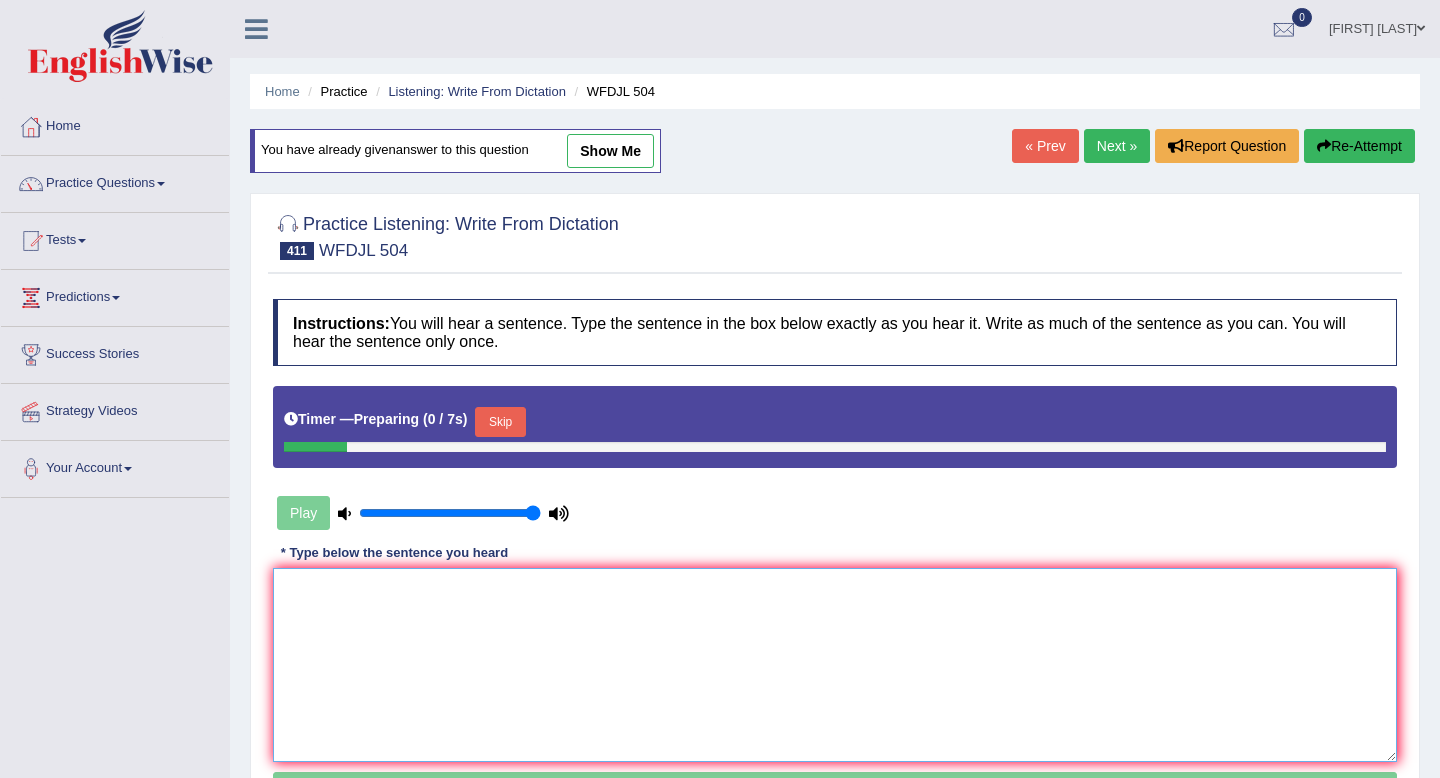 click at bounding box center (835, 665) 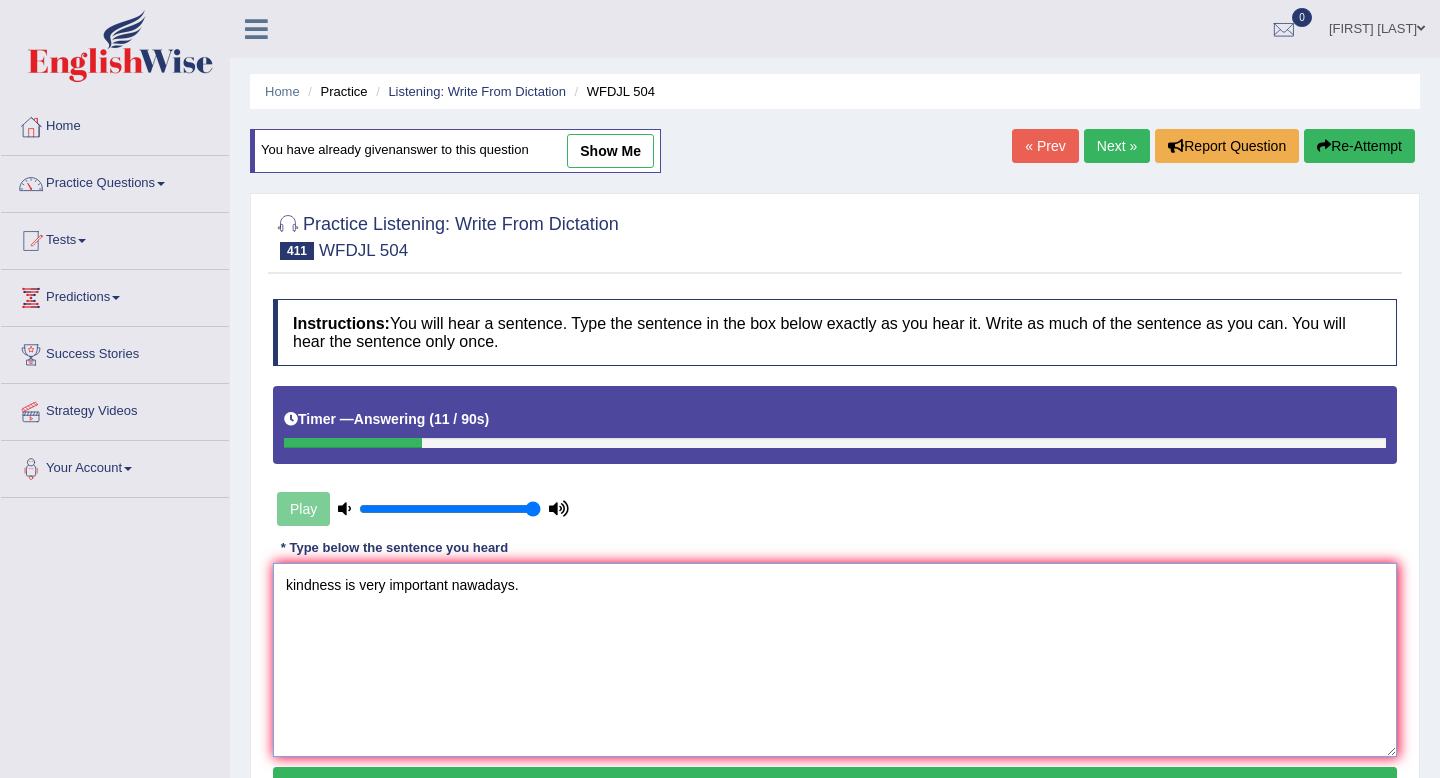 click on "kindness is very important nawadays." at bounding box center (835, 660) 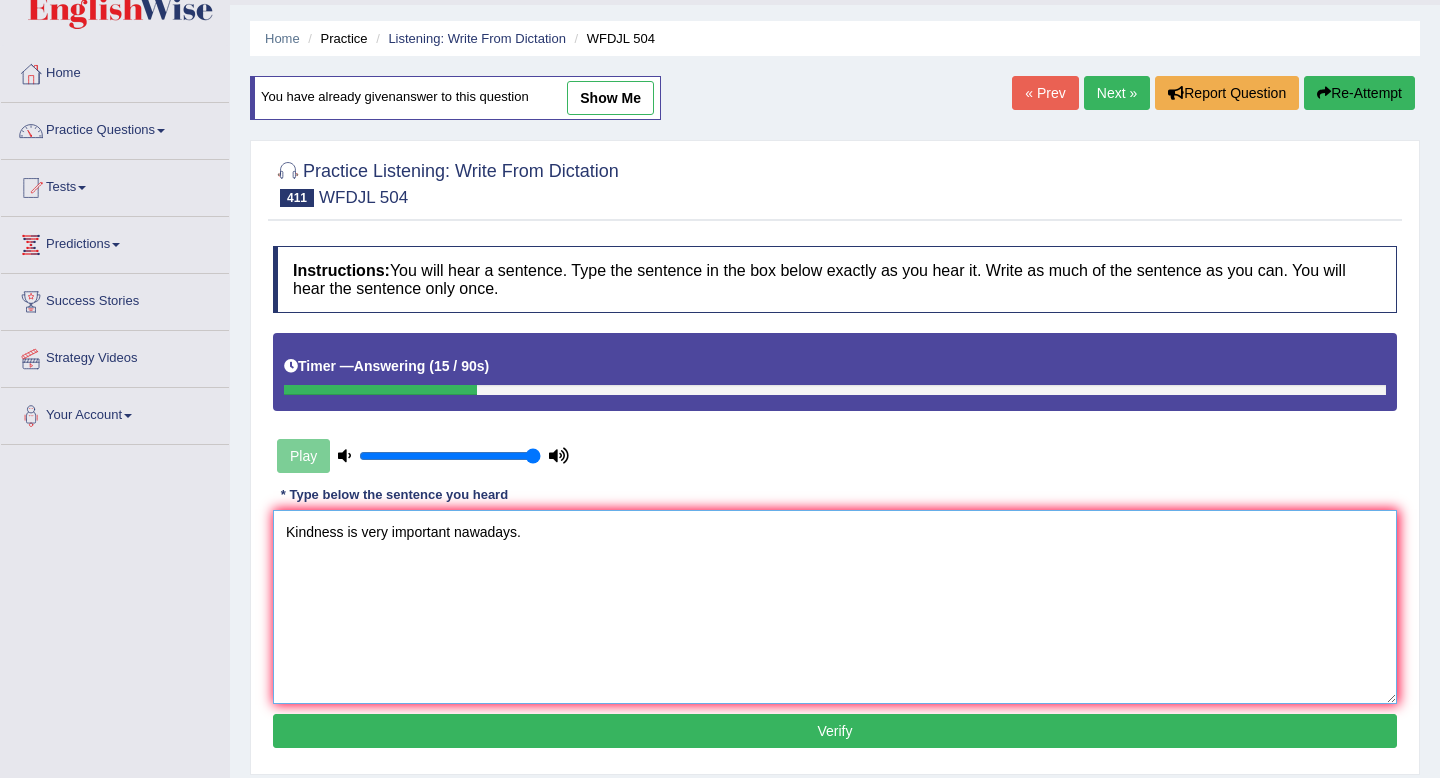scroll, scrollTop: 72, scrollLeft: 0, axis: vertical 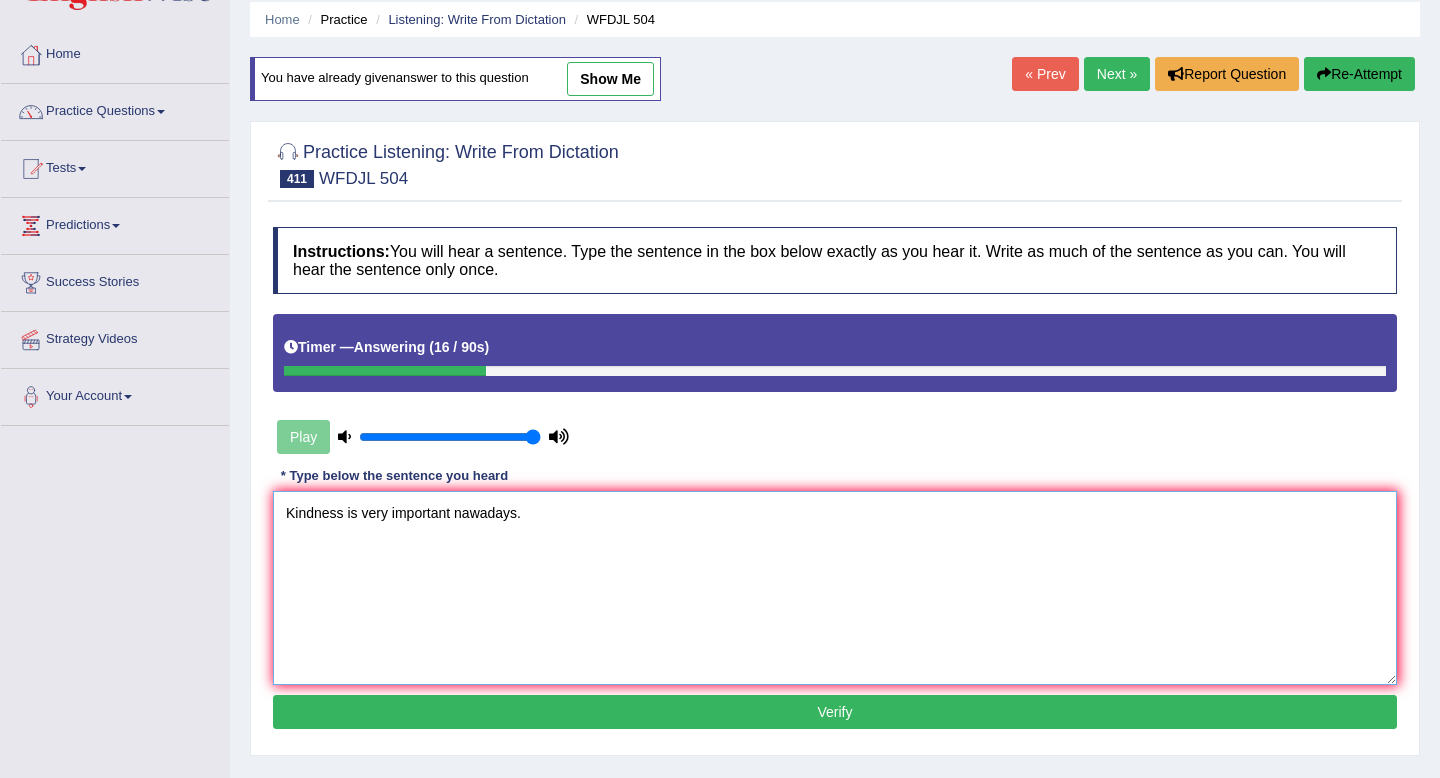 type on "Kindness is very important nawadays." 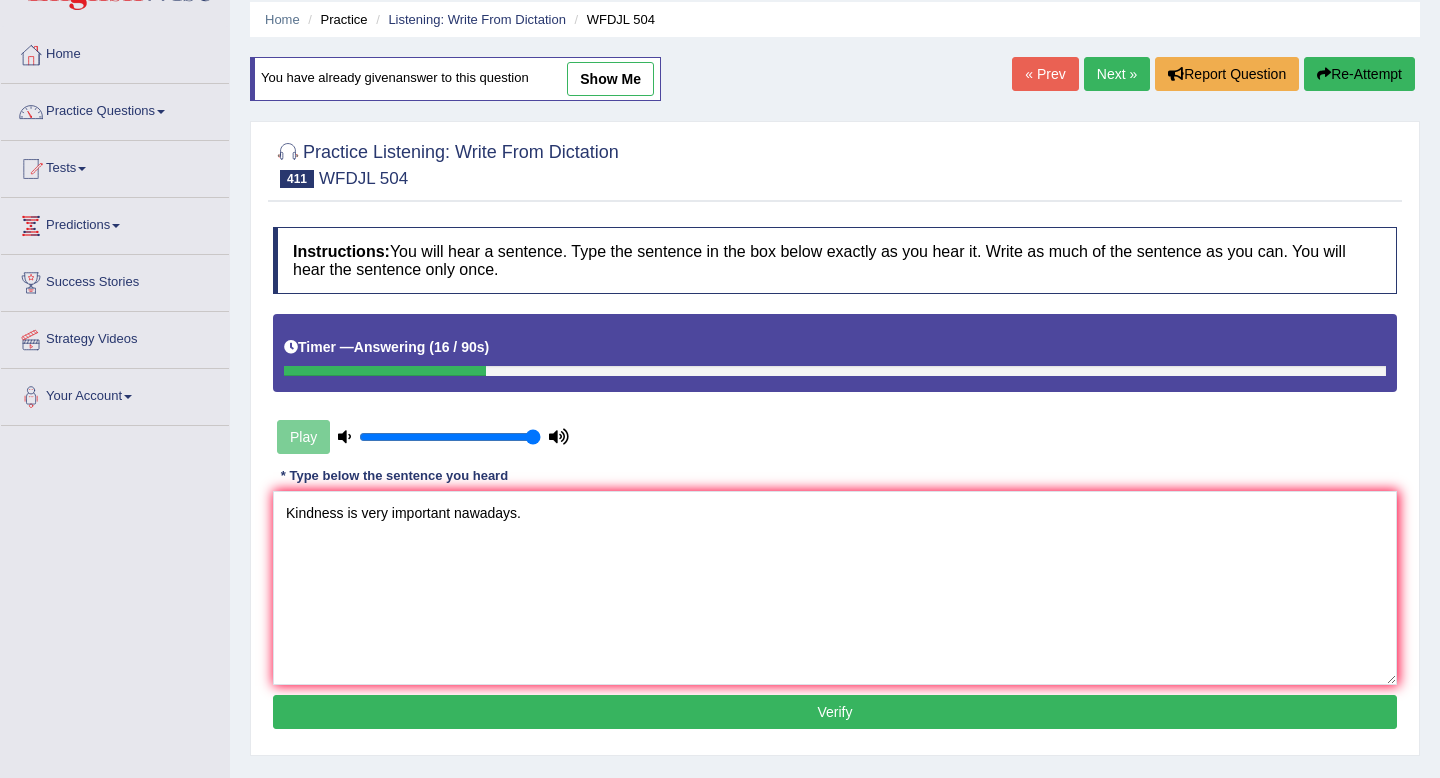 click on "Verify" at bounding box center [835, 712] 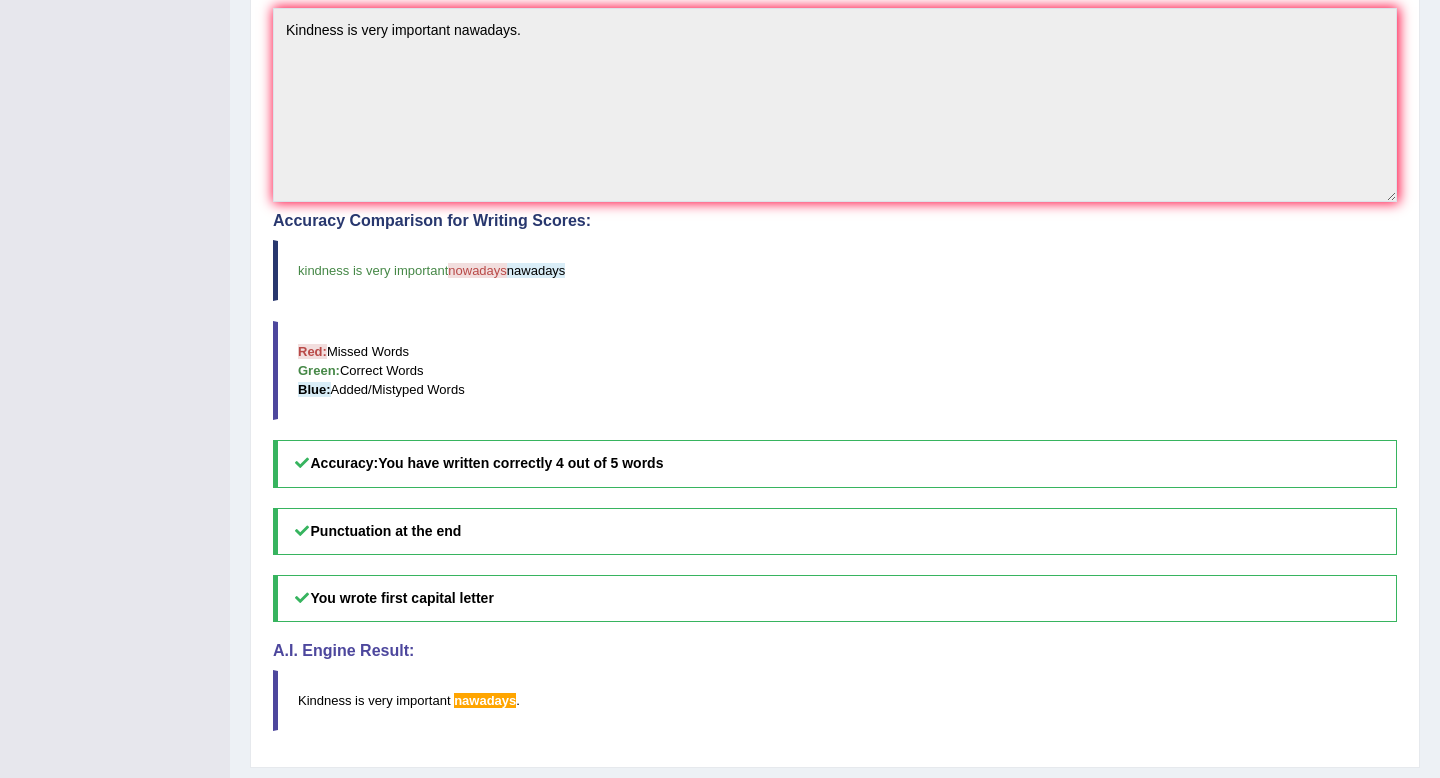 scroll, scrollTop: 0, scrollLeft: 0, axis: both 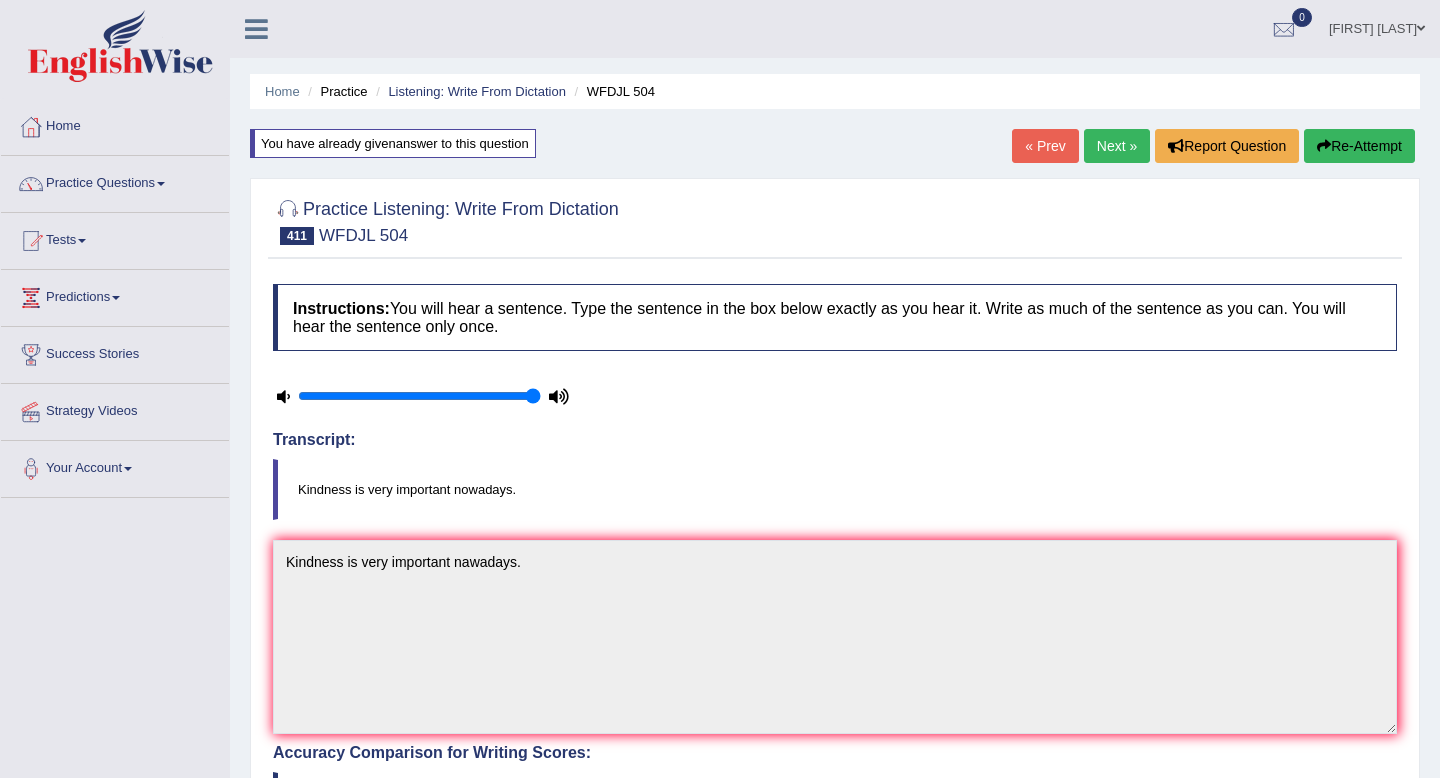 click on "Next »" at bounding box center (1117, 146) 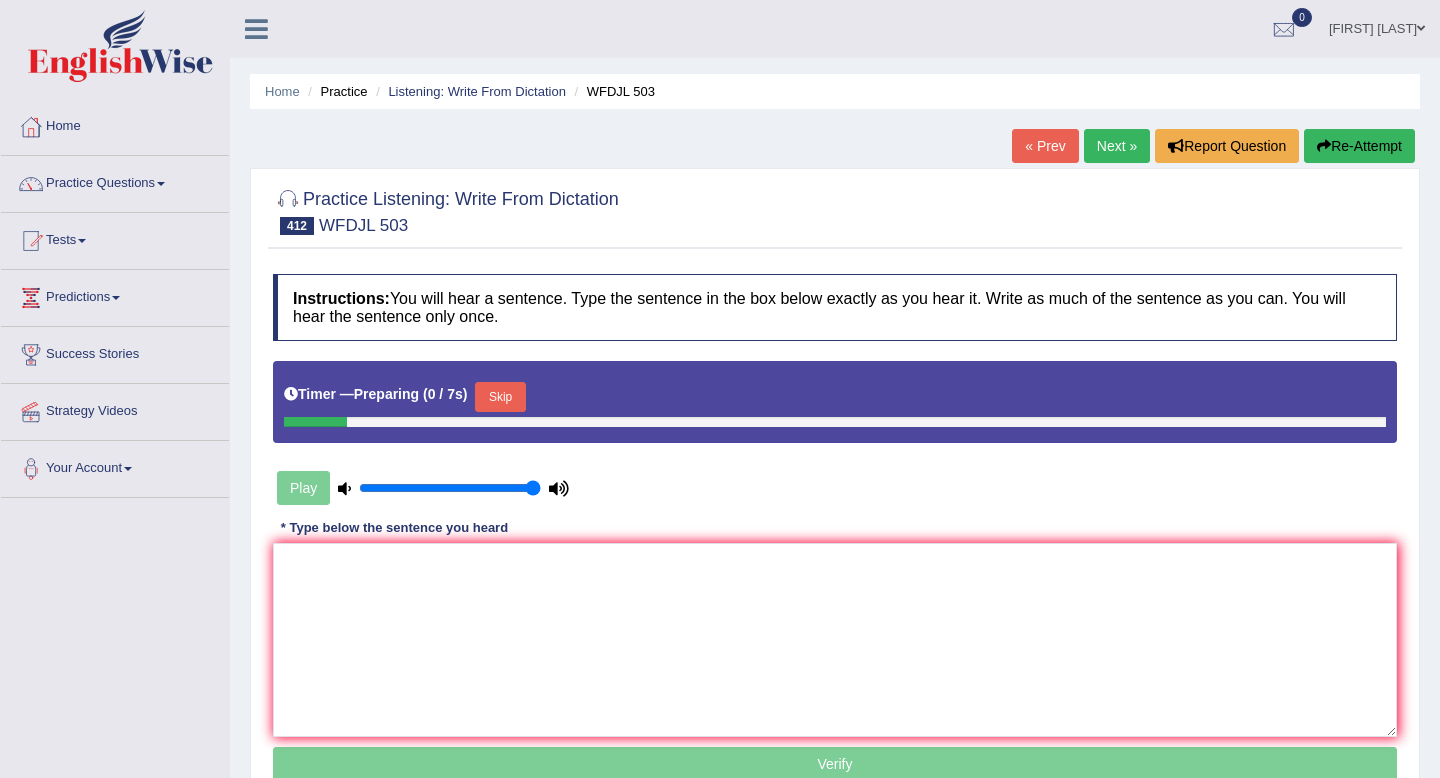 scroll, scrollTop: 0, scrollLeft: 0, axis: both 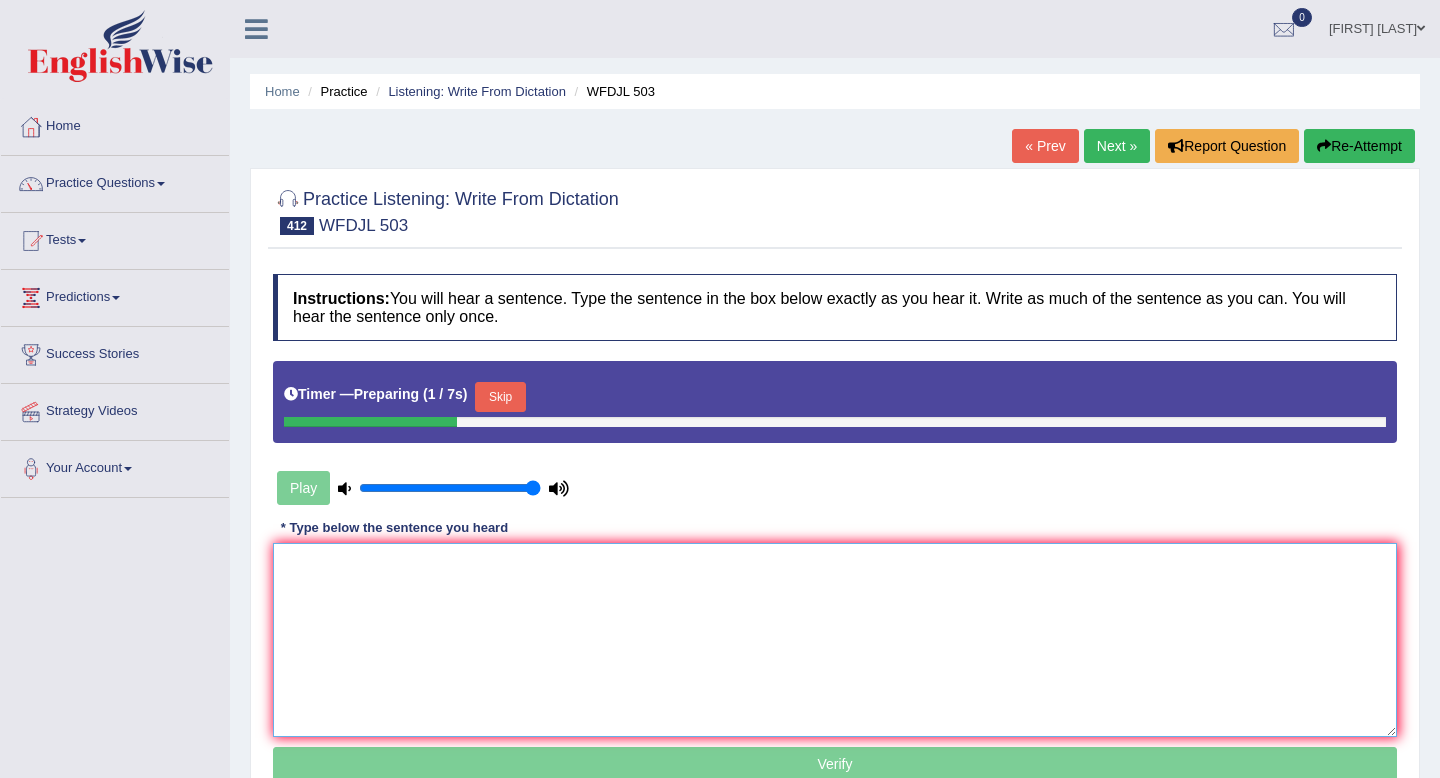 click at bounding box center [835, 640] 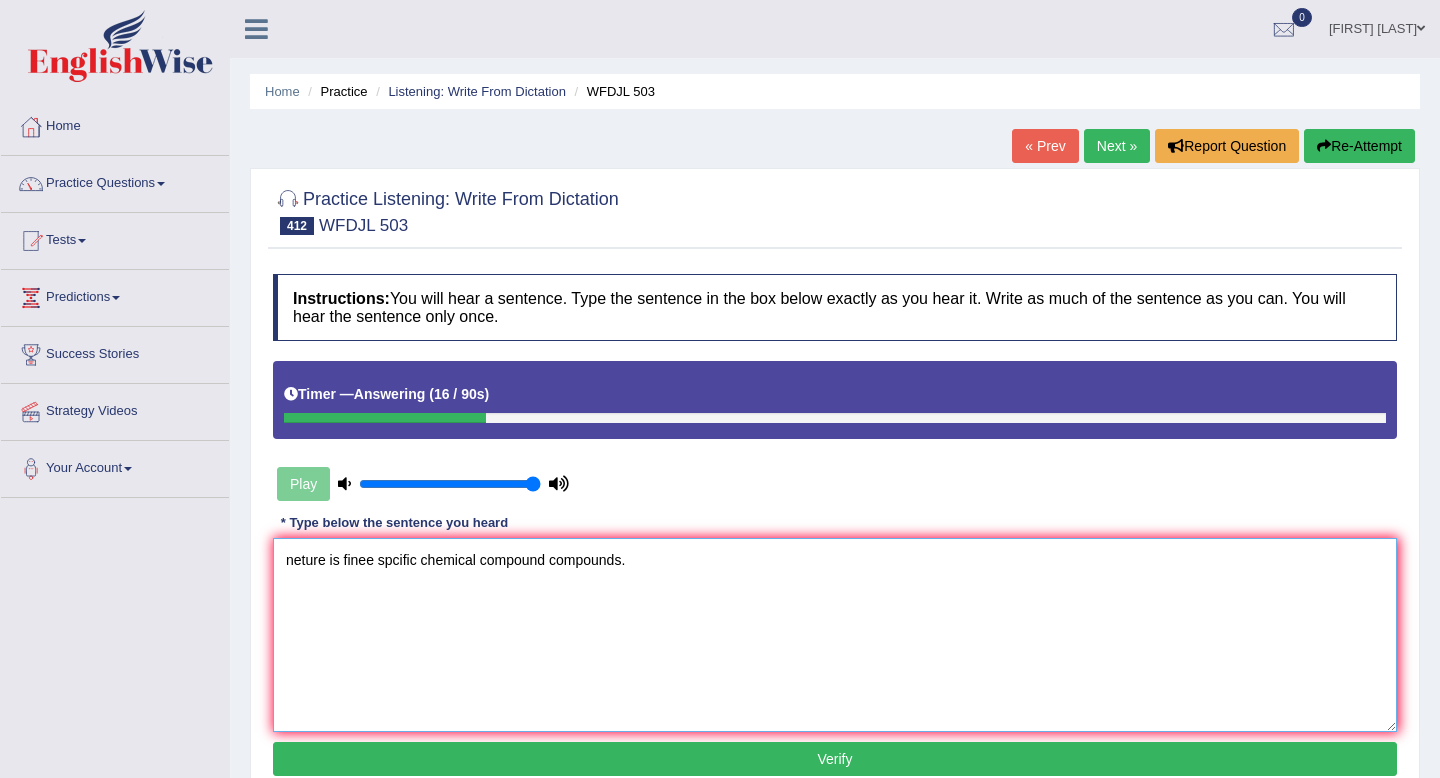 drag, startPoint x: 324, startPoint y: 563, endPoint x: 223, endPoint y: 556, distance: 101.24229 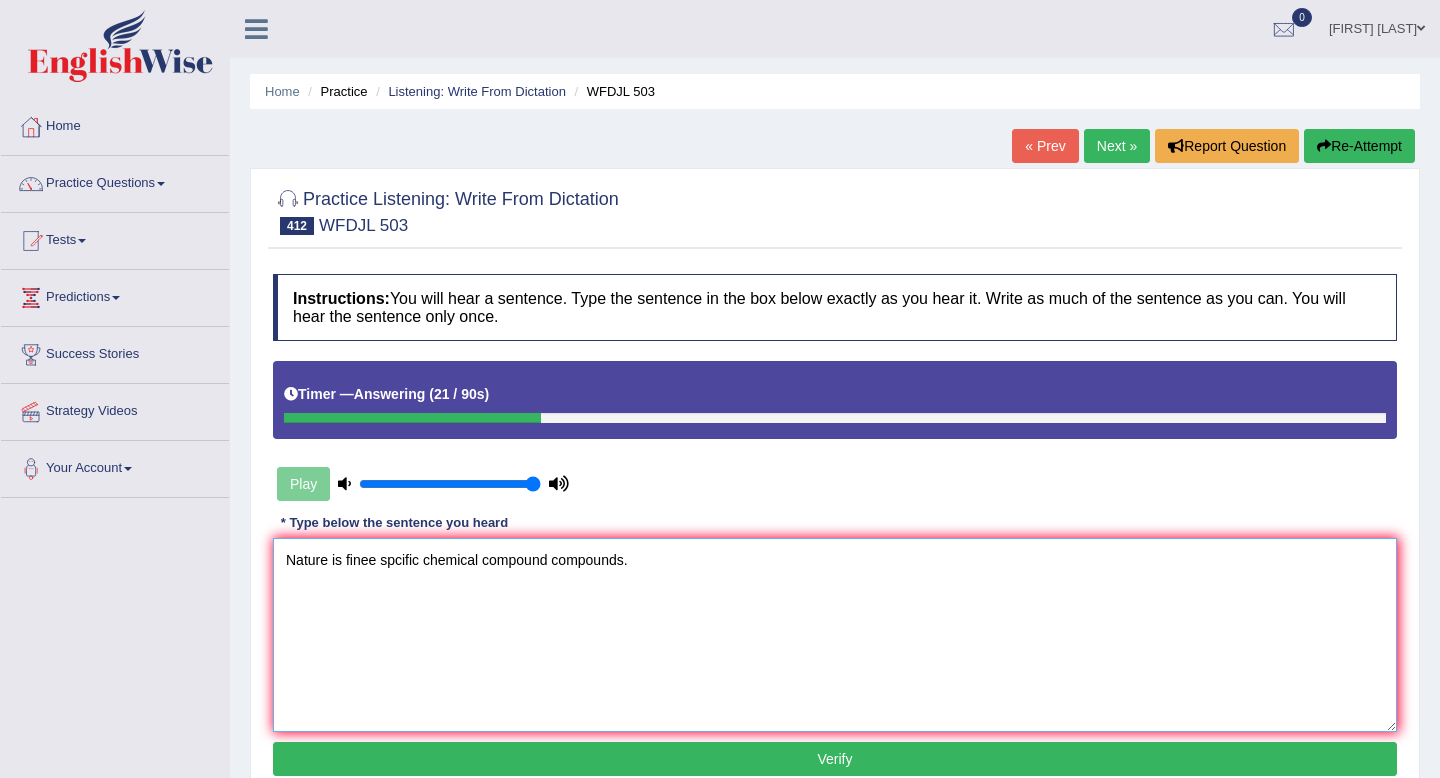 drag, startPoint x: 376, startPoint y: 555, endPoint x: 344, endPoint y: 555, distance: 32 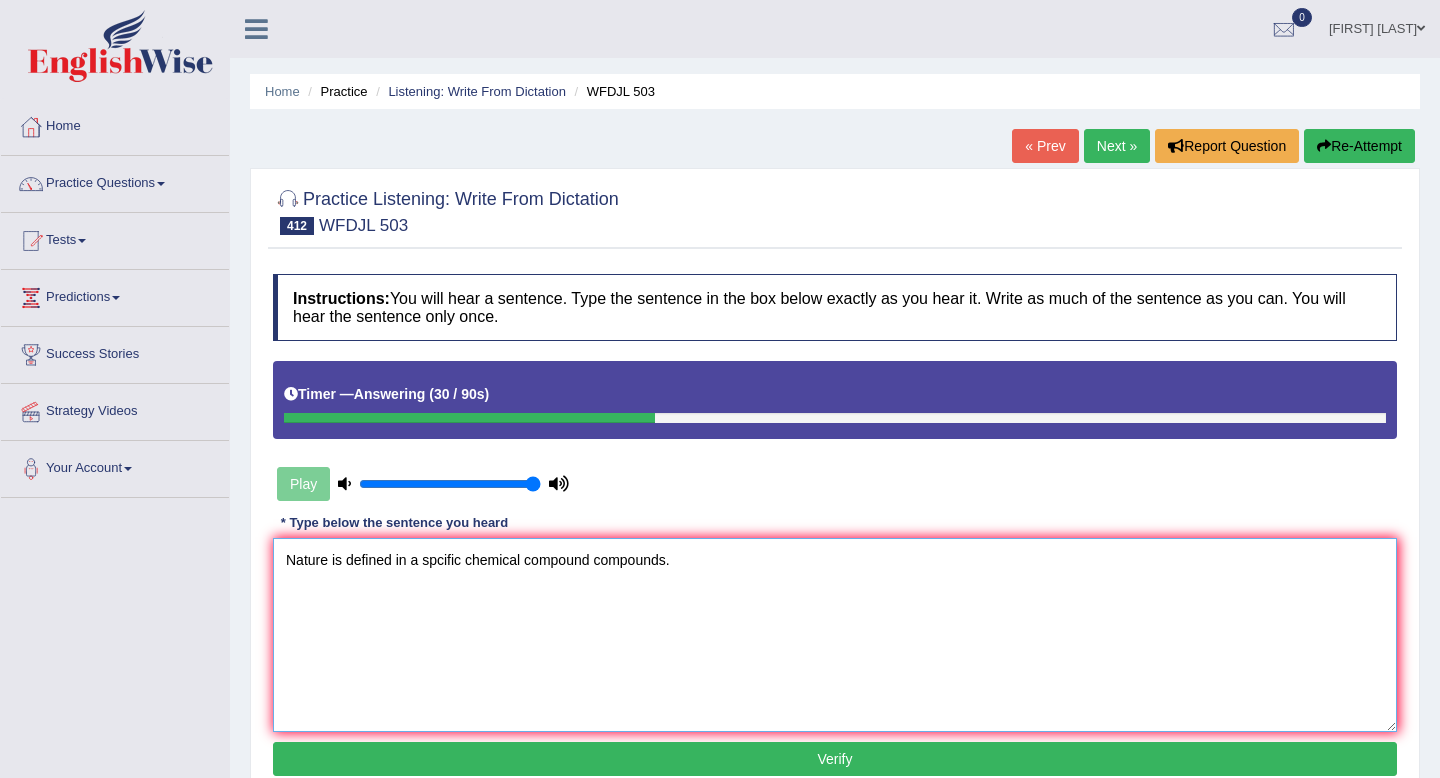 click on "Nature is defined in a spcific chemical compound compounds." at bounding box center (835, 635) 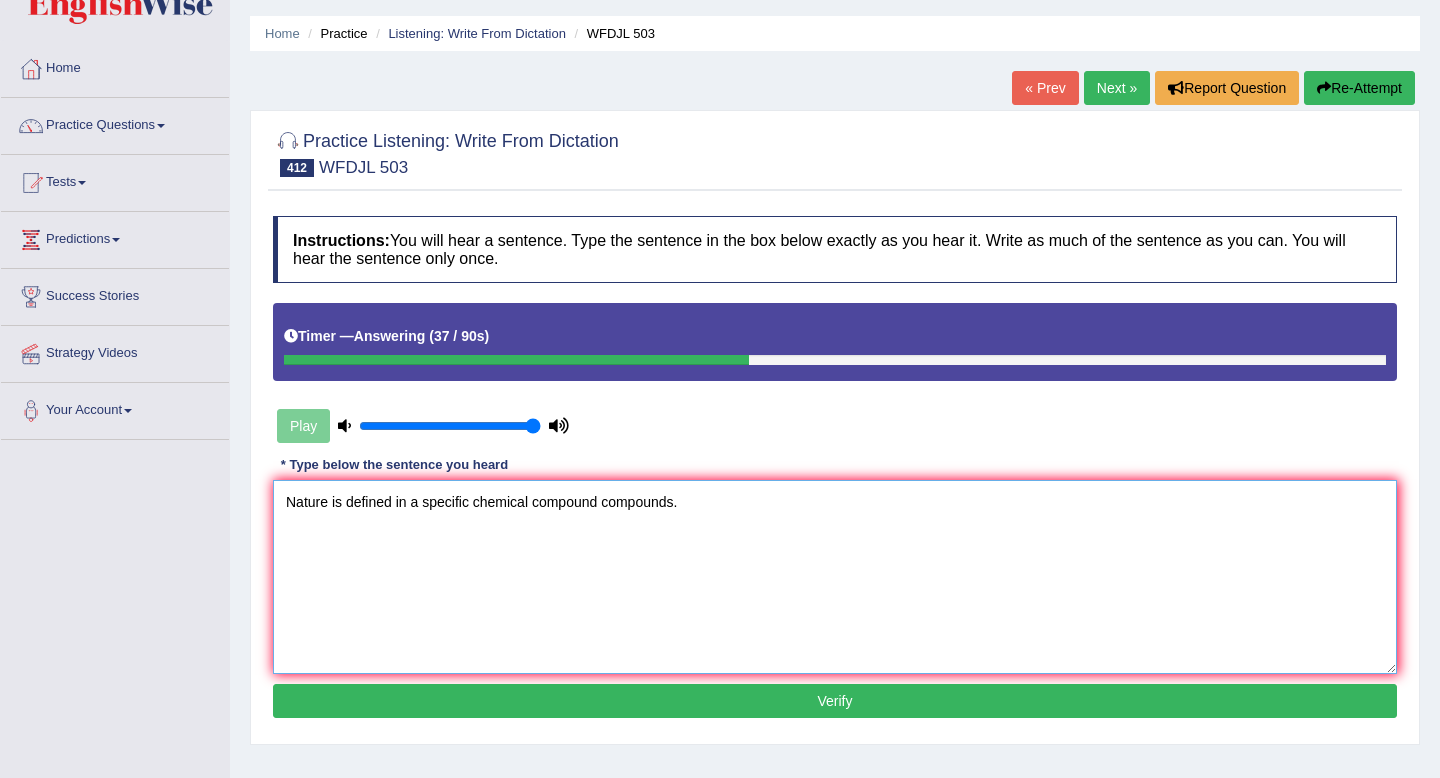 scroll, scrollTop: 60, scrollLeft: 0, axis: vertical 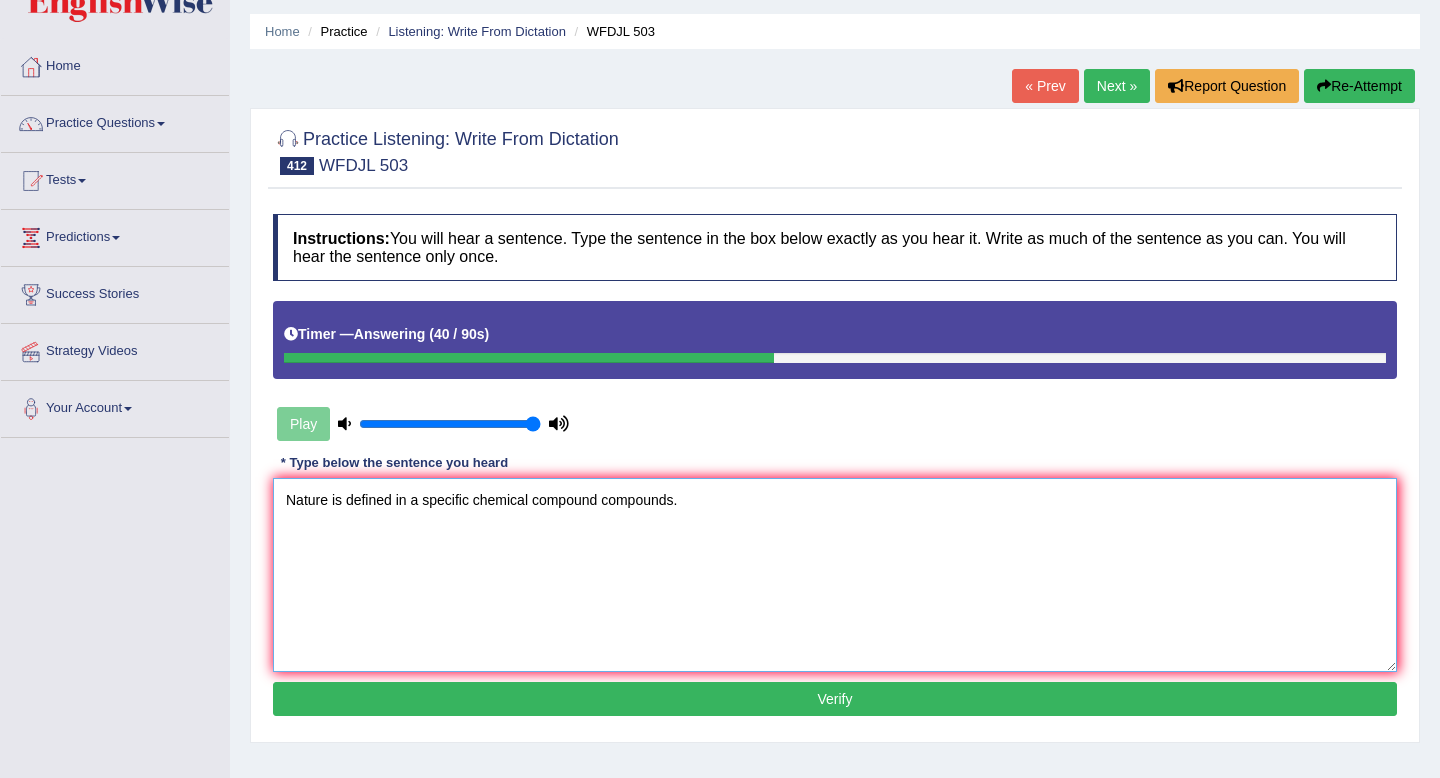 click on "Nature is defined in a specific chemical compound compounds." at bounding box center (835, 575) 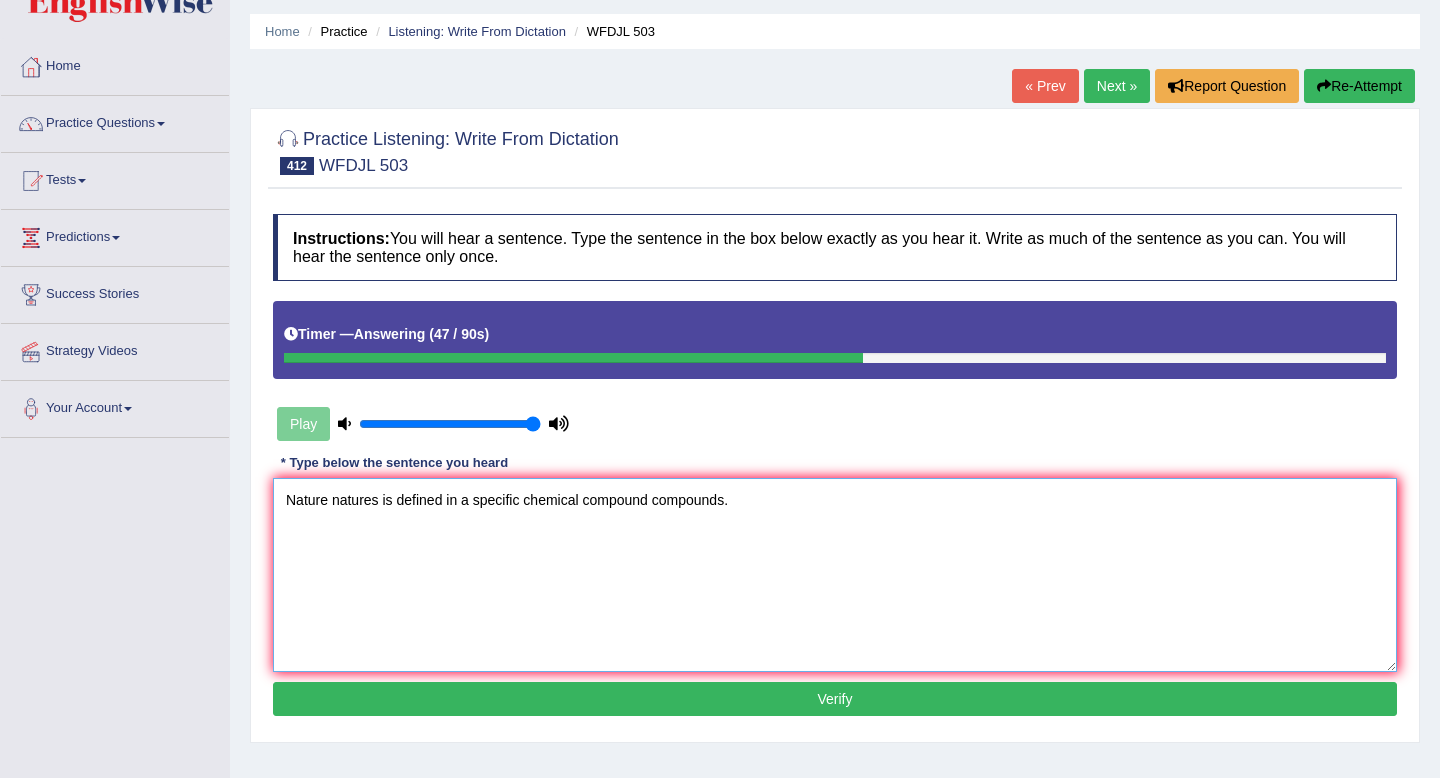 click on "Nature natures is defined in a specific chemical compound compounds." at bounding box center (835, 575) 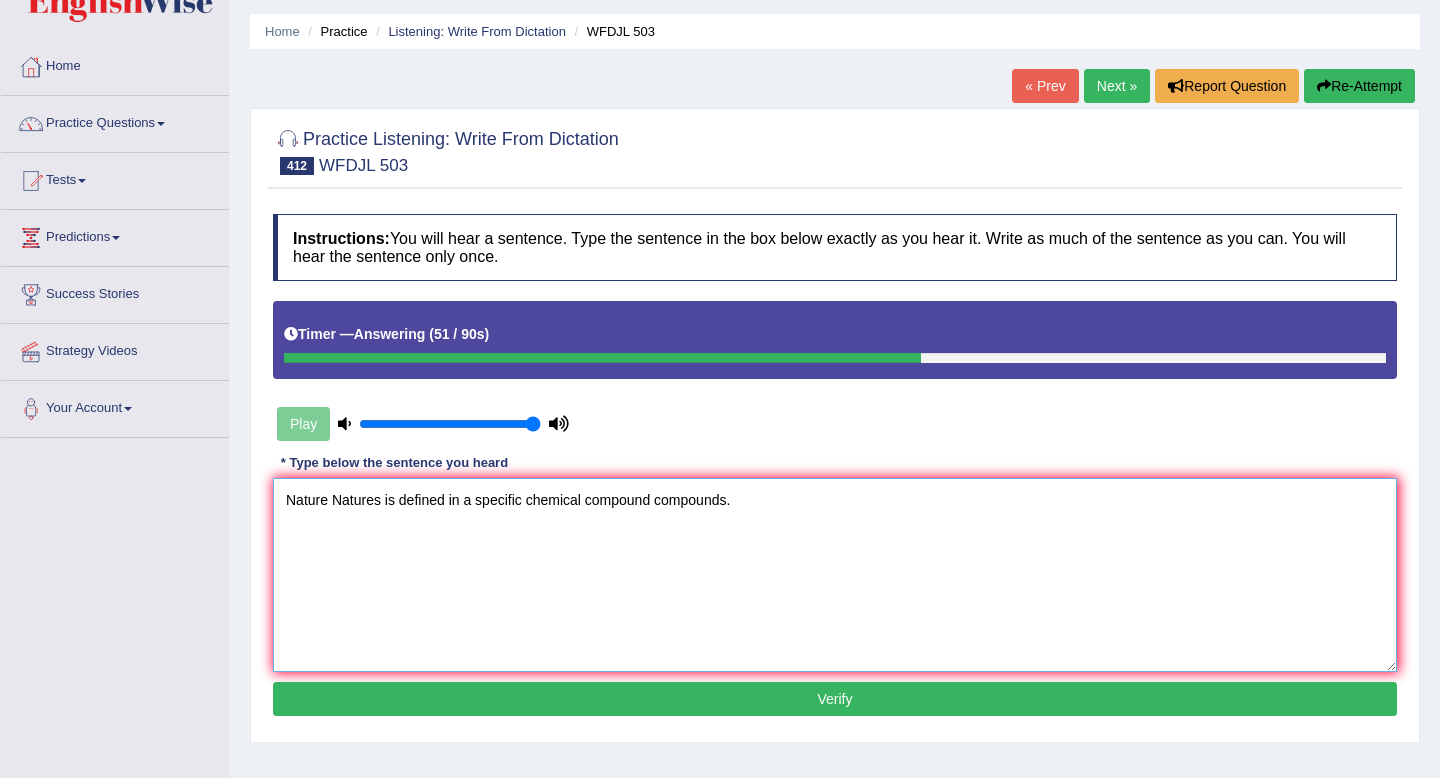 click on "Nature Natures is defined in a specific chemical compound compounds." at bounding box center (835, 575) 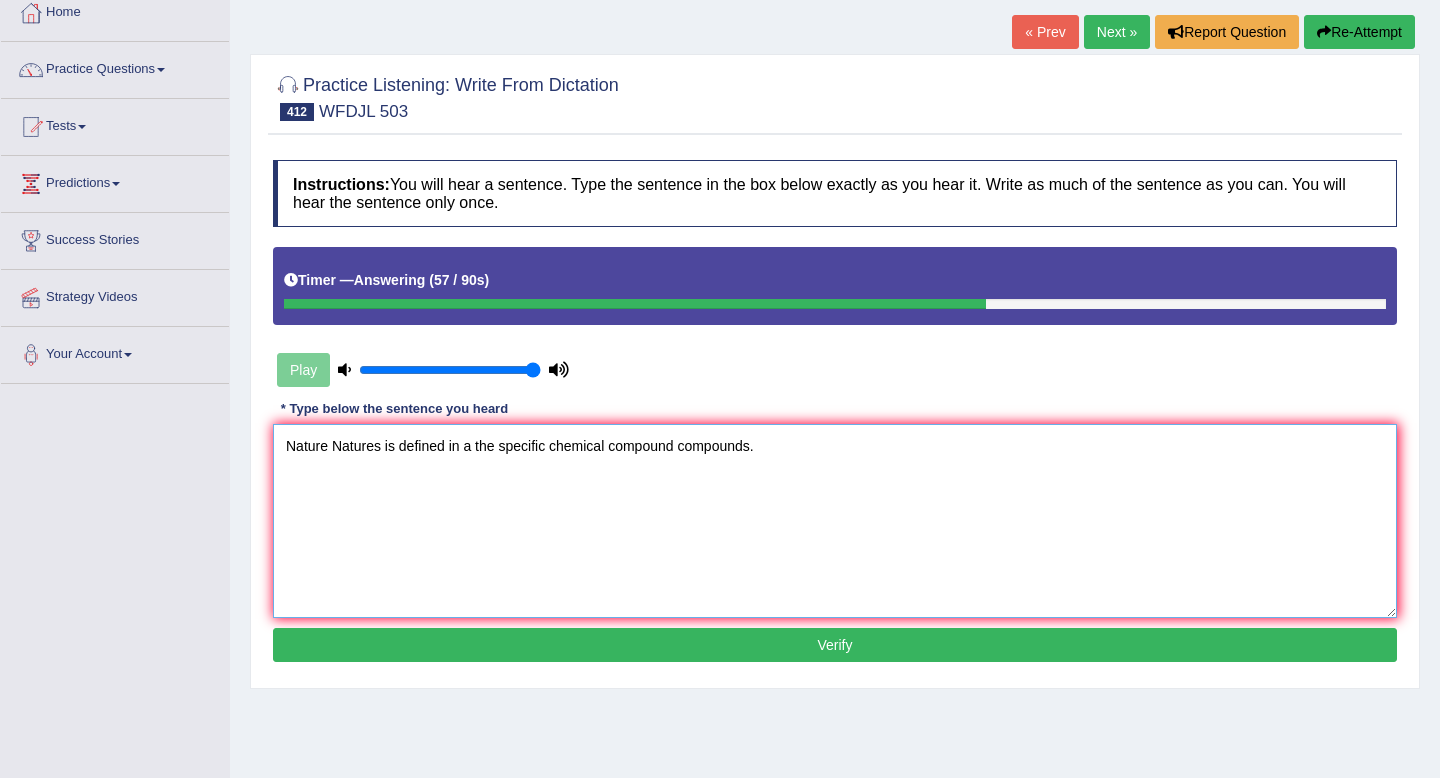 scroll, scrollTop: 115, scrollLeft: 0, axis: vertical 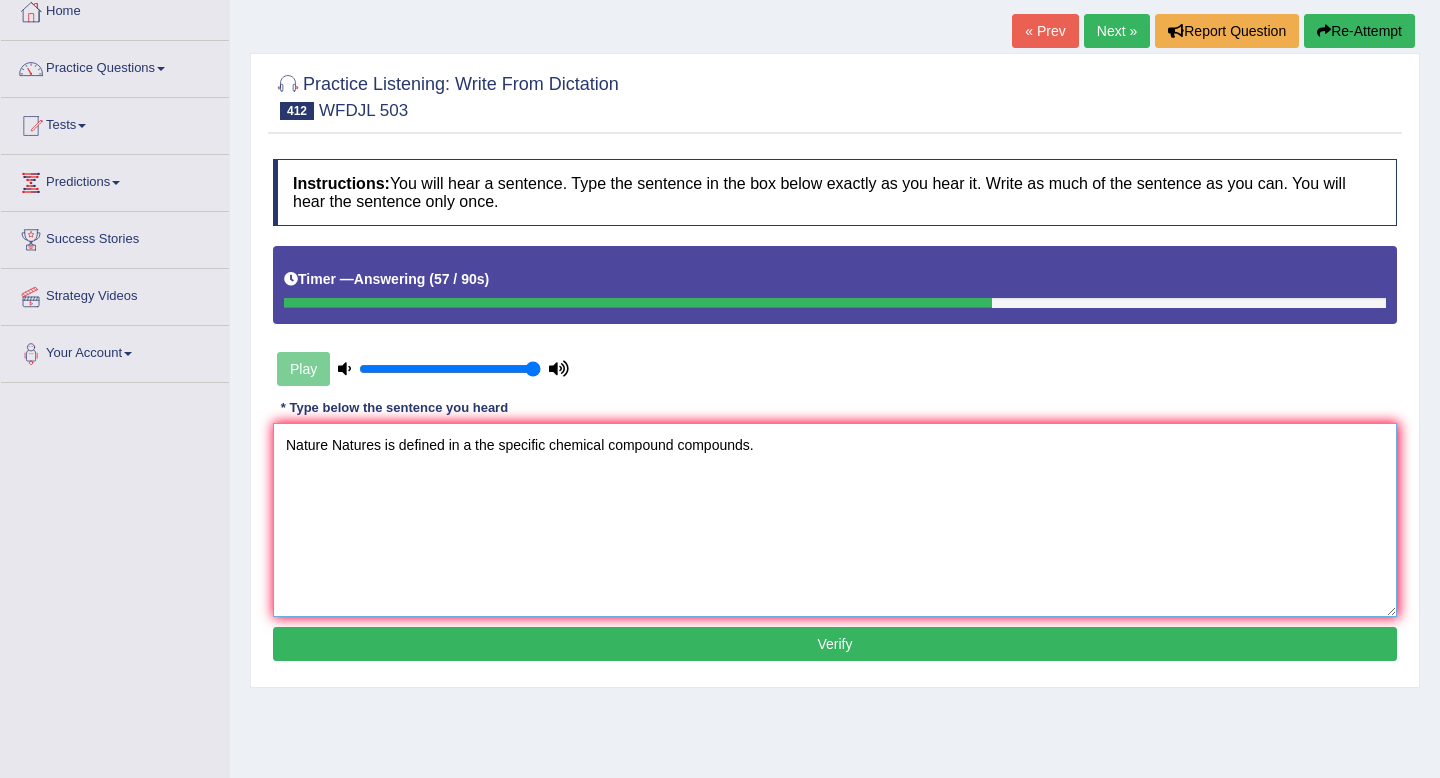 type on "Nature Natures is defined in a the specific chemical compound compounds." 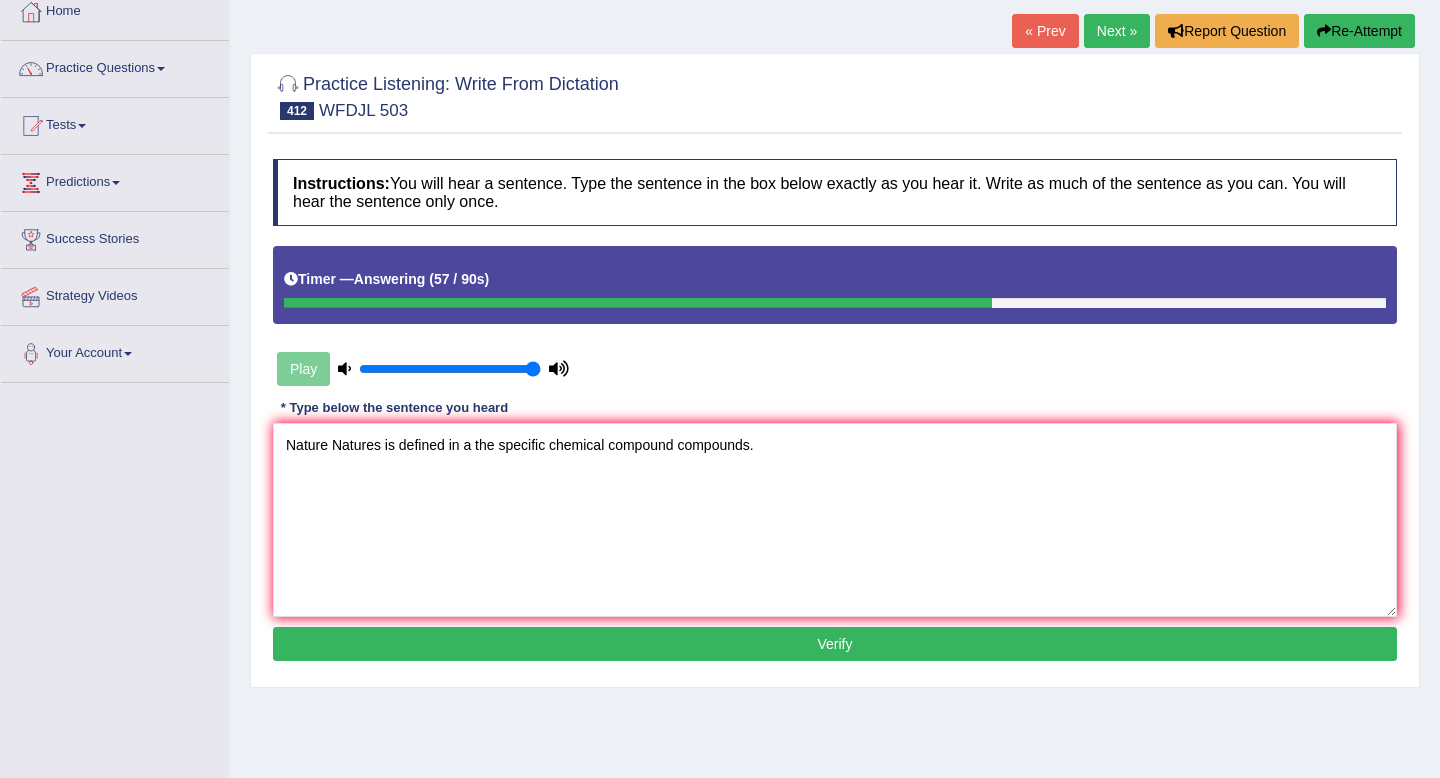 click on "Verify" at bounding box center [835, 644] 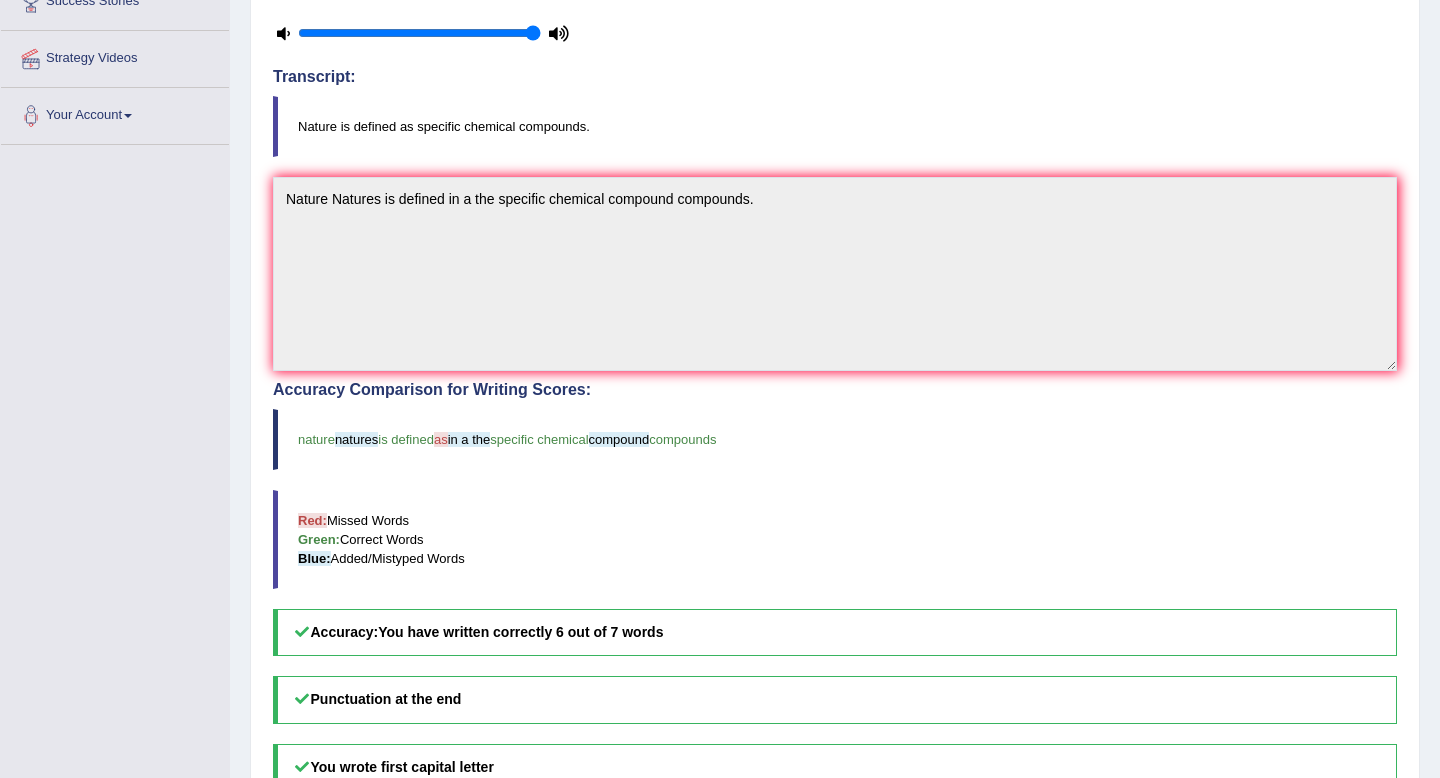 scroll, scrollTop: 0, scrollLeft: 0, axis: both 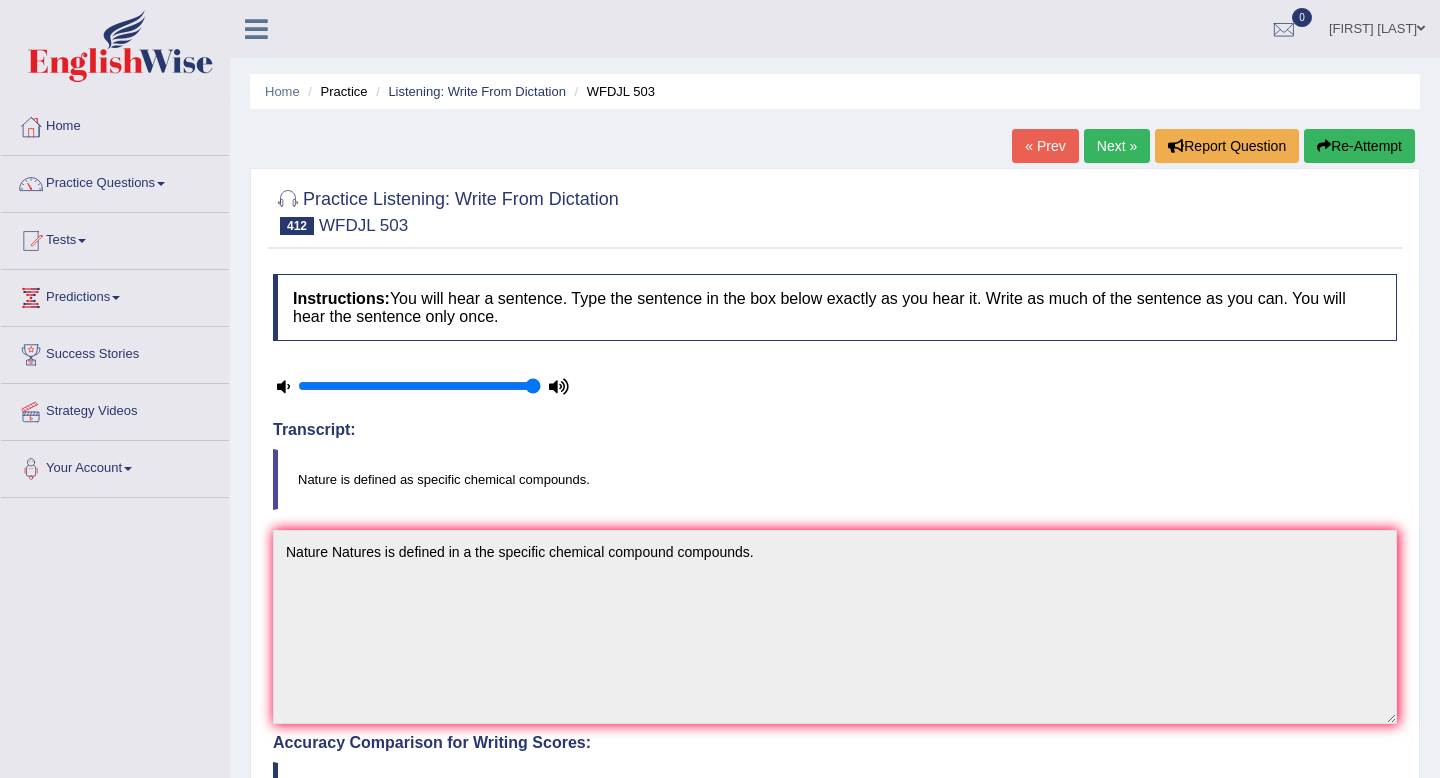 click on "Next »" at bounding box center (1117, 146) 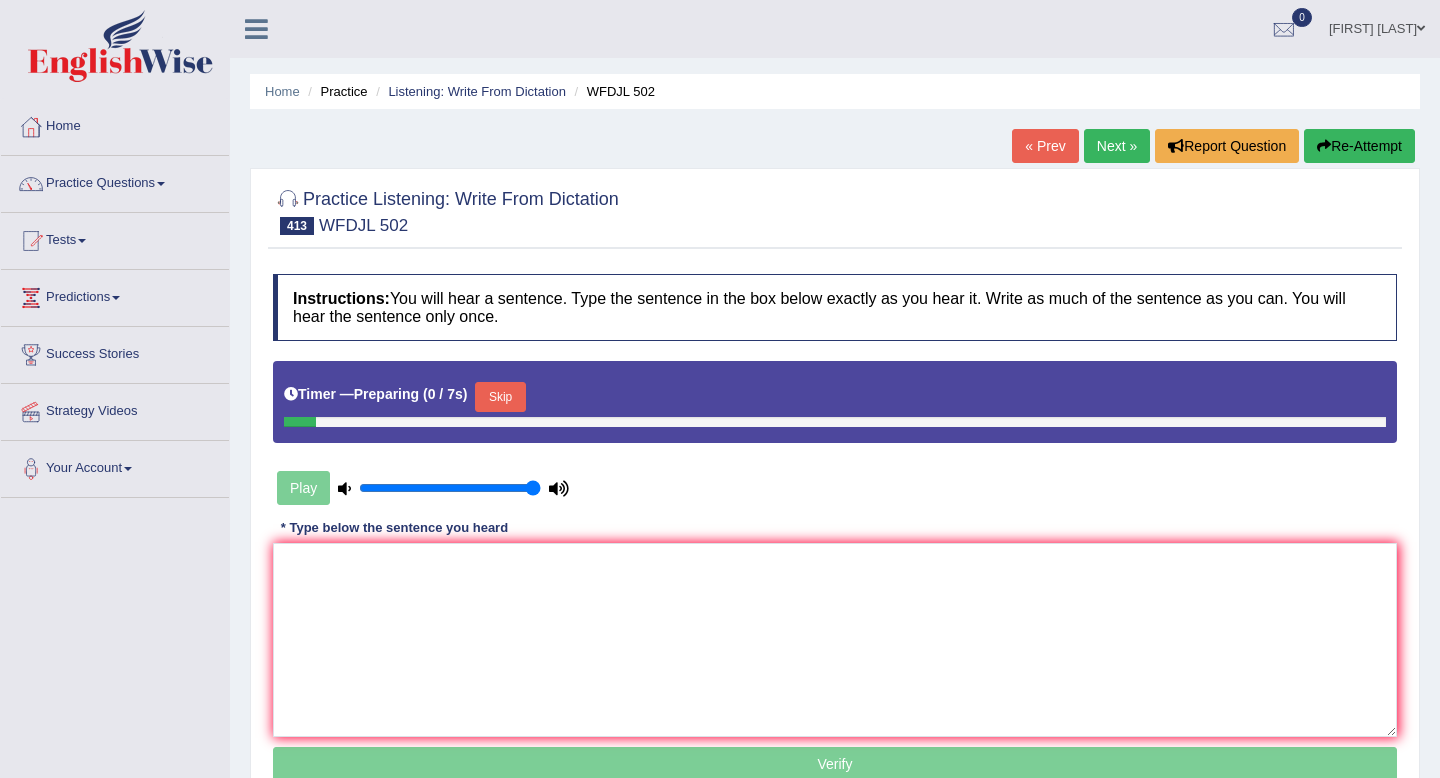 scroll, scrollTop: 0, scrollLeft: 0, axis: both 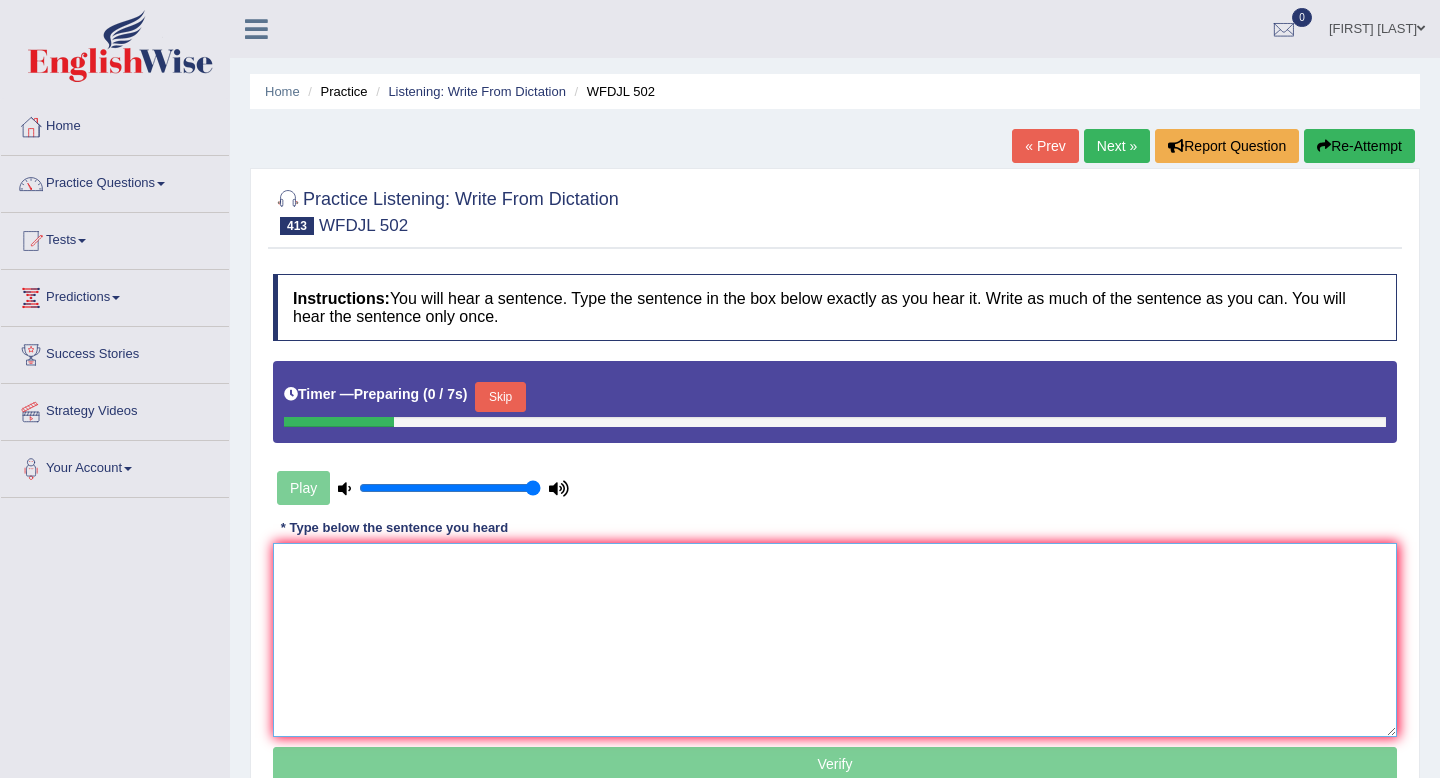 click at bounding box center (835, 640) 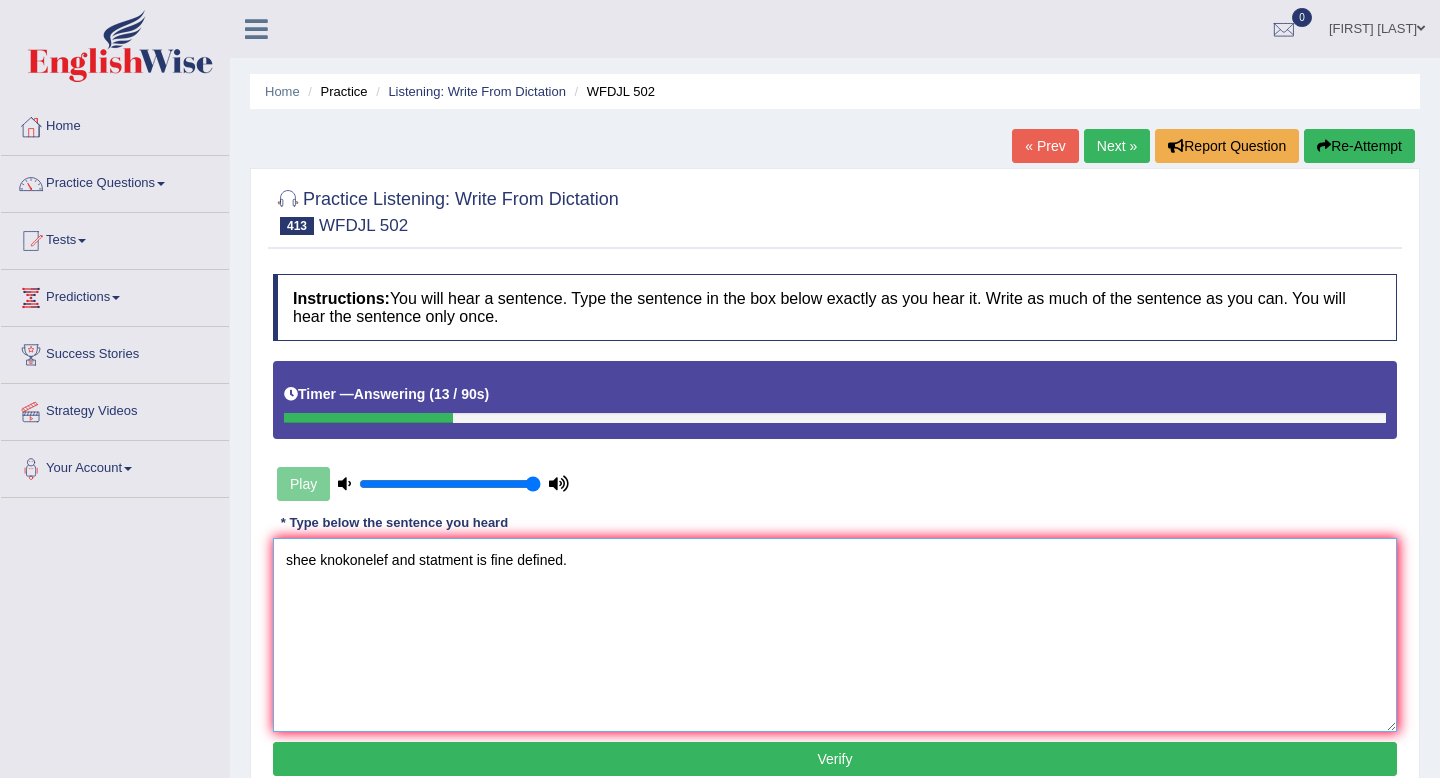 drag, startPoint x: 315, startPoint y: 558, endPoint x: 172, endPoint y: 548, distance: 143.34923 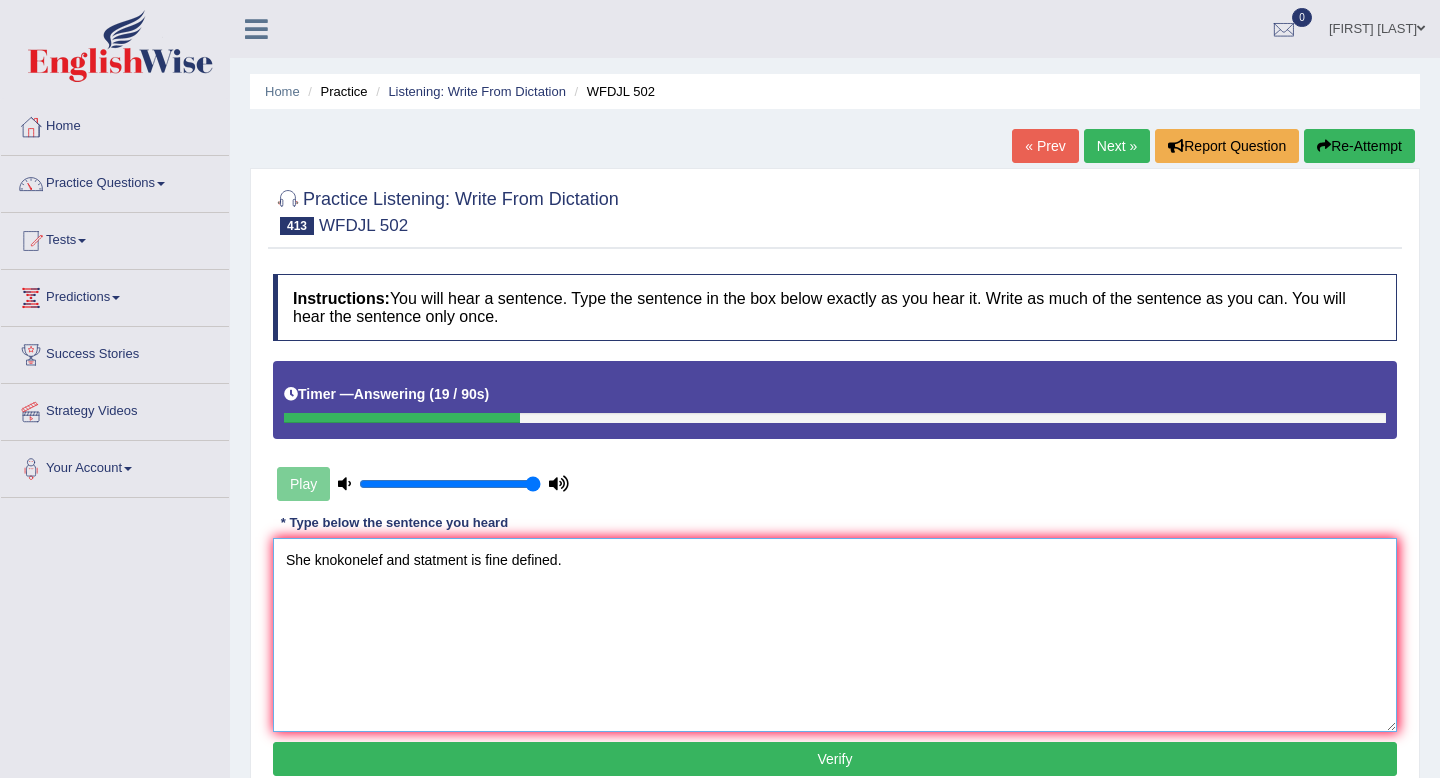 click on "She knokonelef and statment is fine defined." at bounding box center [835, 635] 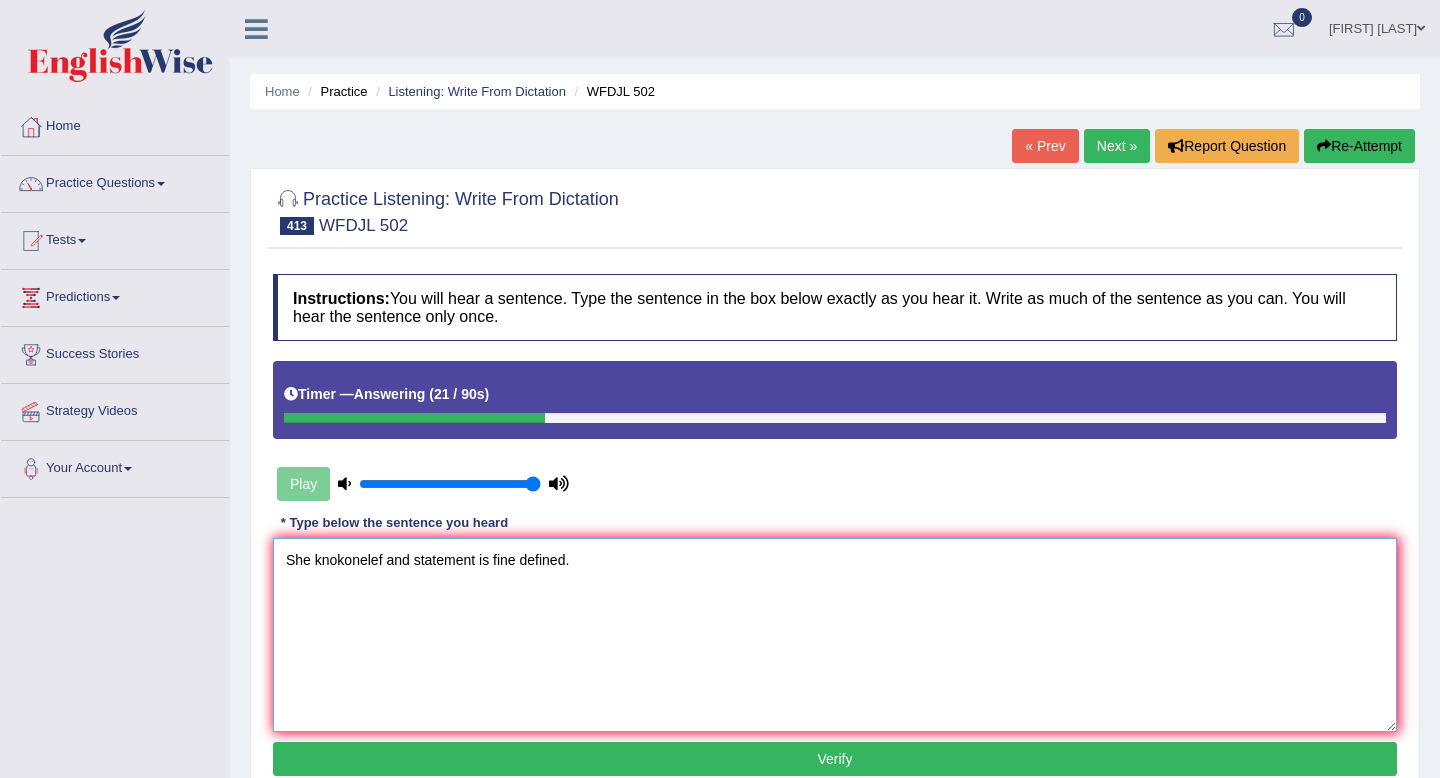 click on "She knokonelef and statement is fine defined." at bounding box center [835, 635] 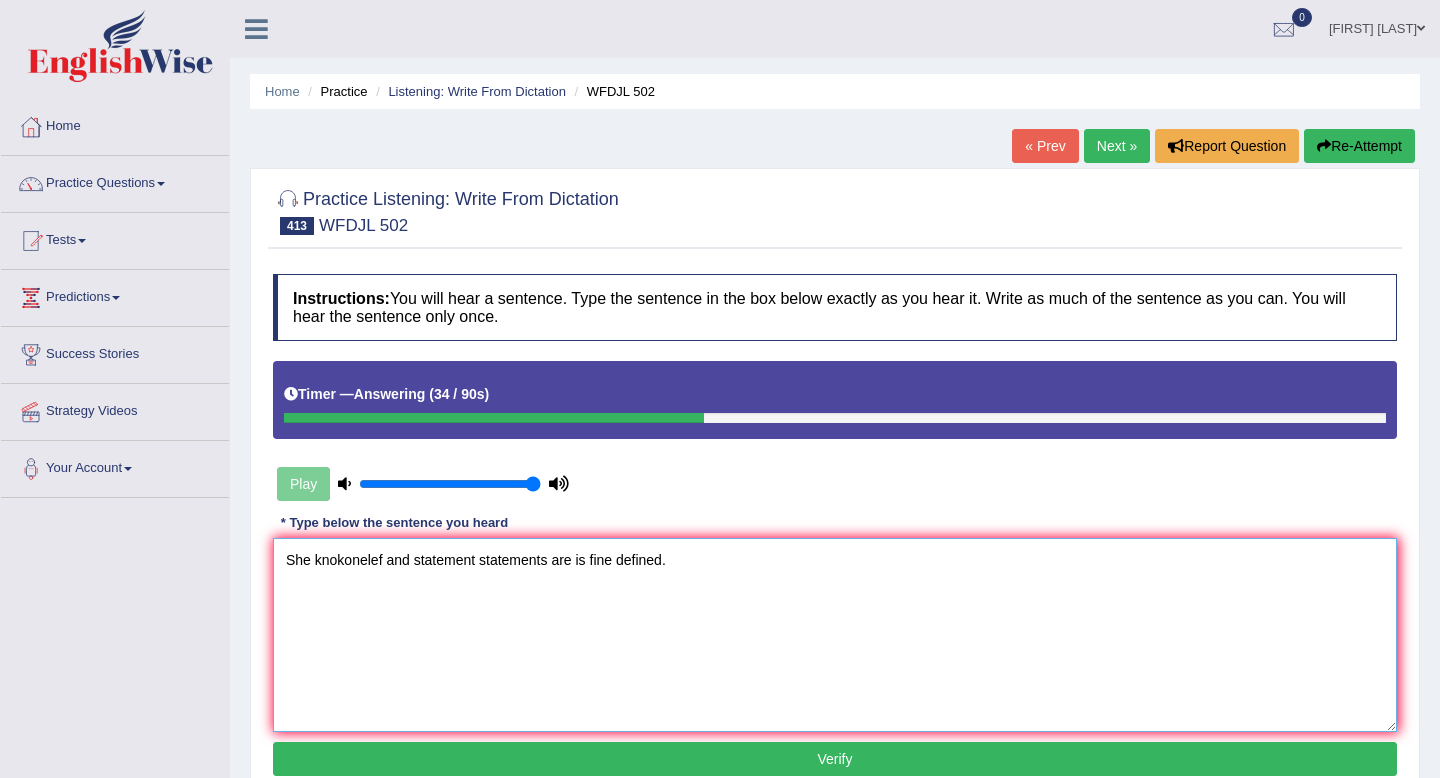 click on "She knokonelef and statement statements are is fine defined." at bounding box center (835, 635) 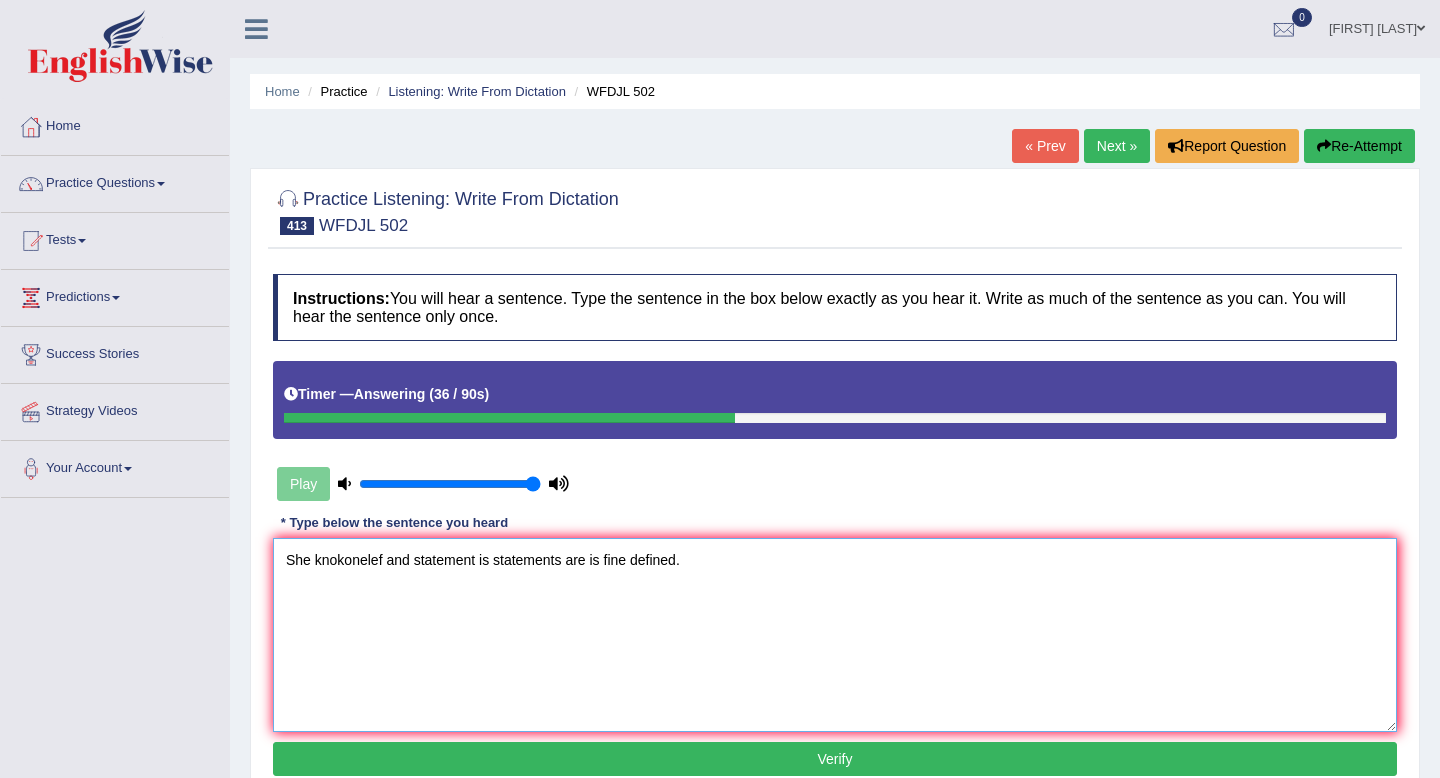 click on "She knokonelef and statement is statements are is fine defined." at bounding box center (835, 635) 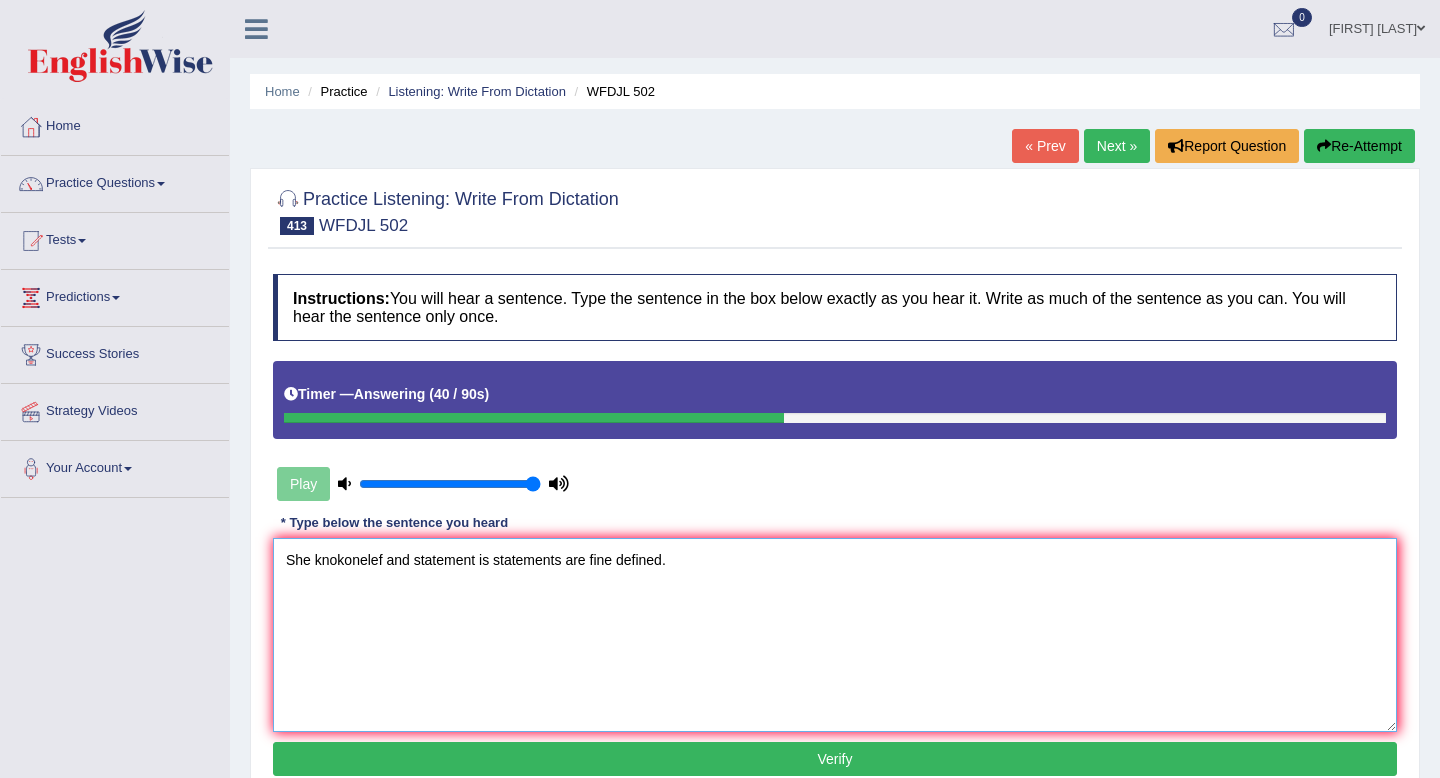 click on "She knokonelef and statement is statements are fine defined." at bounding box center [835, 635] 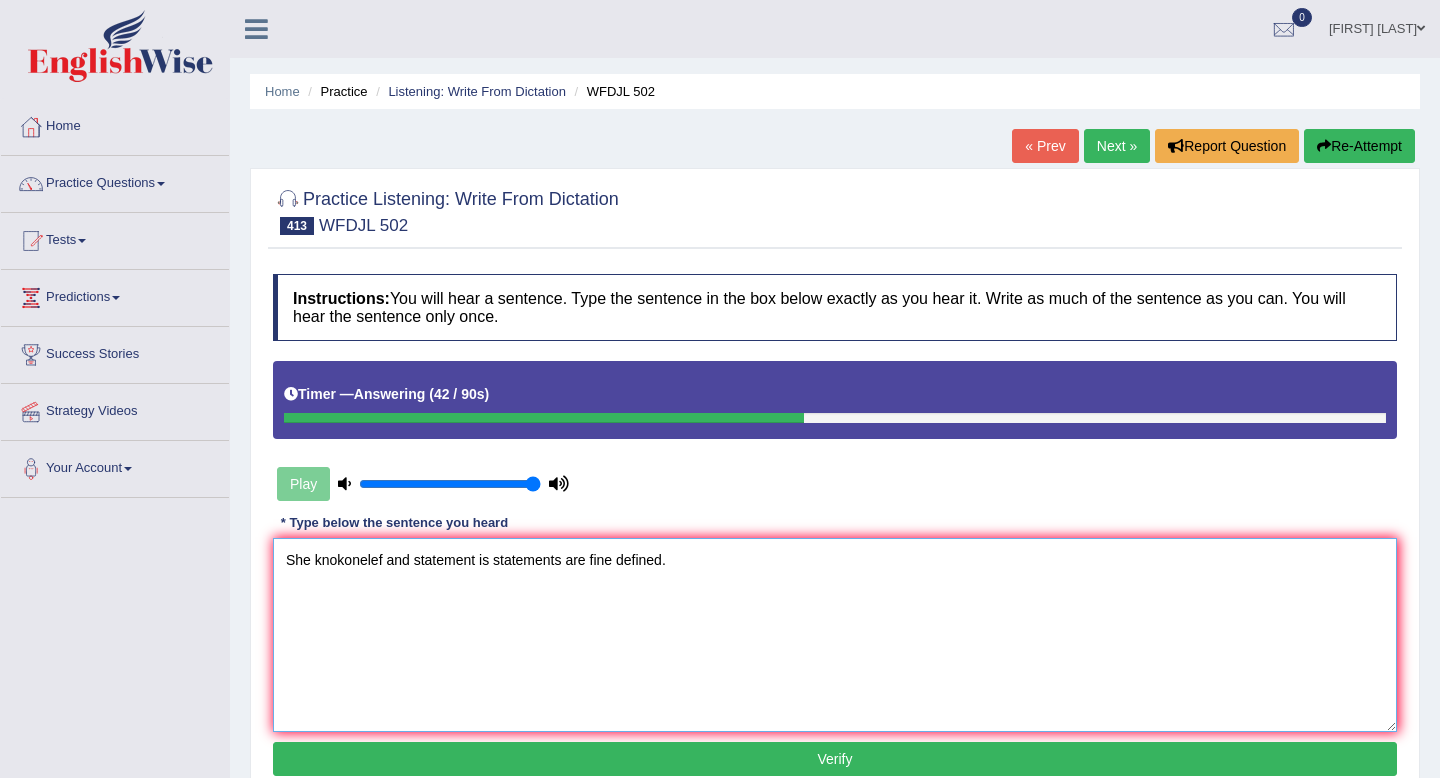 click on "She knokonelef and statement is statements are fine defined." at bounding box center (835, 635) 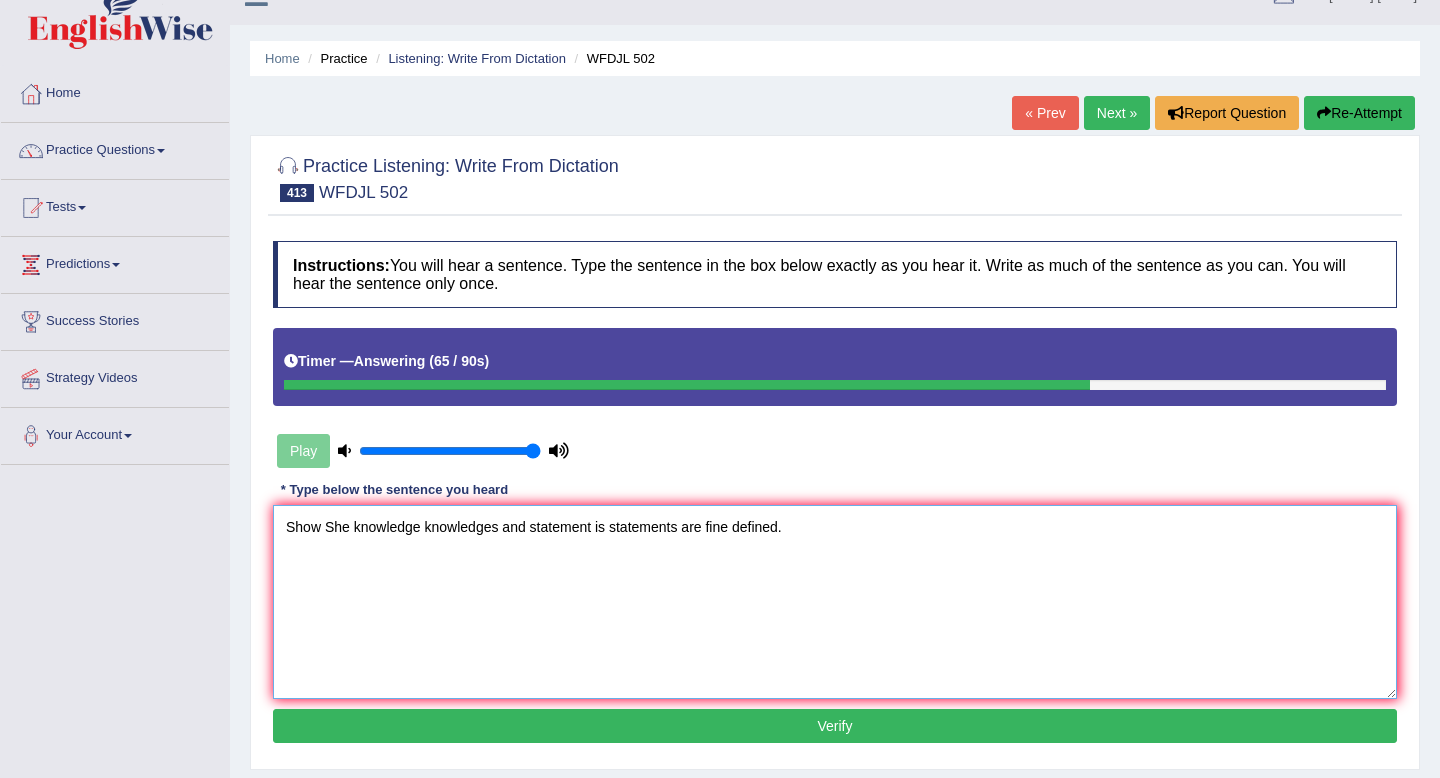 scroll, scrollTop: 39, scrollLeft: 0, axis: vertical 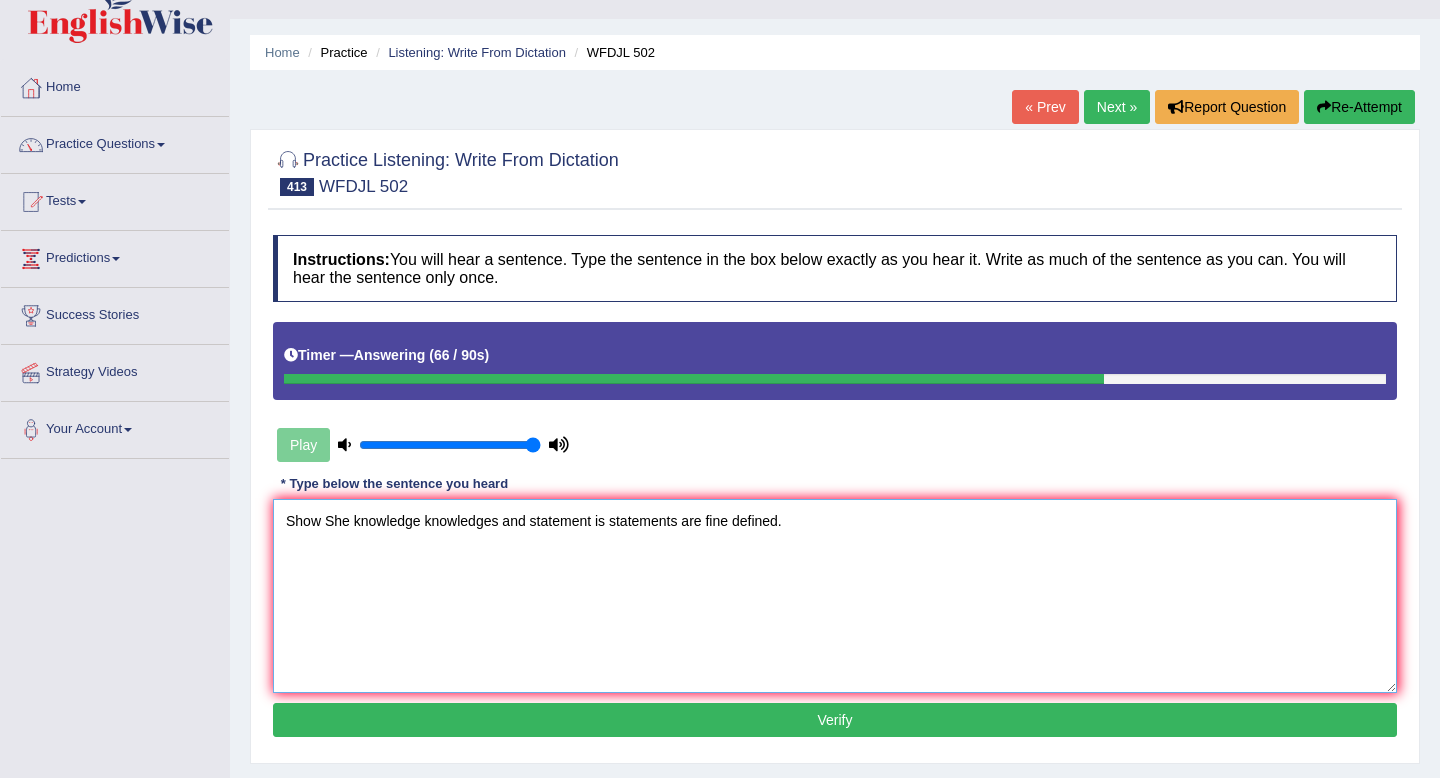 type on "Show She knowledge knowledges and statement is statements are fine defined." 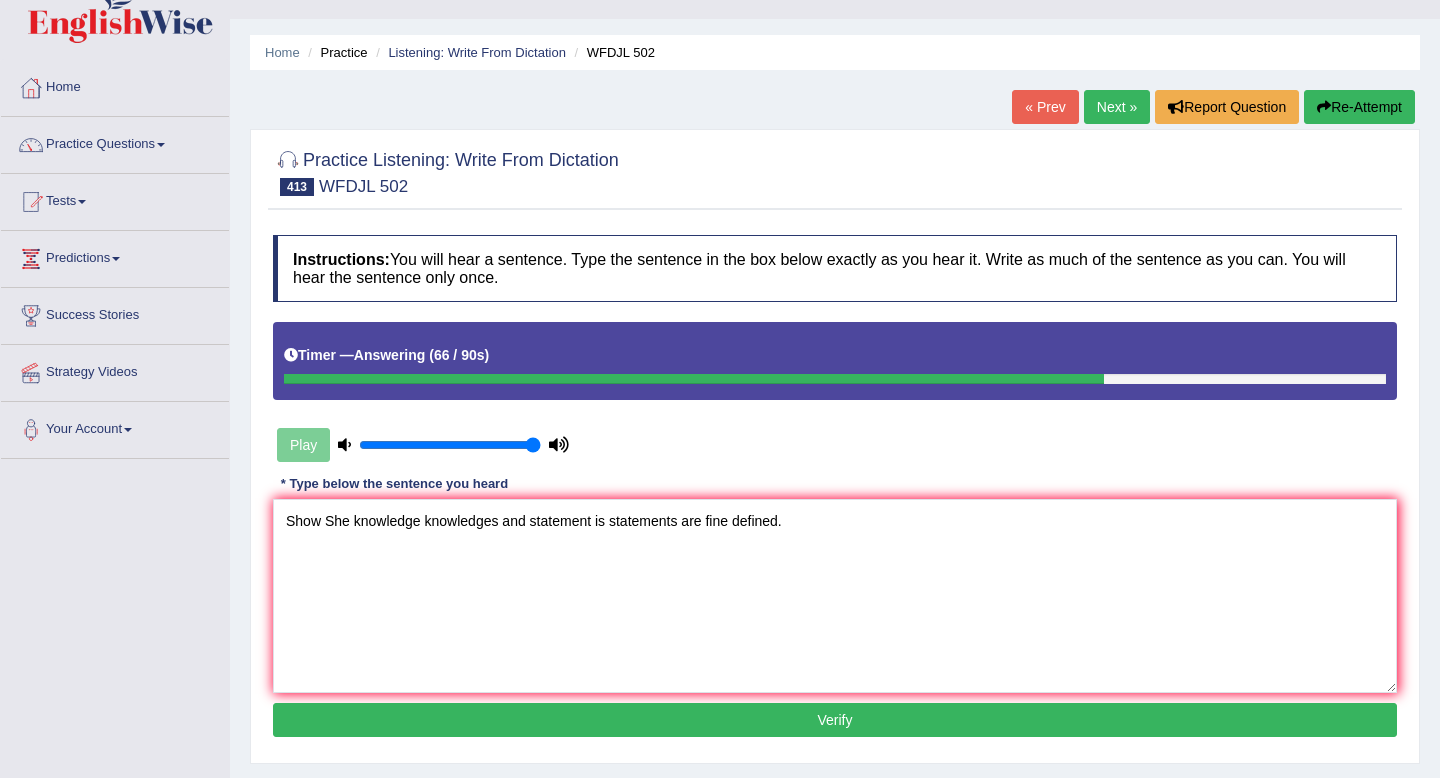 click on "Verify" at bounding box center (835, 720) 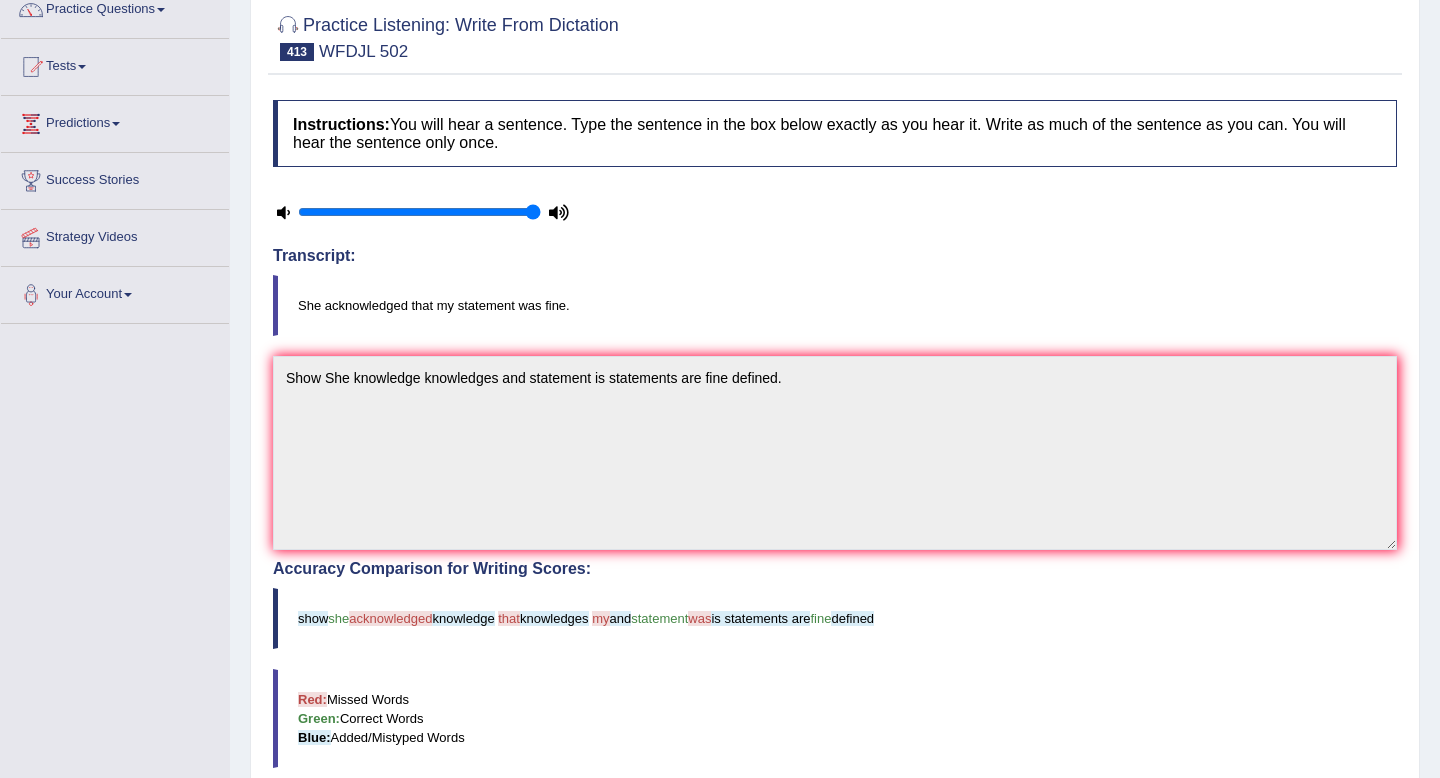 scroll, scrollTop: 0, scrollLeft: 0, axis: both 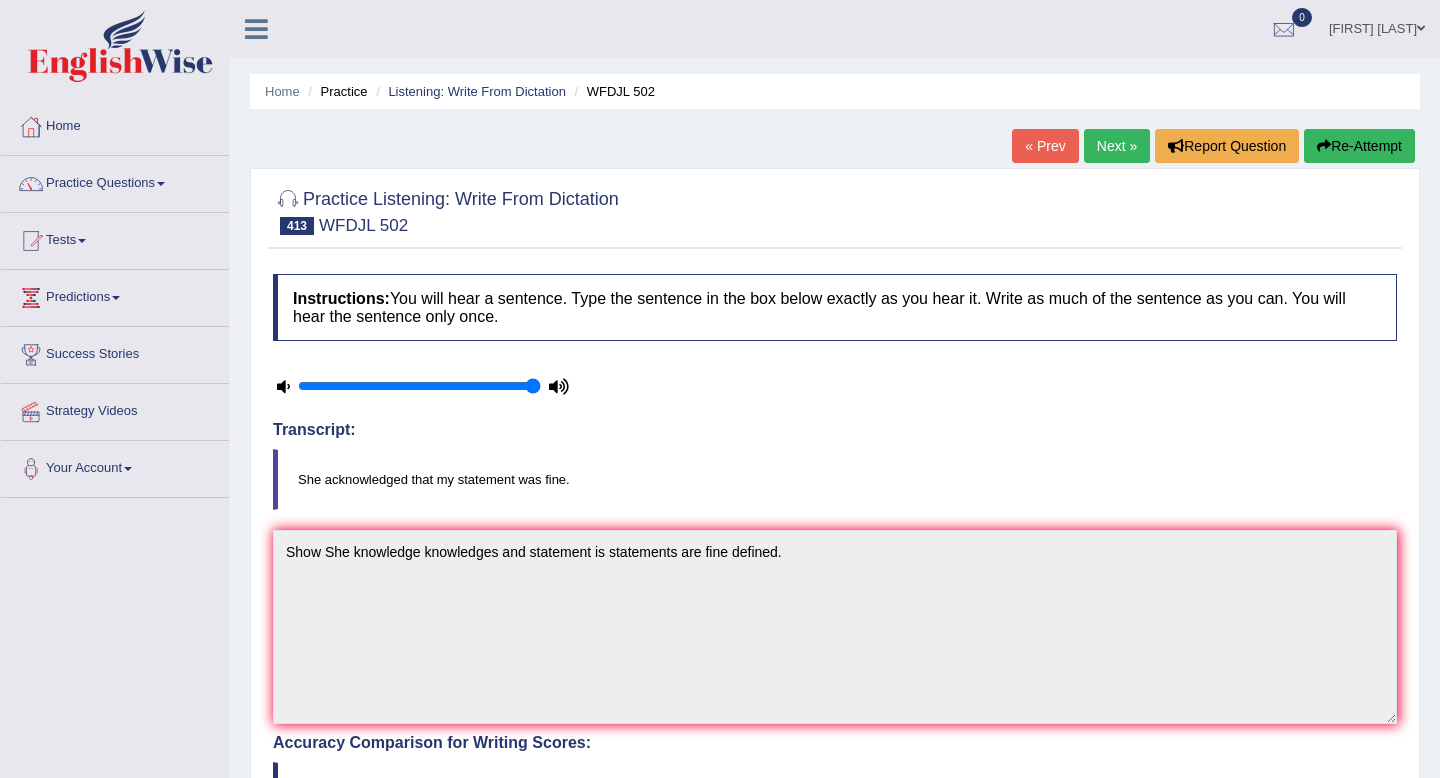 click on "Next »" at bounding box center [1117, 146] 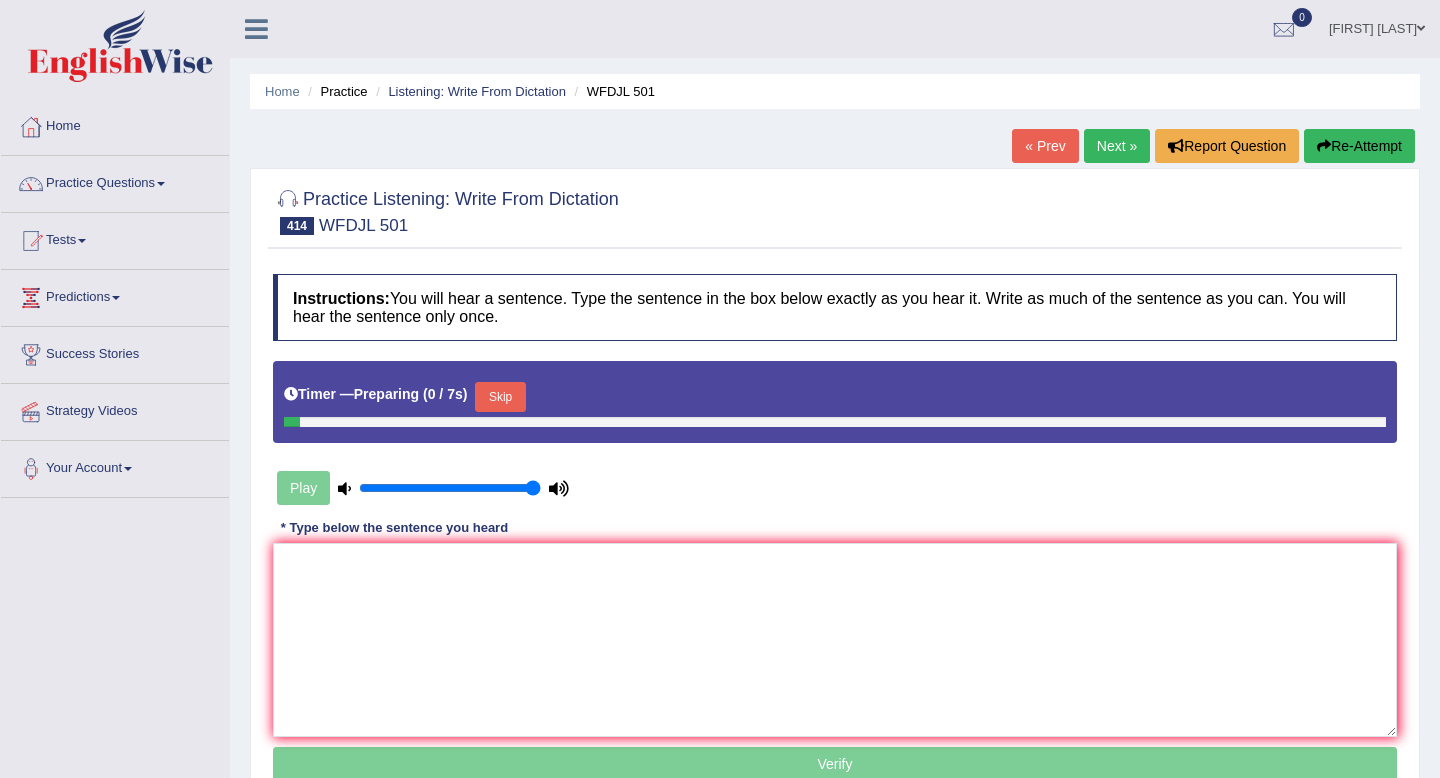 scroll, scrollTop: 0, scrollLeft: 0, axis: both 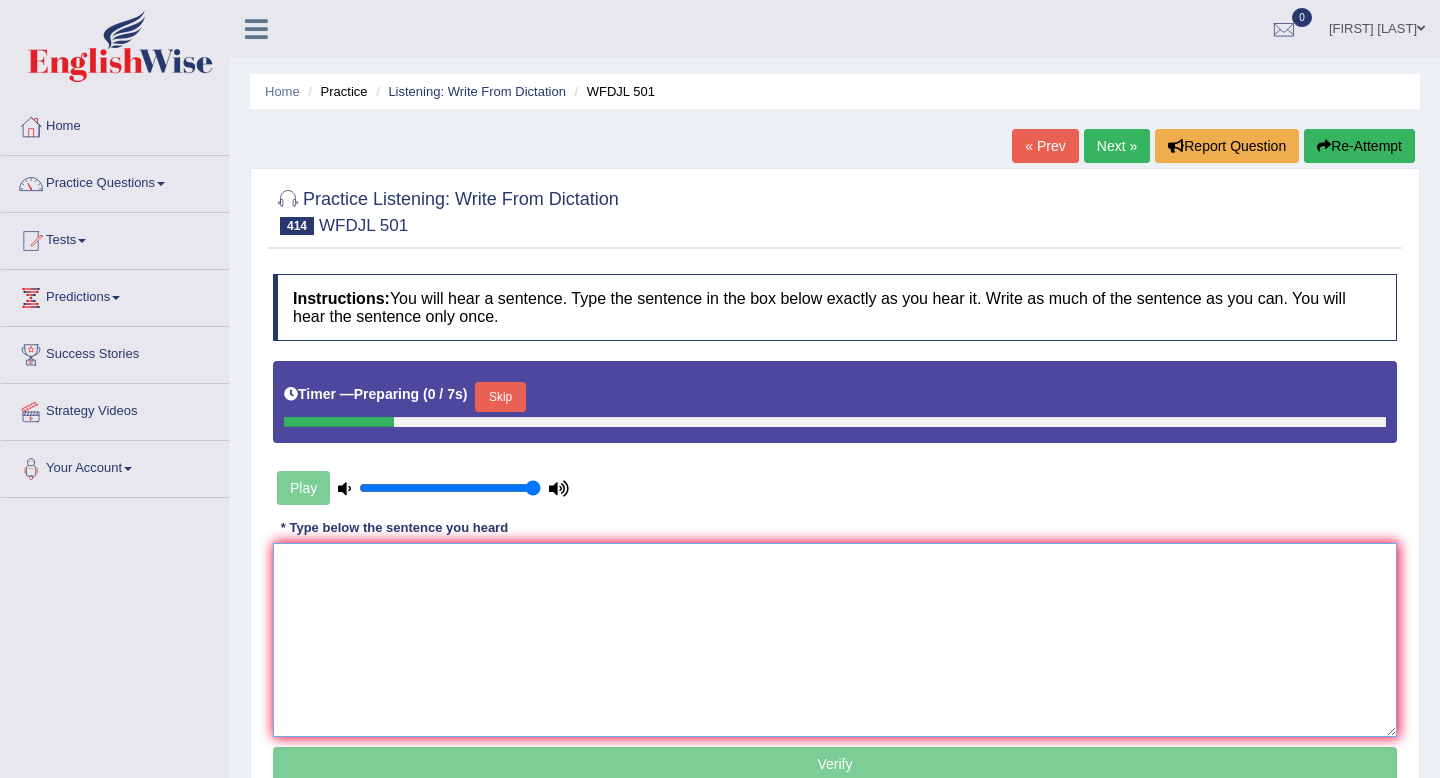 click at bounding box center (835, 640) 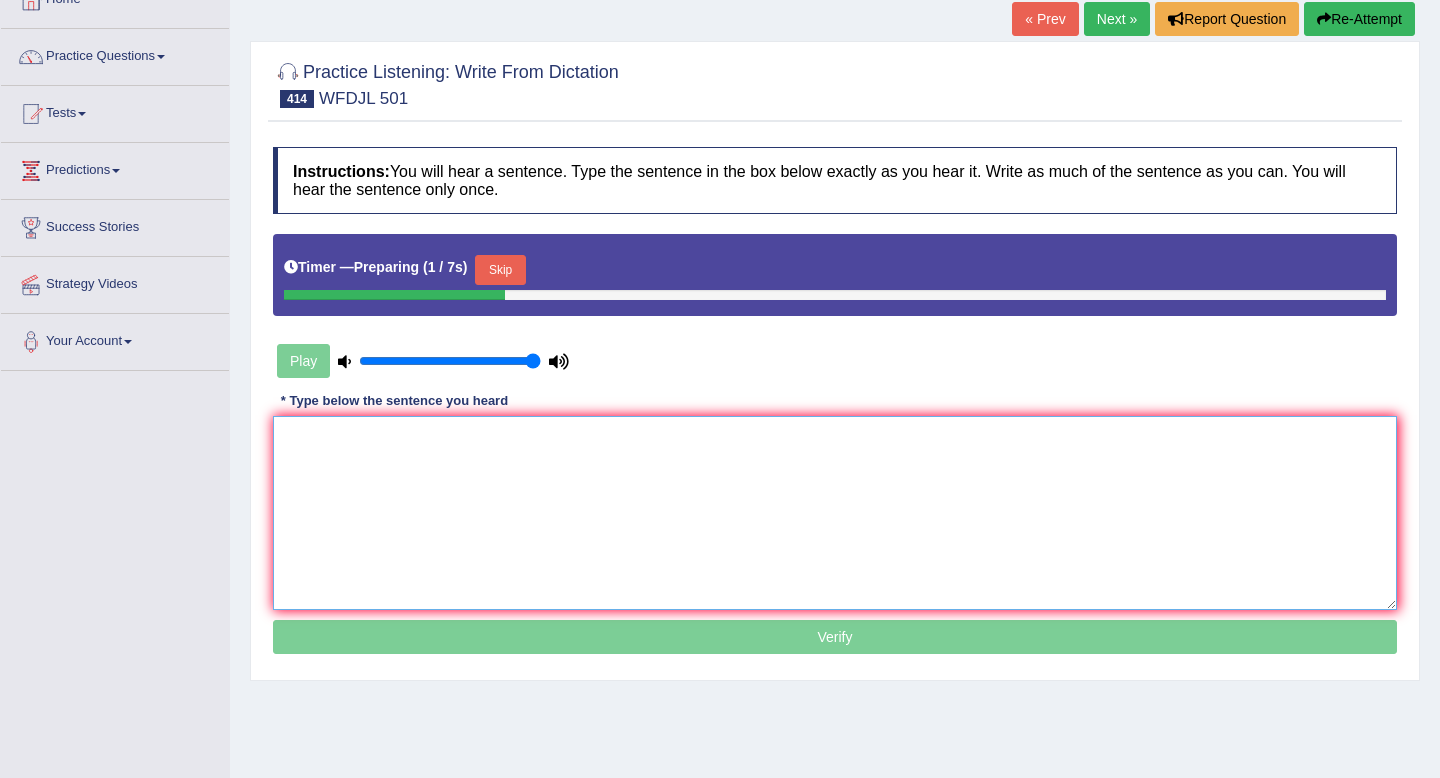 scroll, scrollTop: 131, scrollLeft: 0, axis: vertical 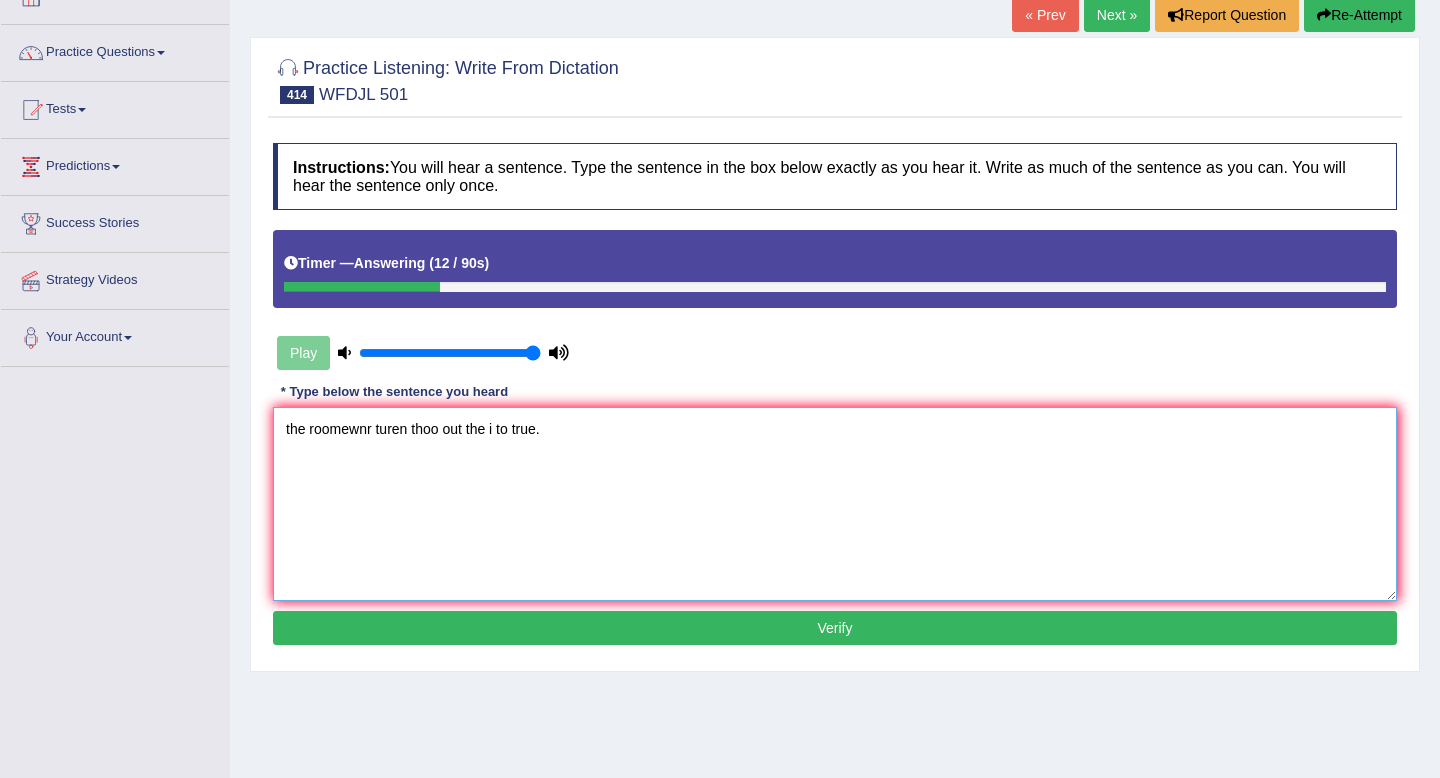 drag, startPoint x: 373, startPoint y: 431, endPoint x: 314, endPoint y: 425, distance: 59.3043 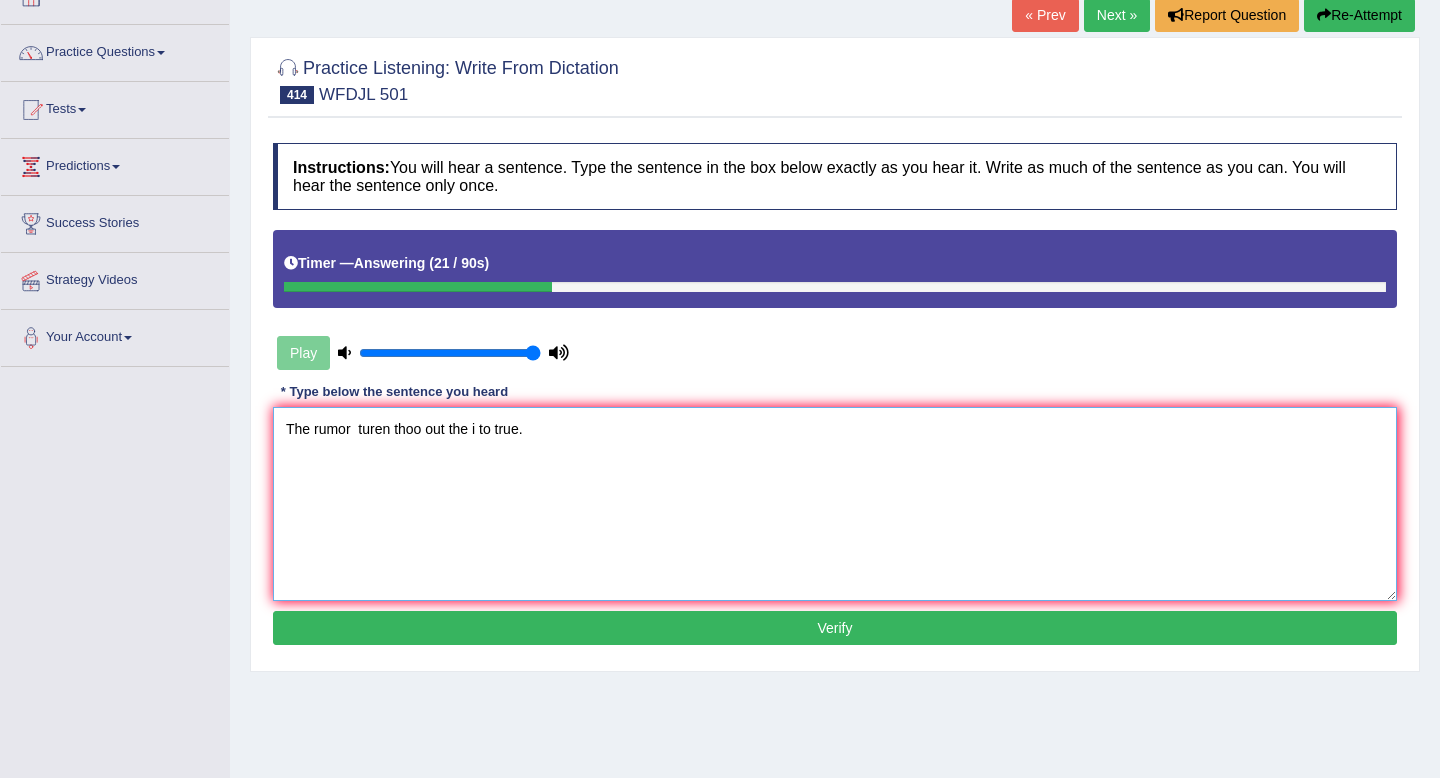 click on "The rumor  turen thoo out the i to true." at bounding box center [835, 504] 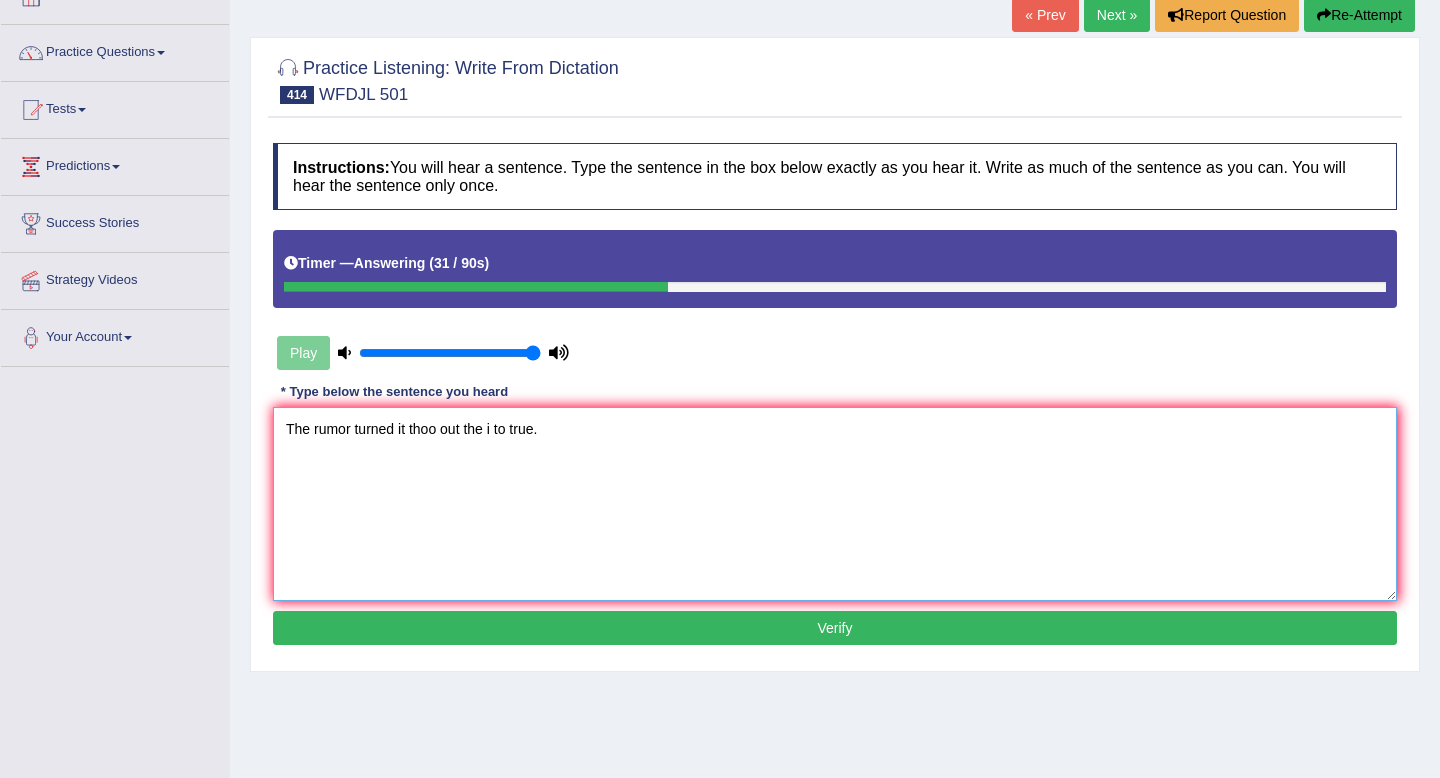 drag, startPoint x: 444, startPoint y: 429, endPoint x: 412, endPoint y: 429, distance: 32 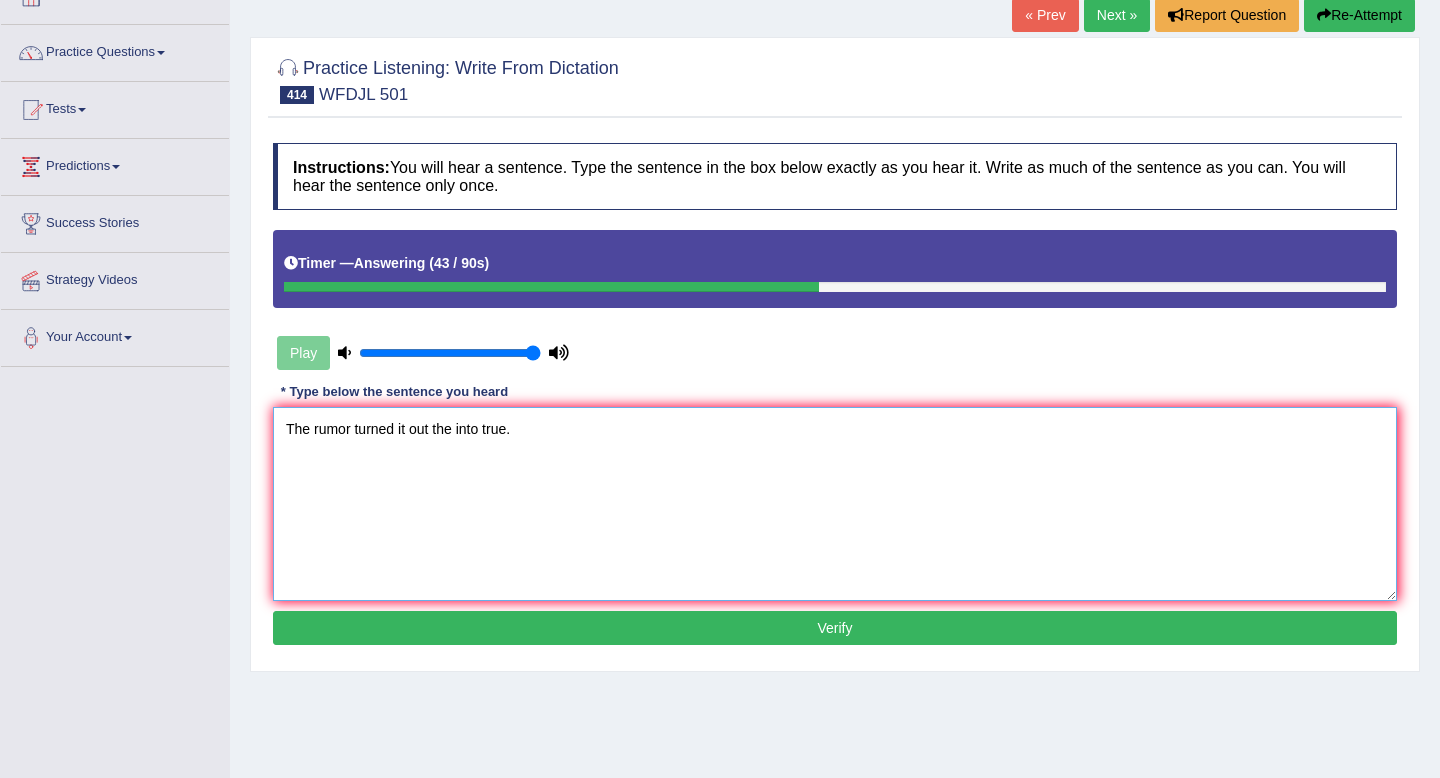 type on "The rumor turned it out the into true." 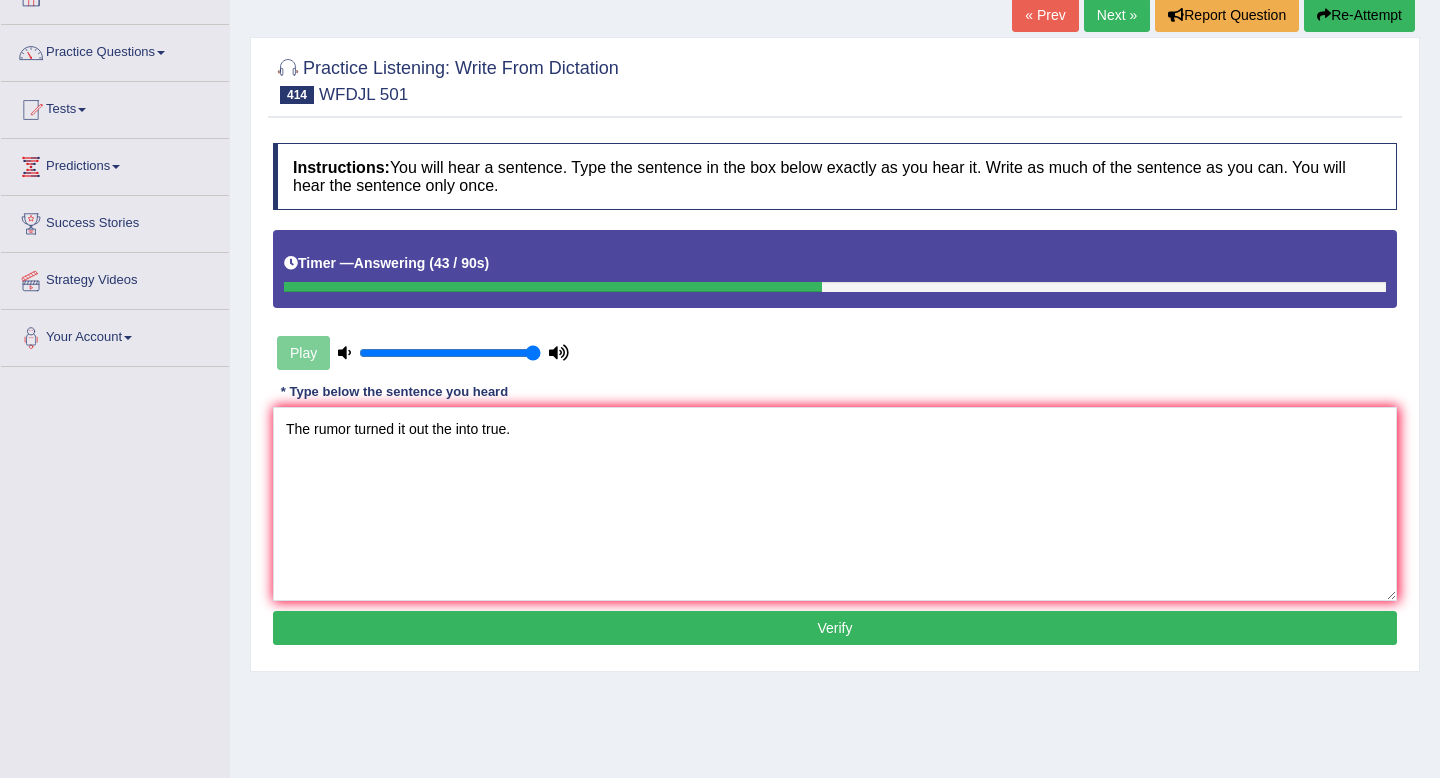 click on "Verify" at bounding box center [835, 628] 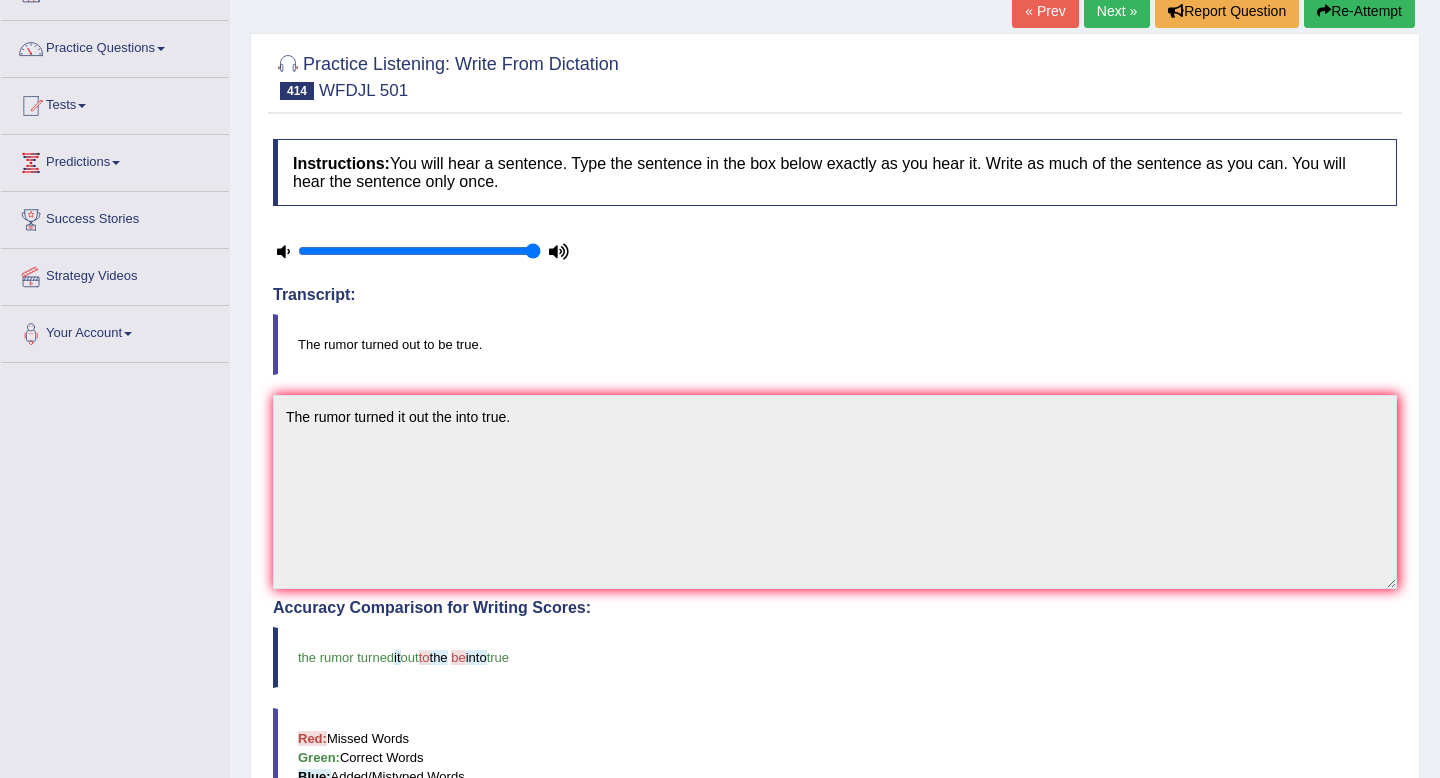 scroll, scrollTop: 0, scrollLeft: 0, axis: both 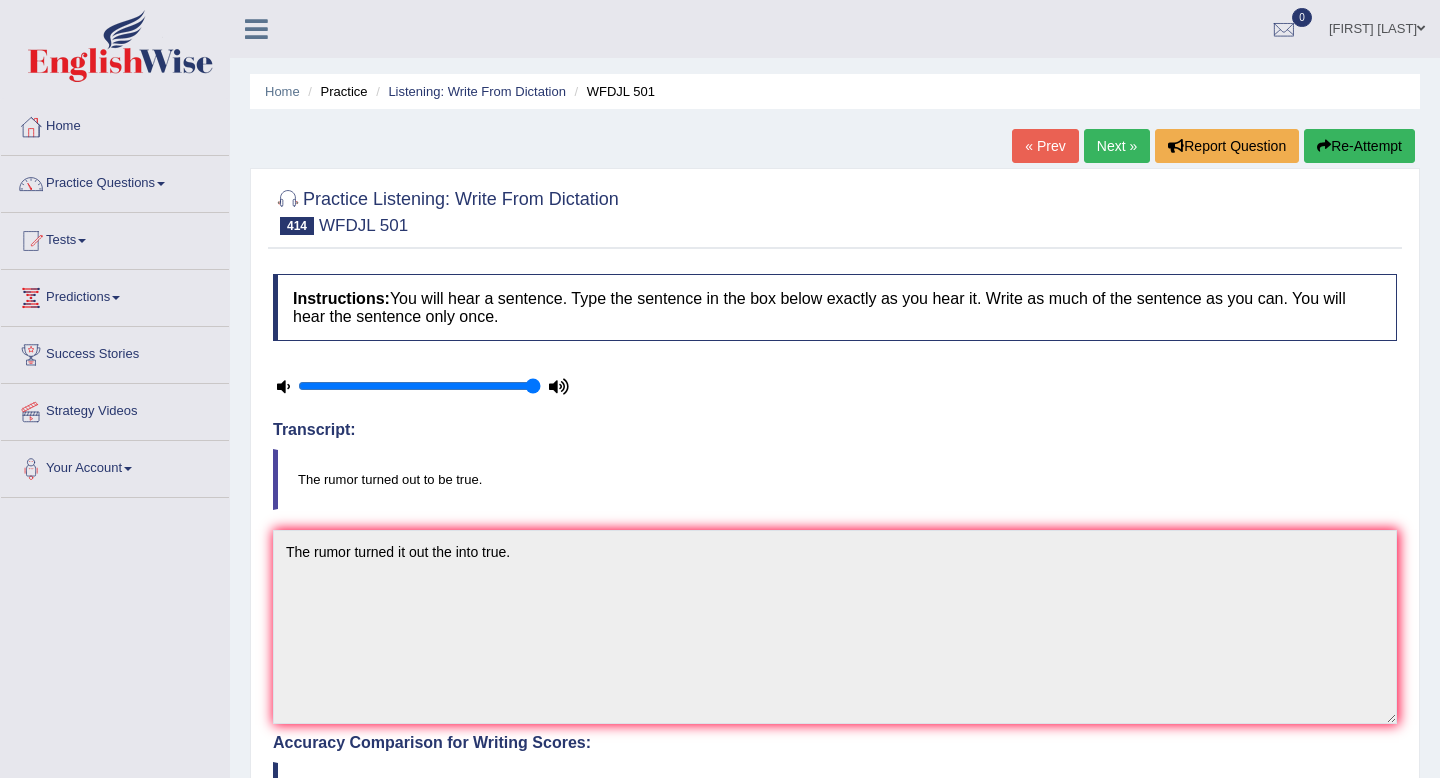 click on "Next »" at bounding box center [1117, 146] 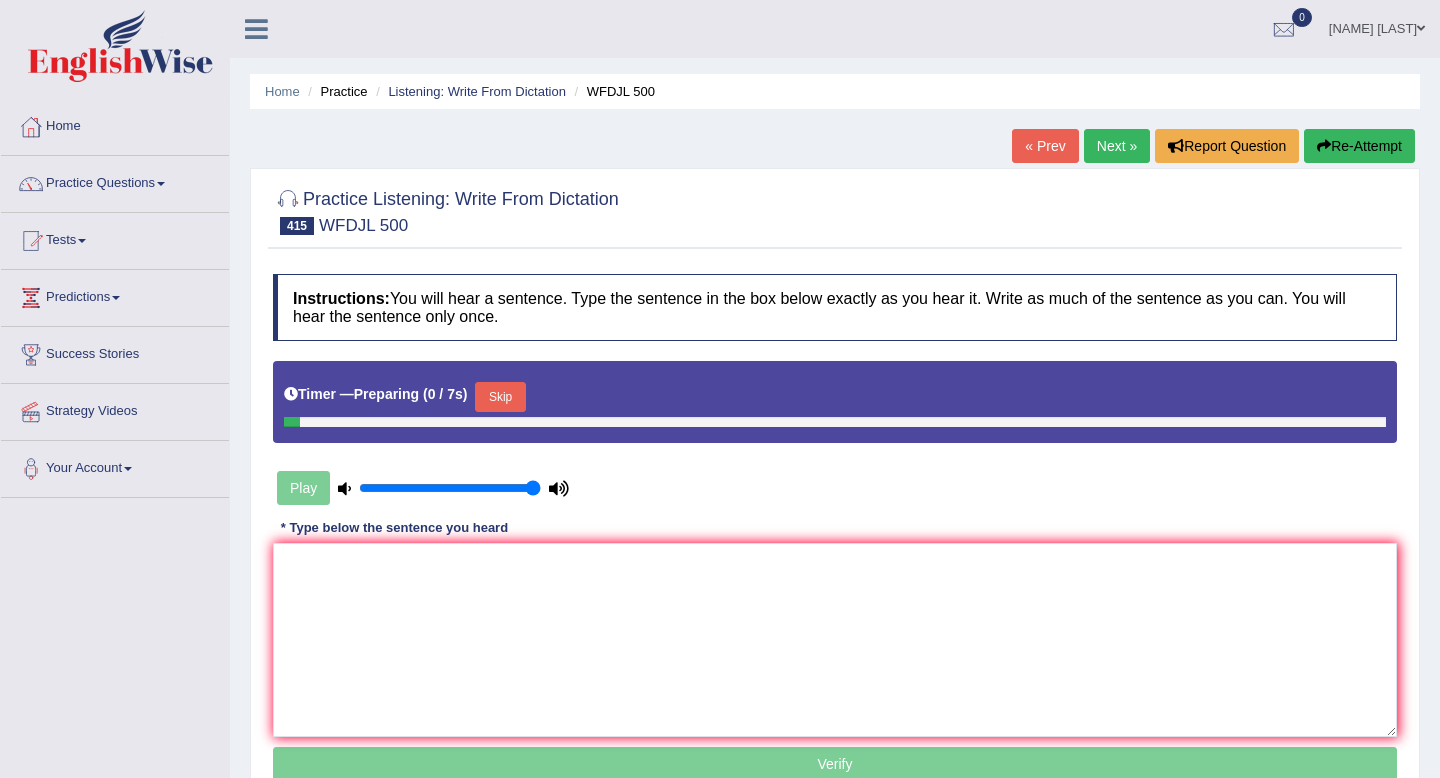 scroll, scrollTop: 0, scrollLeft: 0, axis: both 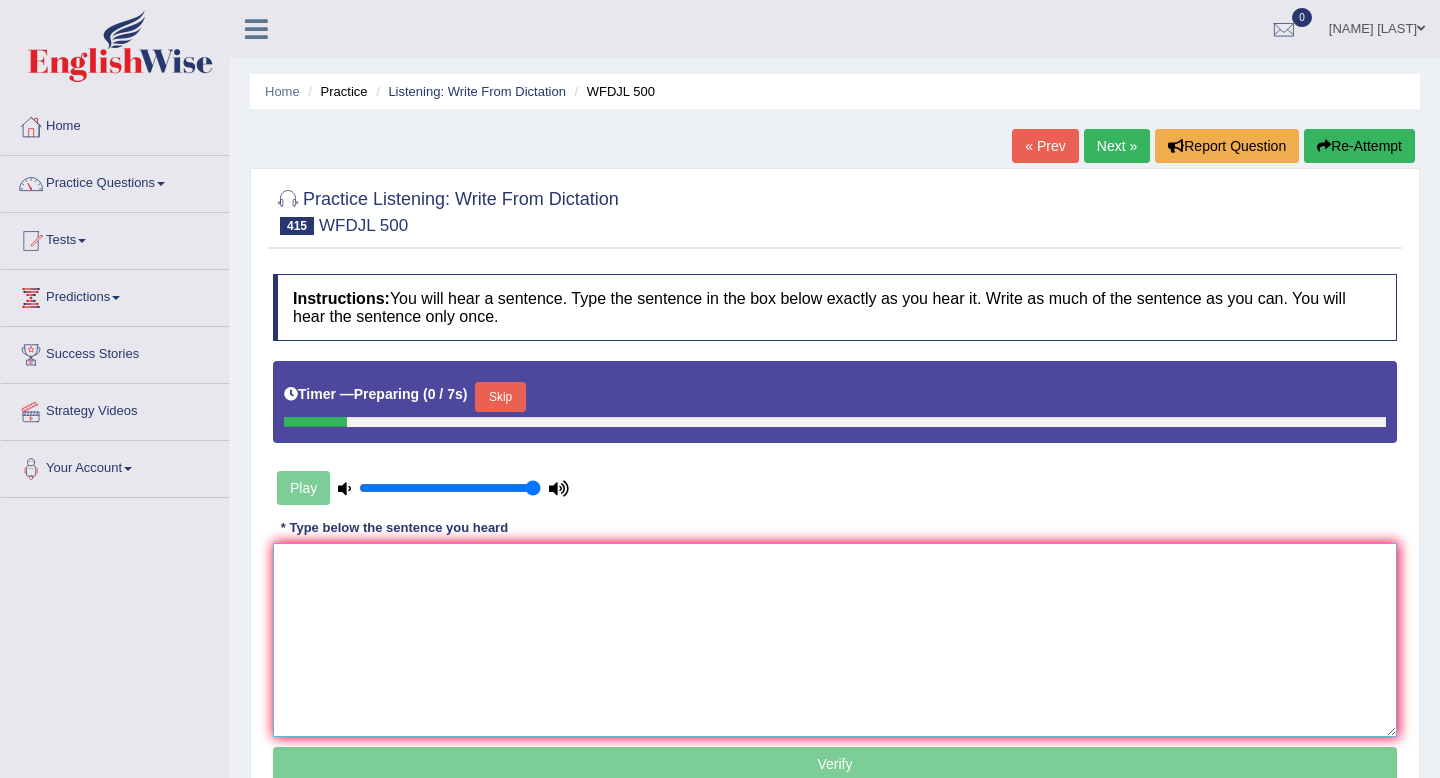 click at bounding box center (835, 640) 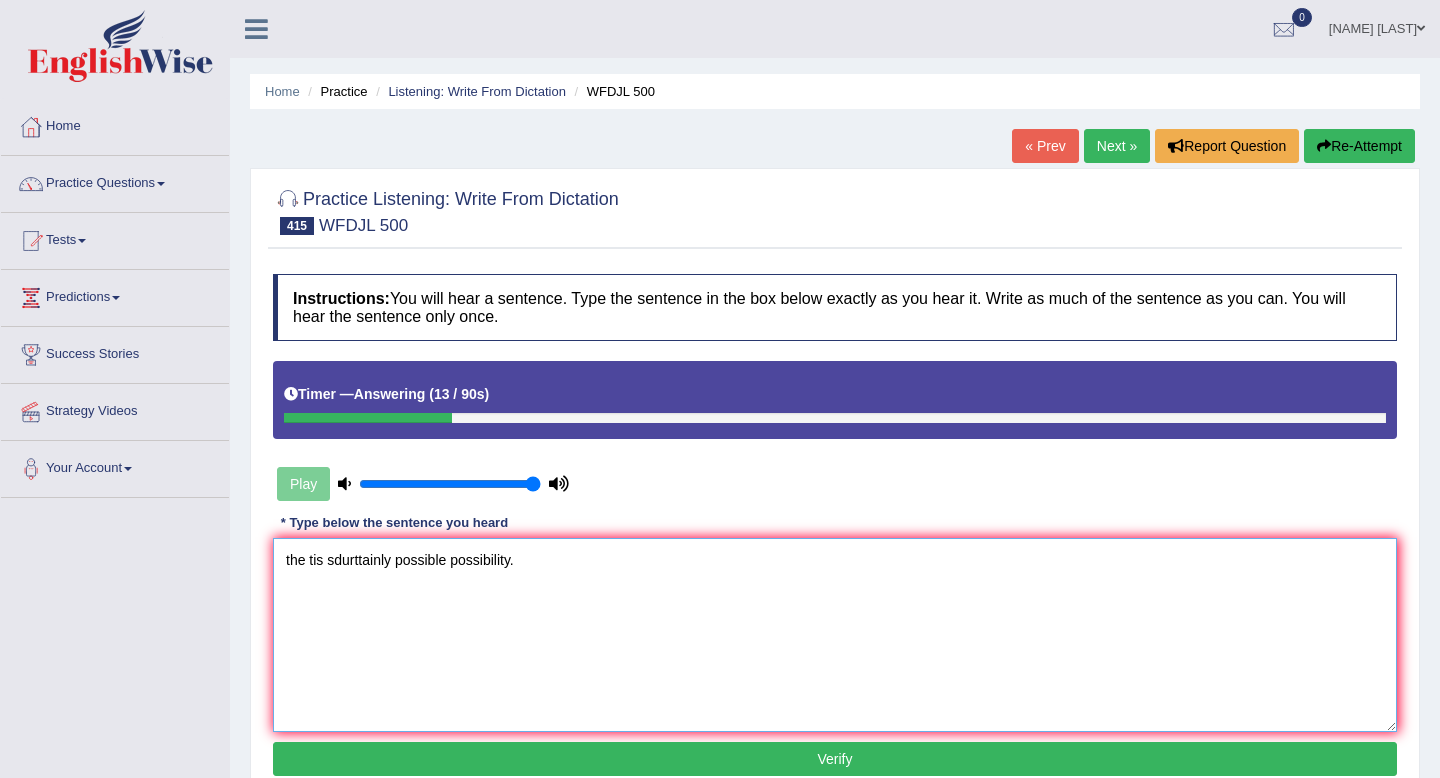 click on "the tis sdurttainly possible possibility." at bounding box center (835, 635) 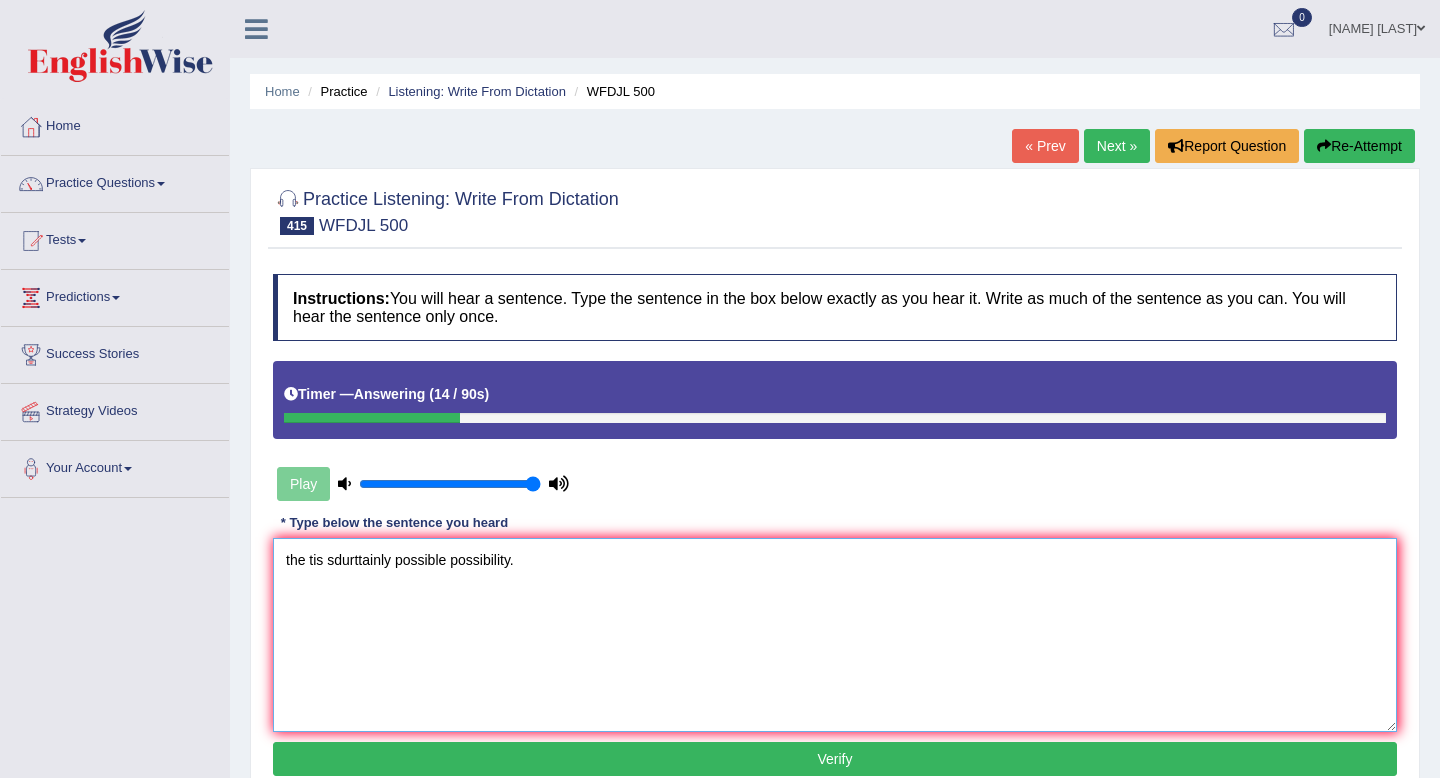 click on "the tis sdurttainly possible possibility." at bounding box center (835, 635) 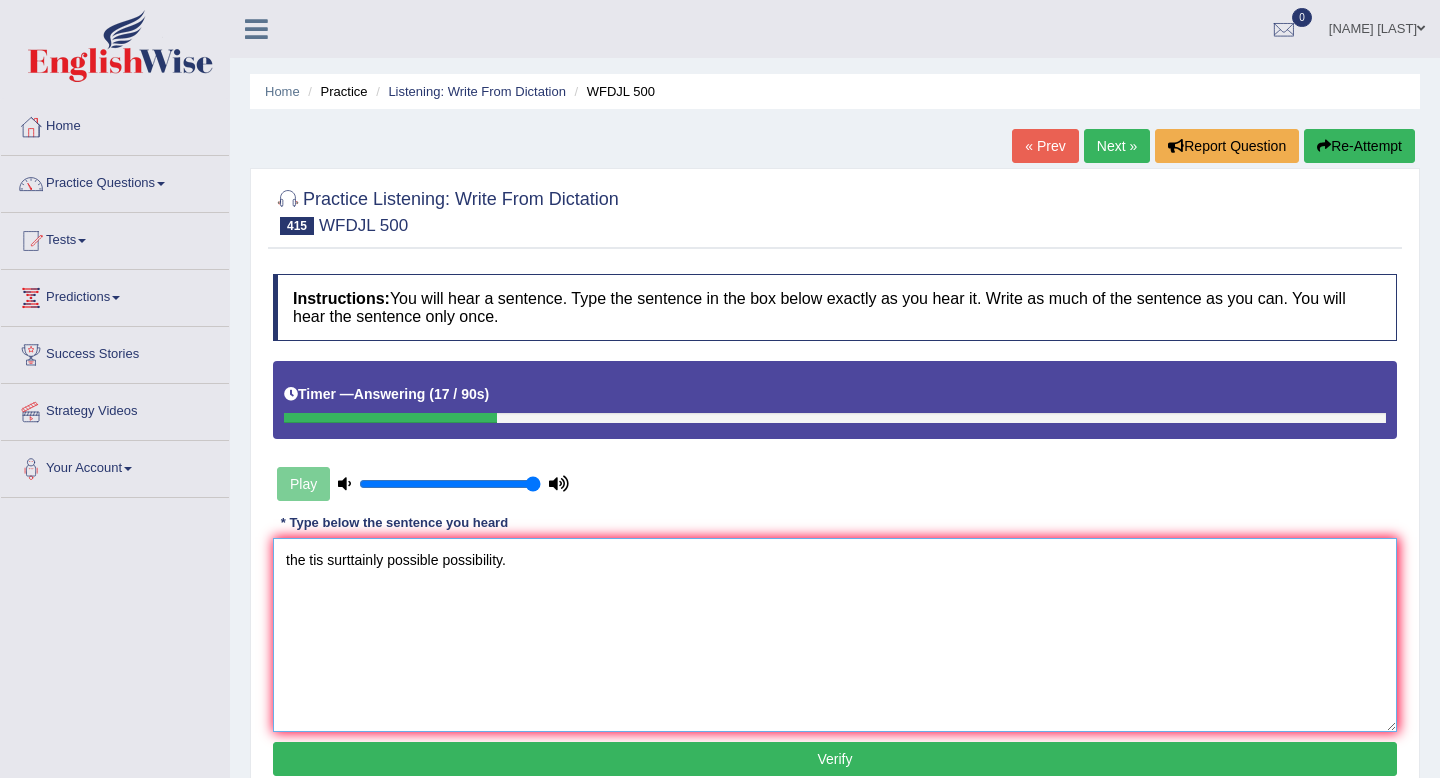 click on "the tis surttainly possible possibility." at bounding box center (835, 635) 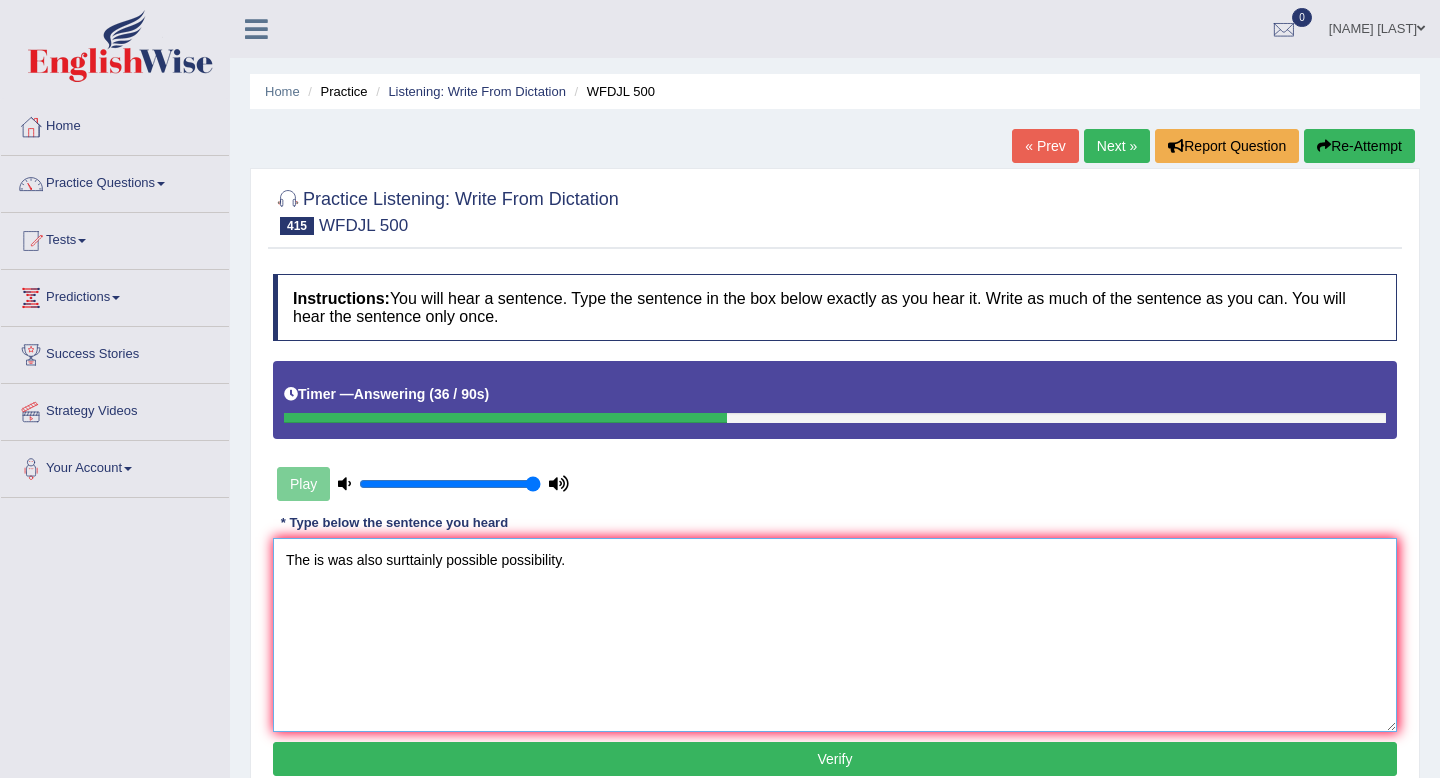 click on "The is was also surttainly possible possibility." at bounding box center (835, 635) 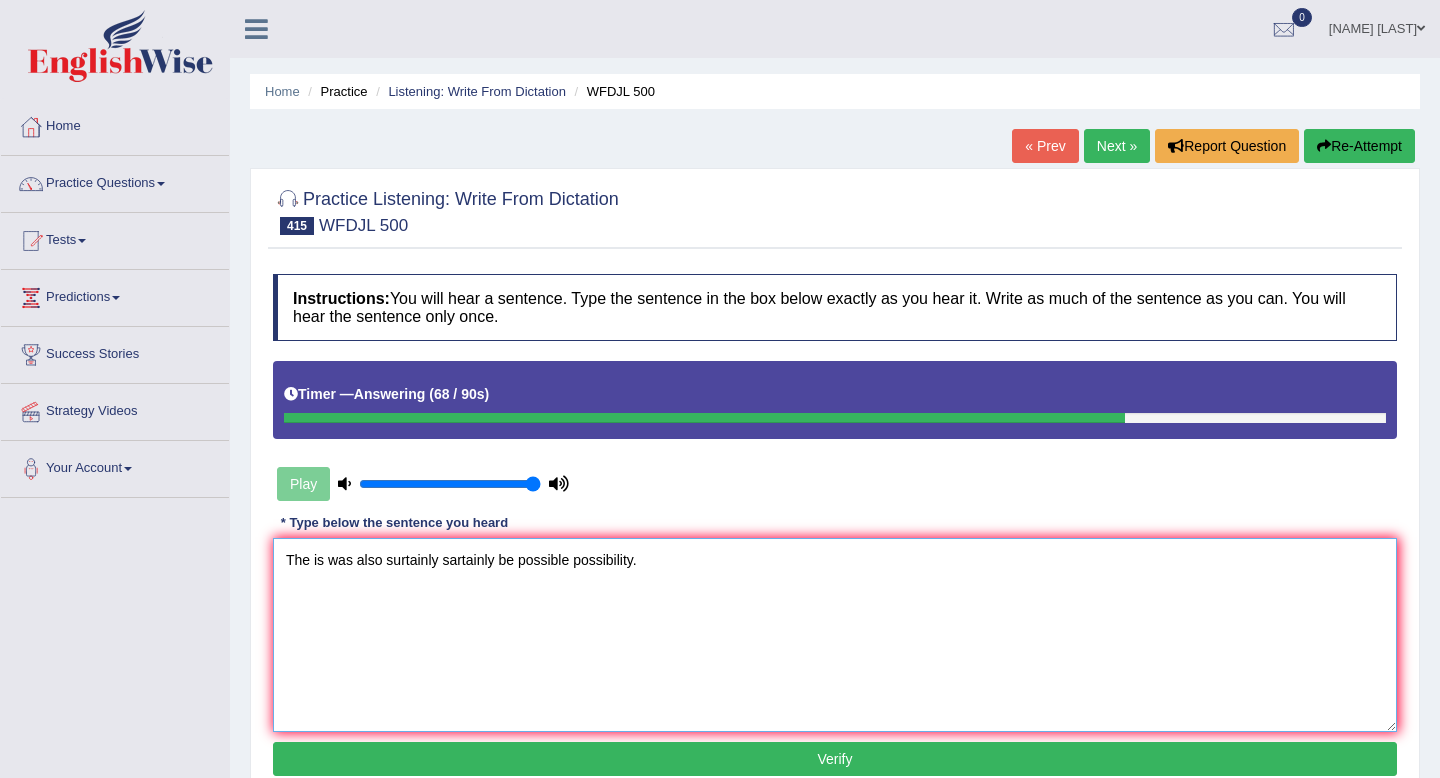 click on "The is was also surtainly sartainly be possible possibility." at bounding box center (835, 635) 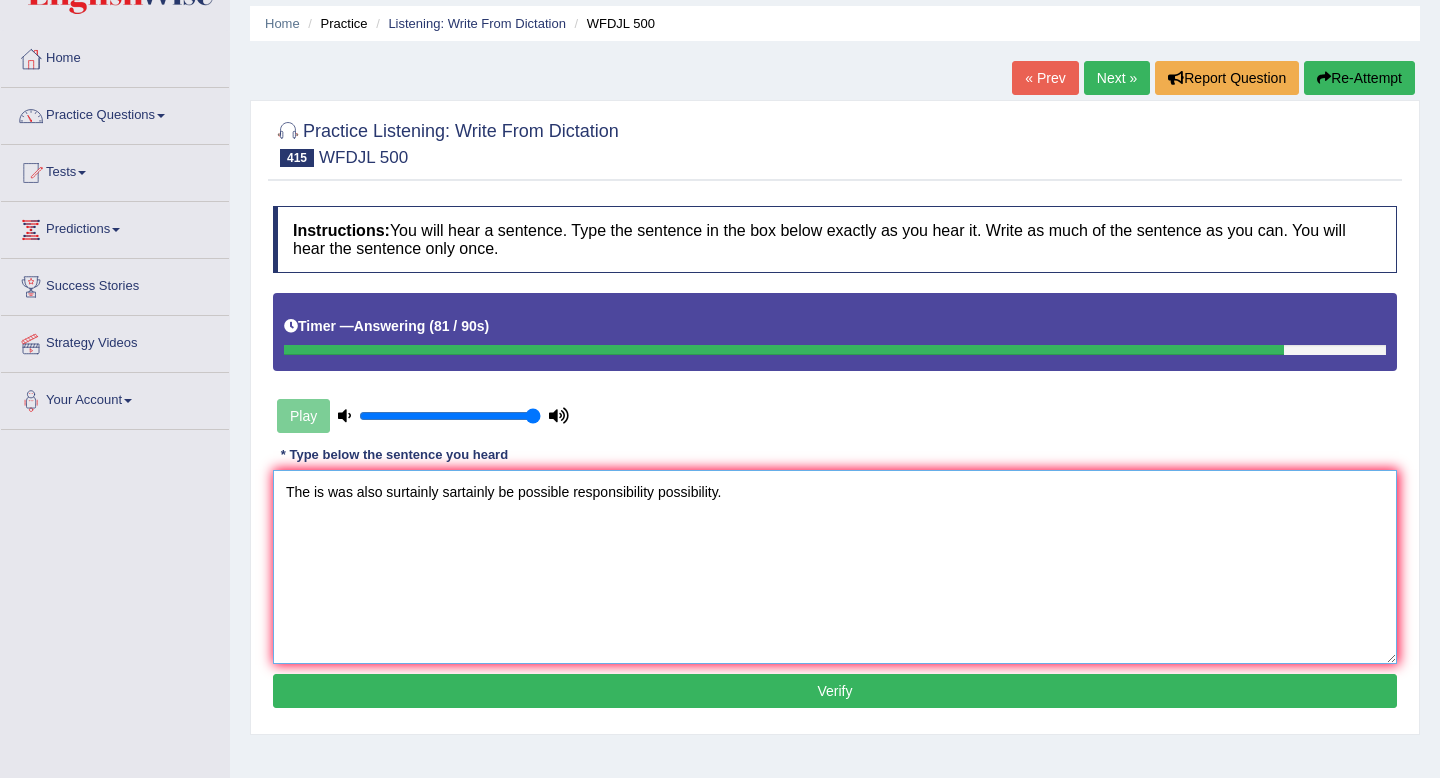 scroll, scrollTop: 73, scrollLeft: 0, axis: vertical 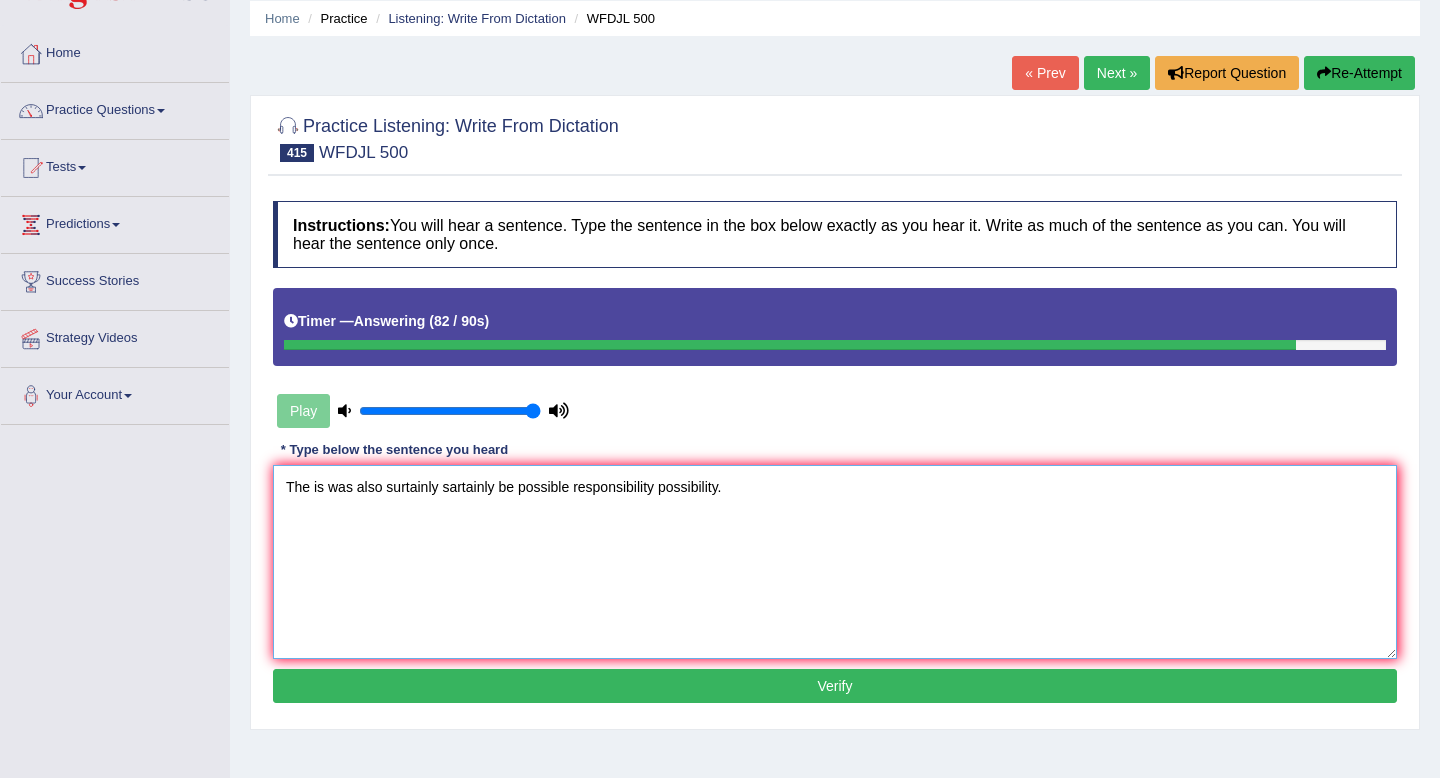 click on "The is was also surtainly sartainly be possible responsibility possibility." at bounding box center [835, 562] 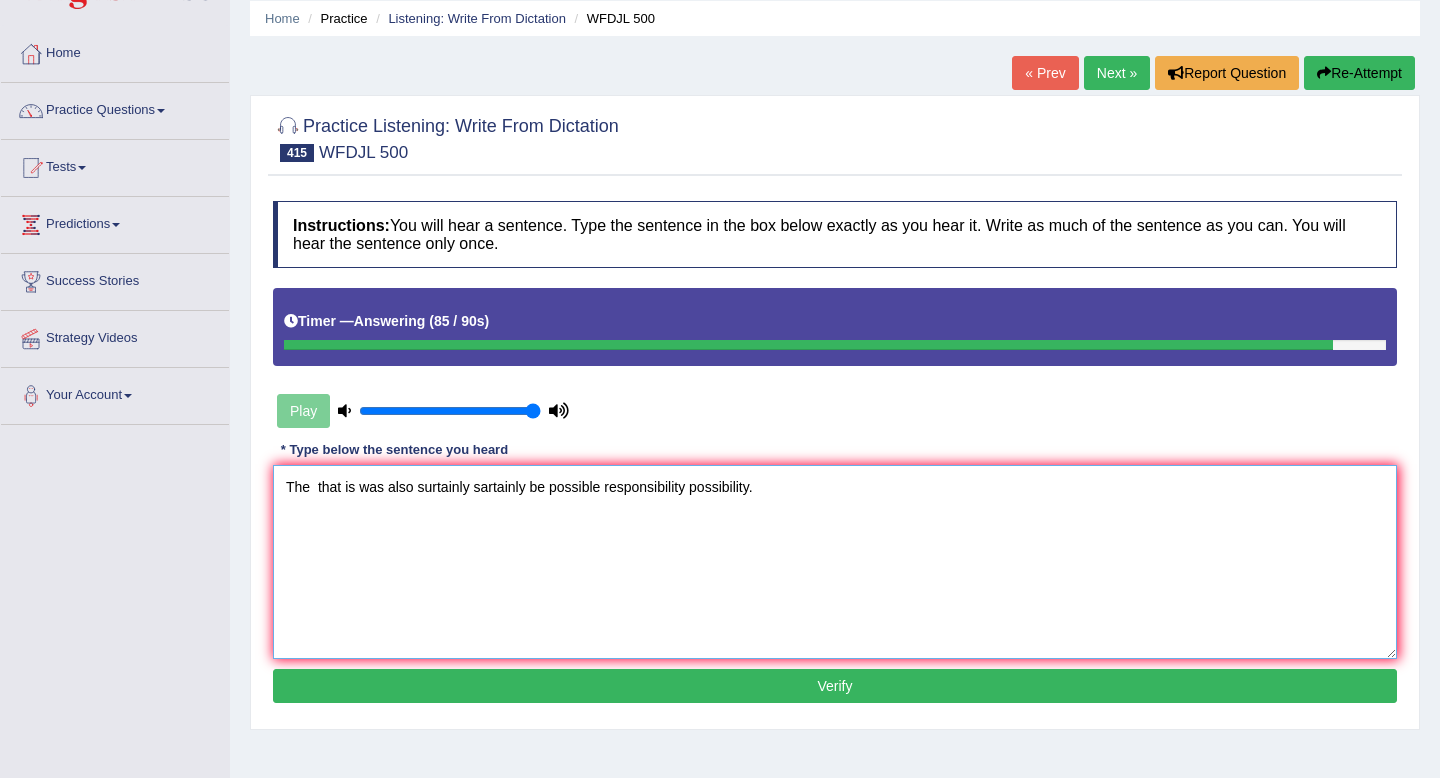 click on "The  that is was also surtainly sartainly be possible responsibility possibility." at bounding box center (835, 562) 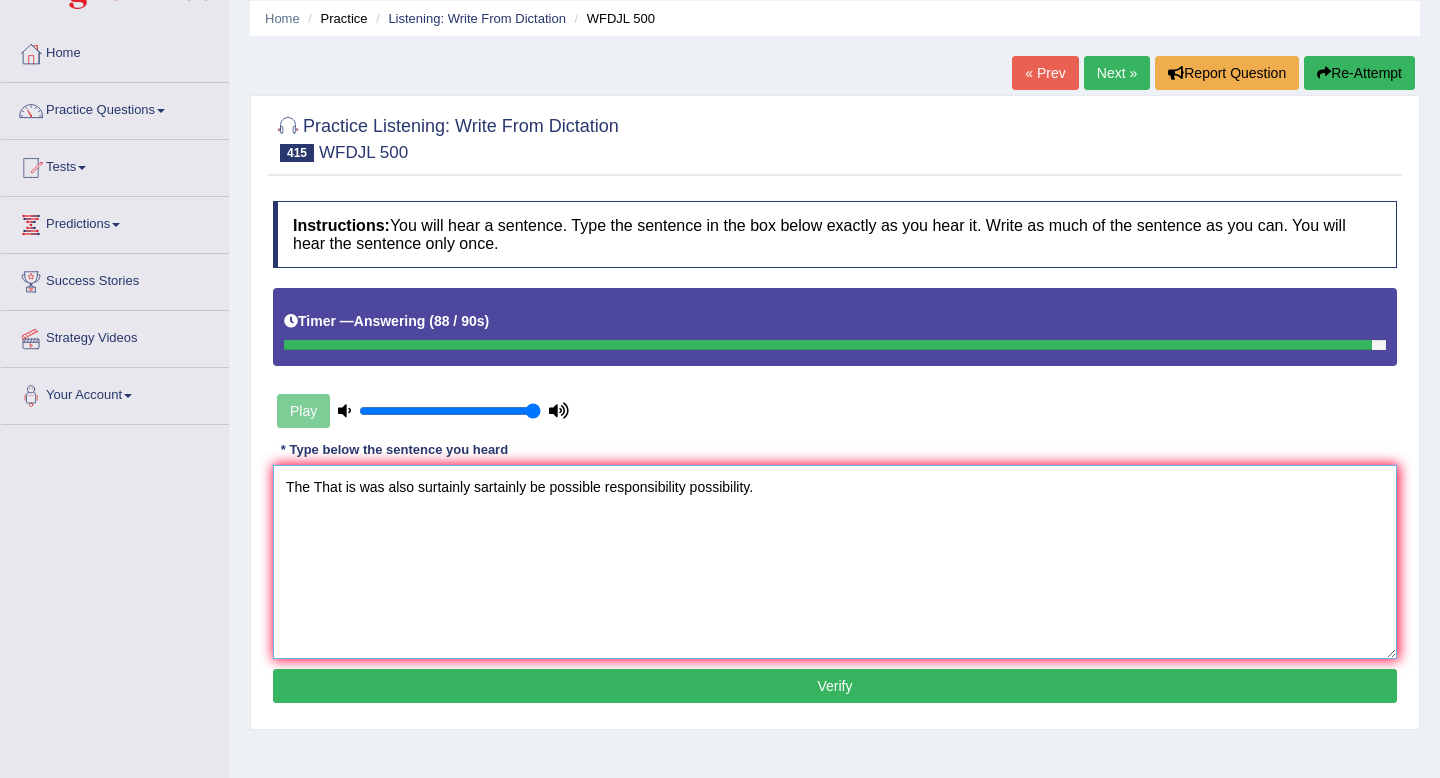 type on "The That is was also surtainly sartainly be possible responsibility possibility." 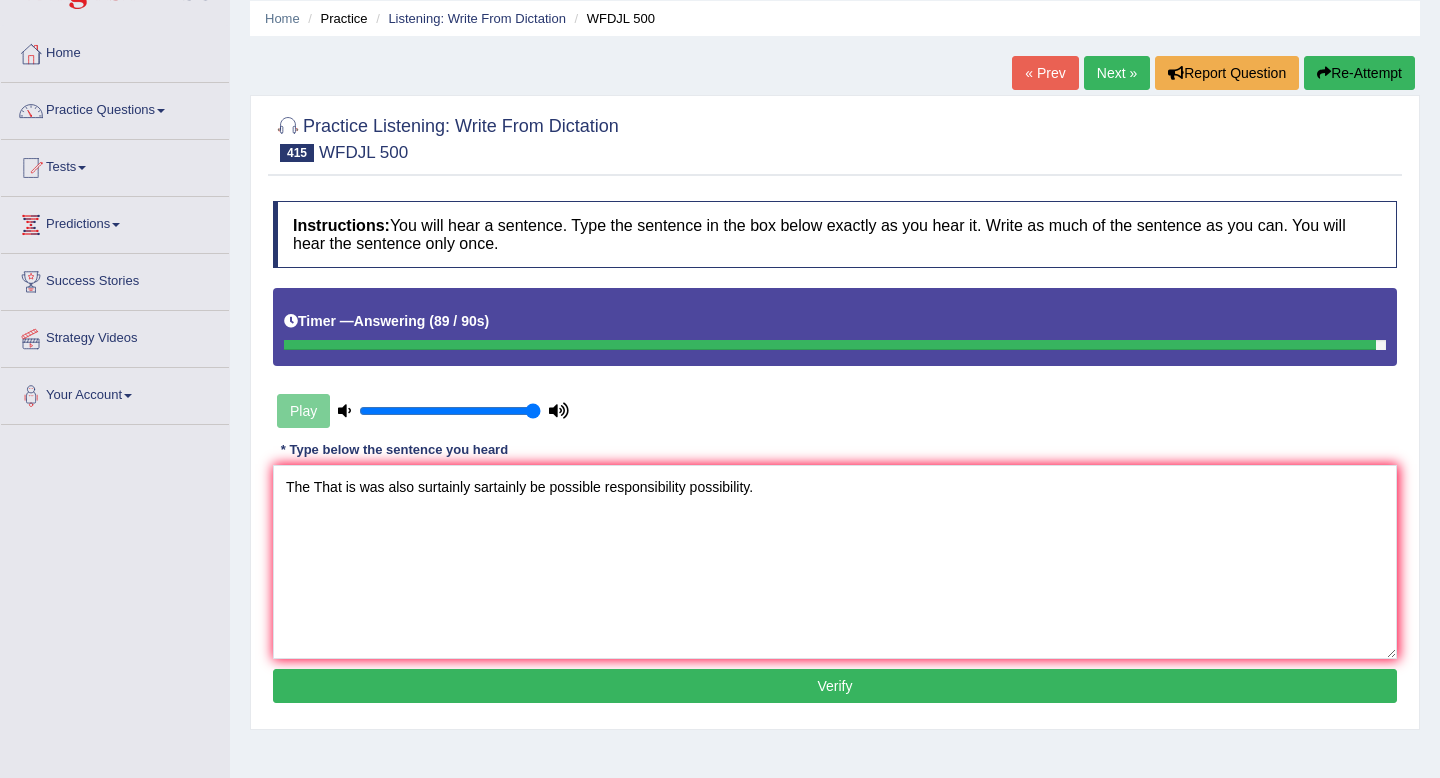 click on "Verify" at bounding box center [835, 686] 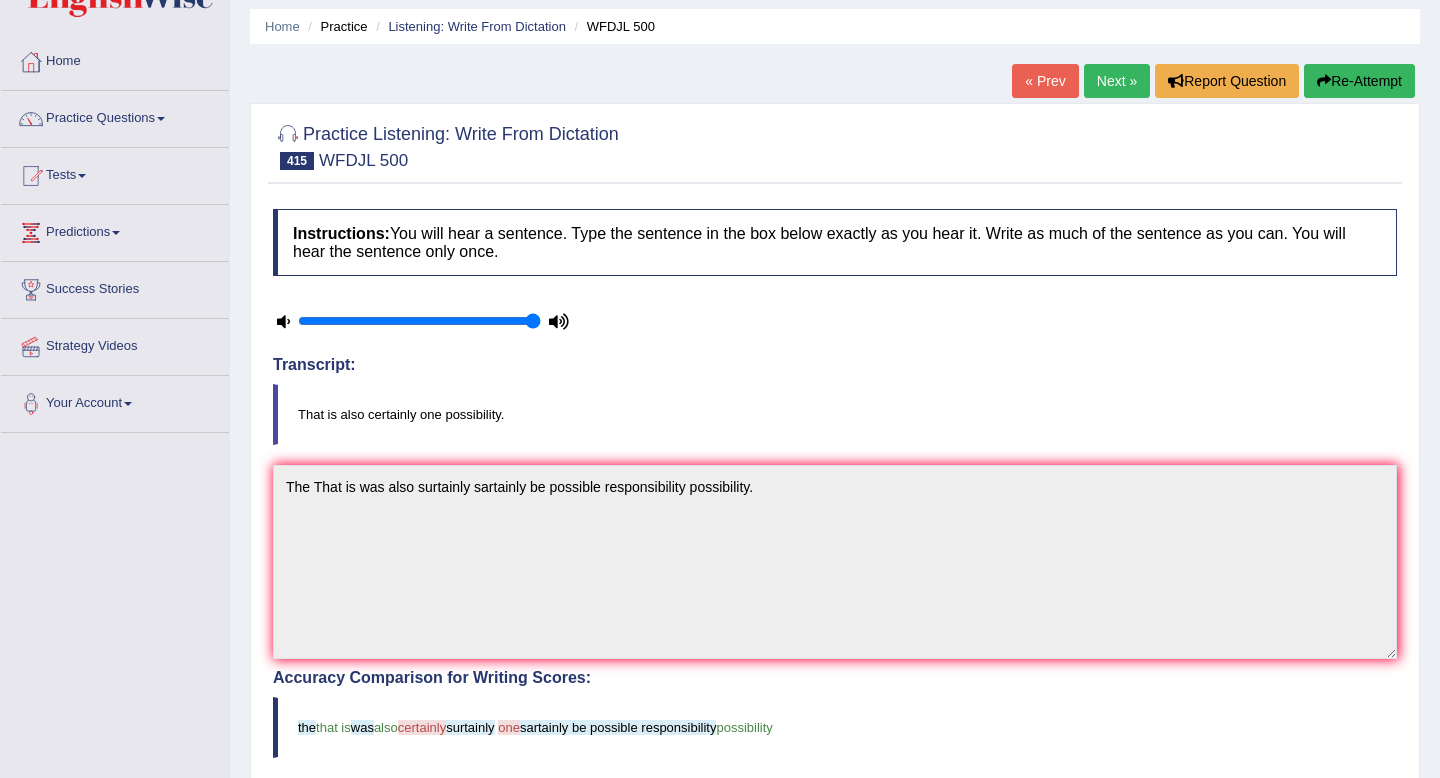 scroll, scrollTop: 63, scrollLeft: 0, axis: vertical 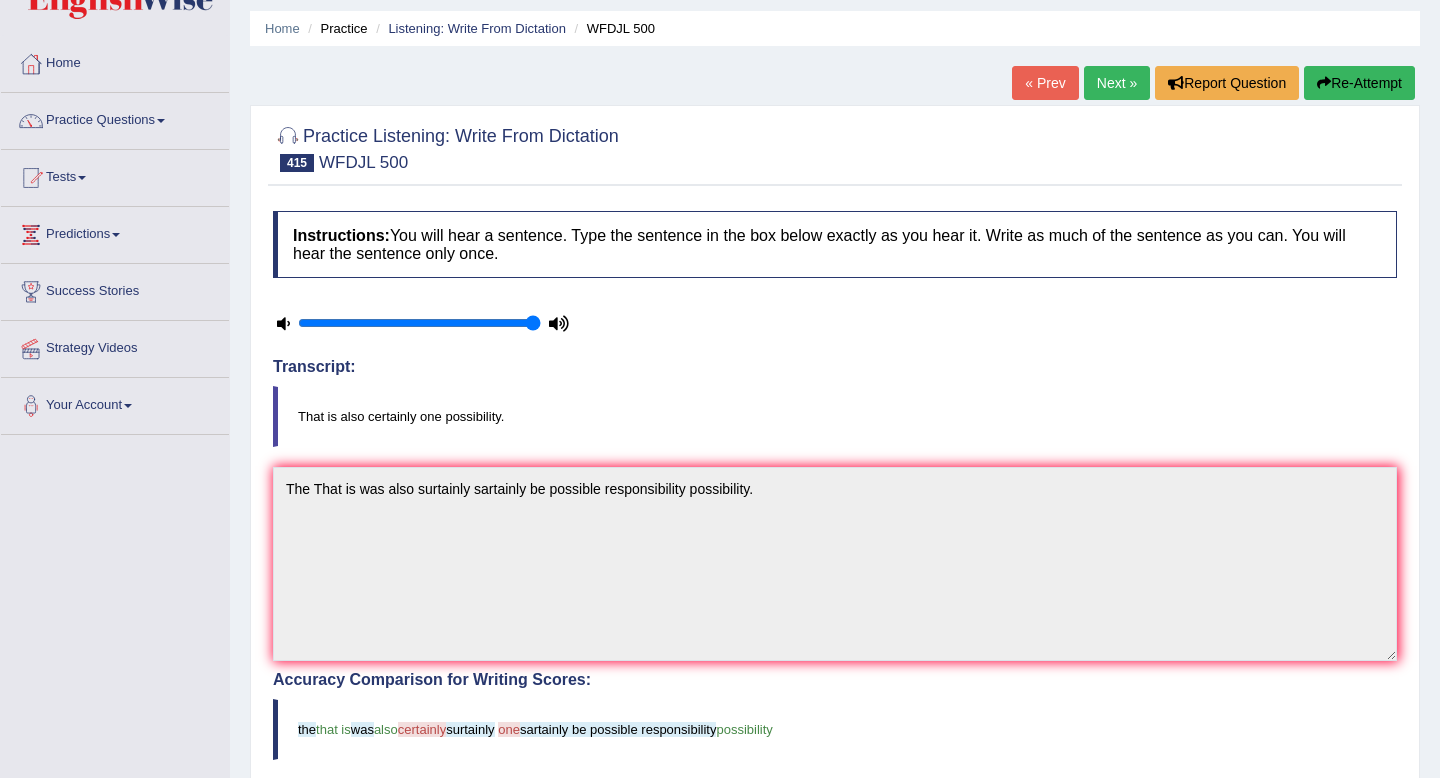 click on "Next »" at bounding box center (1117, 83) 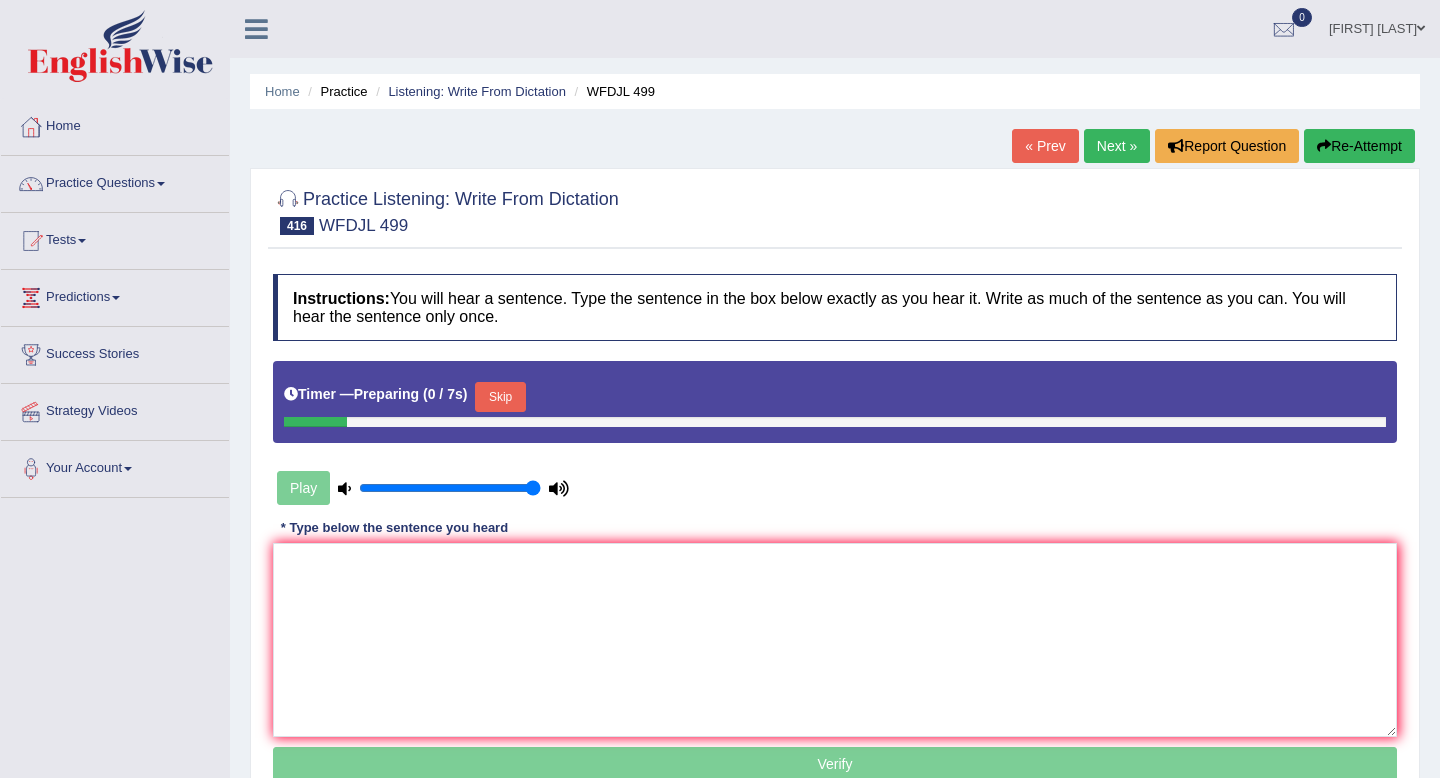 scroll, scrollTop: 0, scrollLeft: 0, axis: both 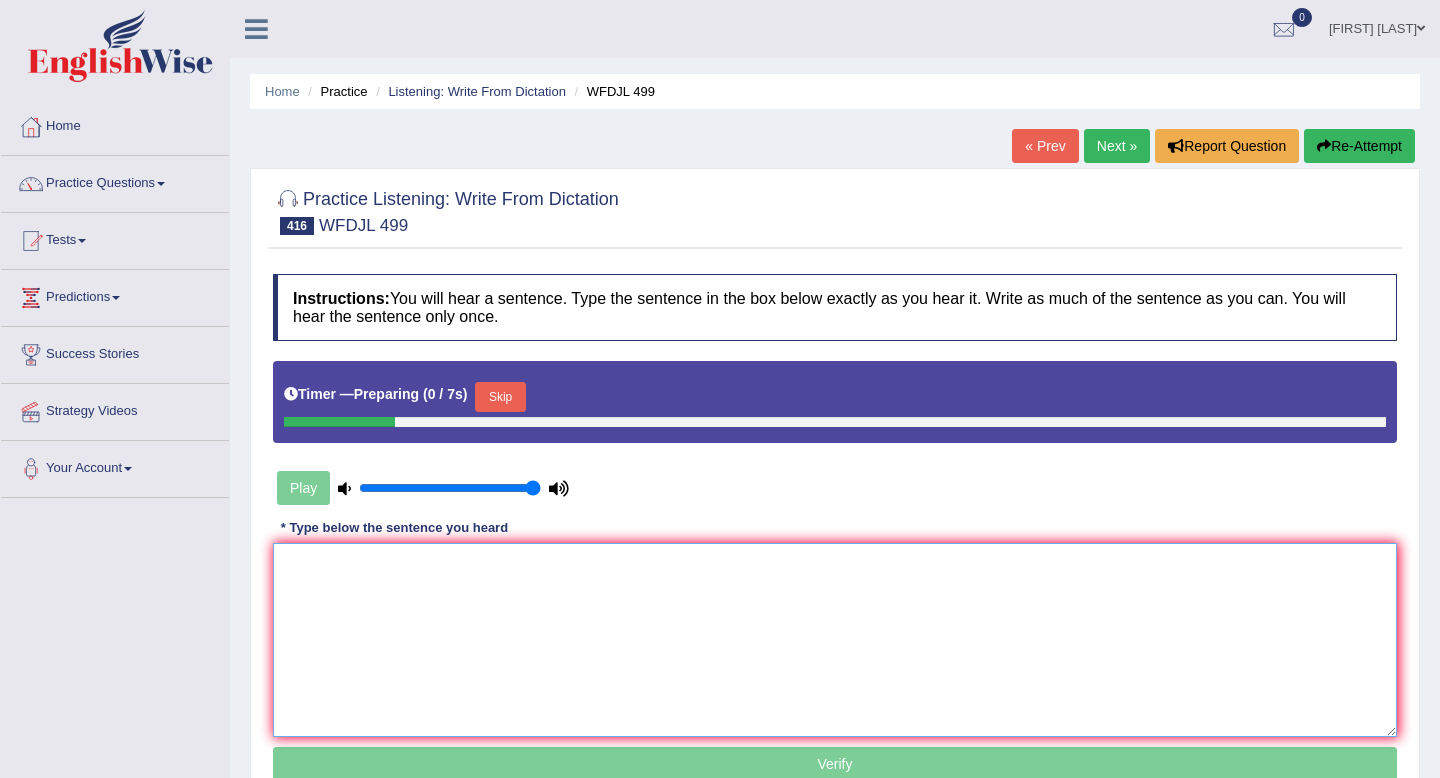 click at bounding box center [835, 640] 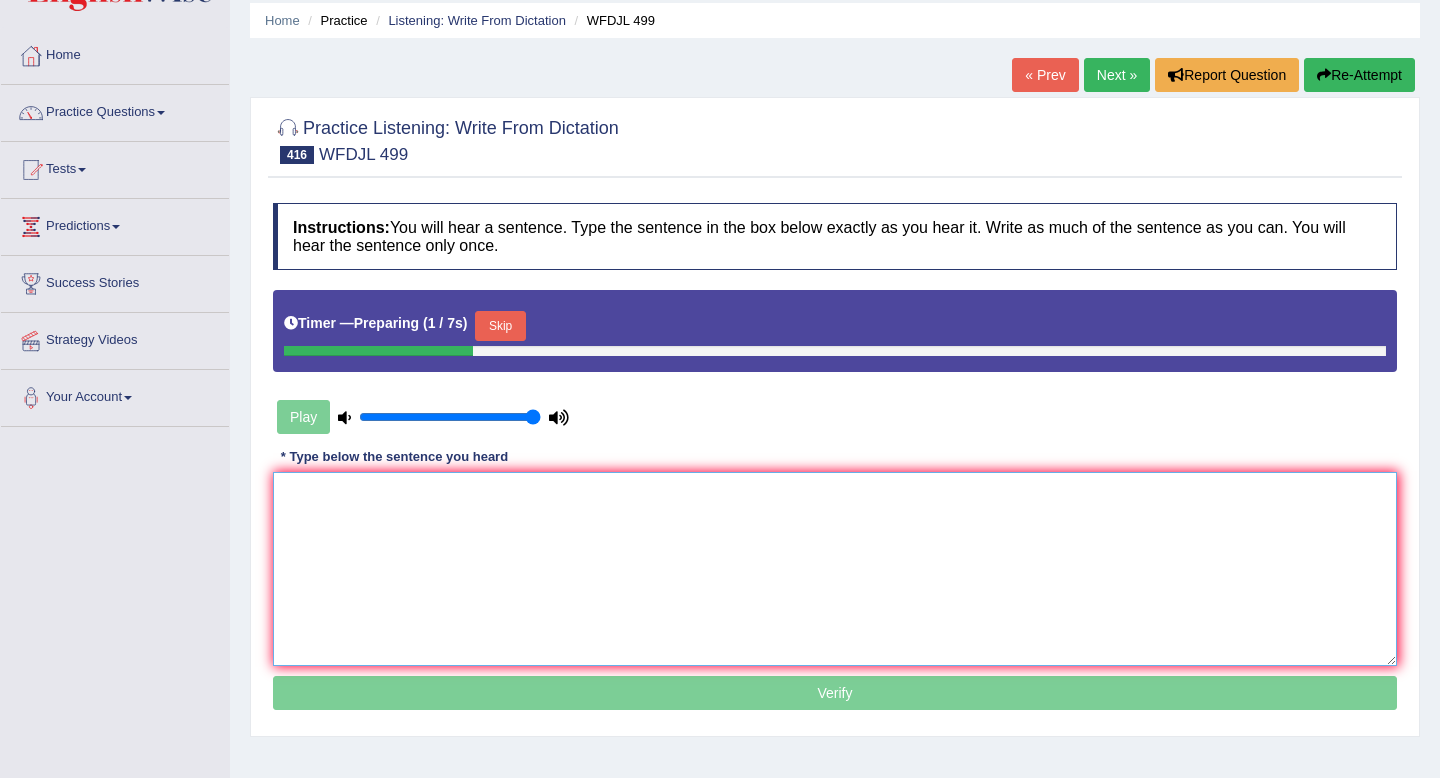scroll, scrollTop: 89, scrollLeft: 0, axis: vertical 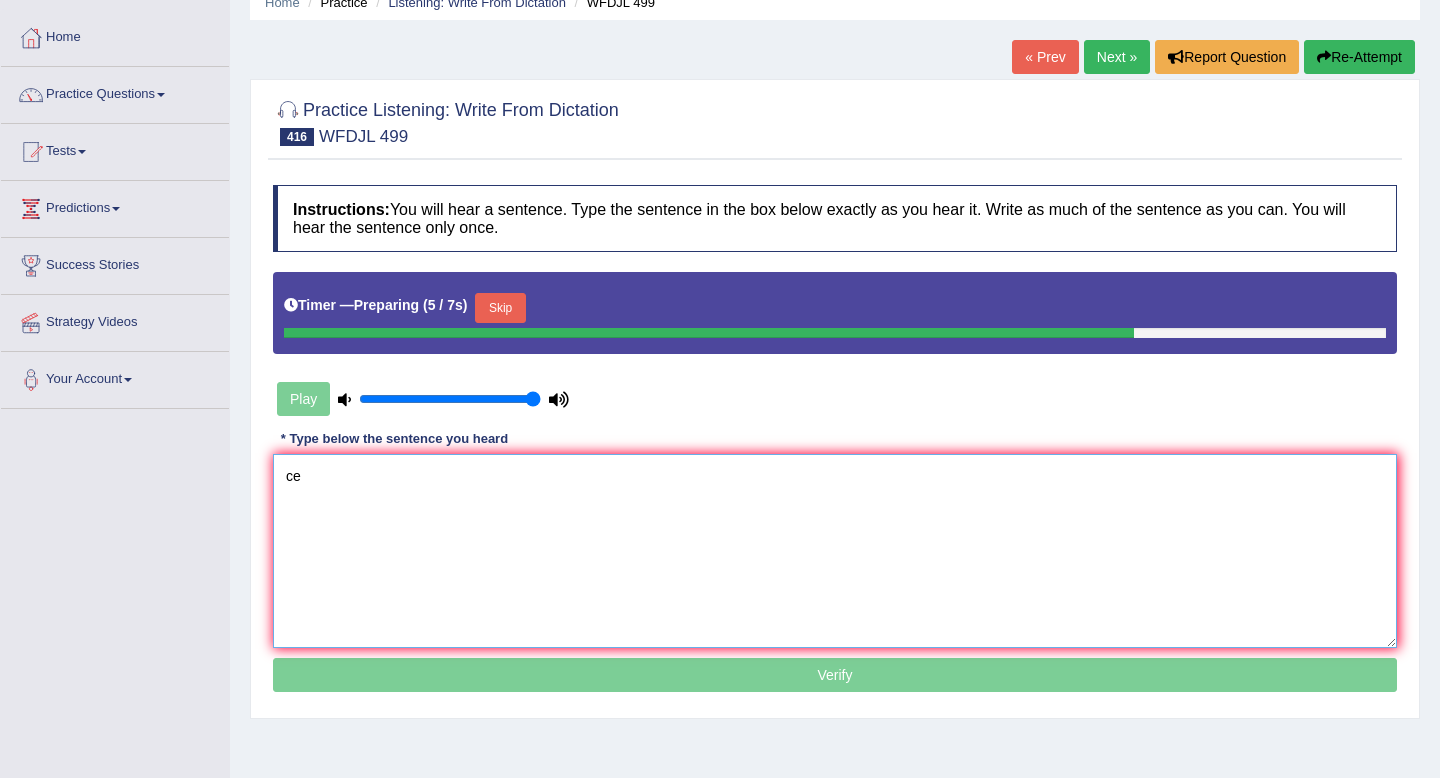type on "c" 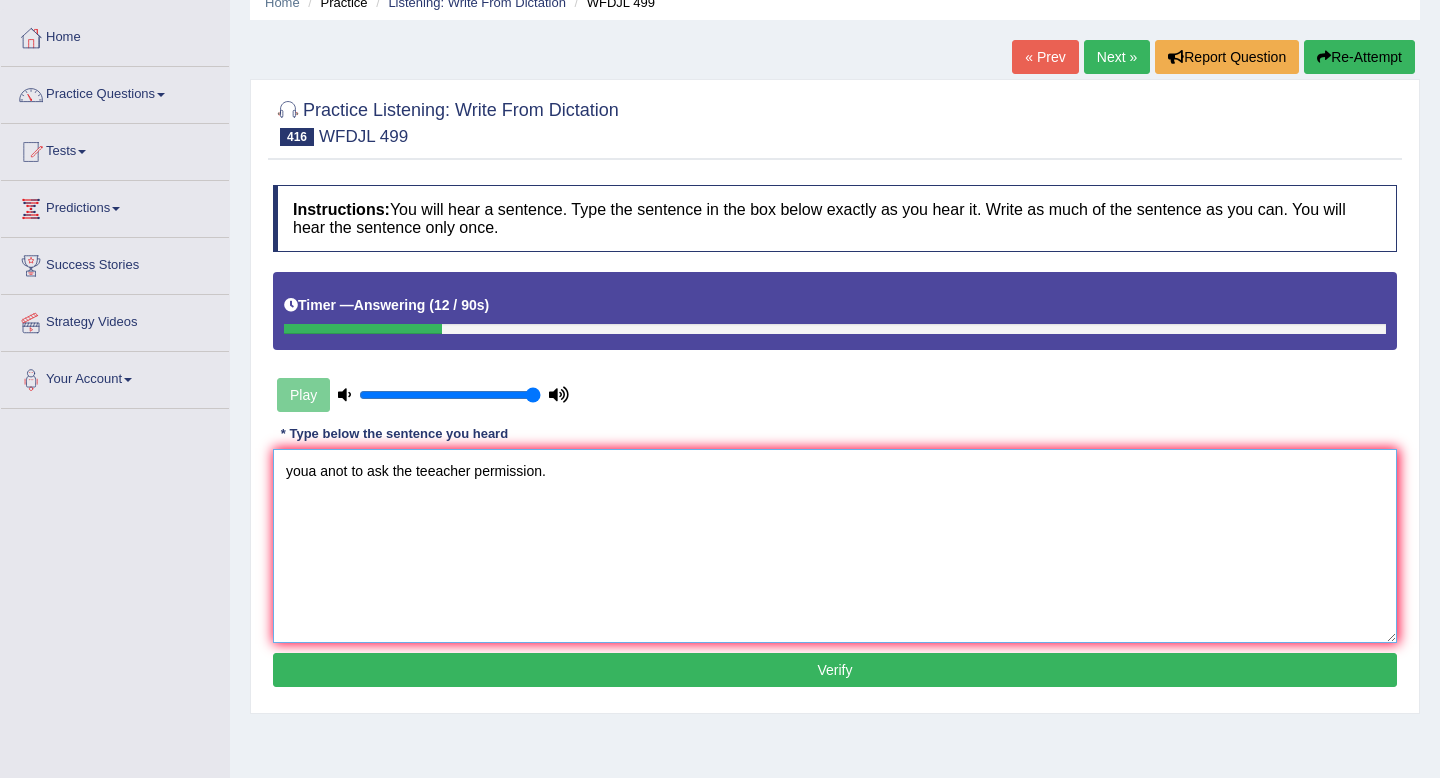 click on "youa anot to ask the teeacher permission." at bounding box center (835, 546) 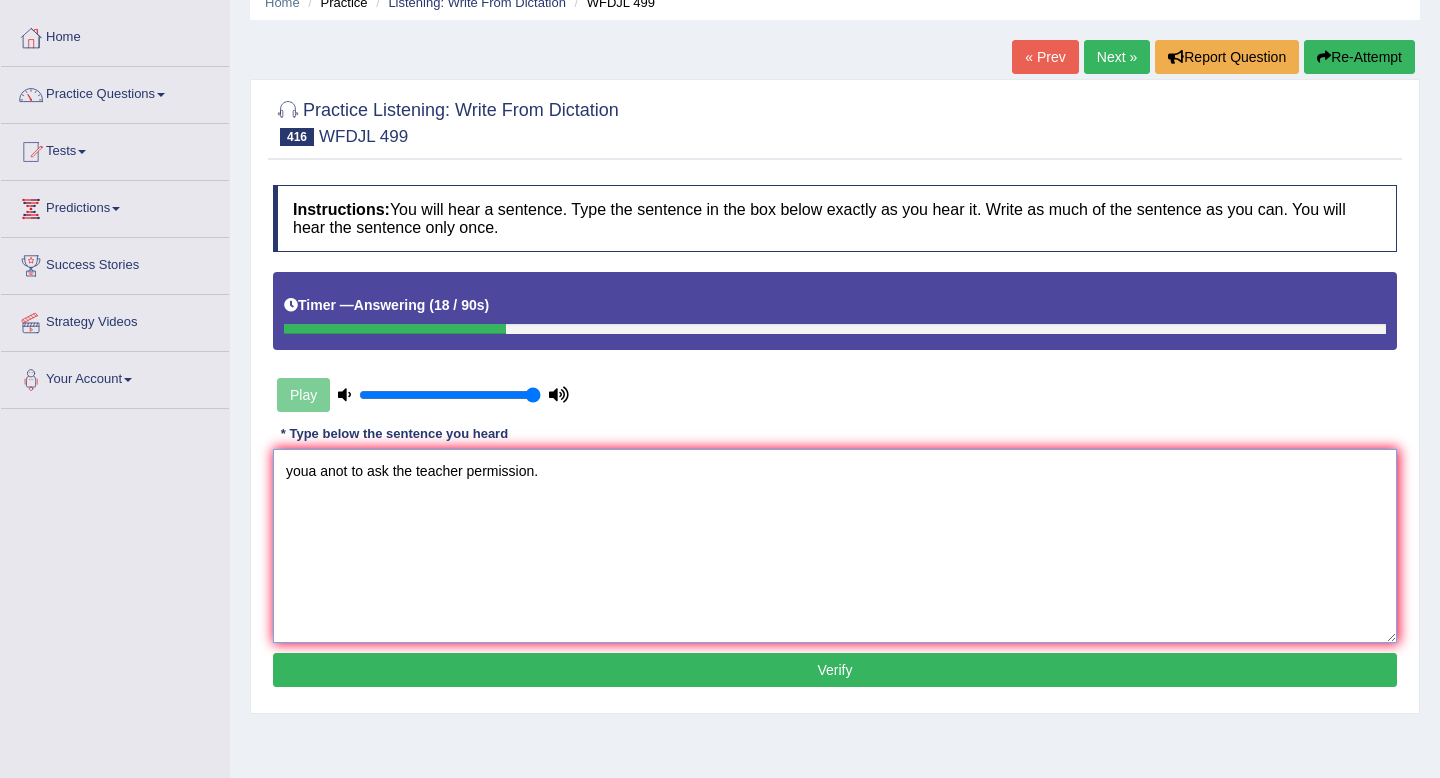 drag, startPoint x: 317, startPoint y: 469, endPoint x: 256, endPoint y: 467, distance: 61.03278 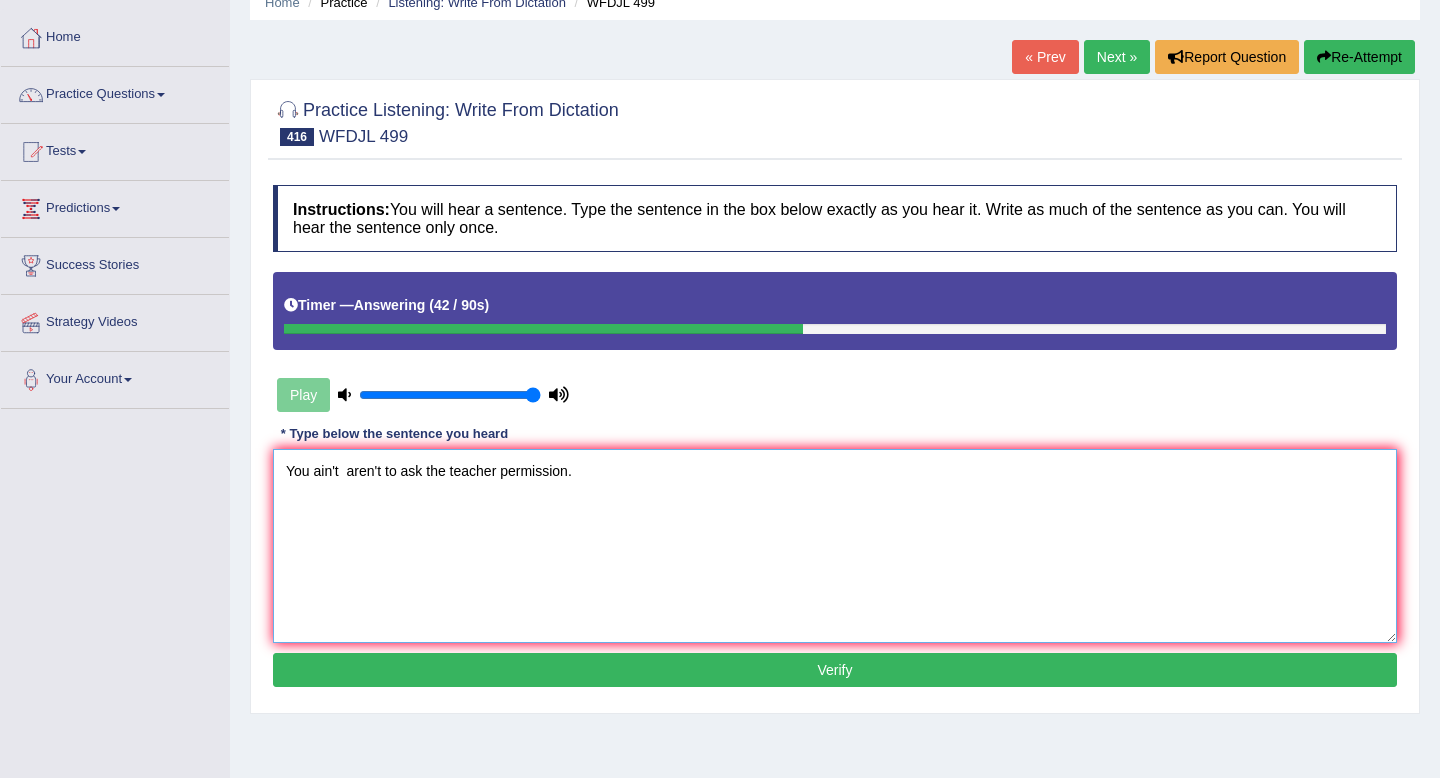 click on "You ain't  aren't to ask the teacher permission." at bounding box center (835, 546) 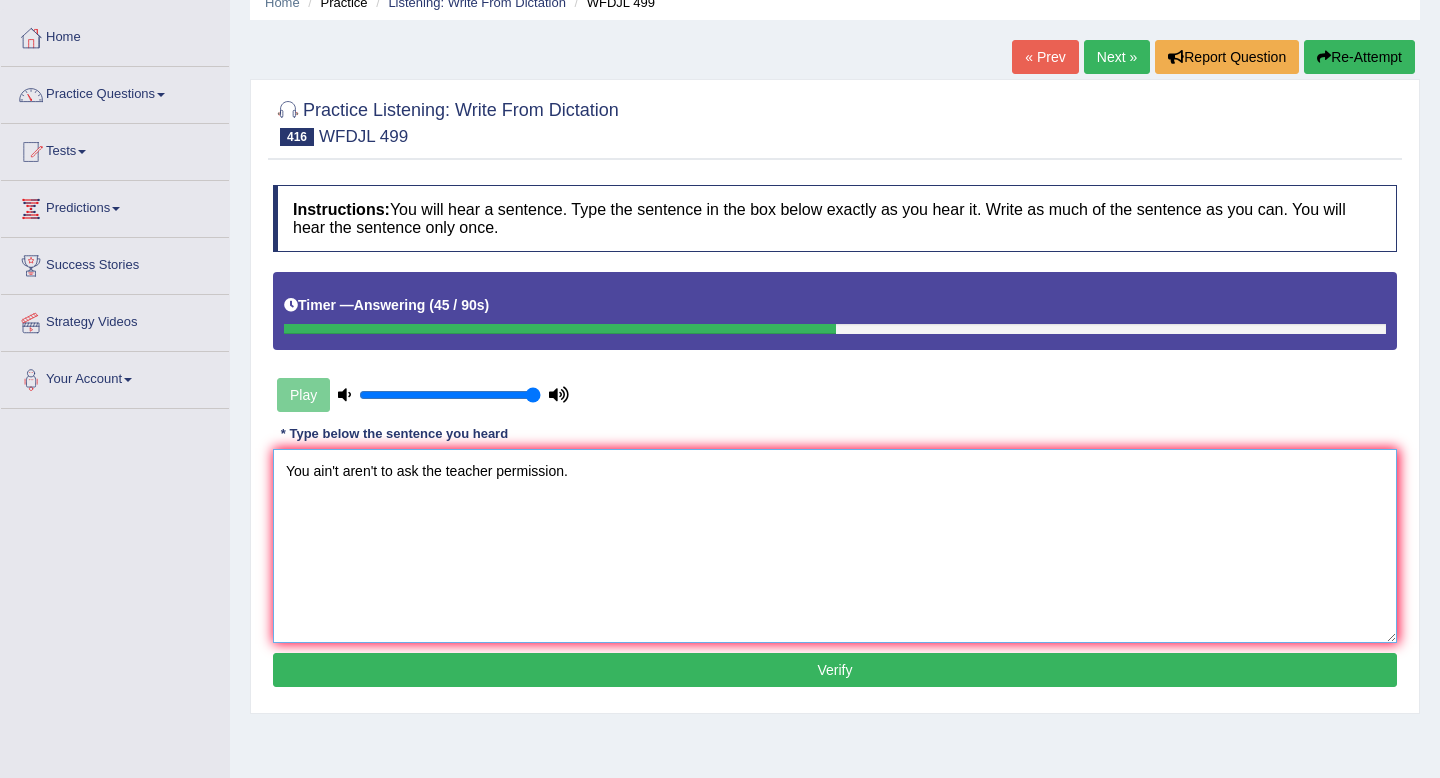 click on "You ain't aren't to ask the teacher permission." at bounding box center (835, 546) 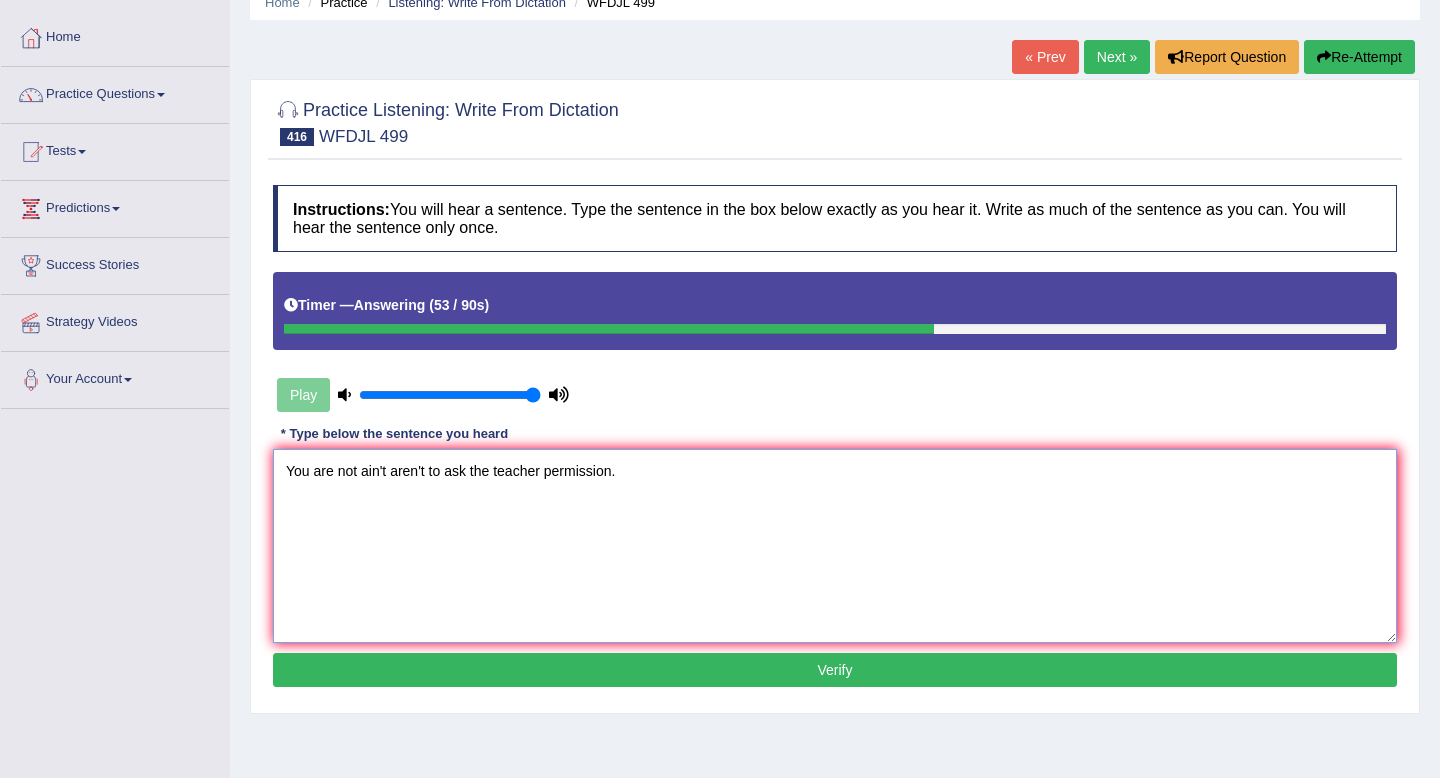 scroll, scrollTop: 121, scrollLeft: 0, axis: vertical 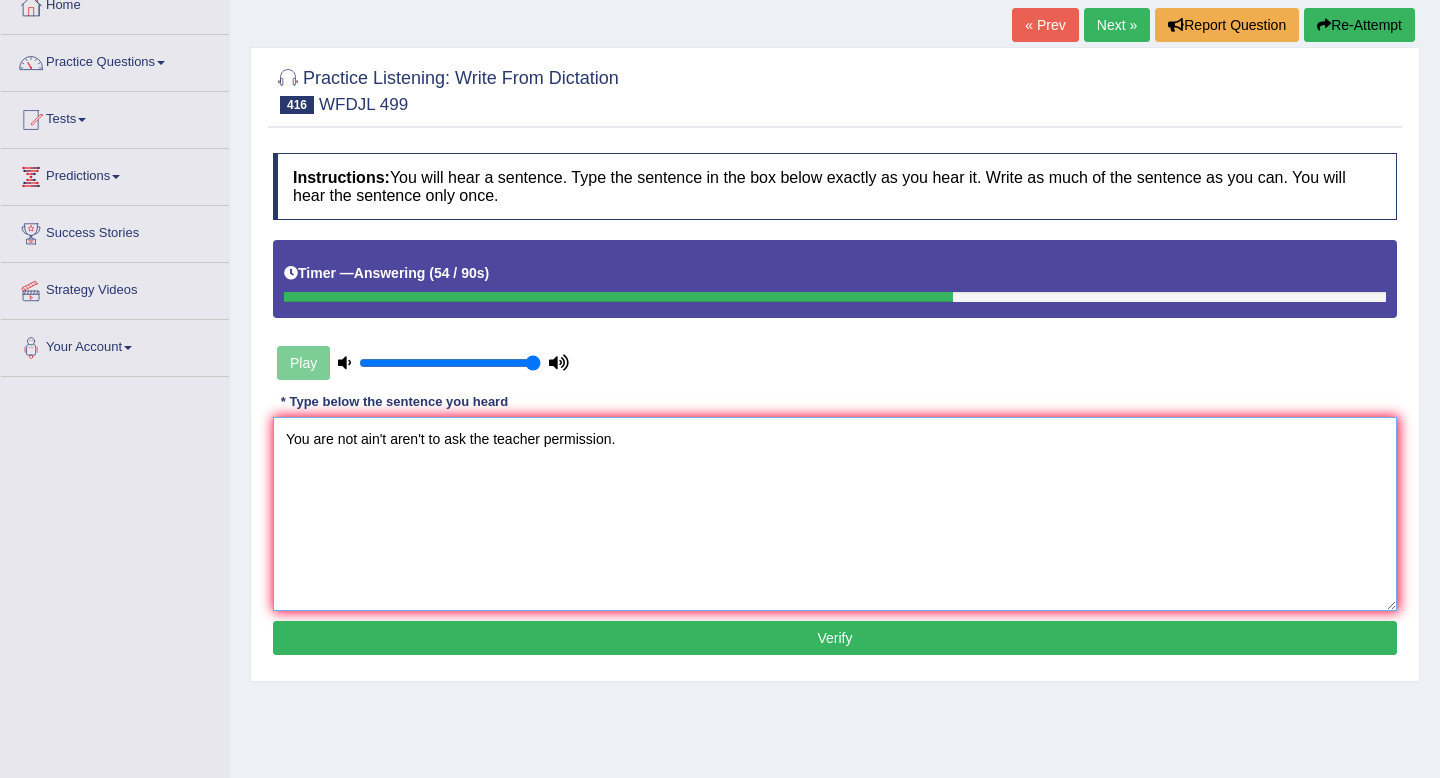 click on "You are not ain't aren't to ask the teacher permission." at bounding box center [835, 514] 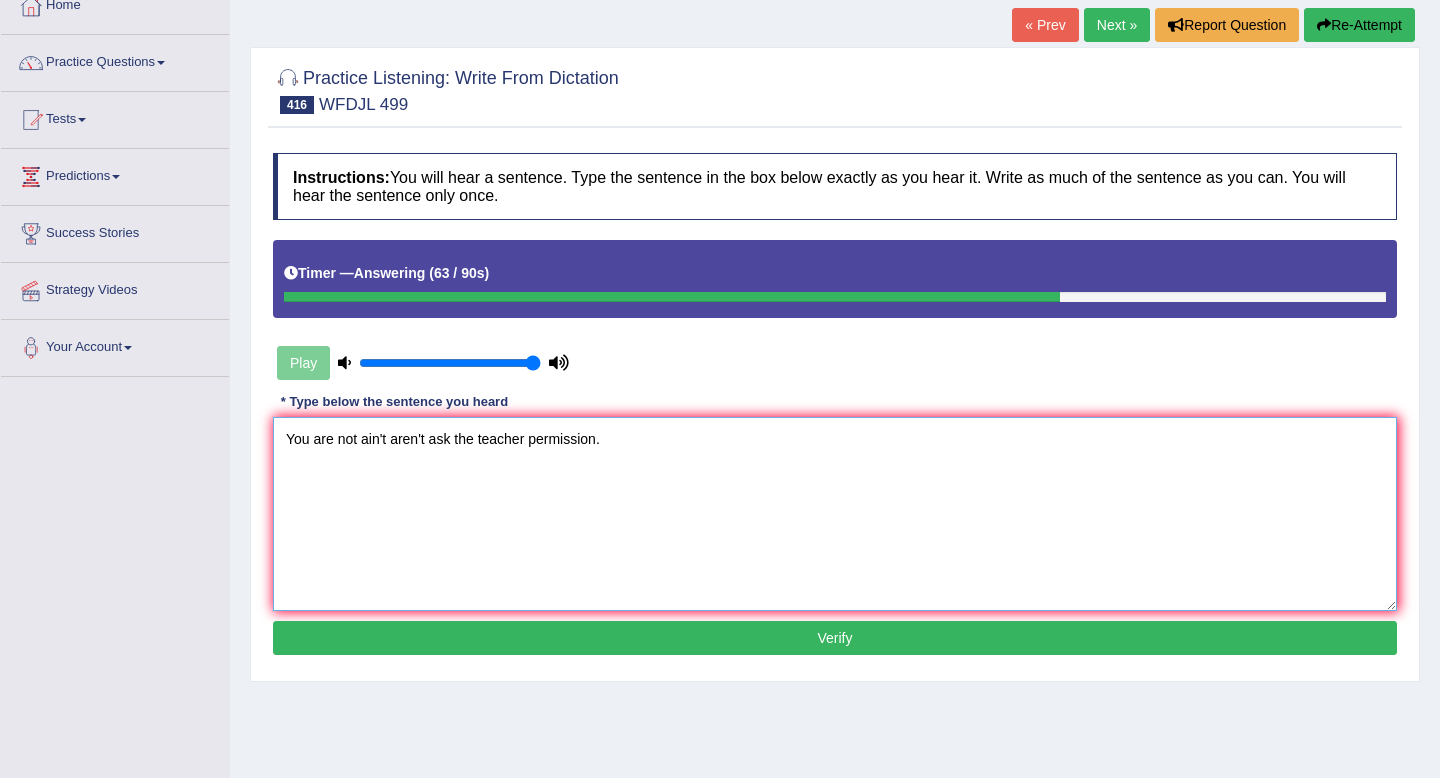 type on "You are not ain't aren't ask the teacher permission." 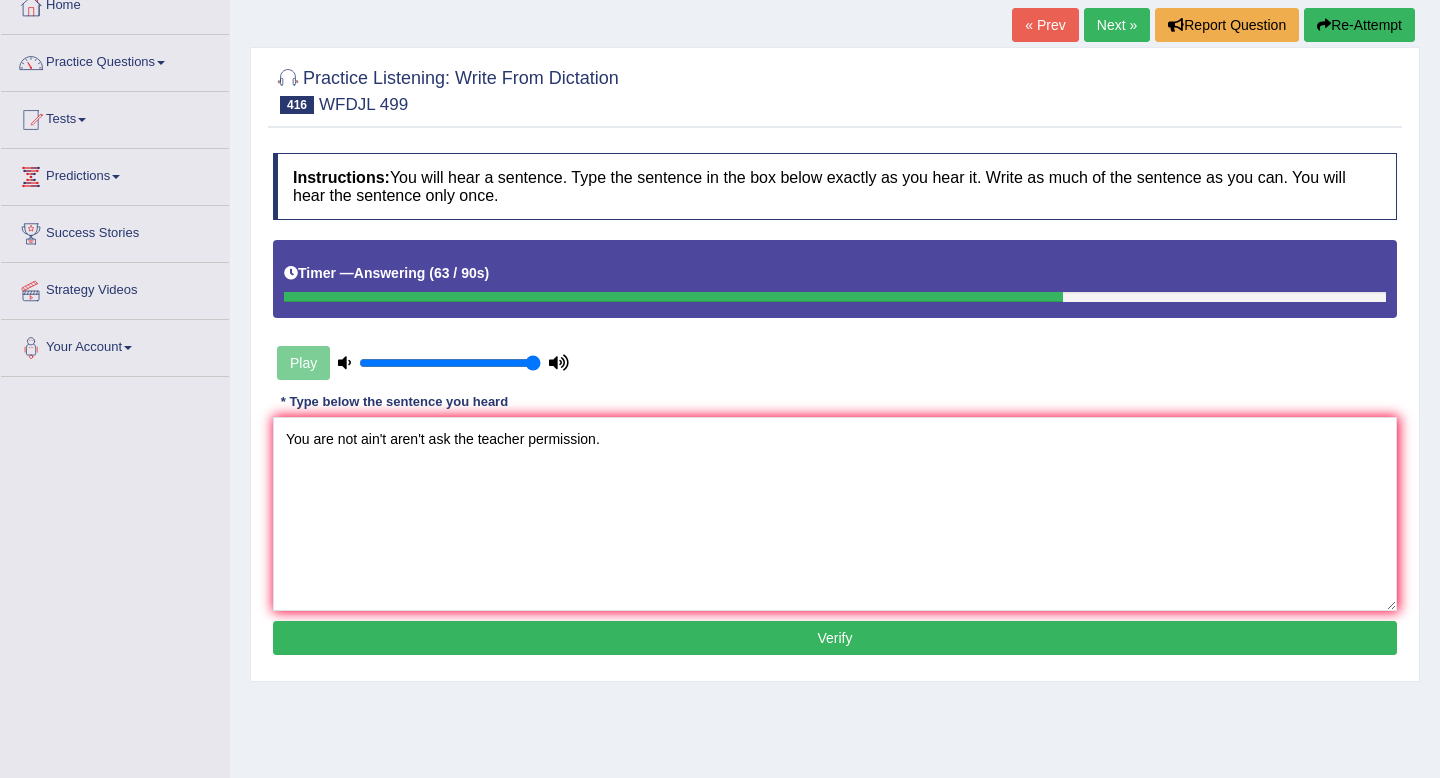 click on "Verify" at bounding box center (835, 638) 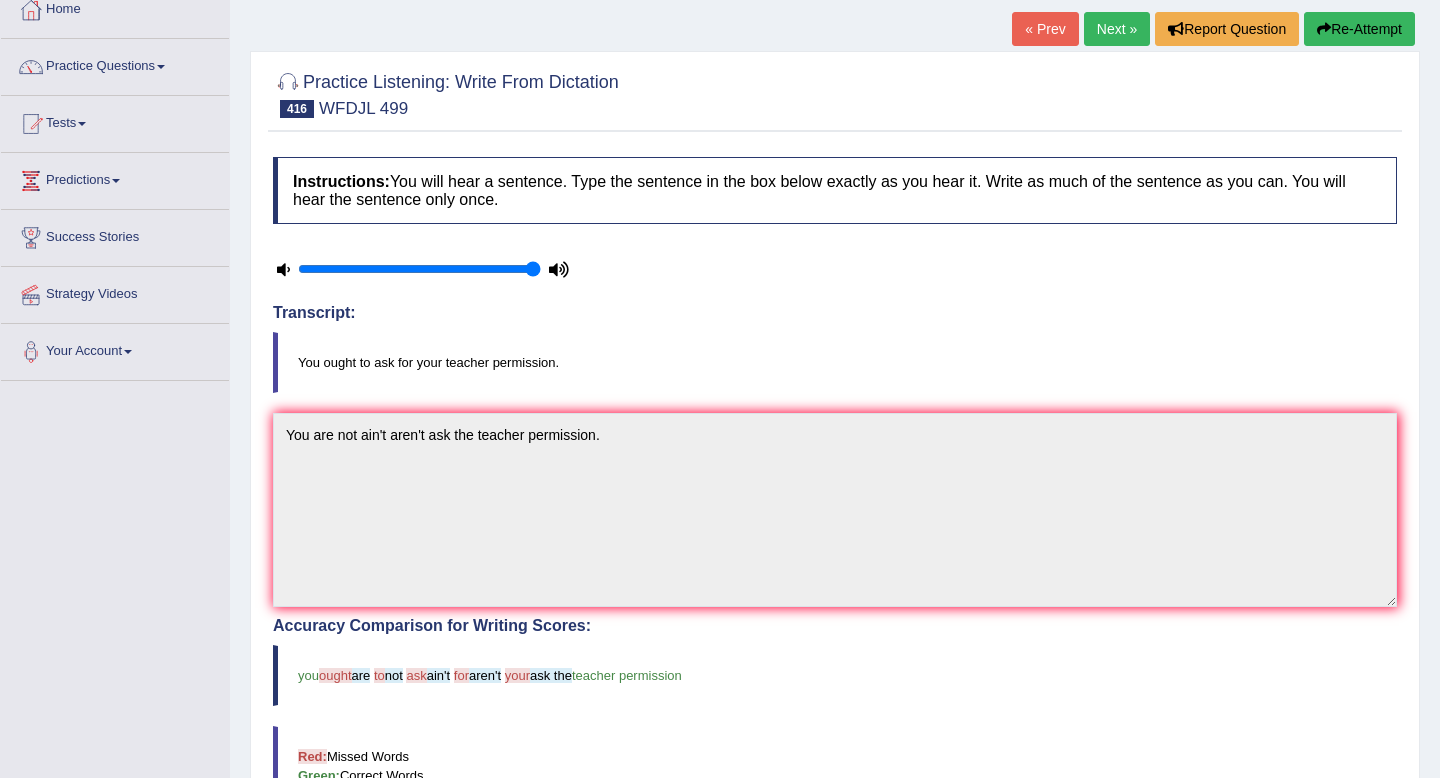 scroll, scrollTop: 0, scrollLeft: 0, axis: both 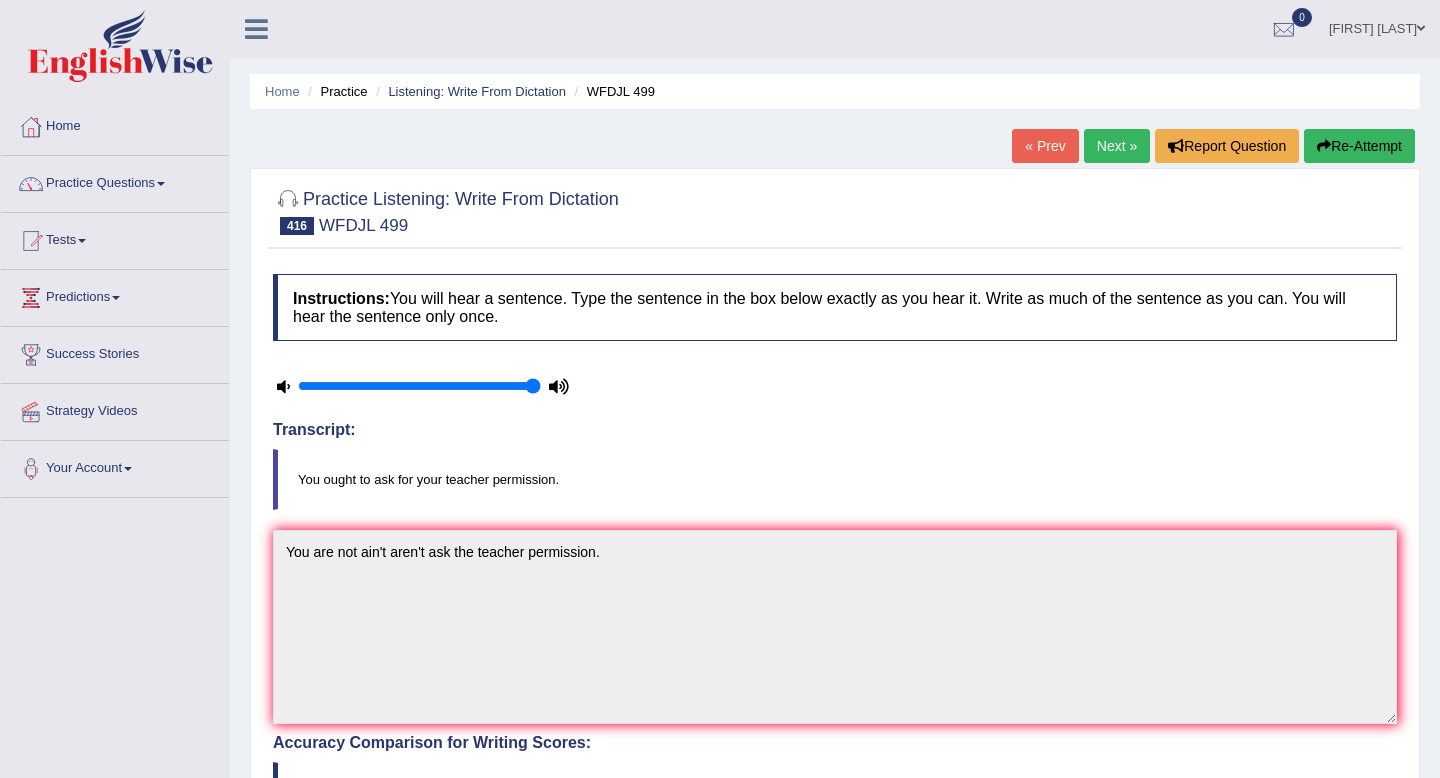 click on "Re-Attempt" at bounding box center [1359, 146] 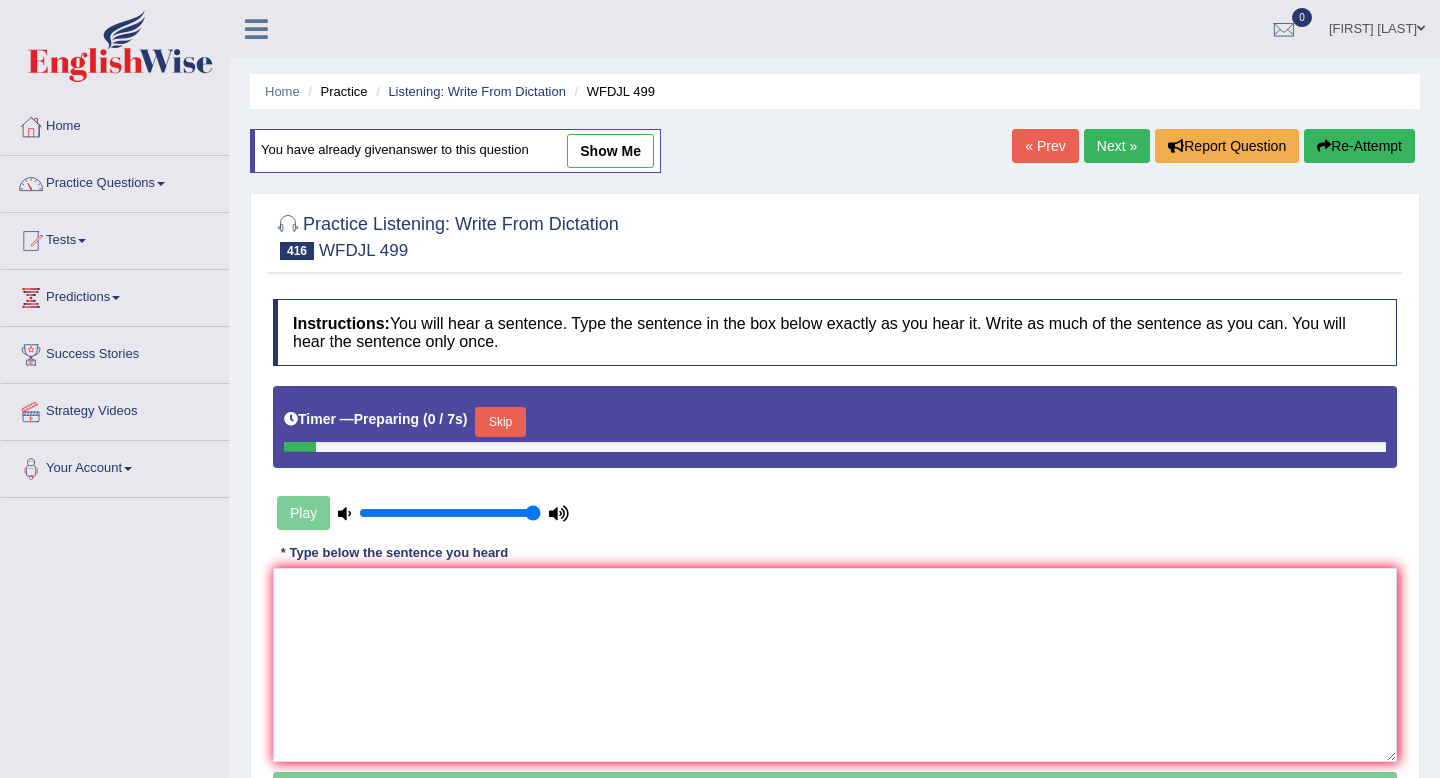 scroll, scrollTop: 0, scrollLeft: 0, axis: both 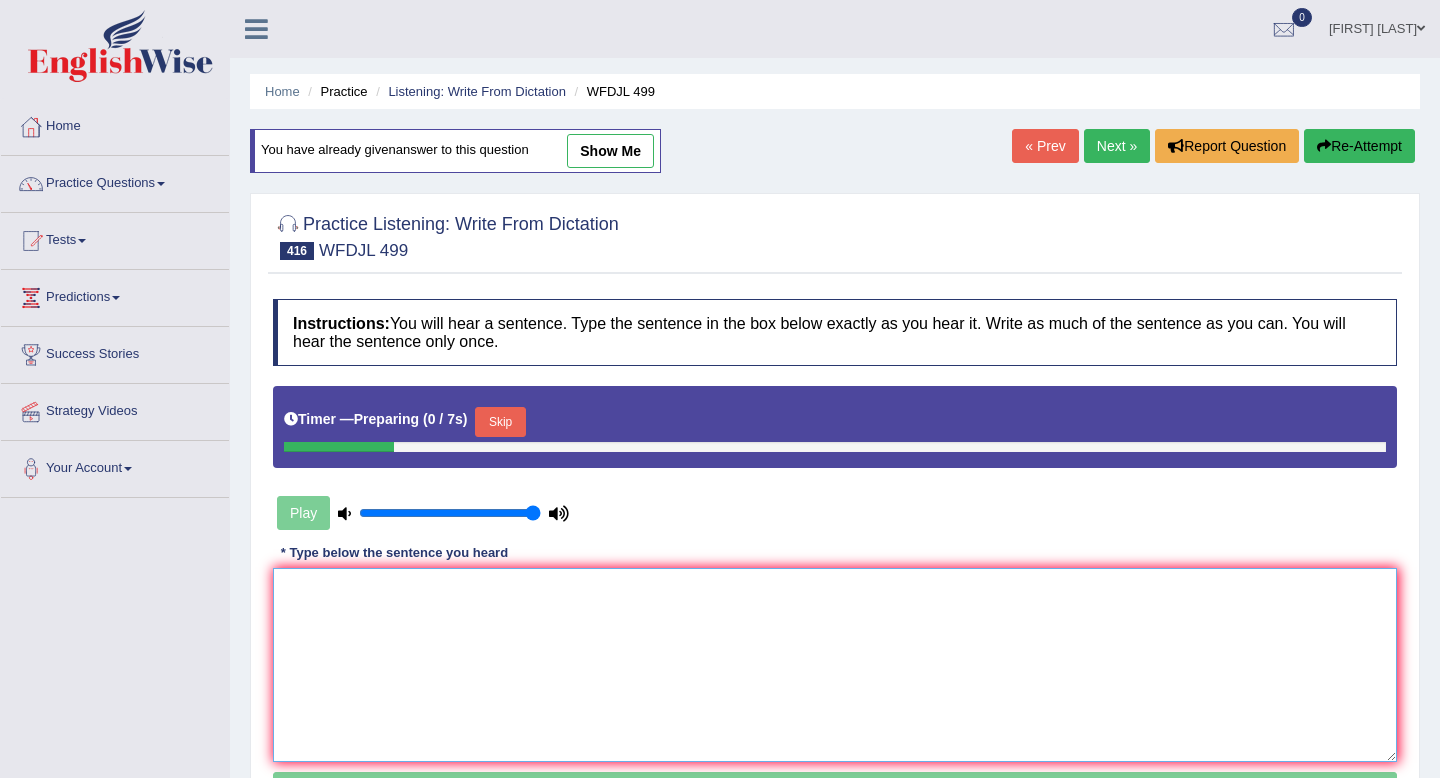 click at bounding box center (835, 665) 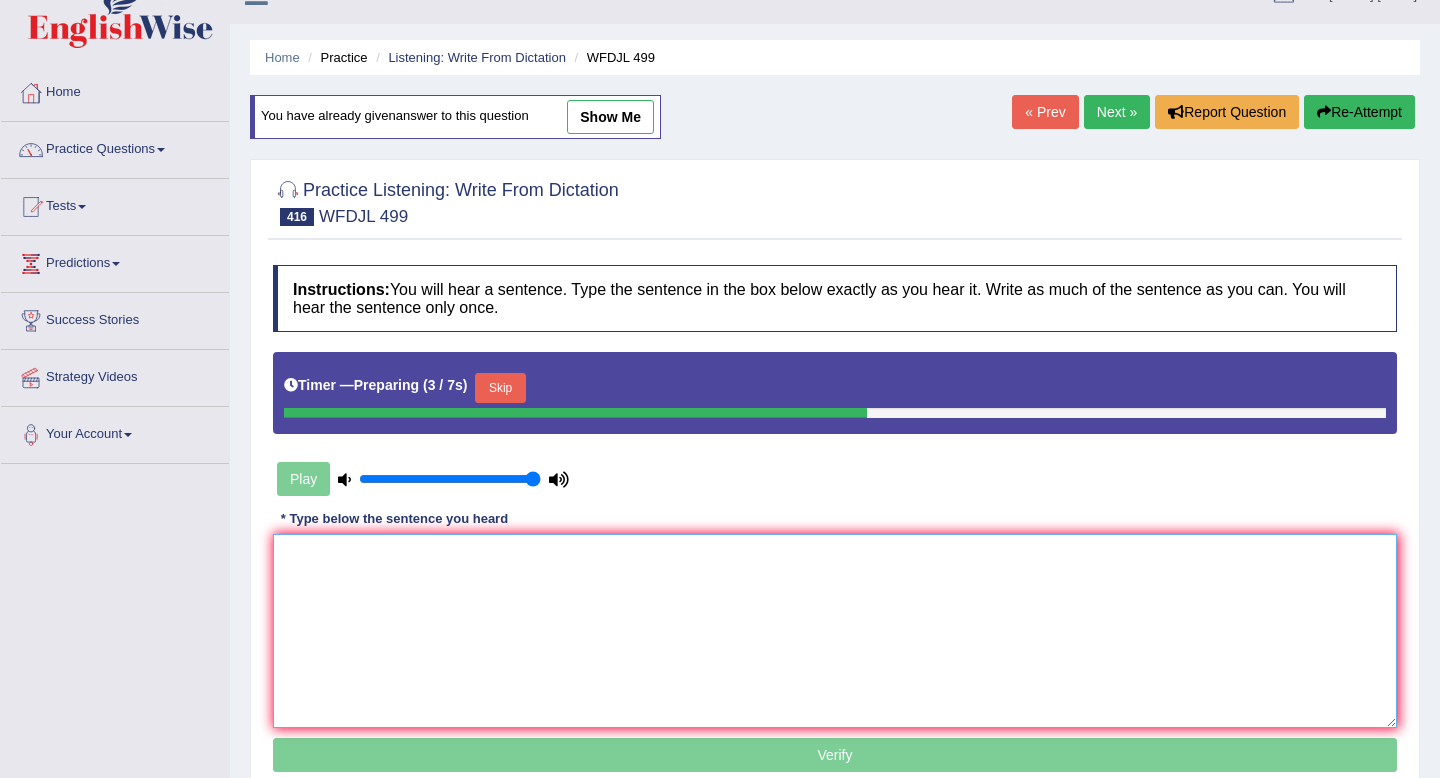 scroll, scrollTop: 51, scrollLeft: 0, axis: vertical 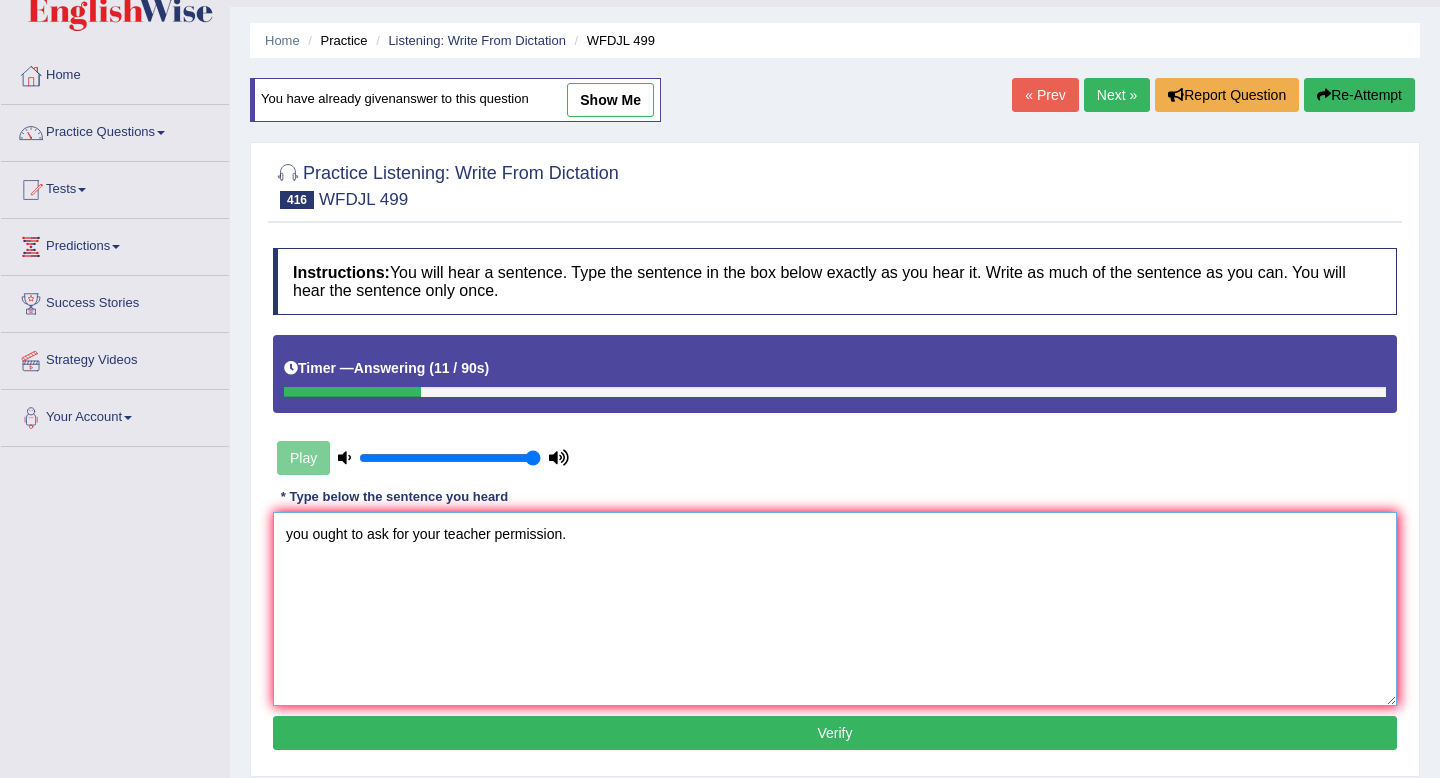 drag, startPoint x: 293, startPoint y: 530, endPoint x: 254, endPoint y: 522, distance: 39.812057 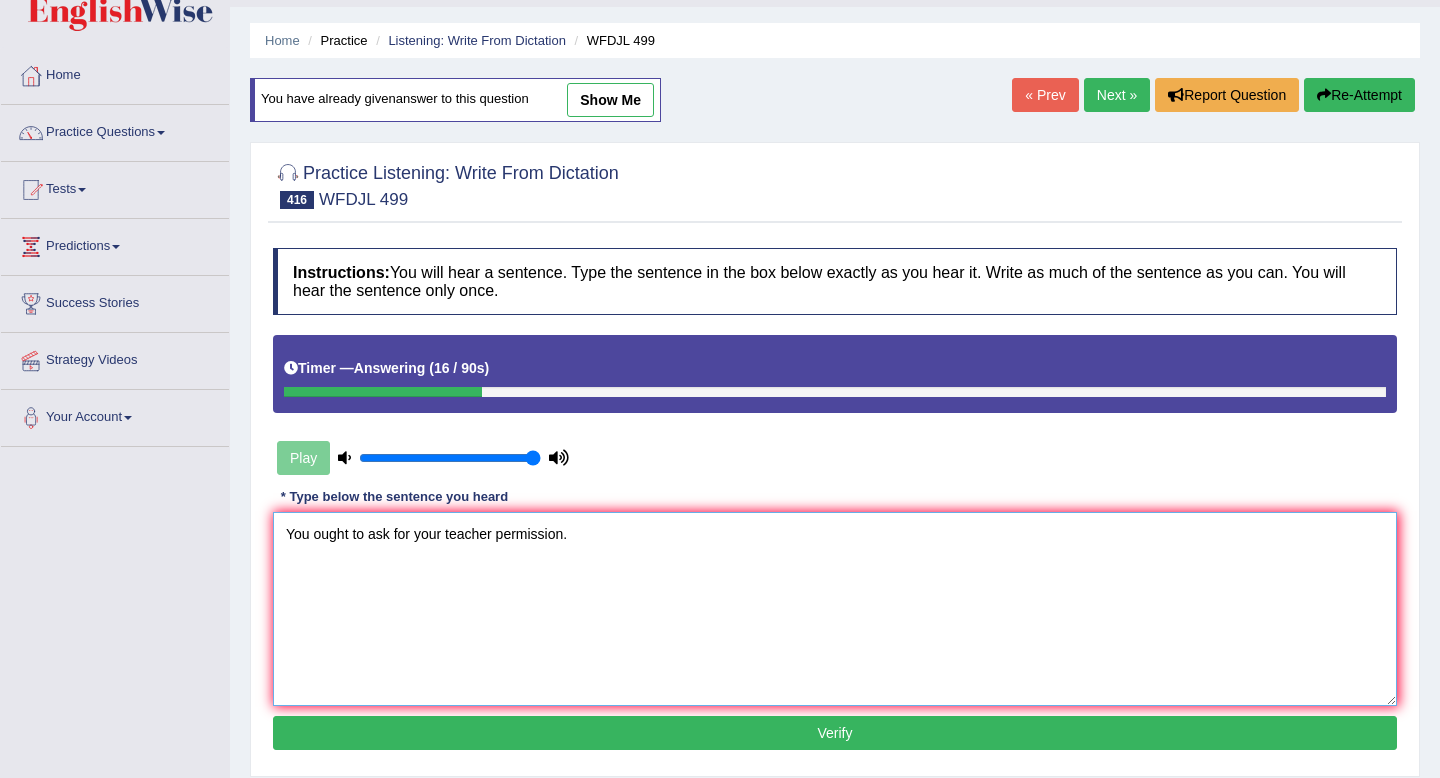 type on "You ought to ask for your teacher permission." 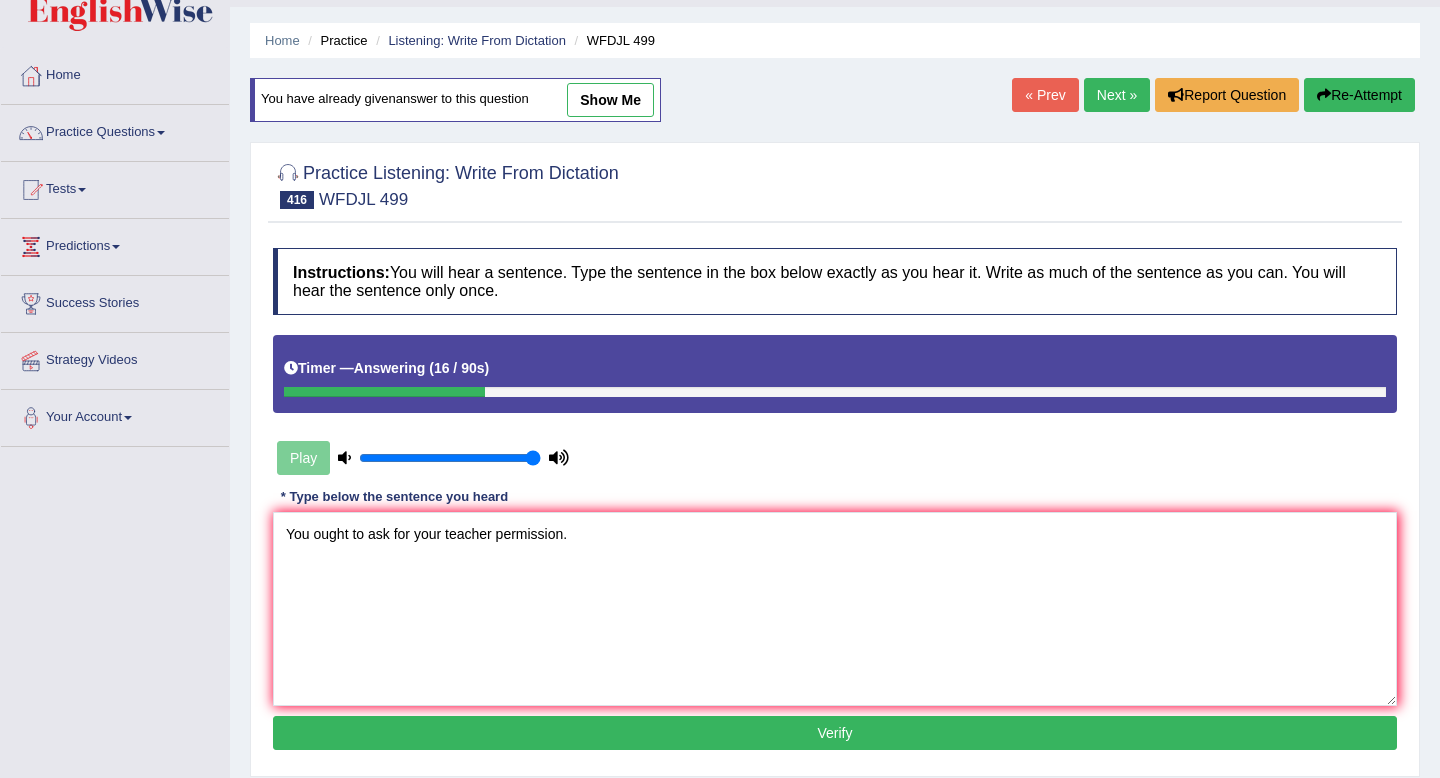 click on "Verify" at bounding box center [835, 733] 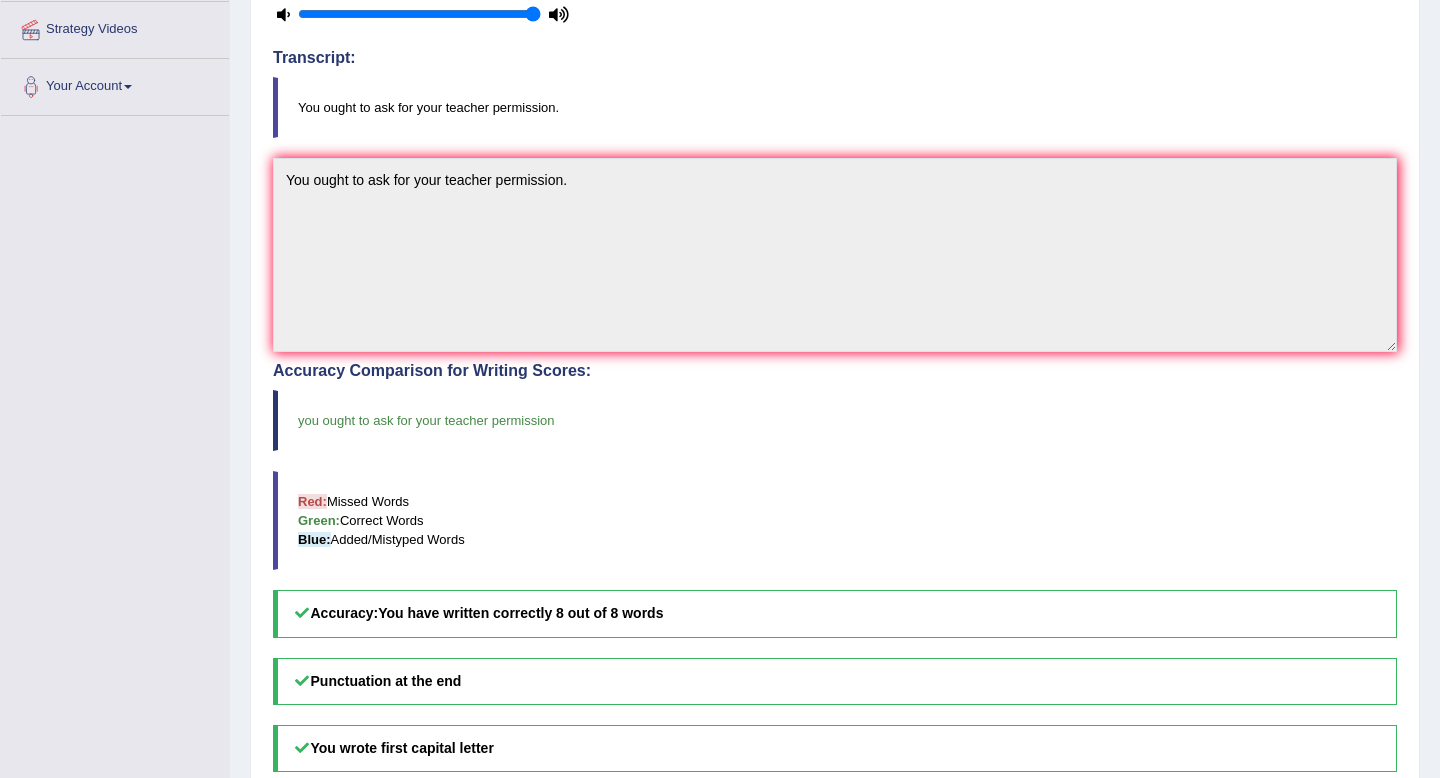 scroll, scrollTop: 0, scrollLeft: 0, axis: both 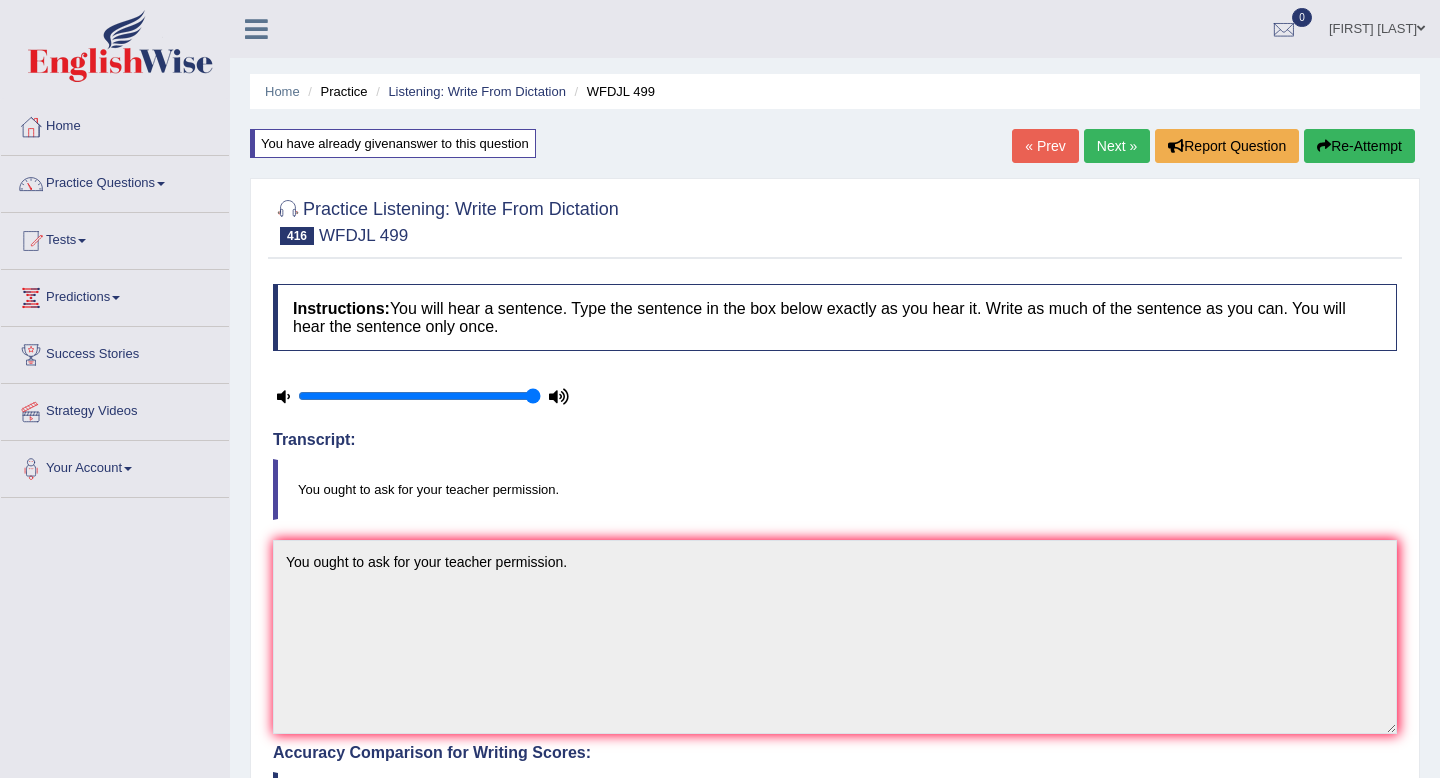 click on "Next »" at bounding box center [1117, 146] 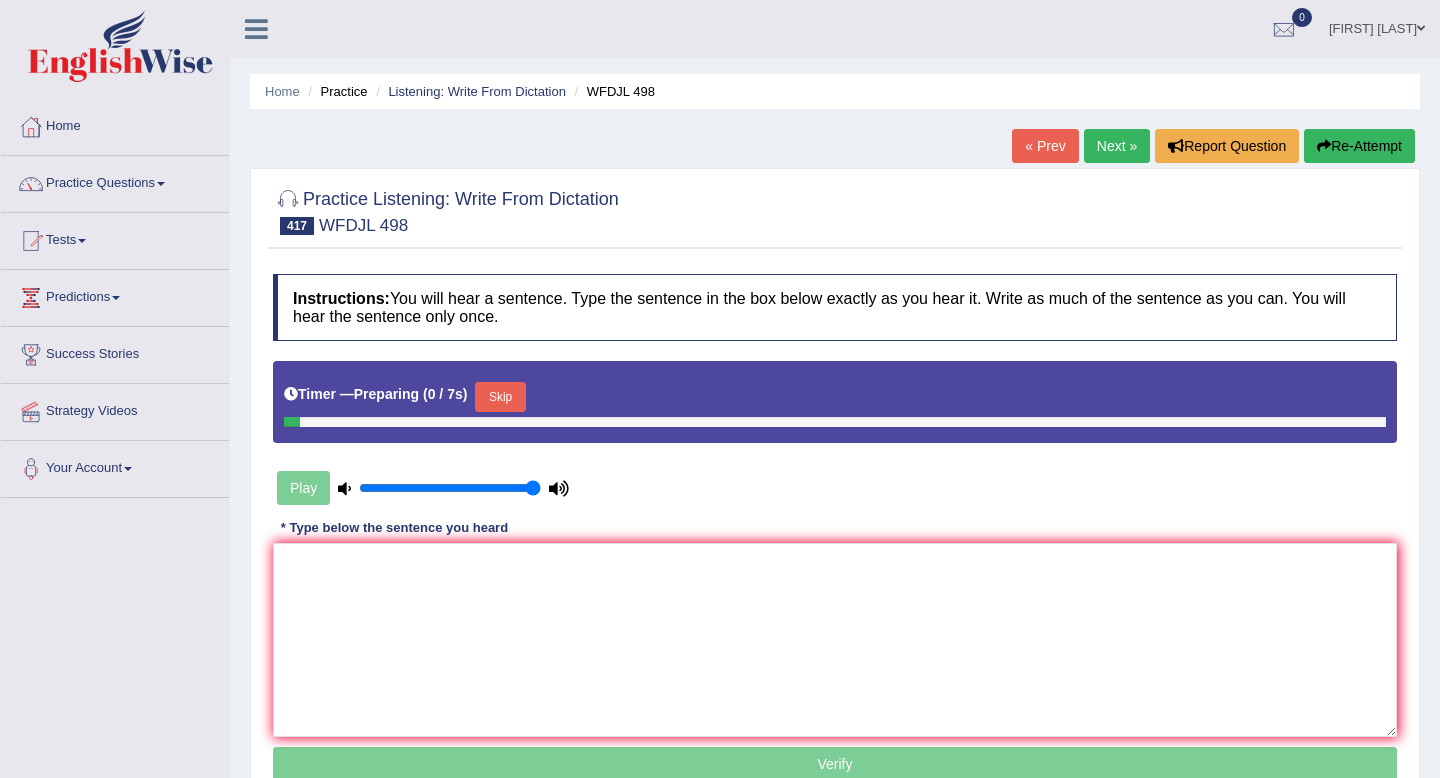 scroll, scrollTop: 0, scrollLeft: 0, axis: both 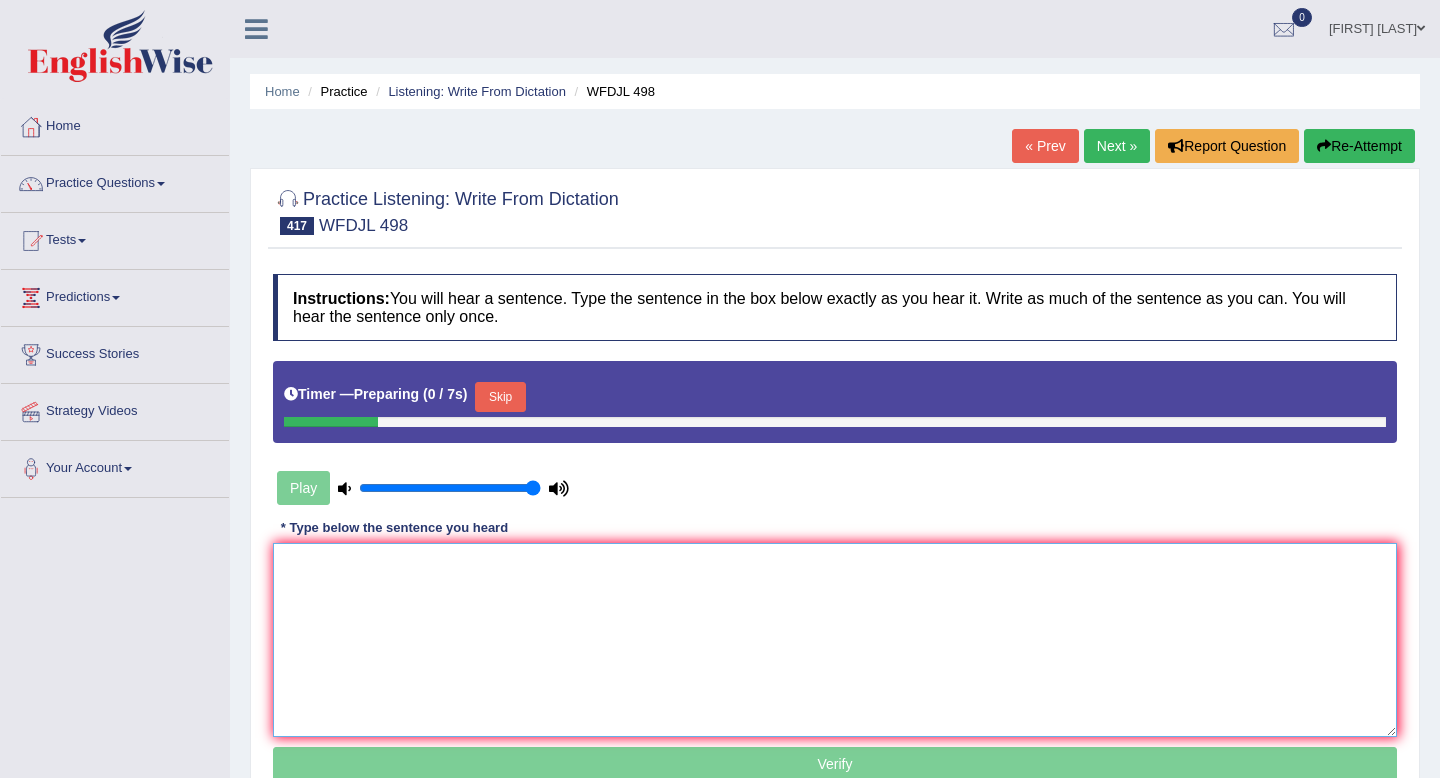 click at bounding box center [835, 640] 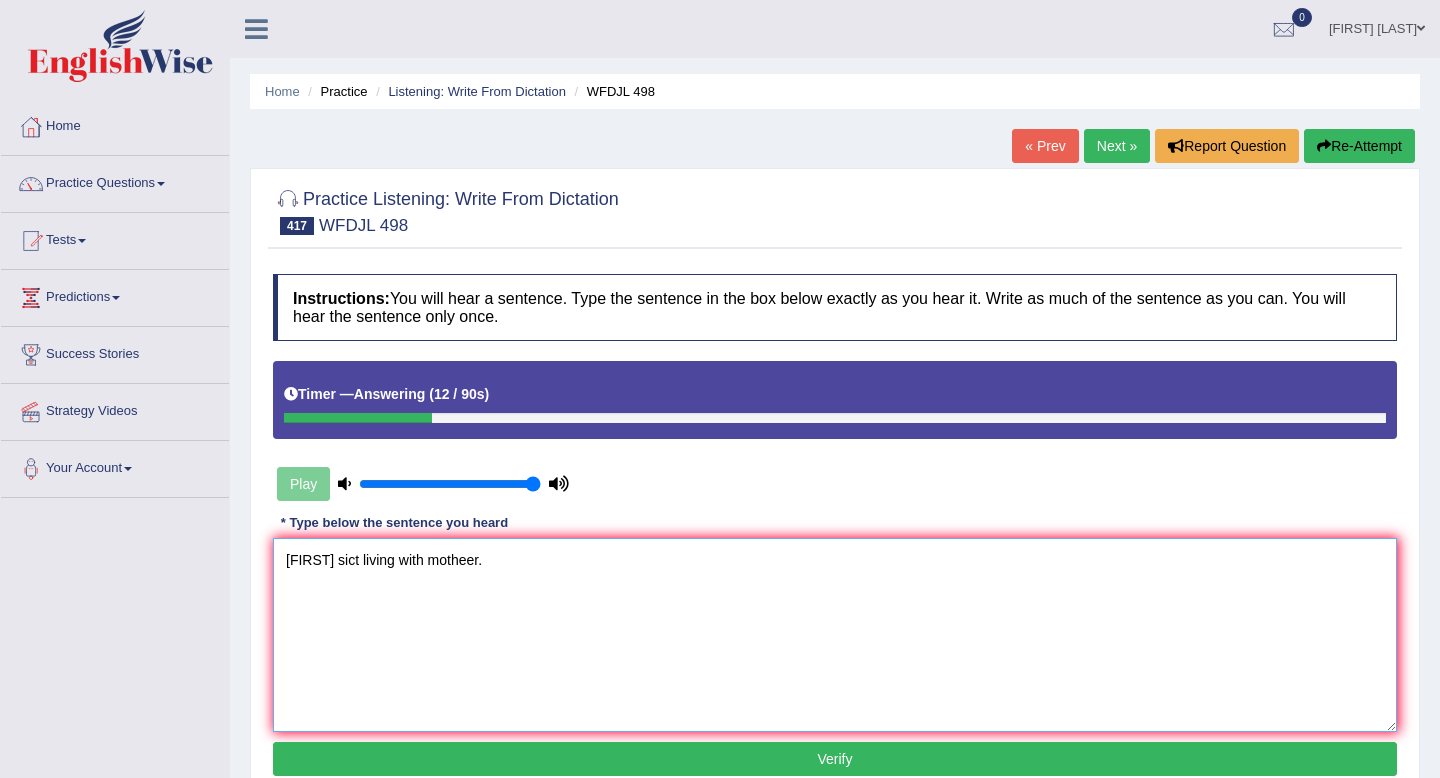 drag, startPoint x: 356, startPoint y: 554, endPoint x: 217, endPoint y: 567, distance: 139.60658 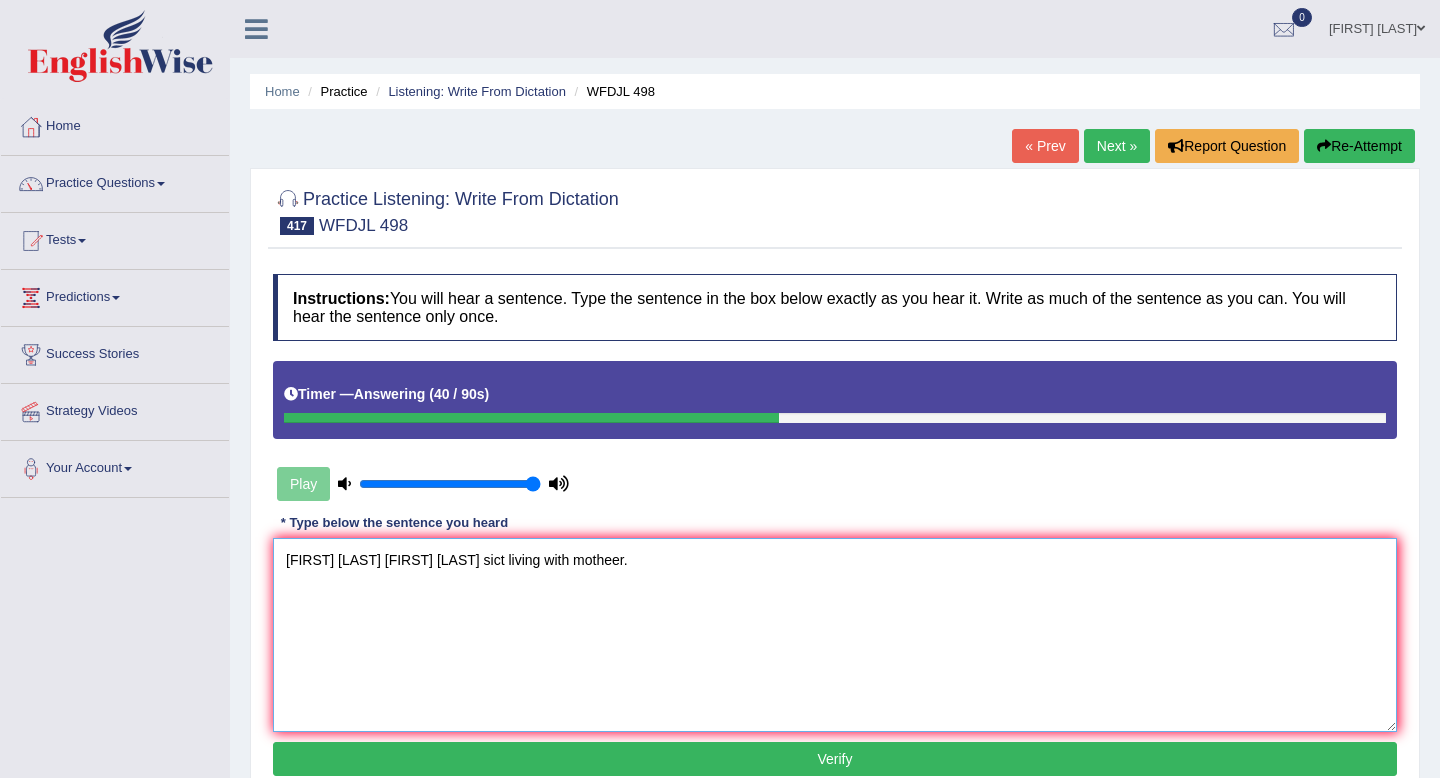 click on "Pole Poll Poul Paul live sict living with motheer." at bounding box center (835, 635) 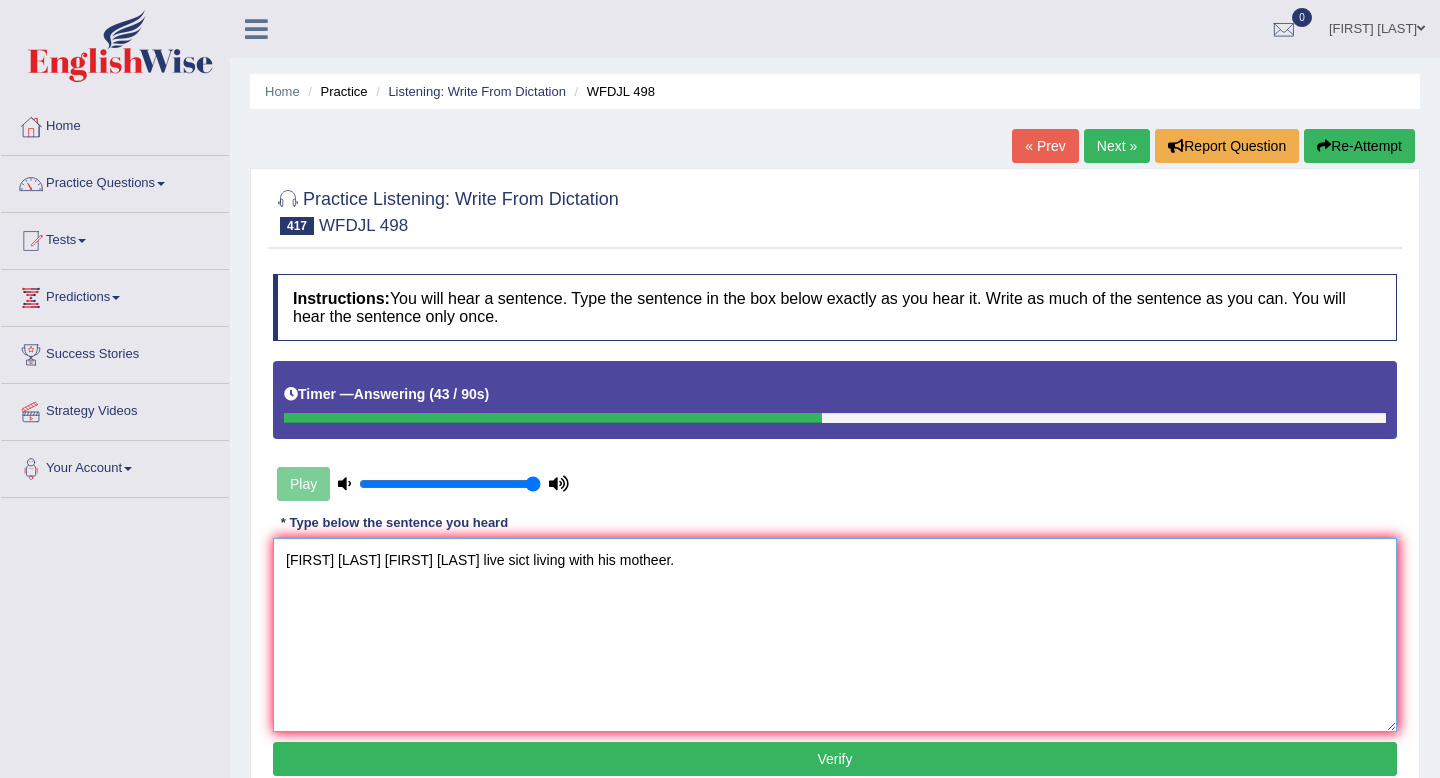 click on "Pole Poll Poul Paul live sict living with his motheer." at bounding box center [835, 635] 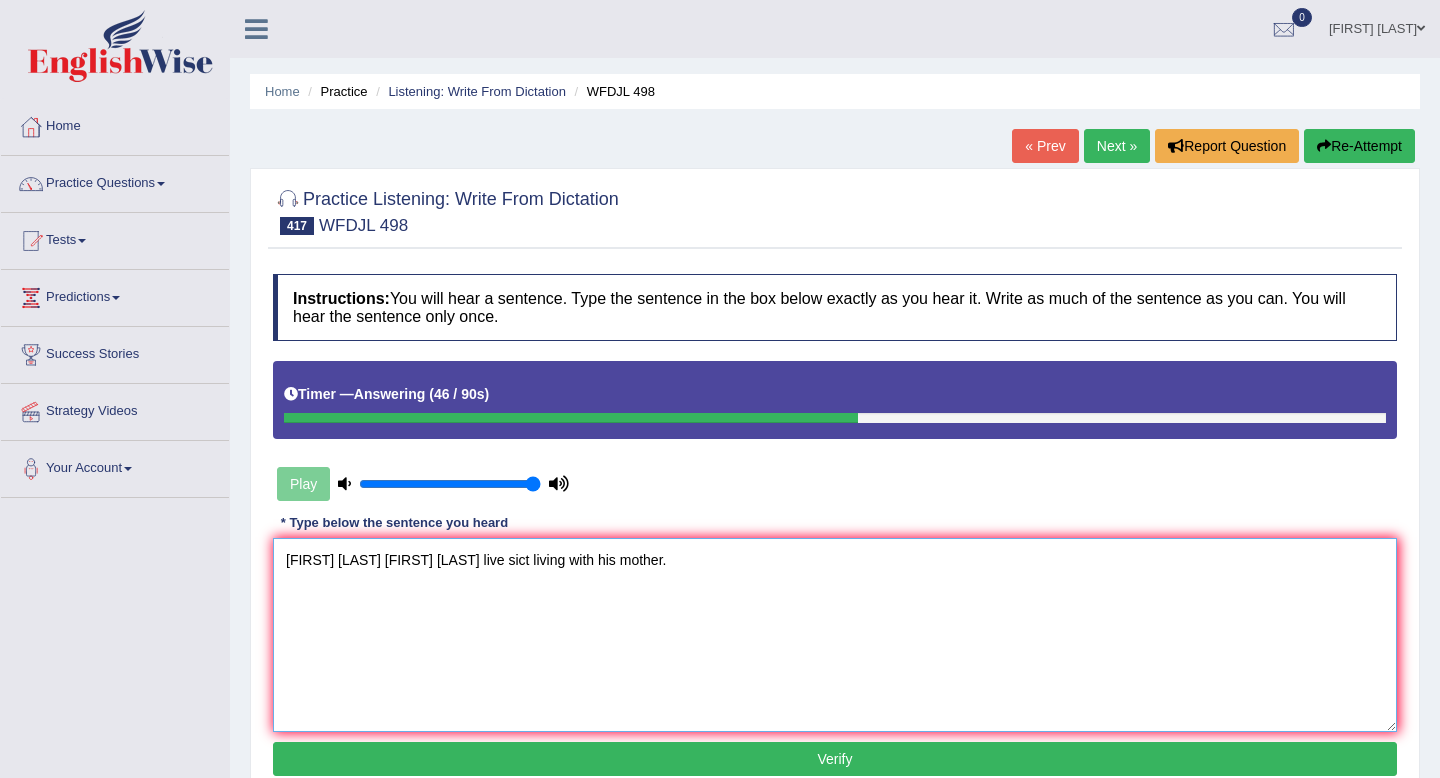 click on "Pole Poll Poul Paul live sict living with his mother." at bounding box center (835, 635) 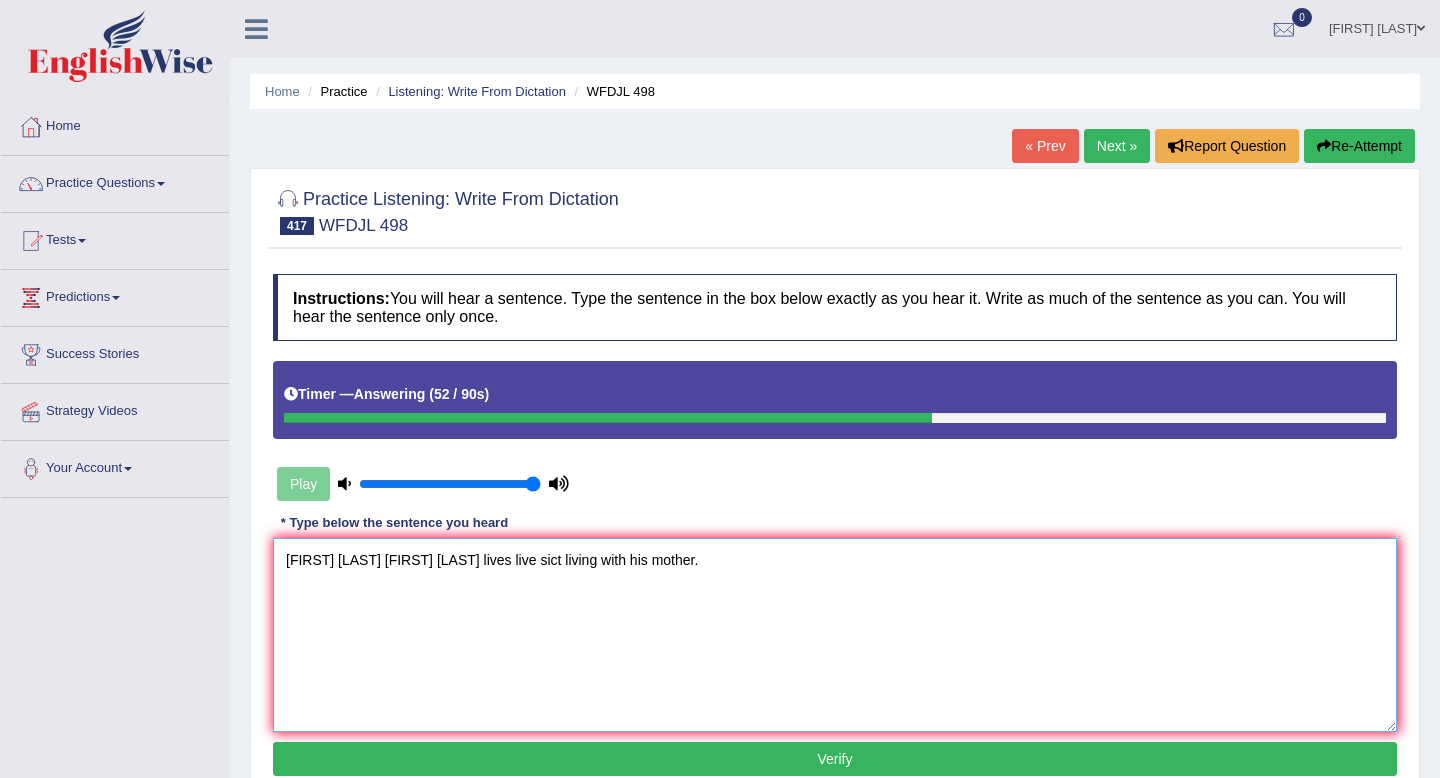 click on "Pole Poll Poul Paul lives live sict living with his mother." at bounding box center (835, 635) 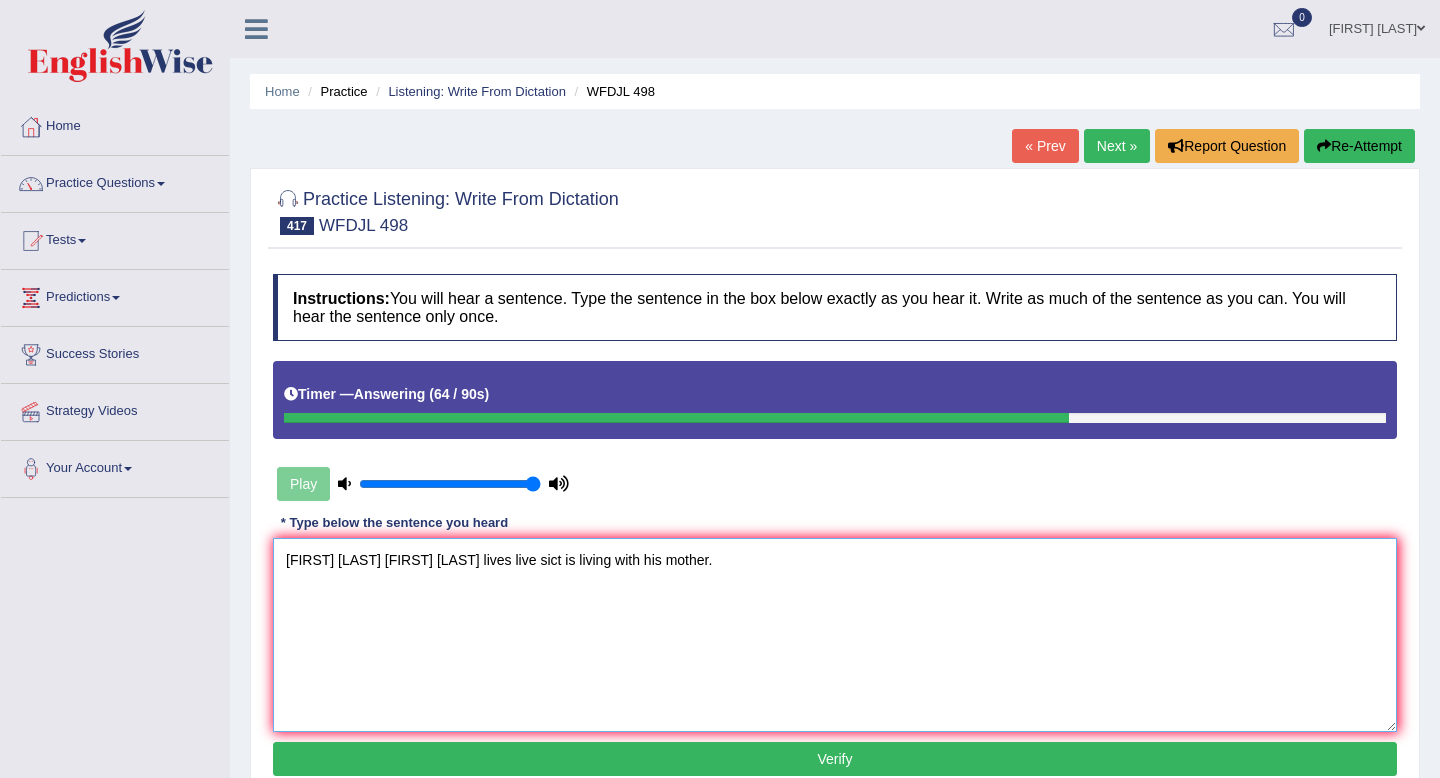 click on "Pole Poll Poul Paul lives live sict is living with his mother." at bounding box center [835, 635] 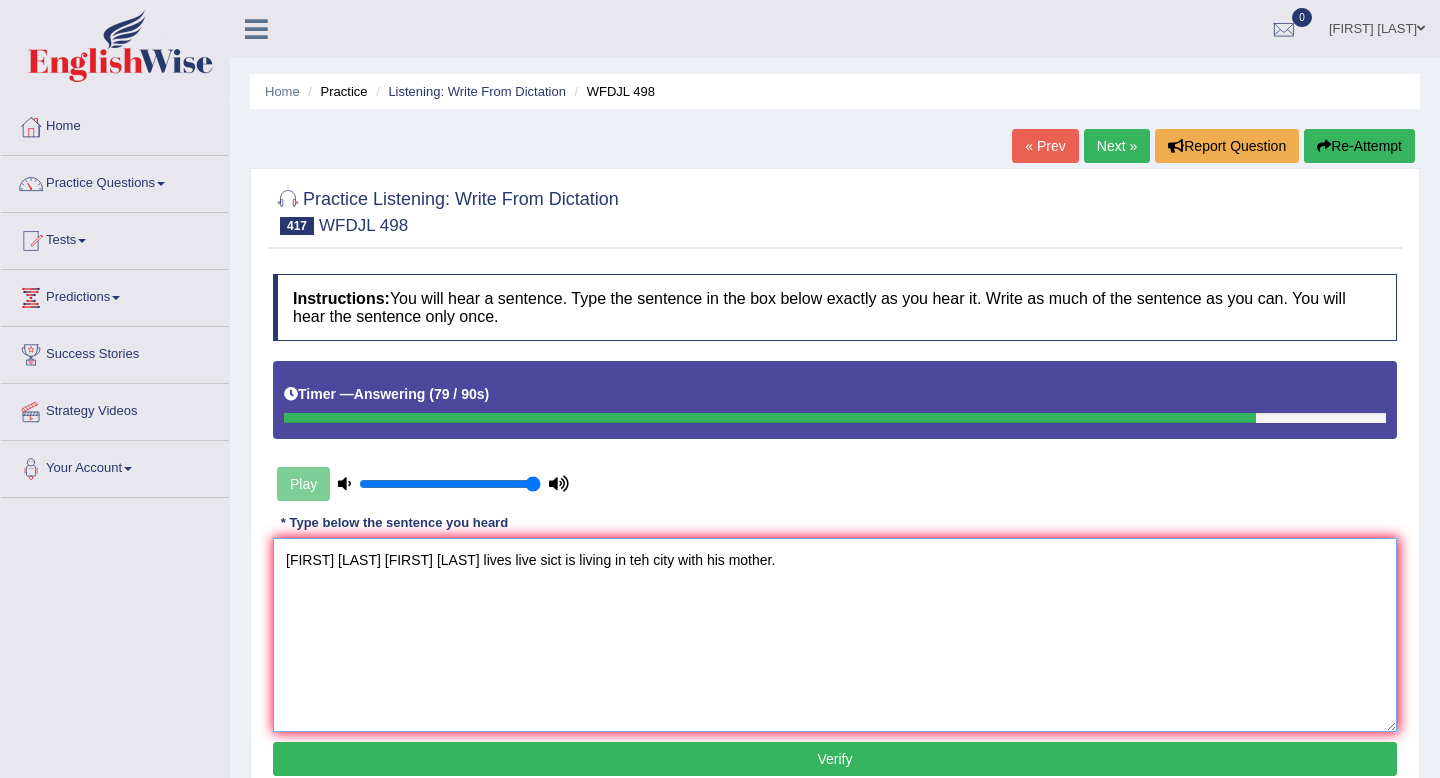 drag, startPoint x: 488, startPoint y: 557, endPoint x: 467, endPoint y: 557, distance: 21 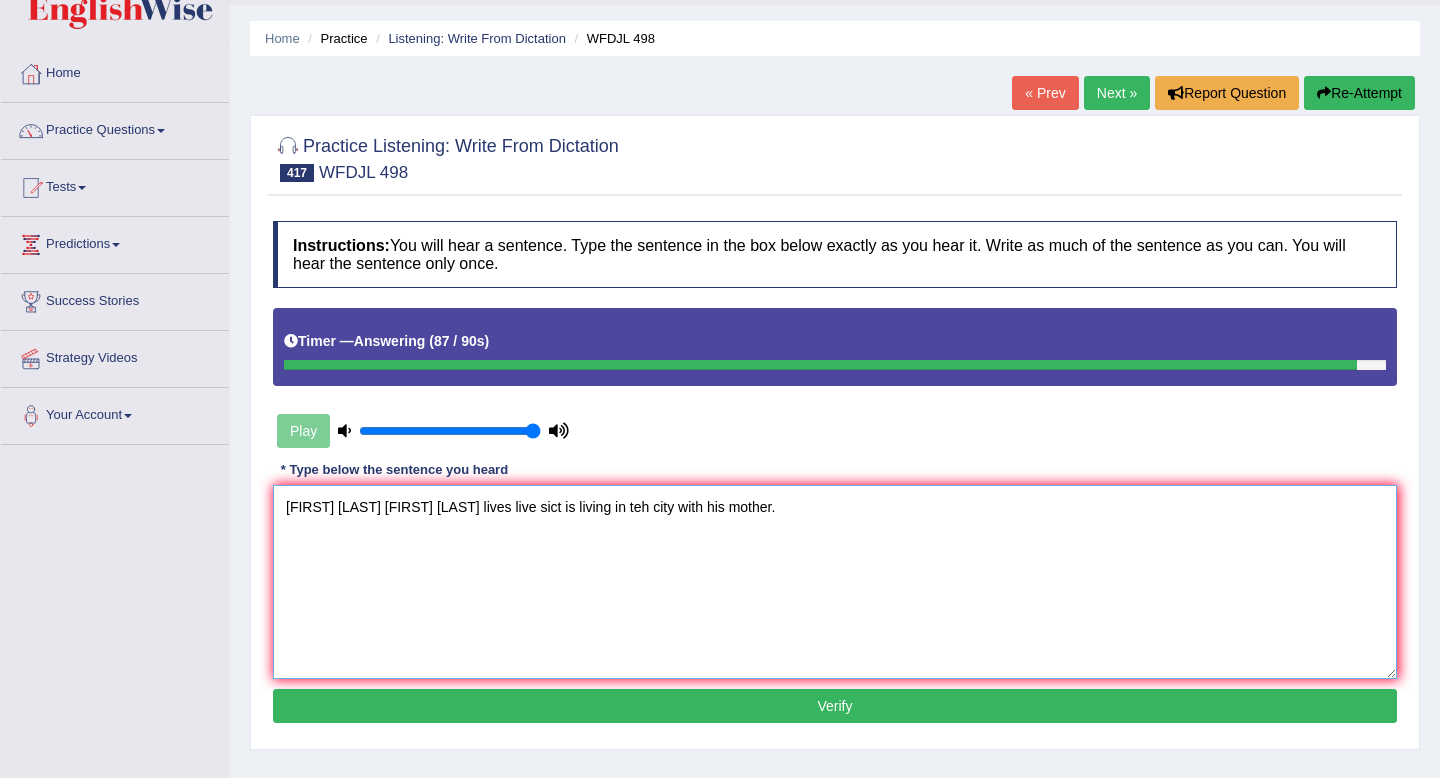 scroll, scrollTop: 73, scrollLeft: 0, axis: vertical 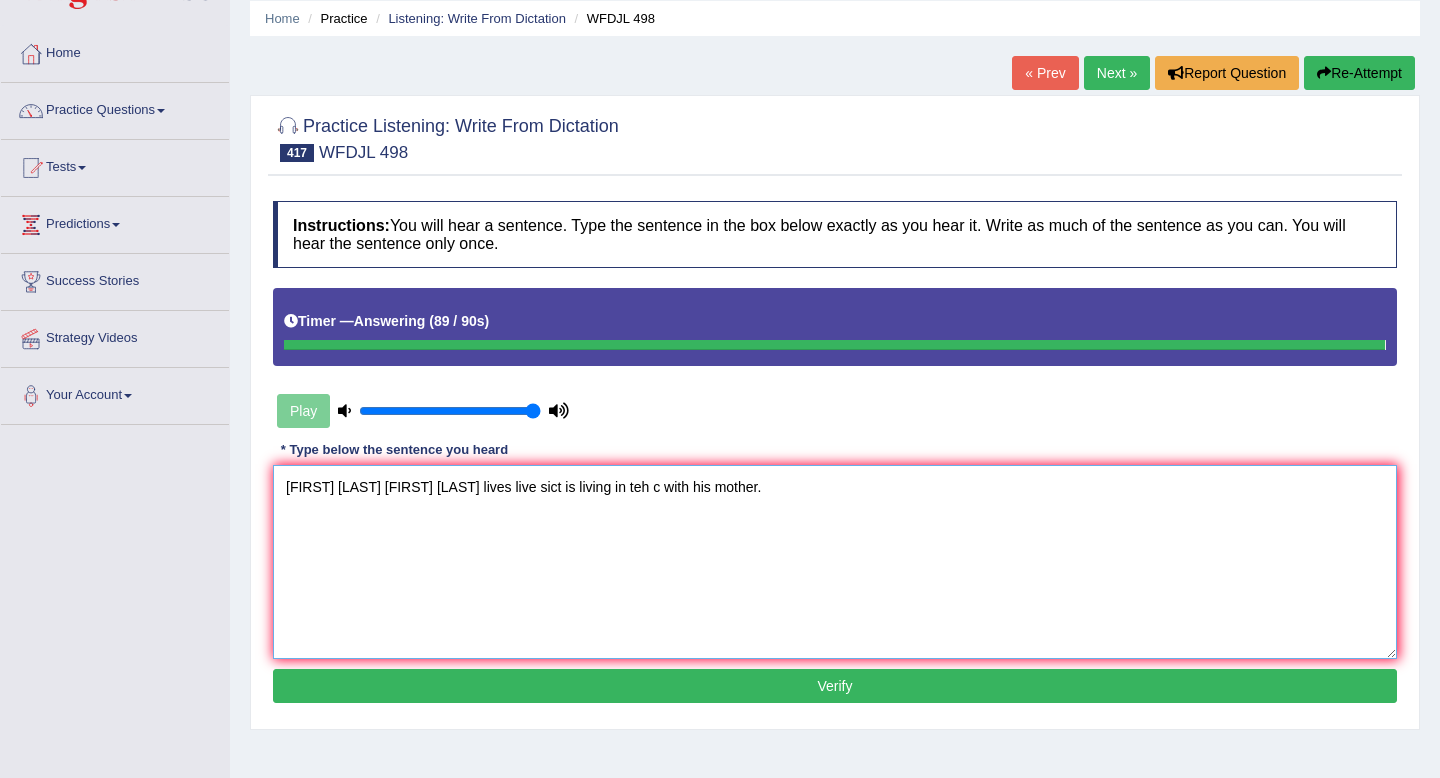 type on "Pole Poll Poul Paul lives live since  is living in teh city with his mother." 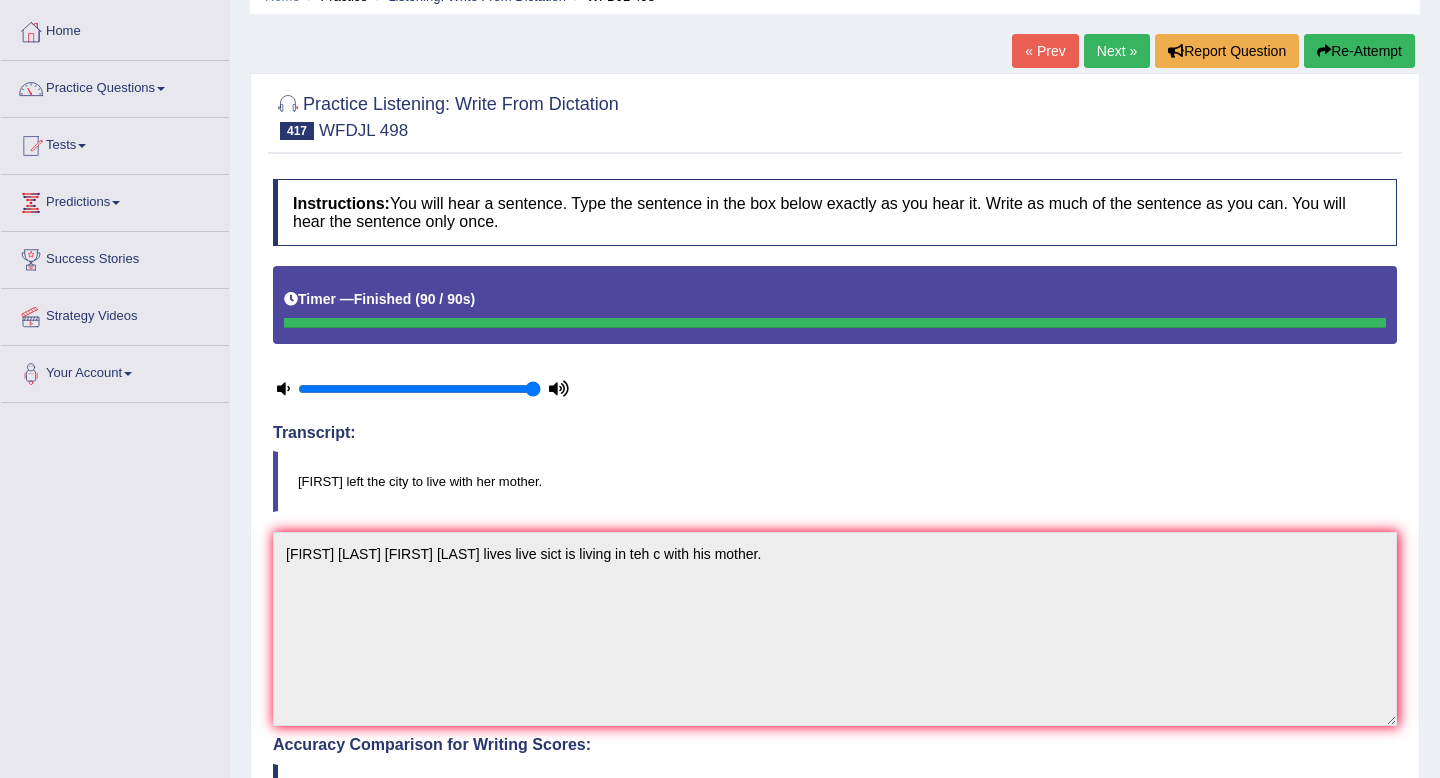 scroll, scrollTop: 86, scrollLeft: 0, axis: vertical 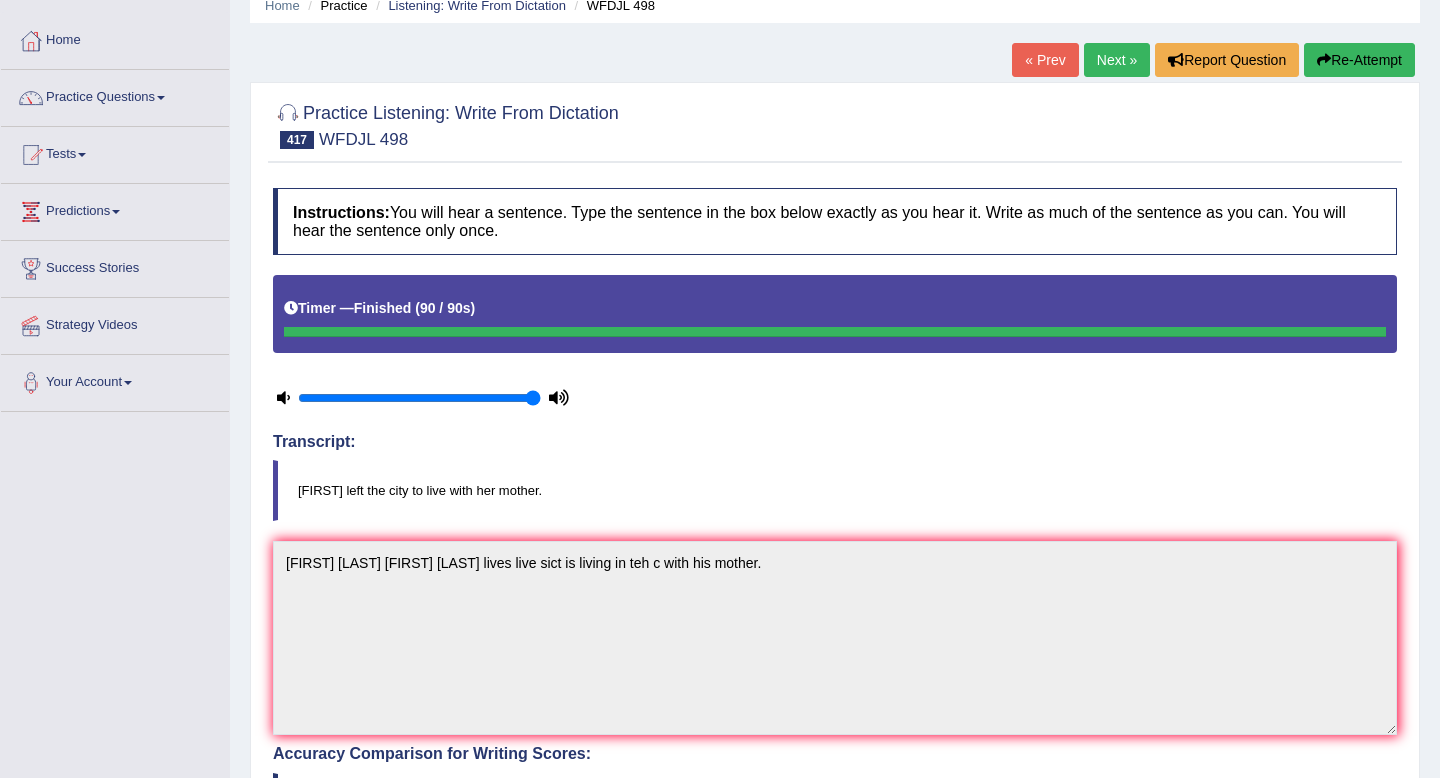 click on "Re-Attempt" at bounding box center [1359, 60] 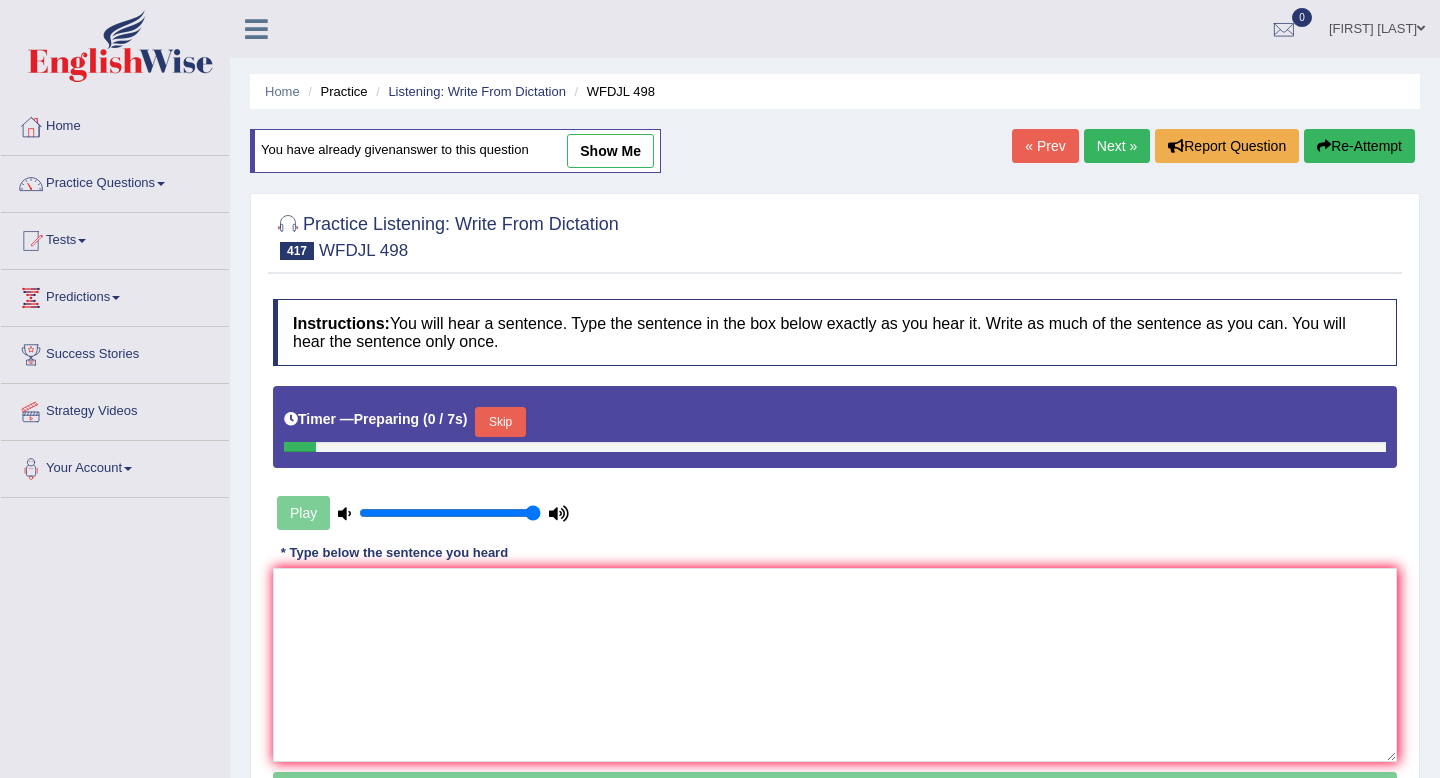 scroll, scrollTop: 86, scrollLeft: 0, axis: vertical 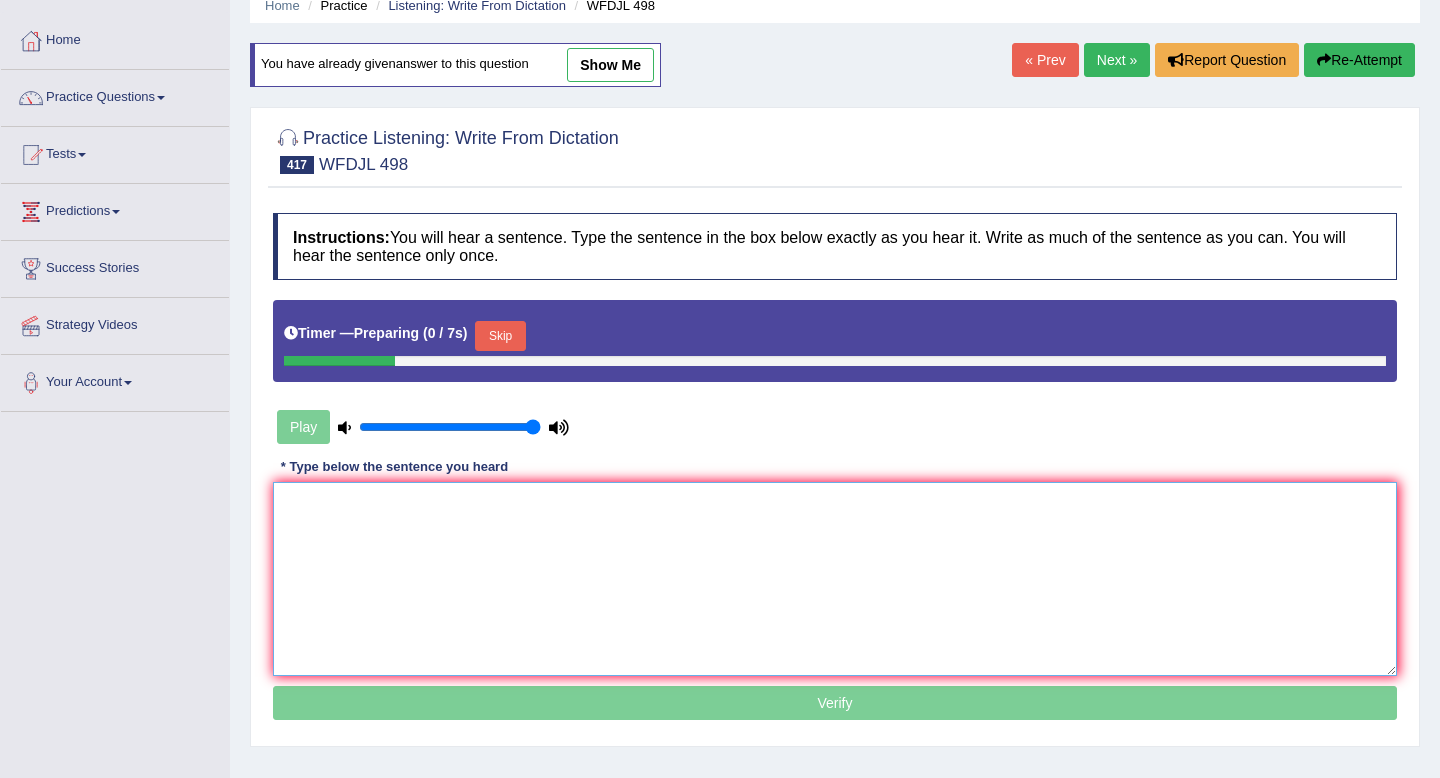 click at bounding box center [835, 579] 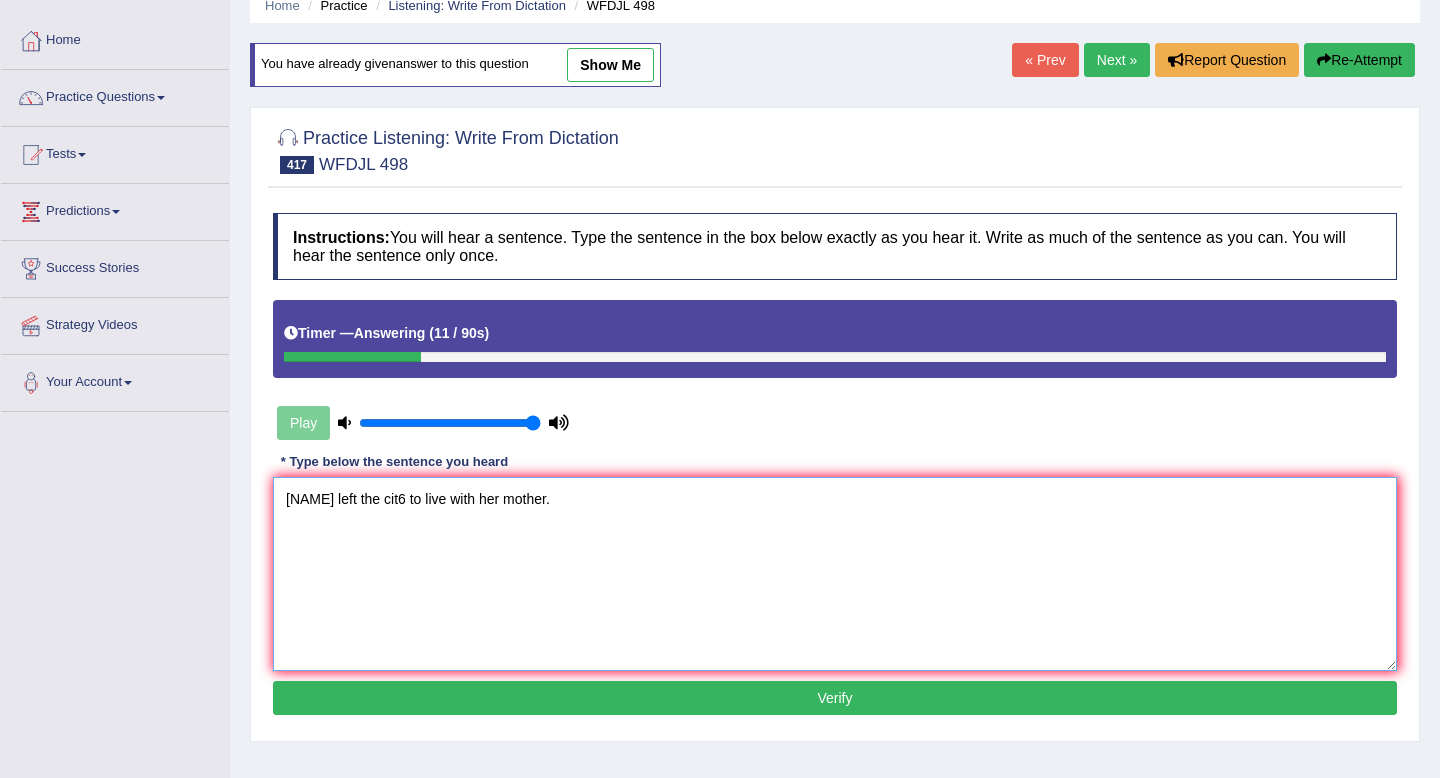 click on "[NAME] left the cit6 to live with her mother." at bounding box center (835, 574) 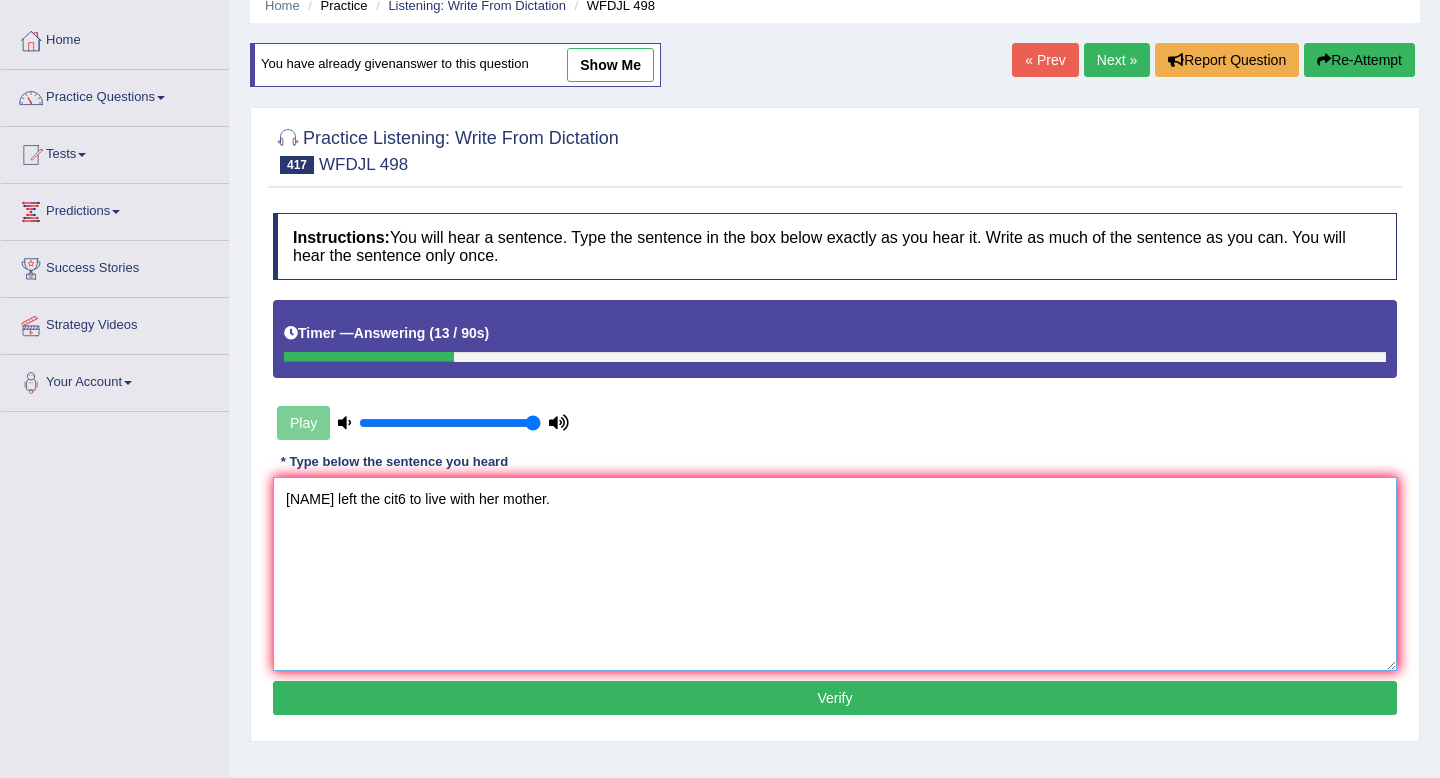 click on "[NAME] left the cit6 to live with her mother." at bounding box center [835, 574] 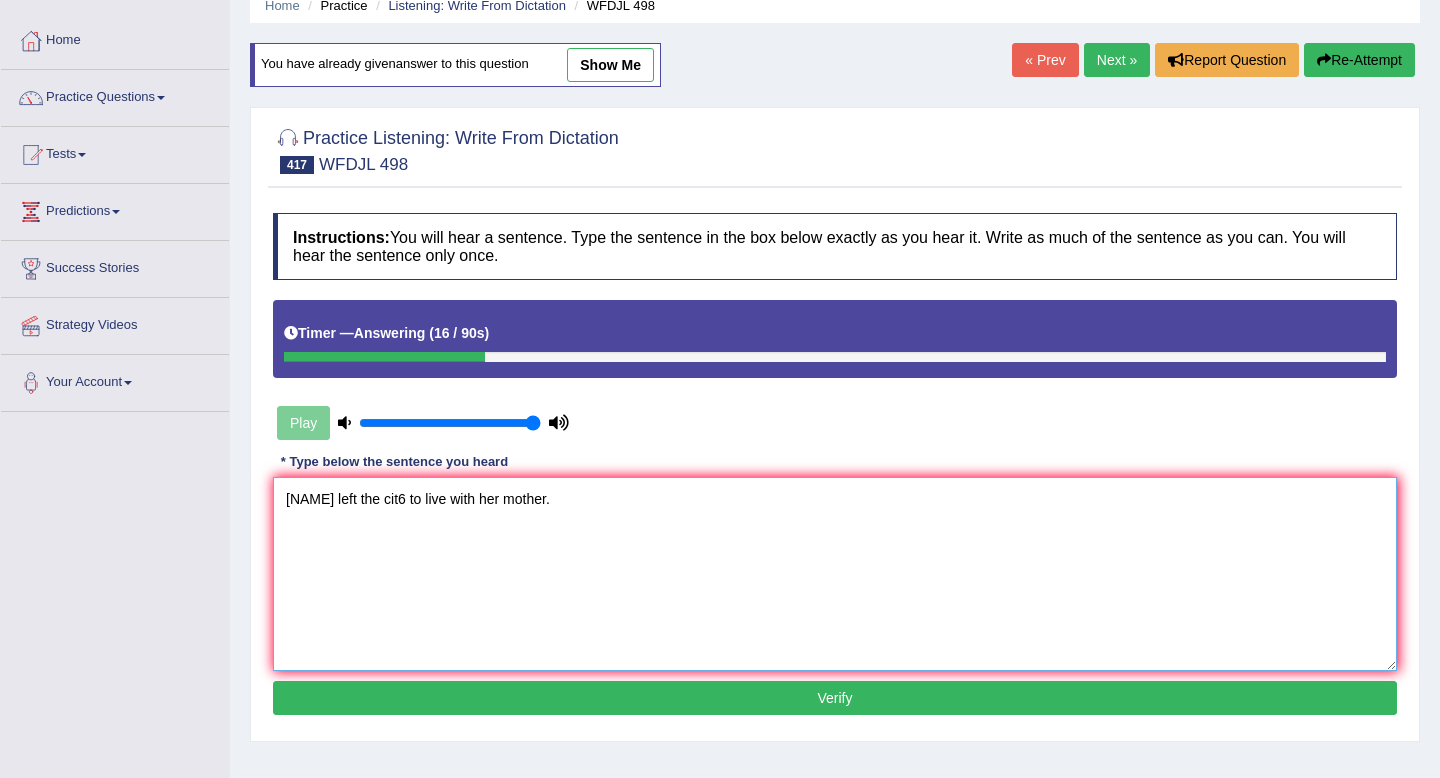 click on "Paula left the cit6 to live with her mother." at bounding box center [835, 574] 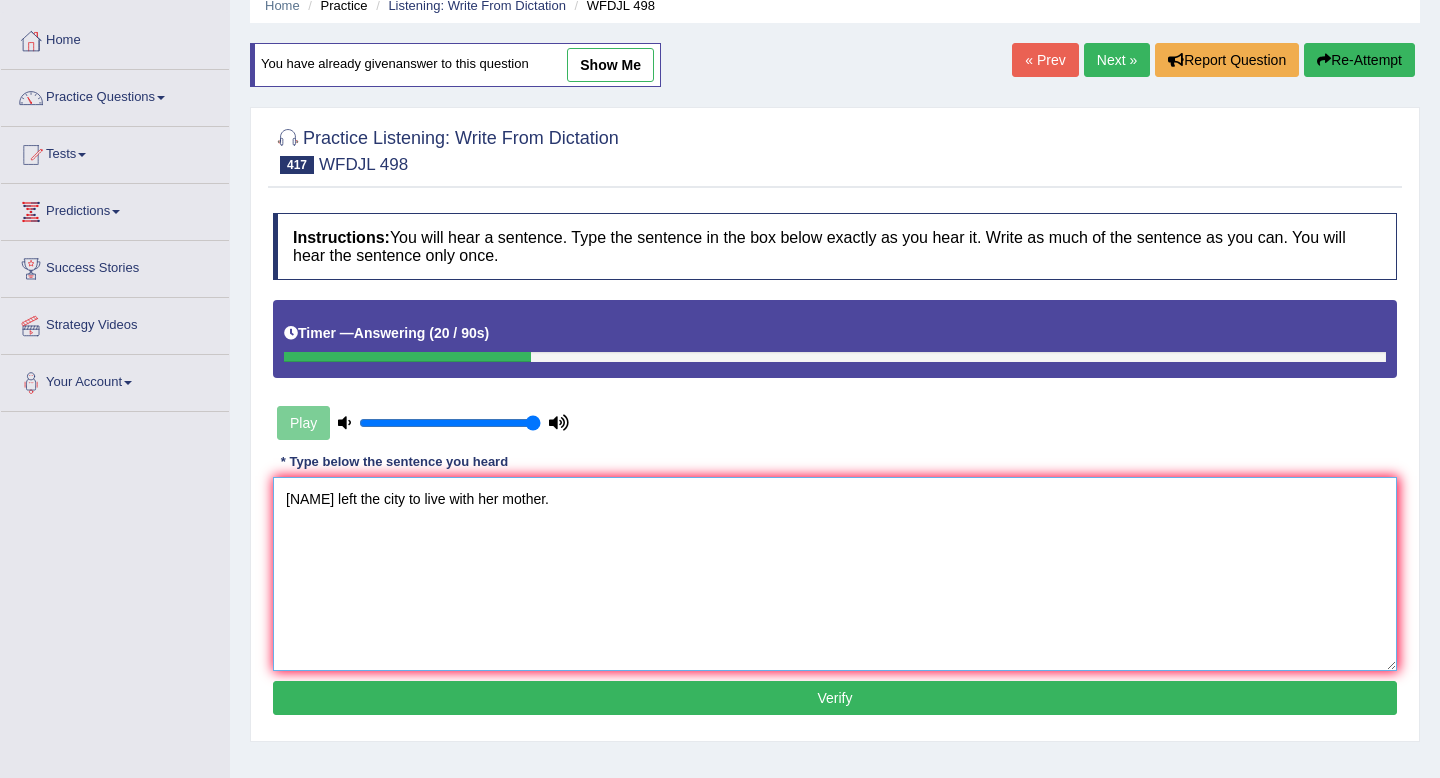 type on "[FIRST] left the city to live with her mother." 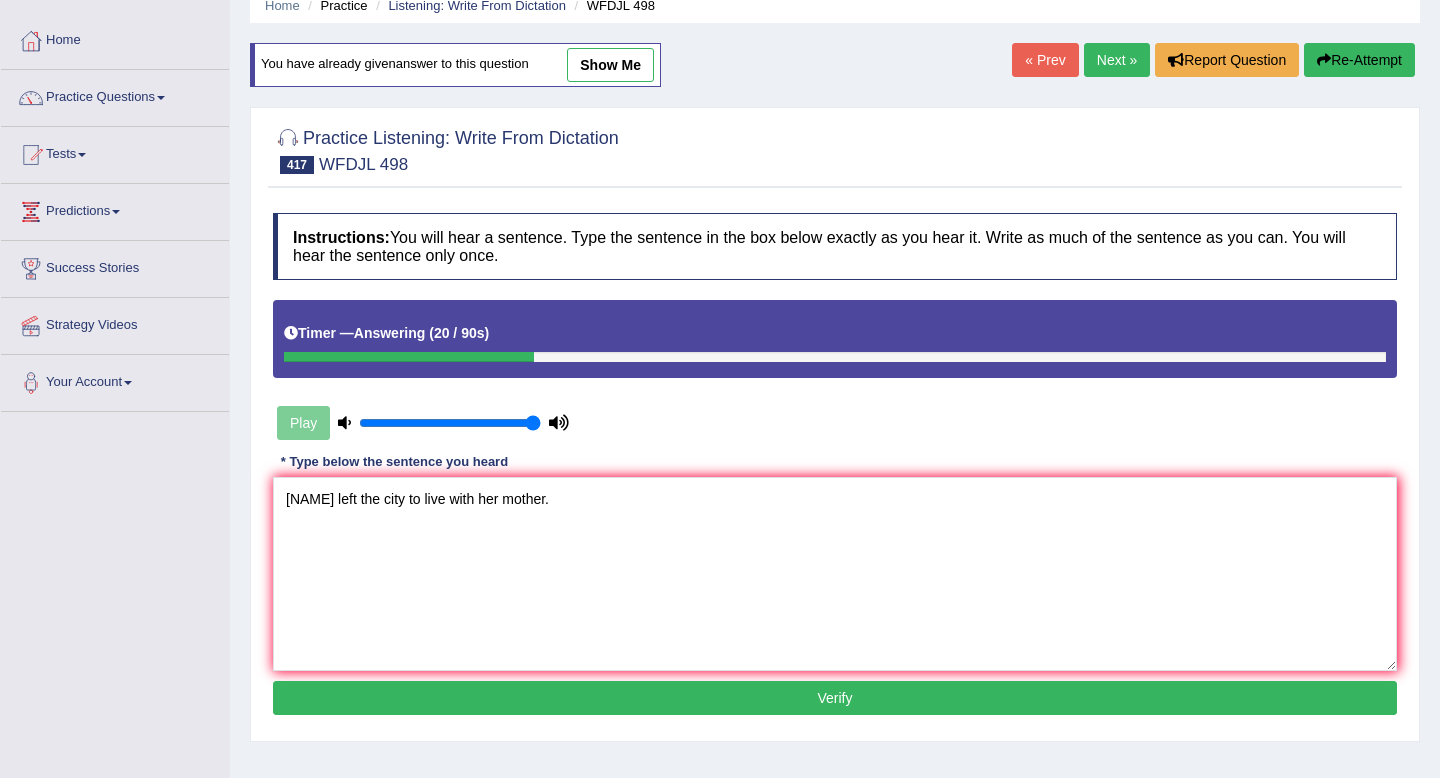 click on "Verify" at bounding box center (835, 698) 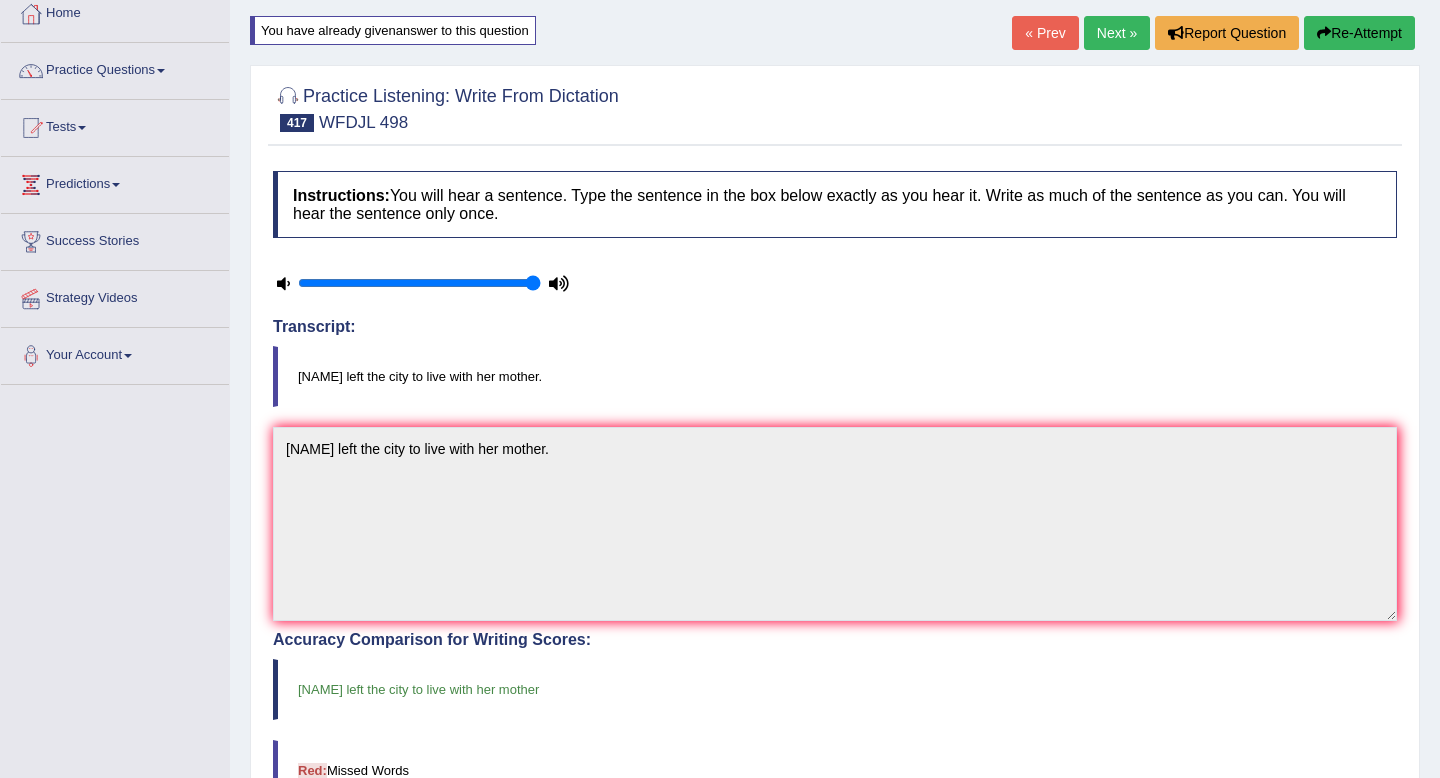 scroll, scrollTop: 32, scrollLeft: 0, axis: vertical 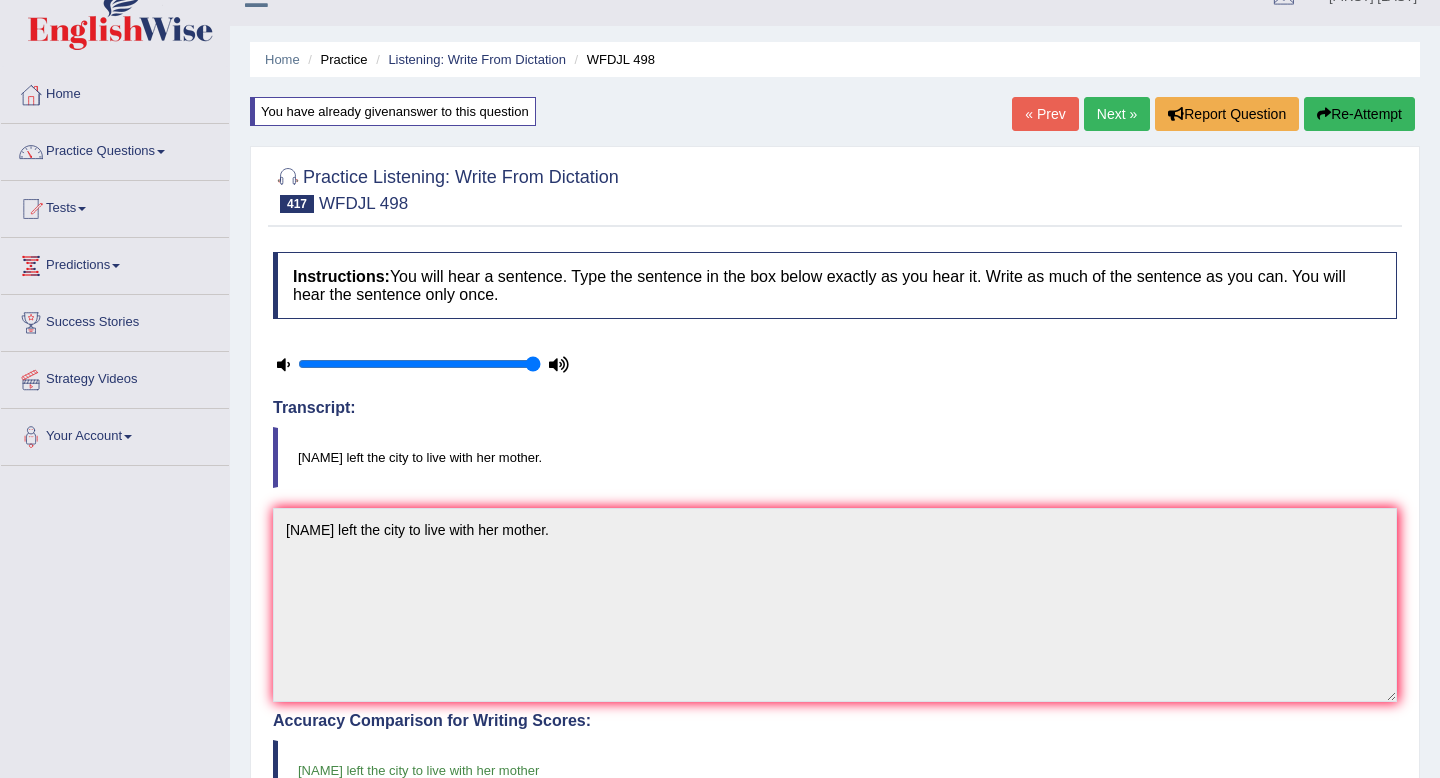 click on "Next »" at bounding box center (1117, 114) 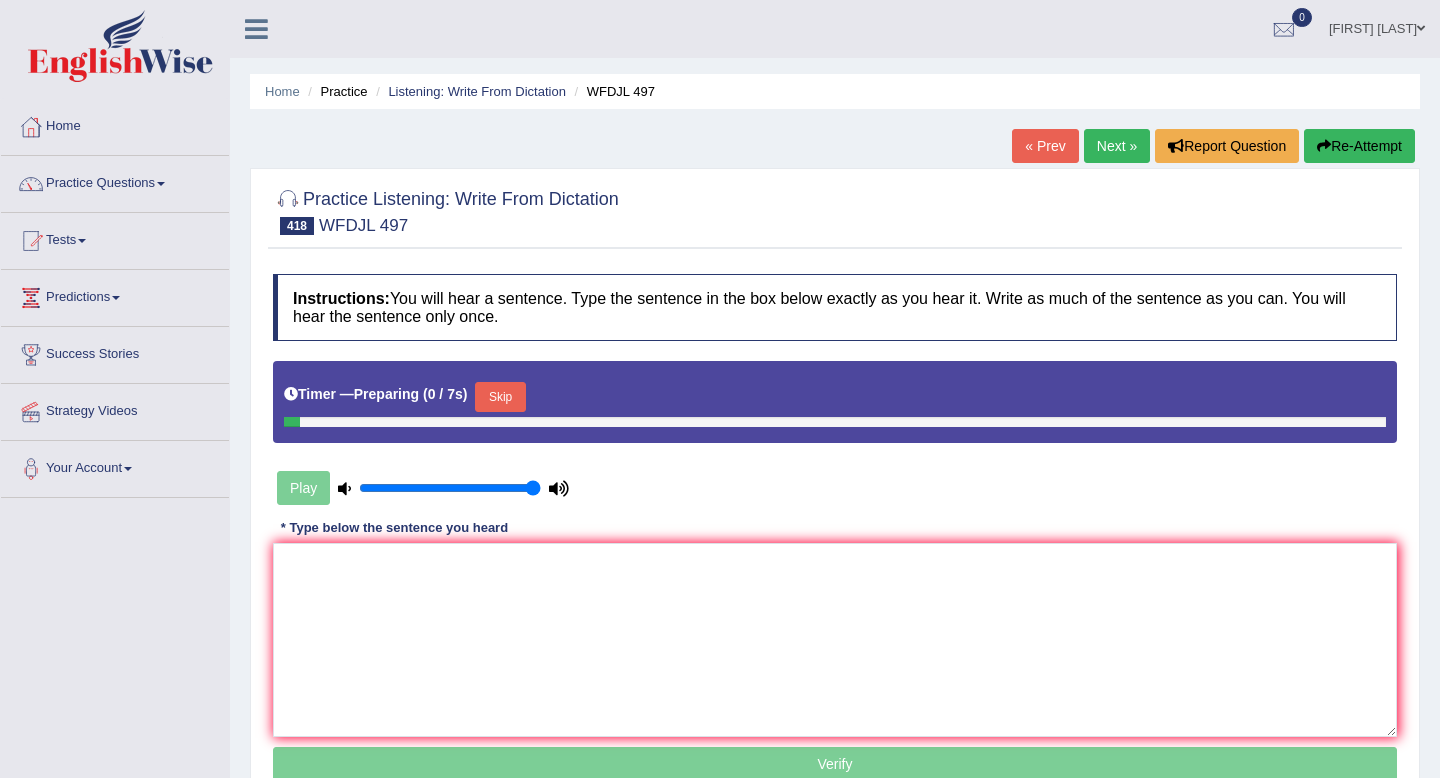 scroll, scrollTop: 0, scrollLeft: 0, axis: both 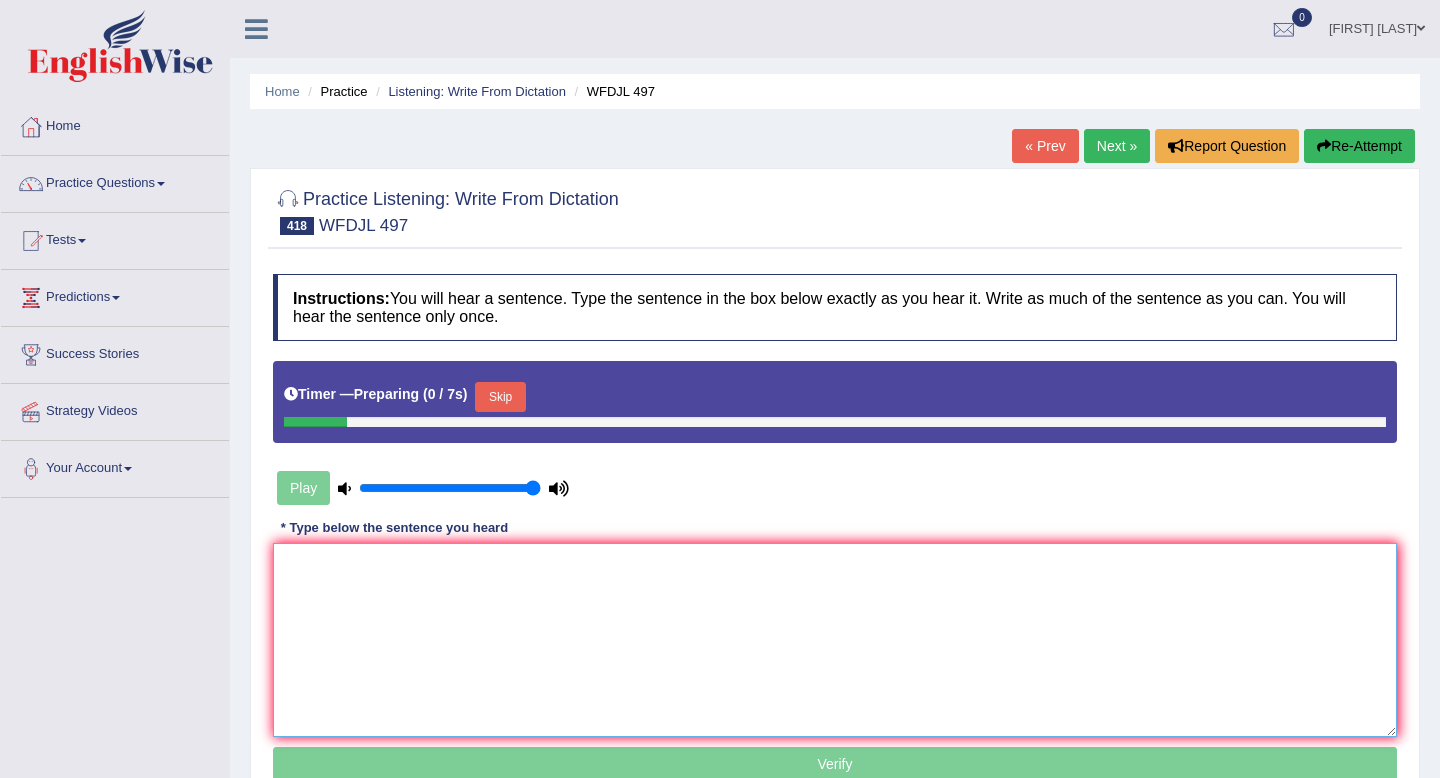 click at bounding box center [835, 640] 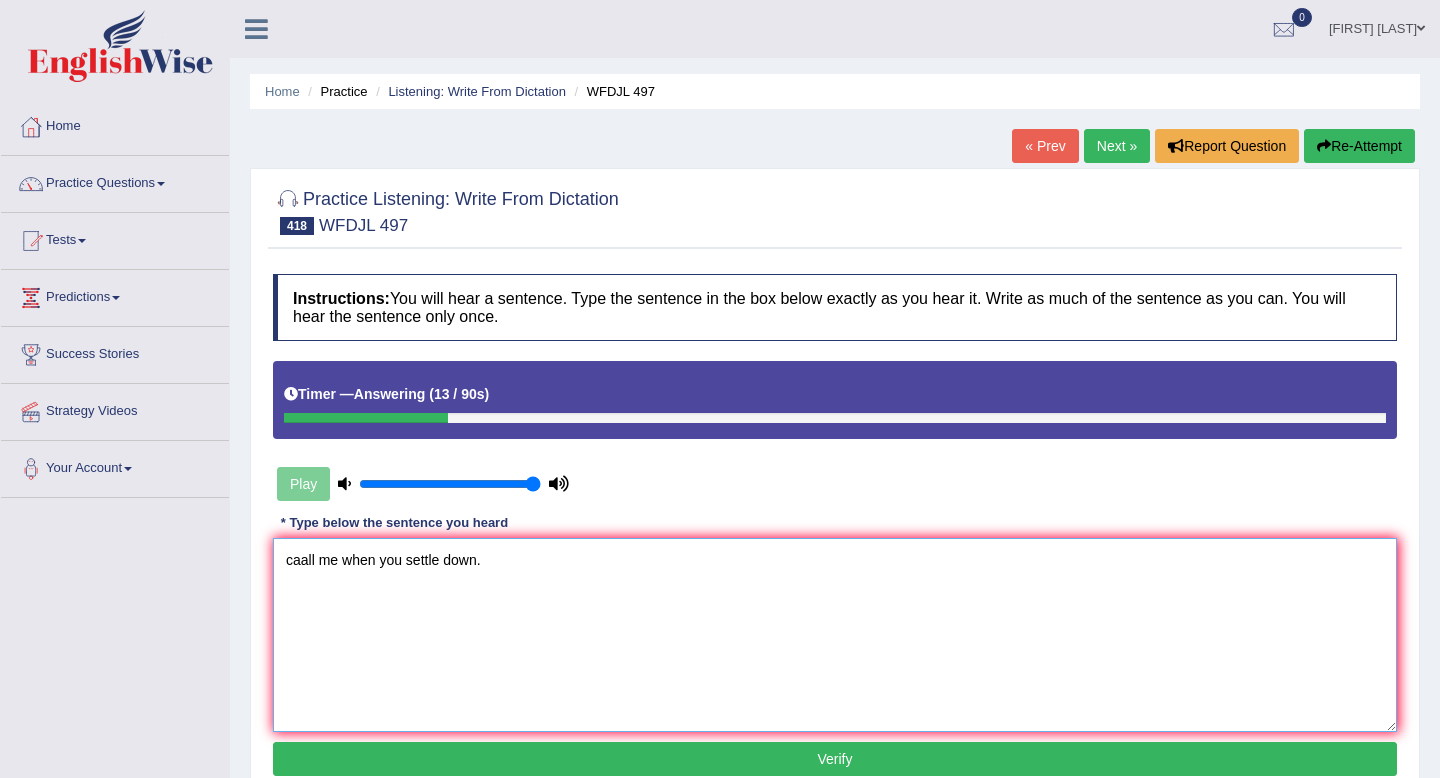 drag, startPoint x: 305, startPoint y: 559, endPoint x: 221, endPoint y: 557, distance: 84.0238 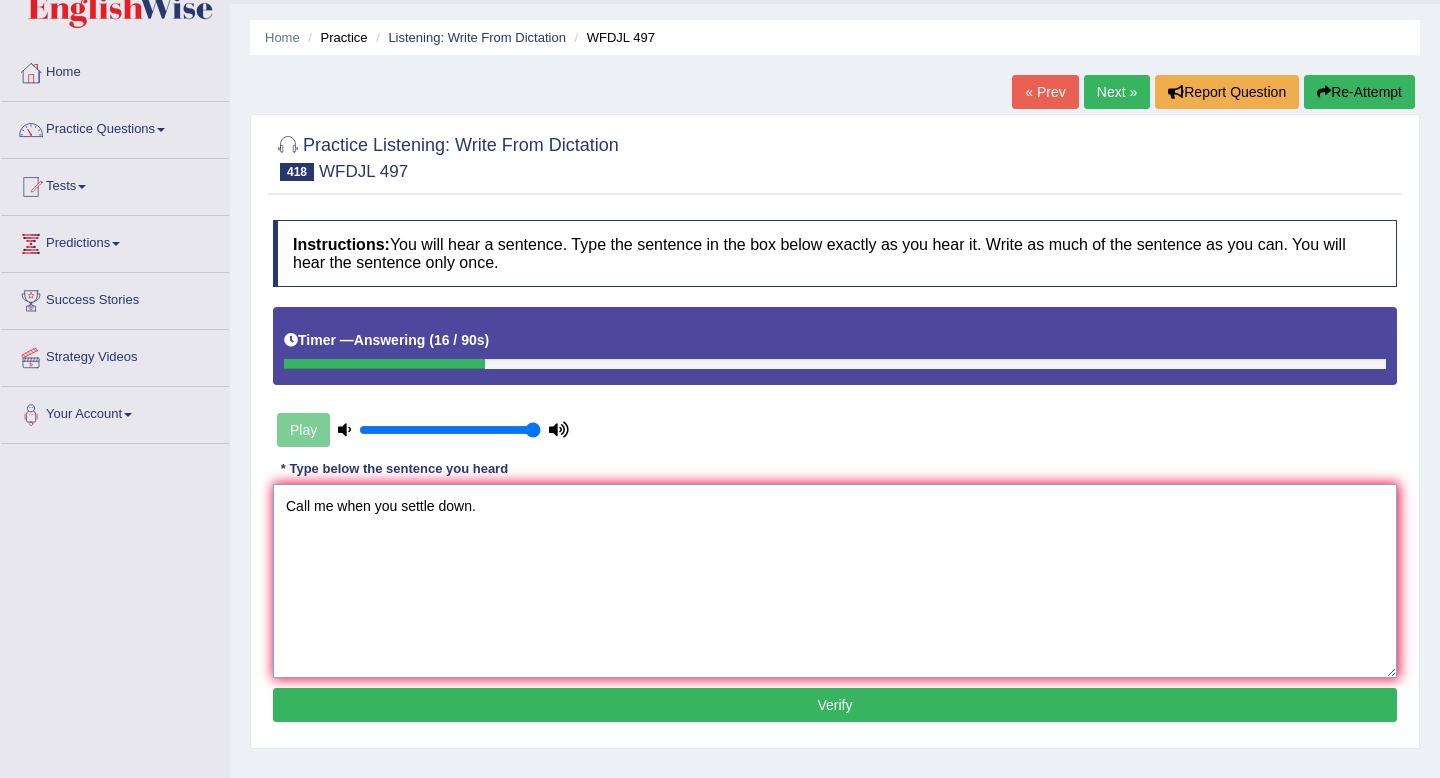 scroll, scrollTop: 58, scrollLeft: 0, axis: vertical 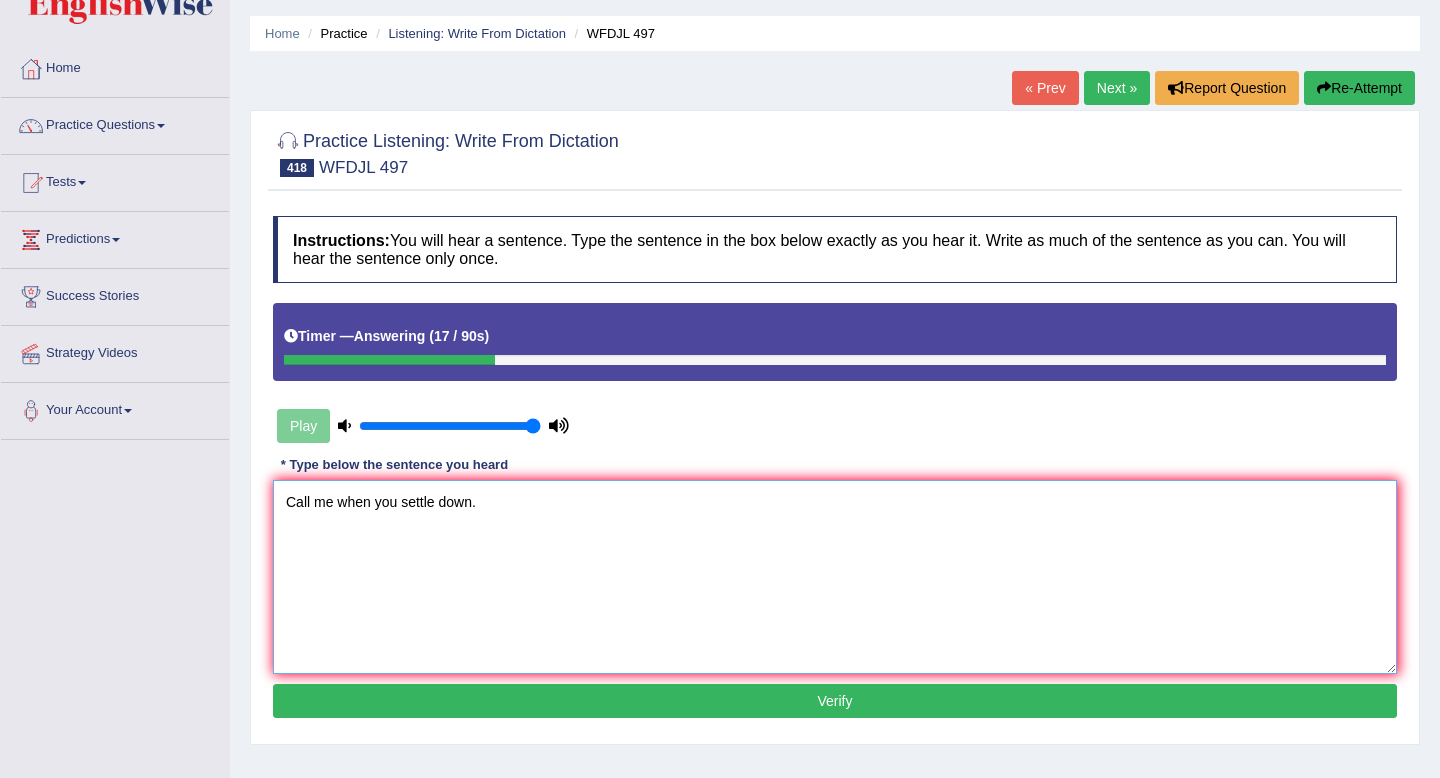 click on "Call me when you settle down." at bounding box center (835, 577) 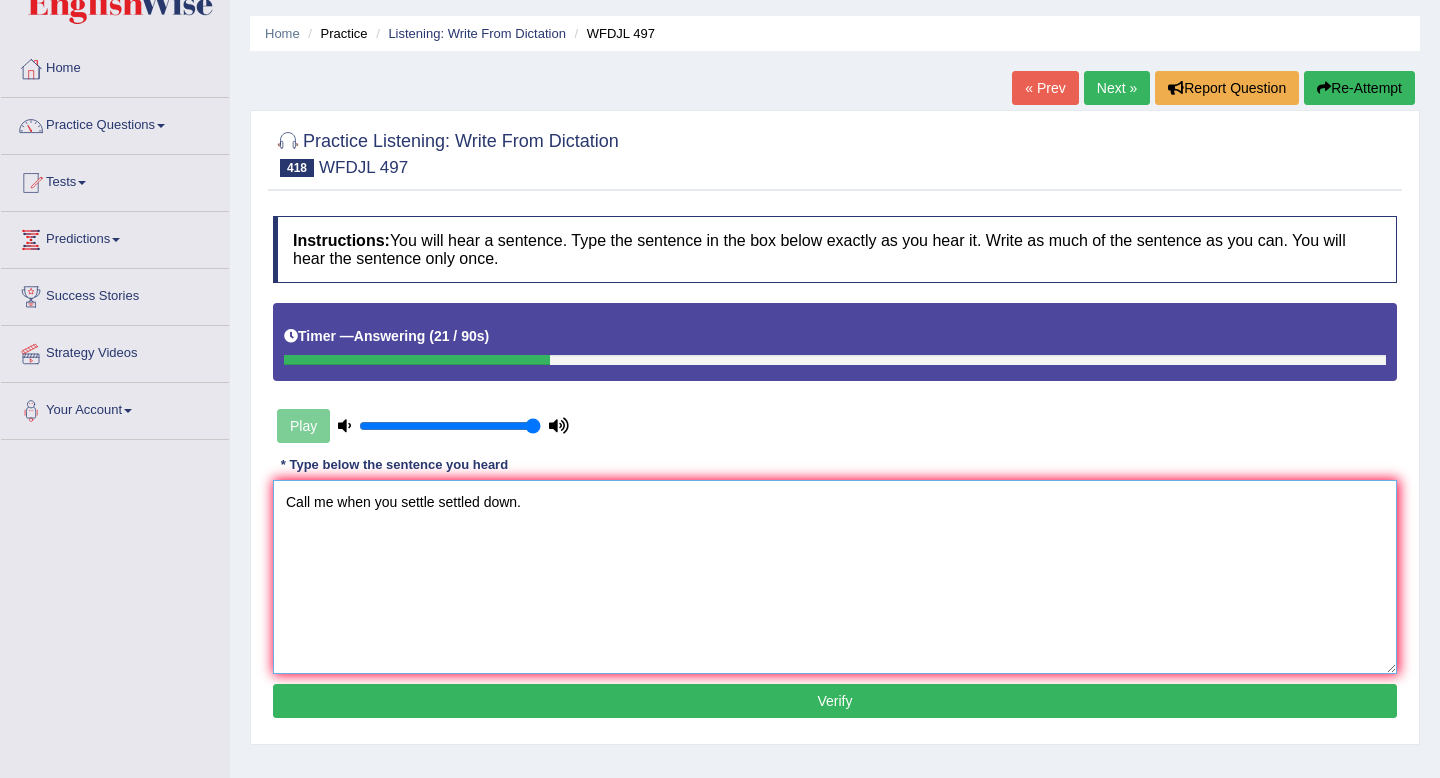 type on "Call me when you settle settled down." 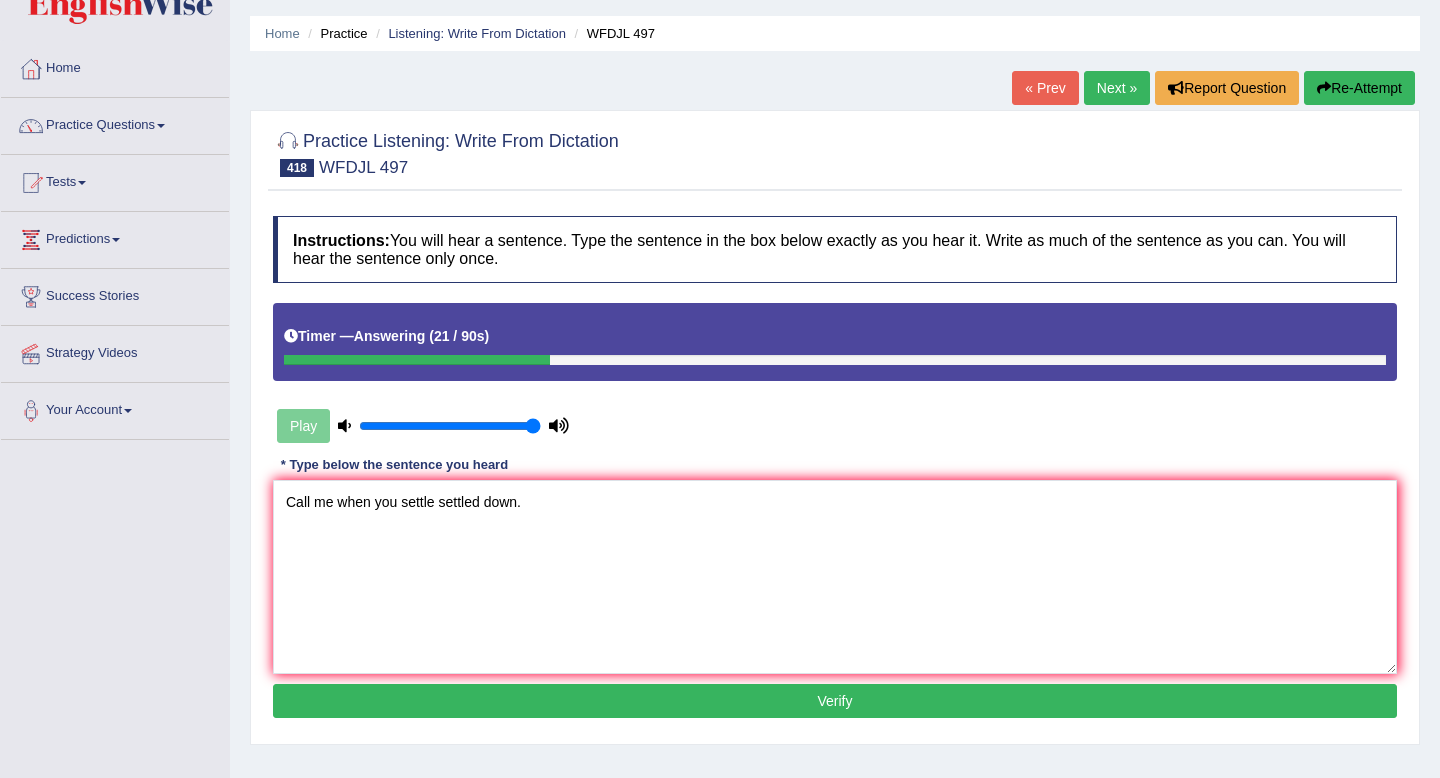 click on "Verify" at bounding box center [835, 701] 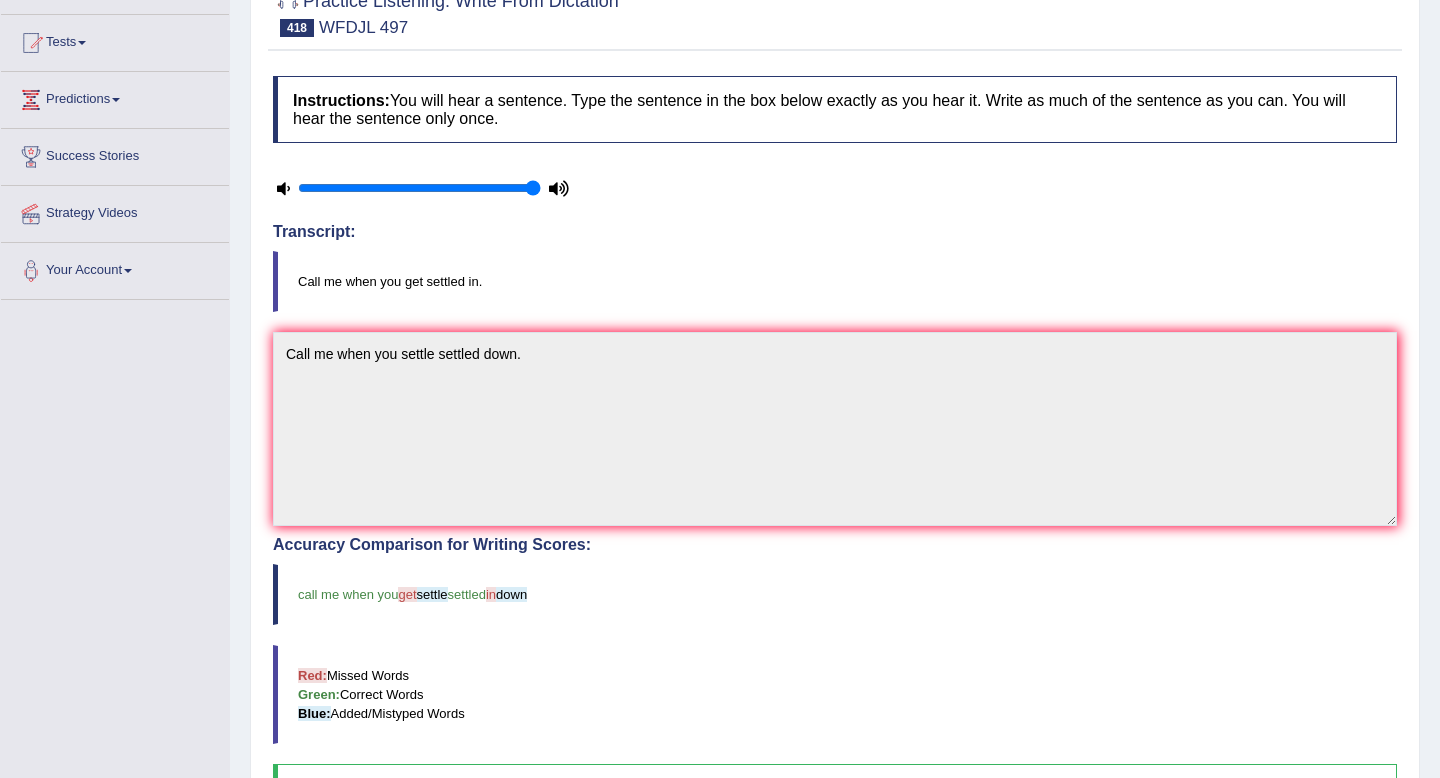 scroll, scrollTop: 0, scrollLeft: 0, axis: both 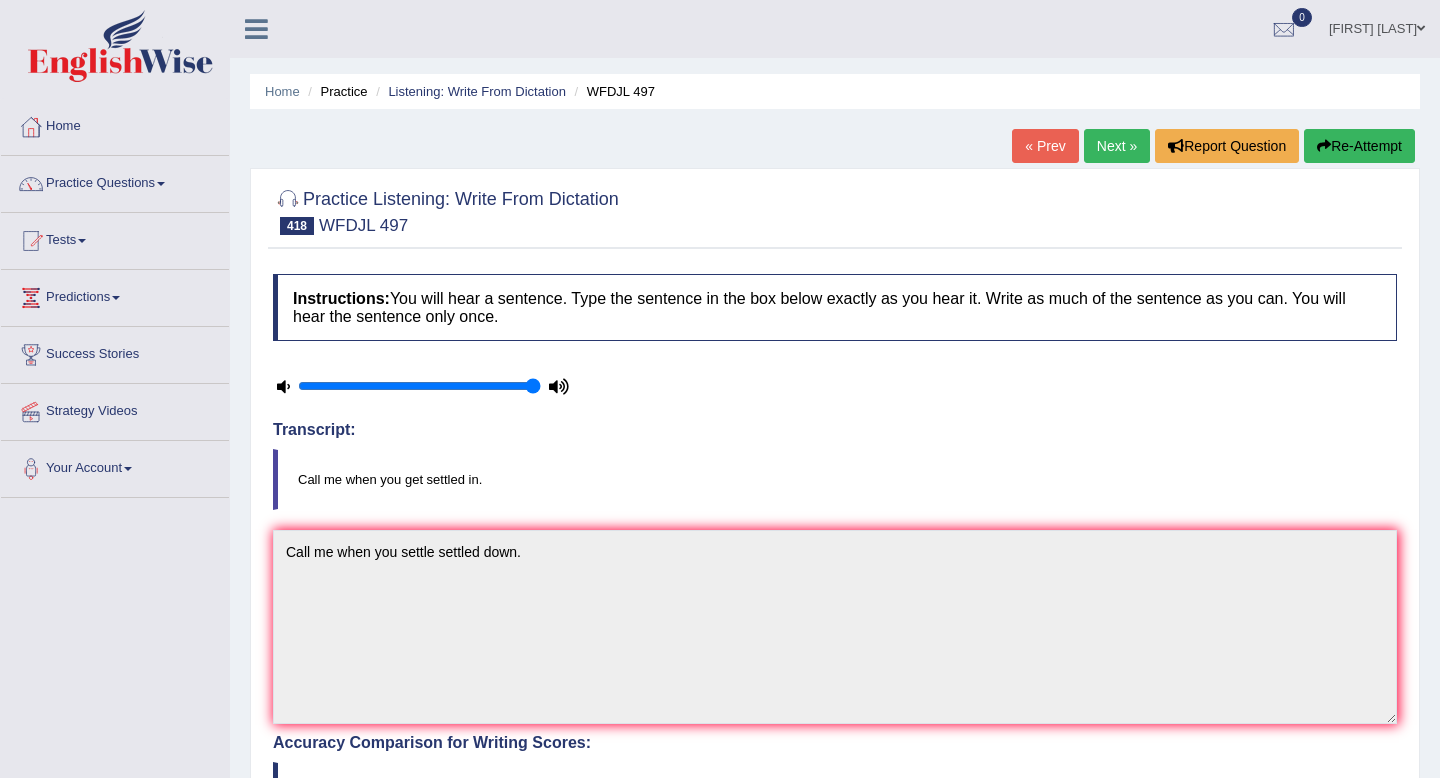 click on "Next »" at bounding box center [1117, 146] 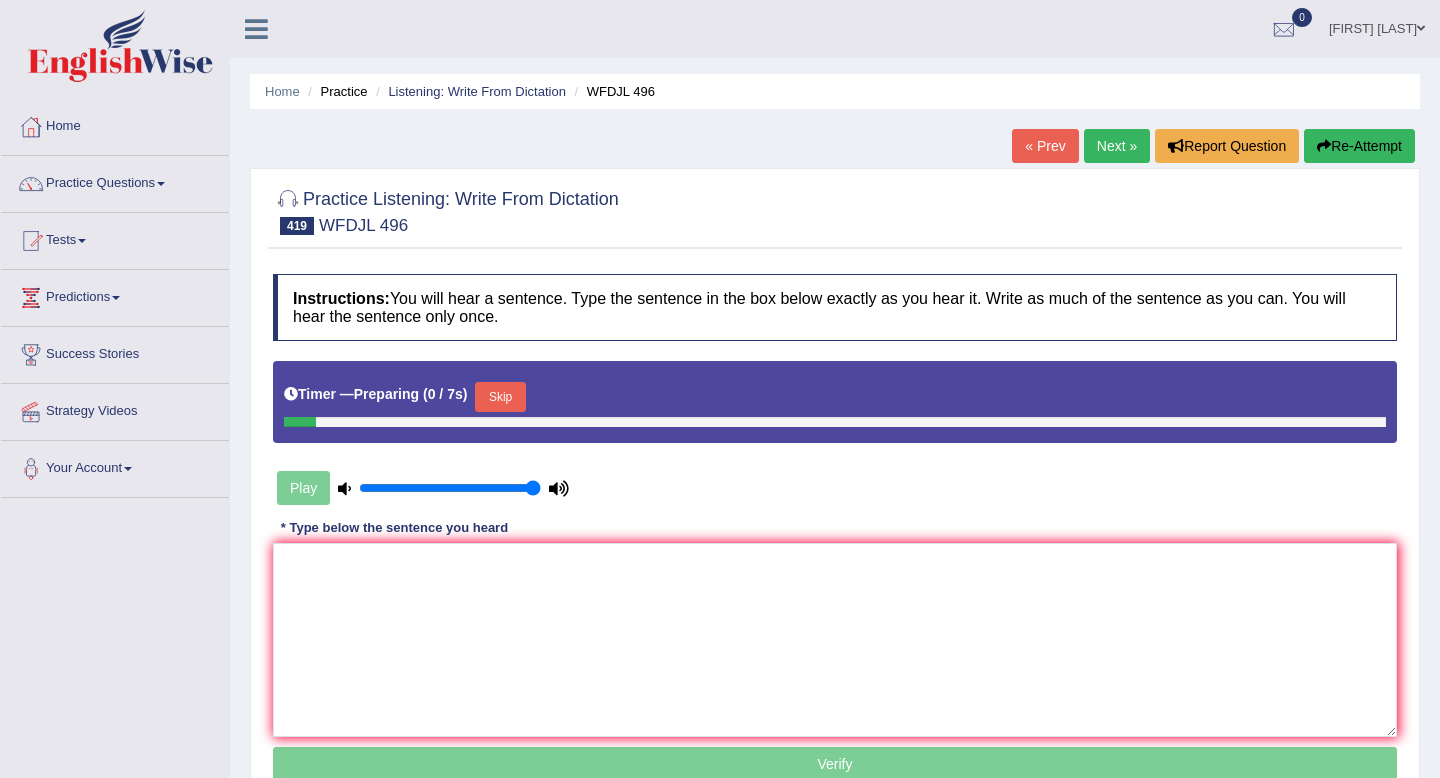 scroll, scrollTop: 0, scrollLeft: 0, axis: both 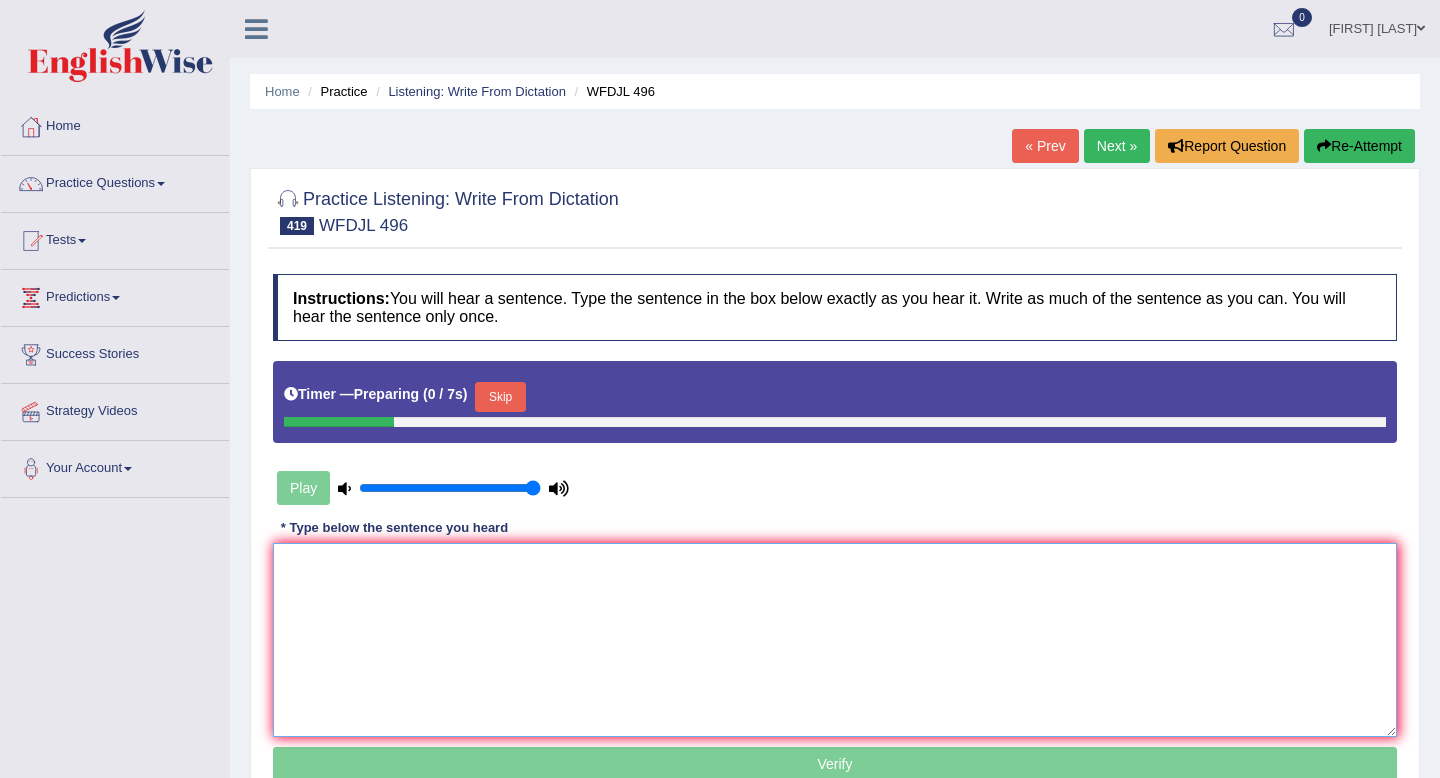 click at bounding box center (835, 640) 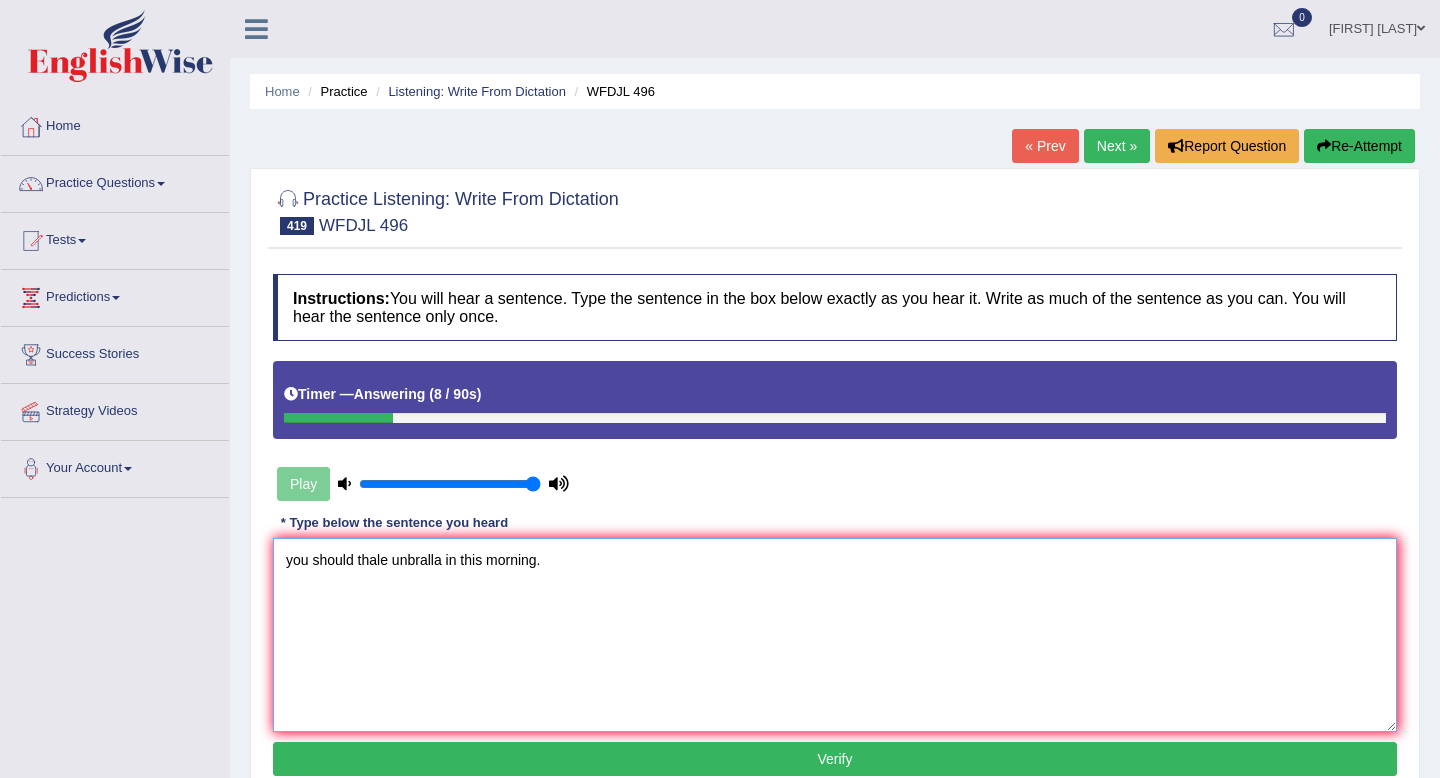 click on "you should thale unbralla in this morning." at bounding box center (835, 635) 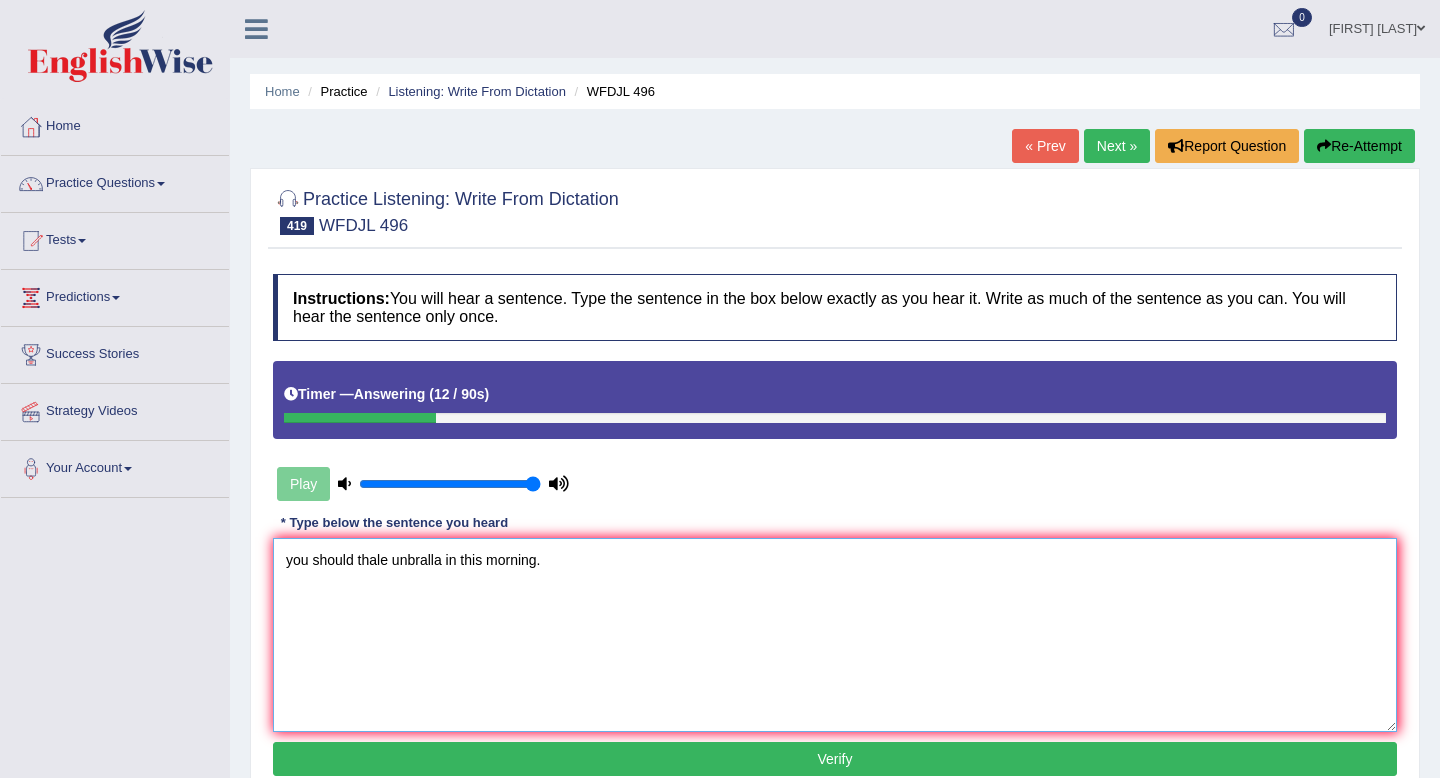 drag, startPoint x: 291, startPoint y: 558, endPoint x: 226, endPoint y: 551, distance: 65.37584 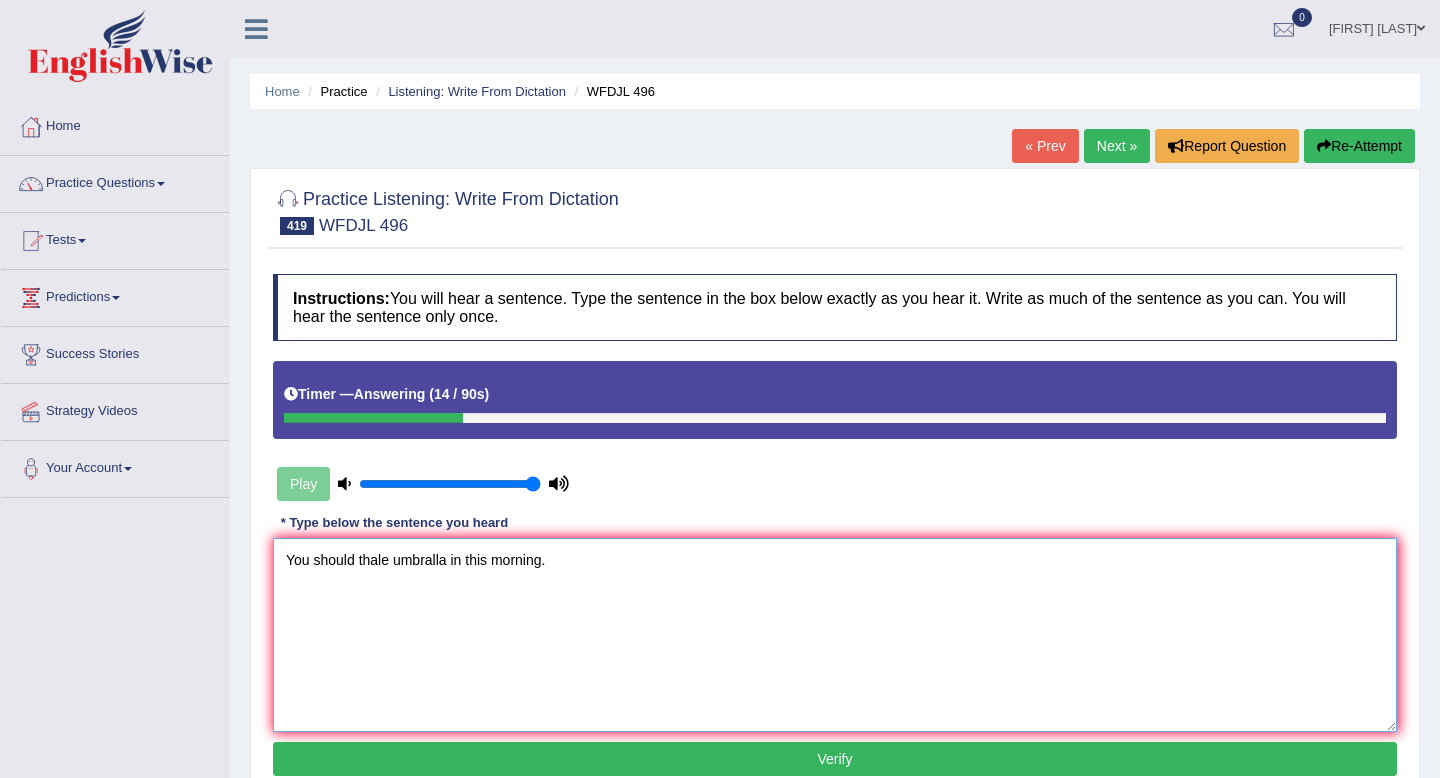 click on "You should thale umbralla in this morning." at bounding box center (835, 635) 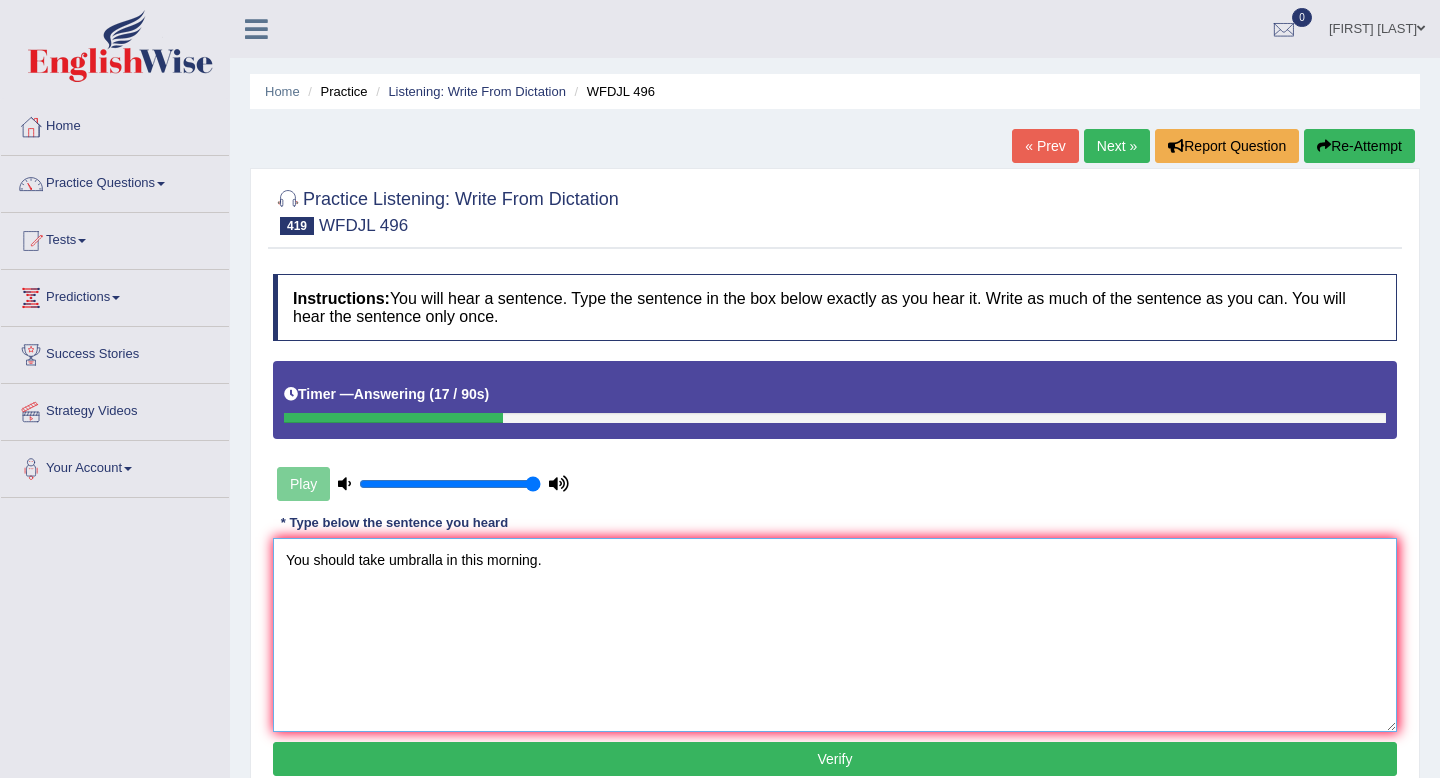 click on "You should take umbralla in this morning." at bounding box center [835, 635] 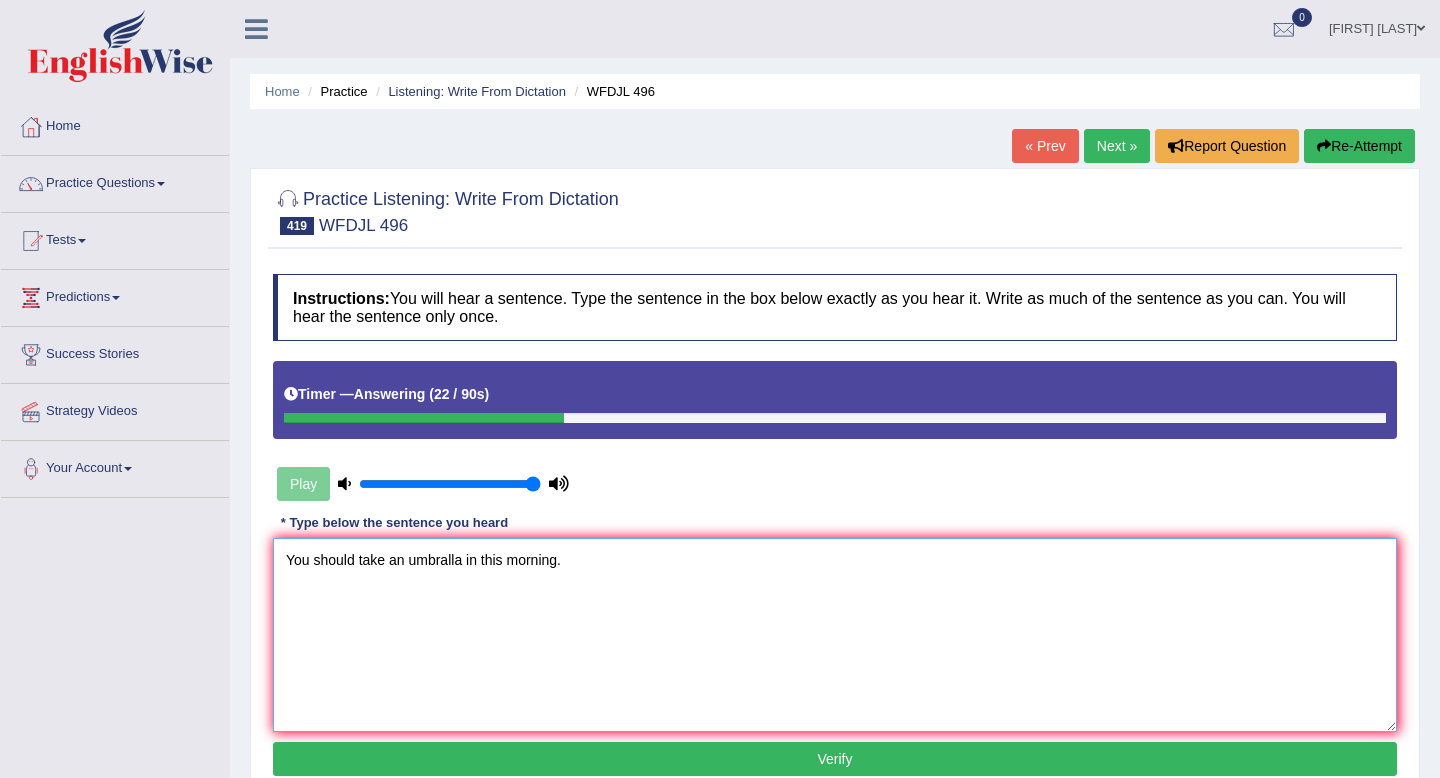 click on "You should take an umbralla in this morning." at bounding box center [835, 635] 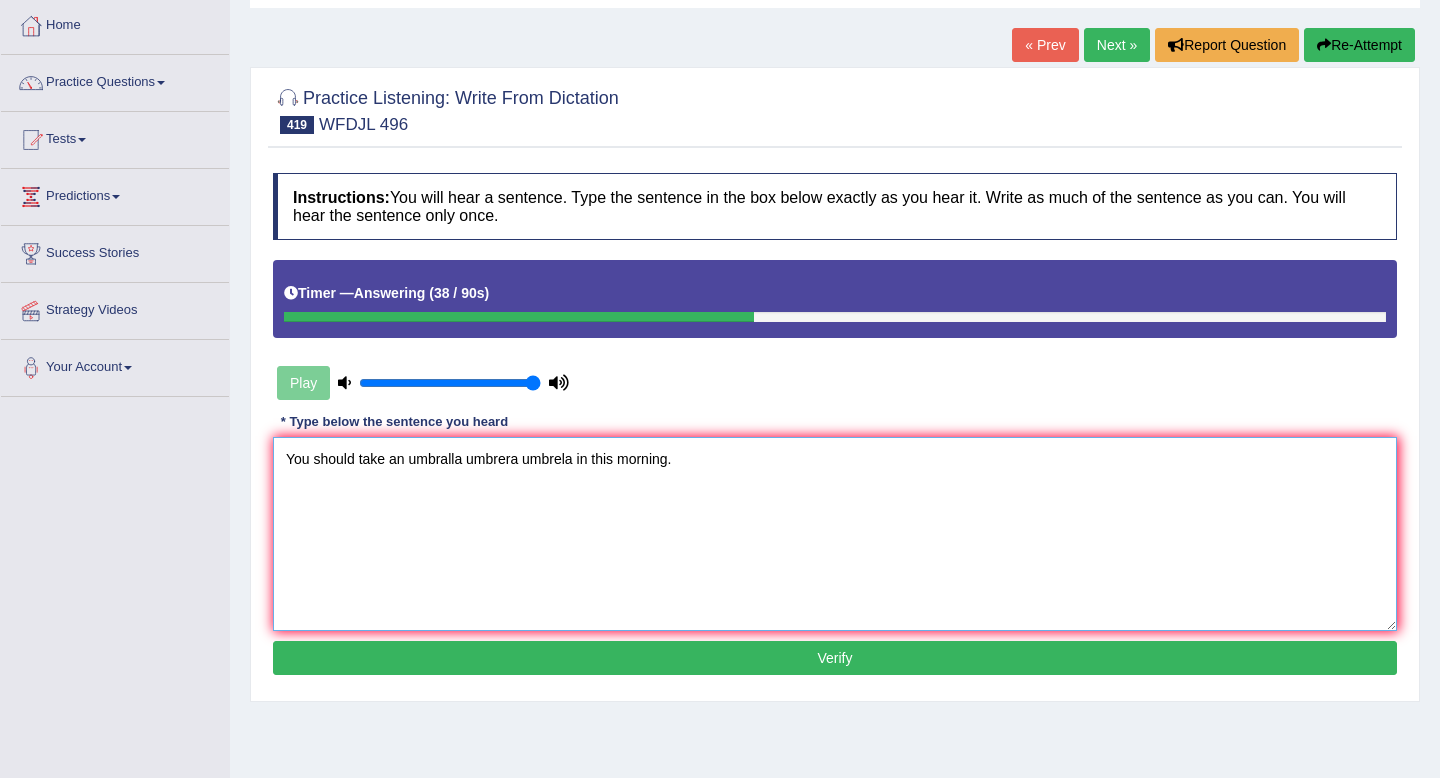 scroll, scrollTop: 126, scrollLeft: 0, axis: vertical 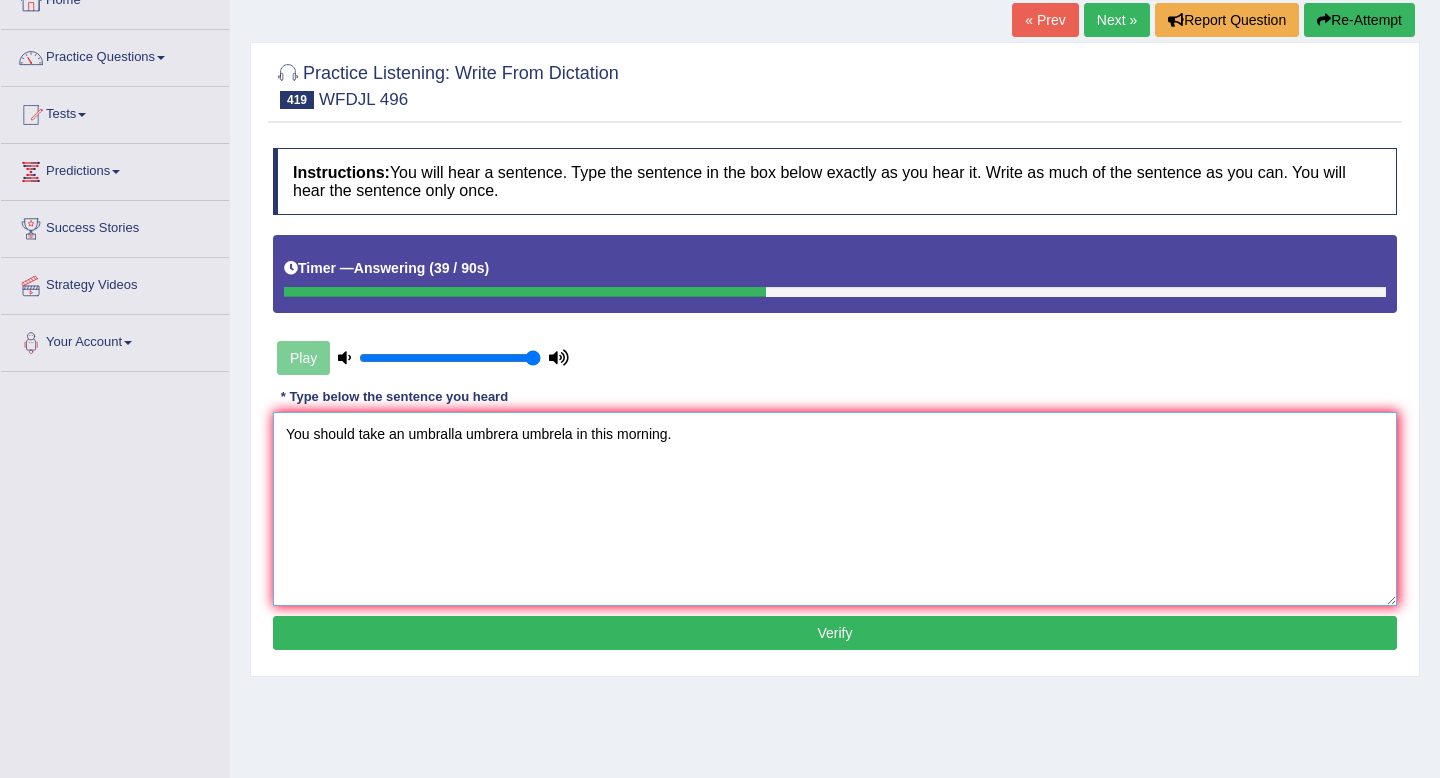 type on "You should take an umbralla umbrera umbrela in this morning." 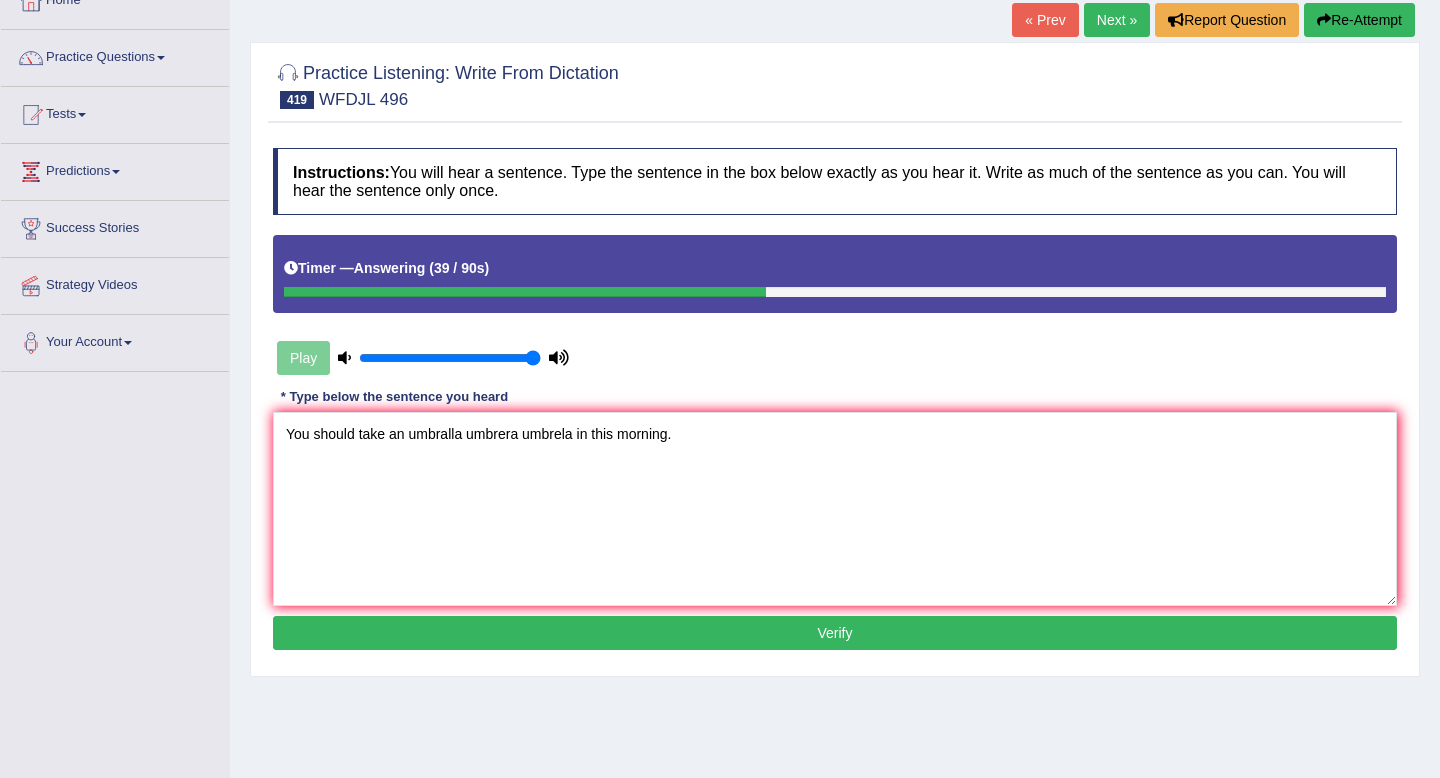 click on "Verify" at bounding box center (835, 633) 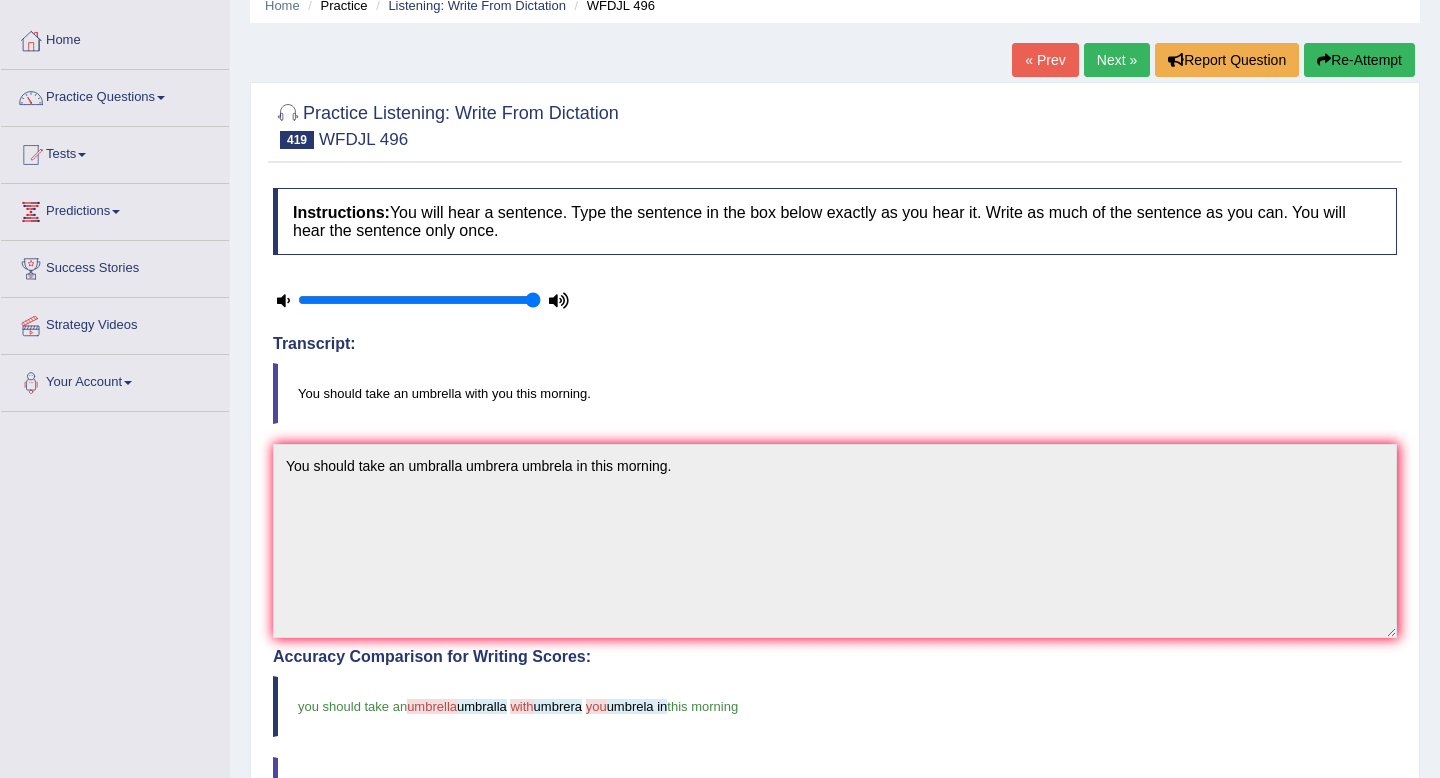 scroll, scrollTop: 38, scrollLeft: 0, axis: vertical 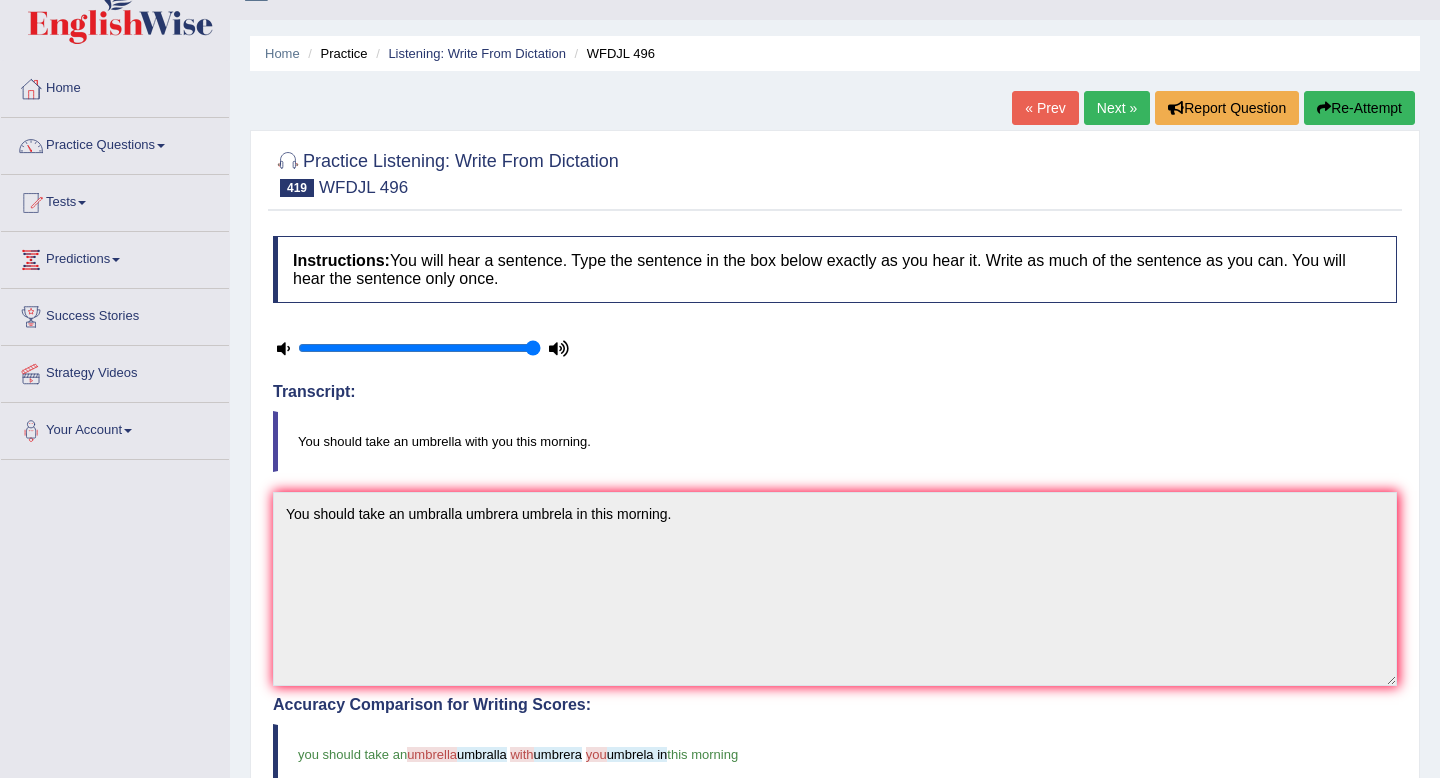 click on "Next »" at bounding box center [1117, 108] 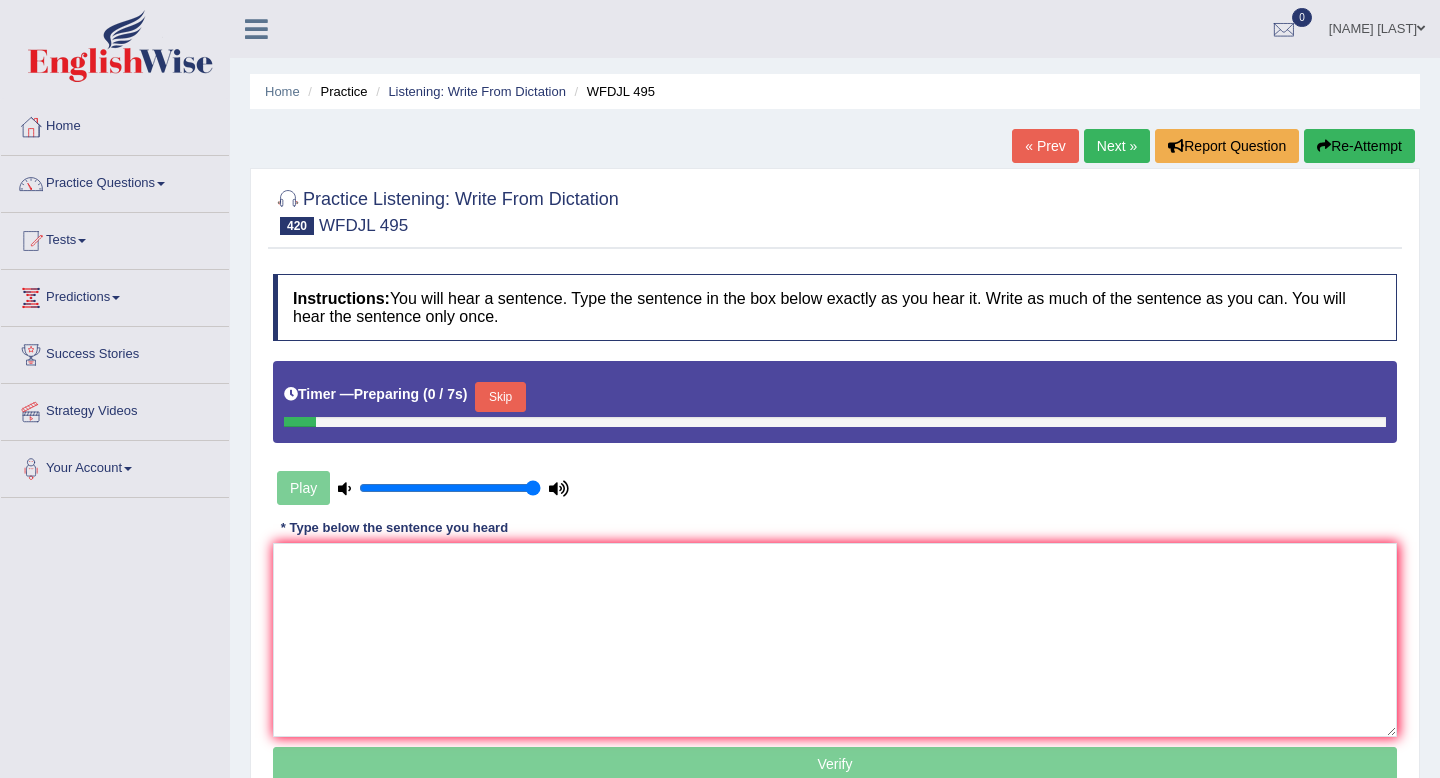 scroll, scrollTop: 0, scrollLeft: 0, axis: both 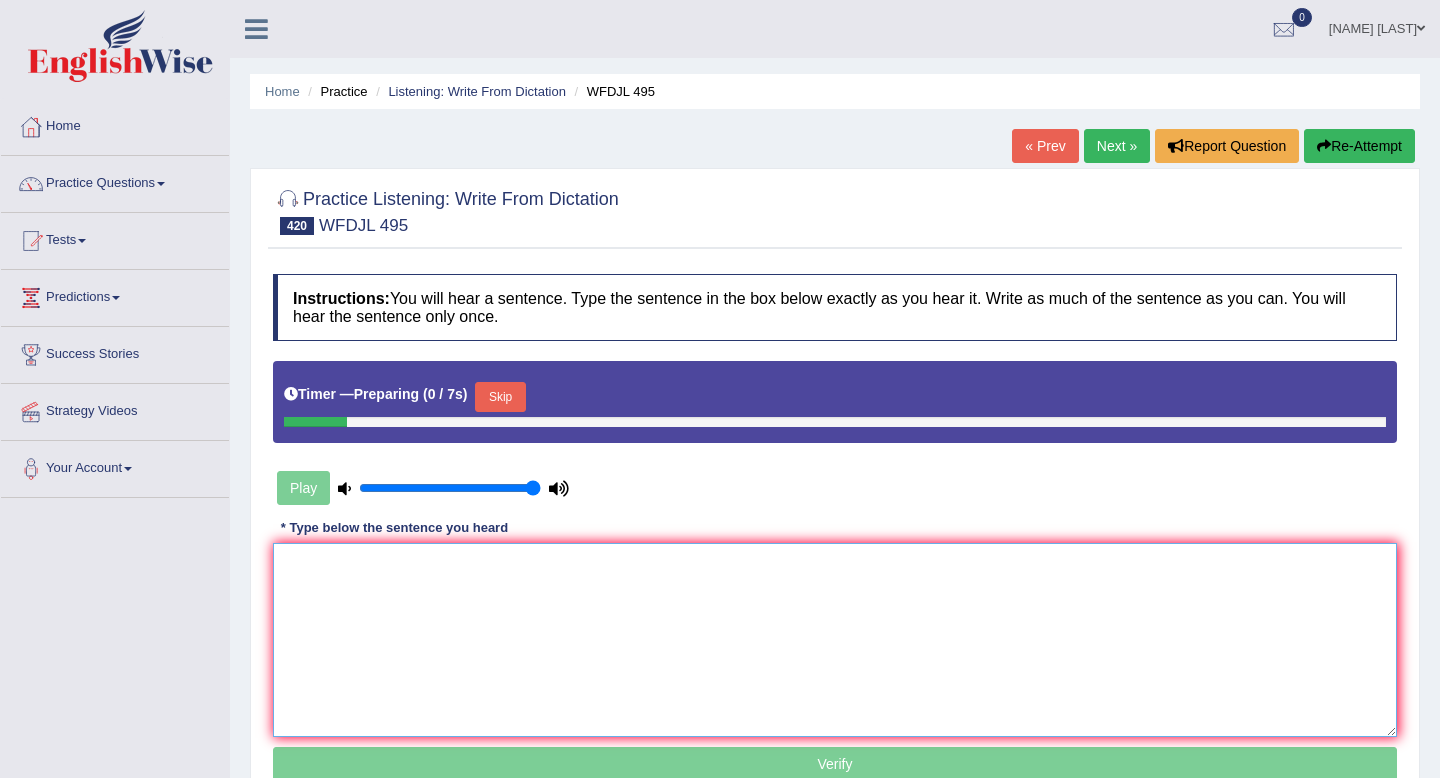 click at bounding box center (835, 640) 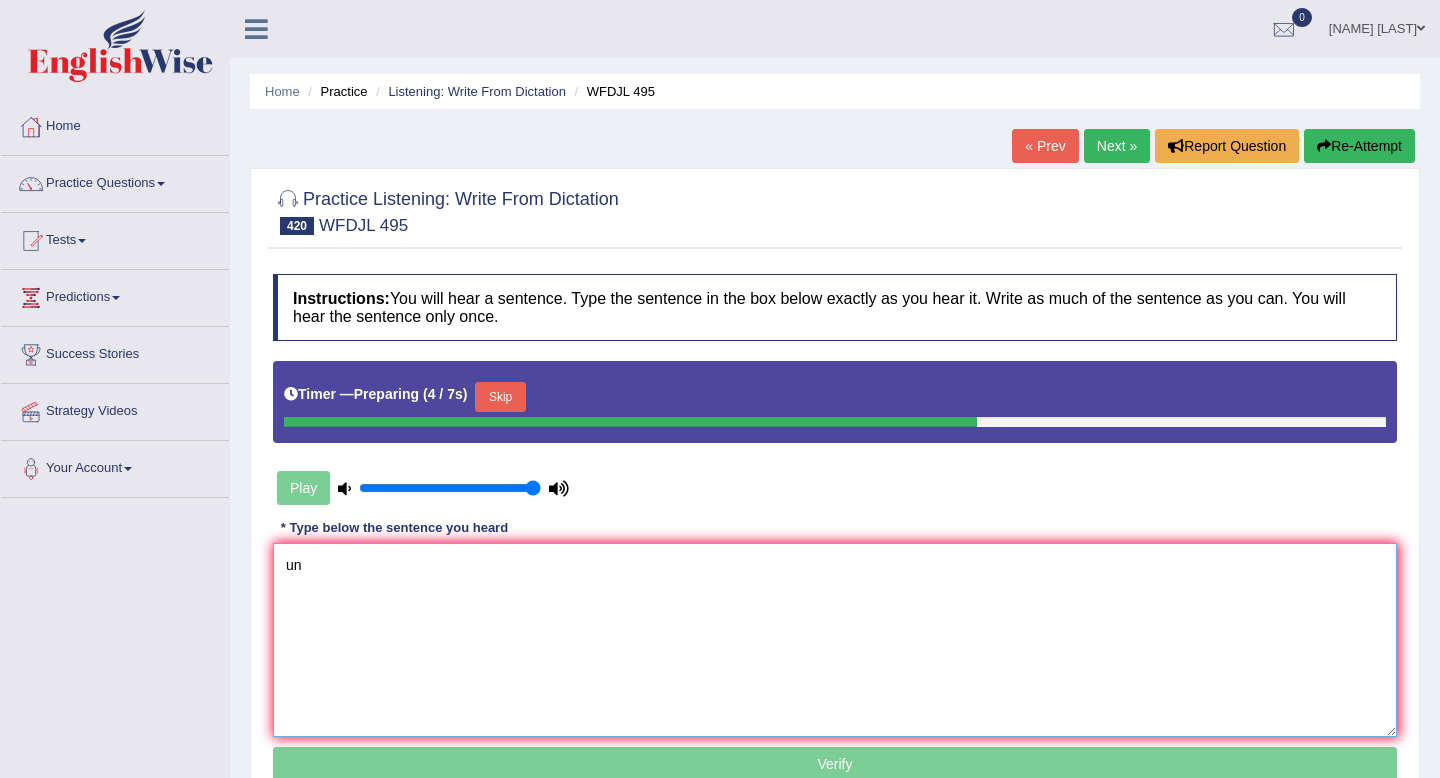 type on "u" 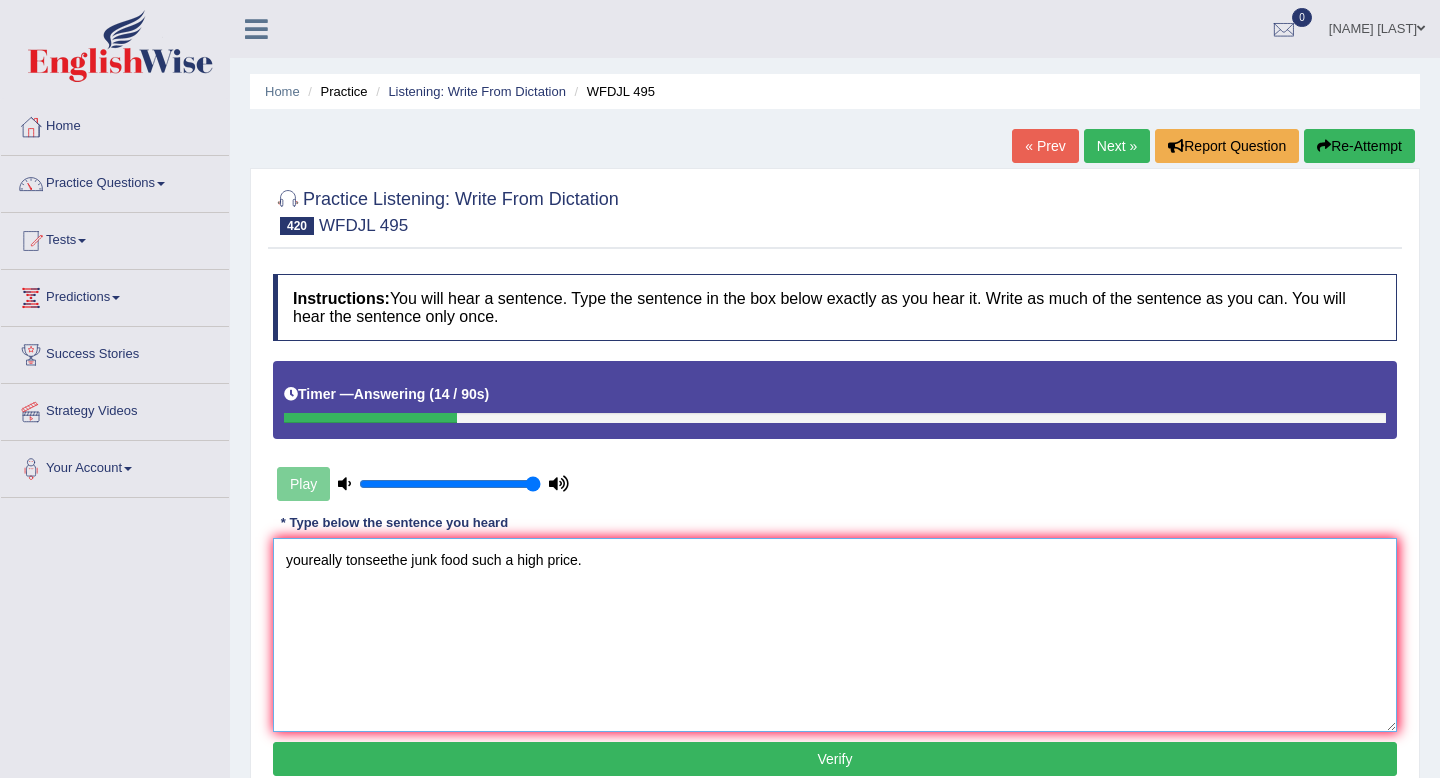 click on "youreally tonseethe junk food such a high price." at bounding box center (835, 635) 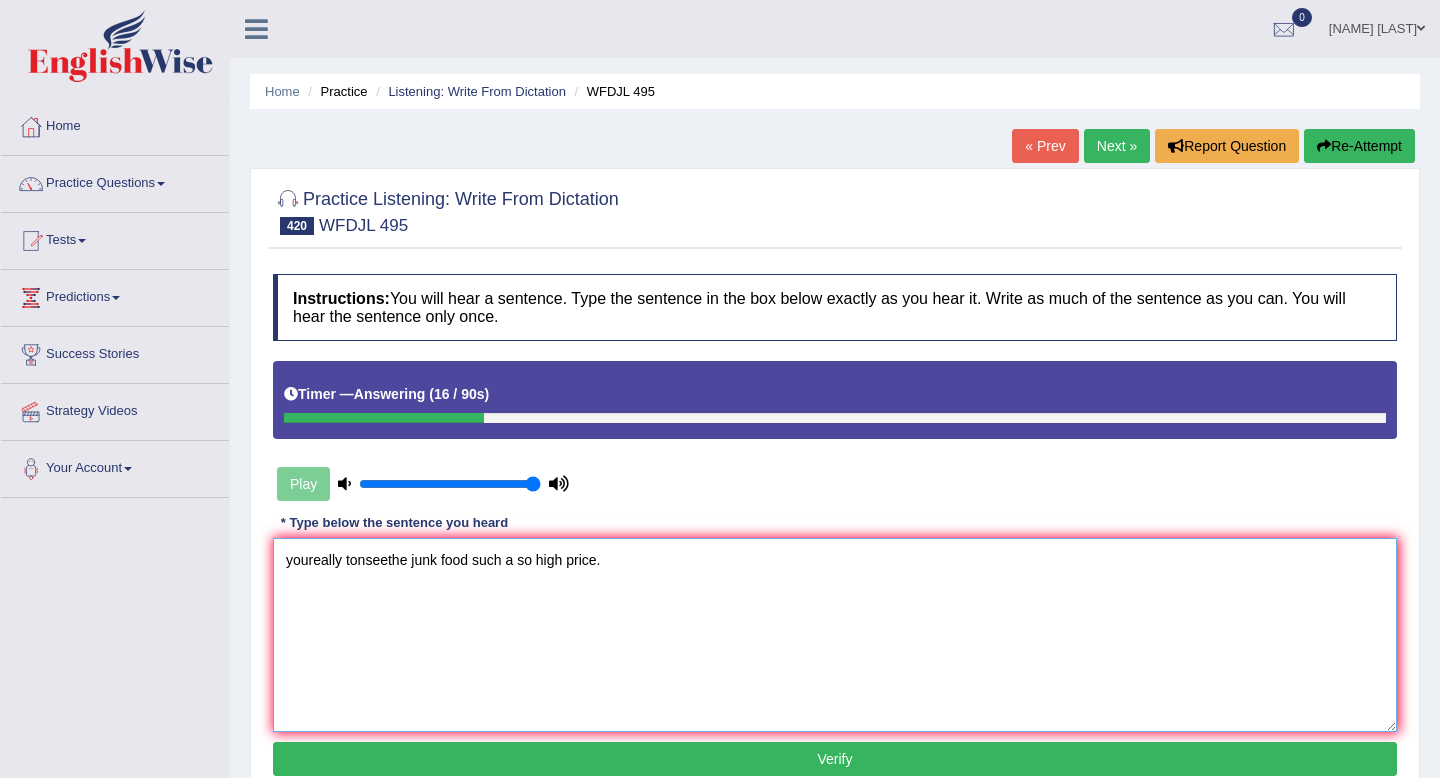 click on "youreally tonseethe junk food such a so high price." at bounding box center [835, 635] 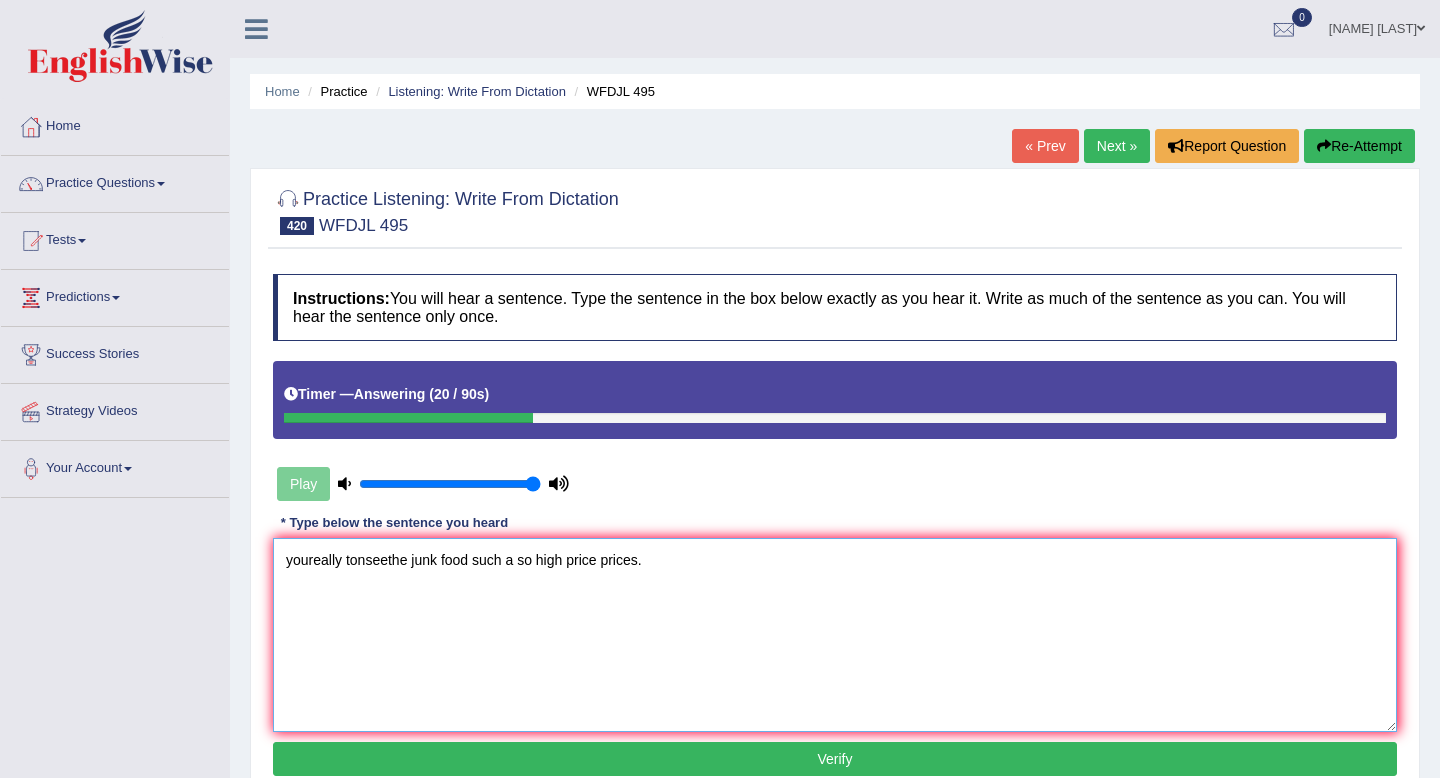 drag, startPoint x: 292, startPoint y: 565, endPoint x: 227, endPoint y: 564, distance: 65.00769 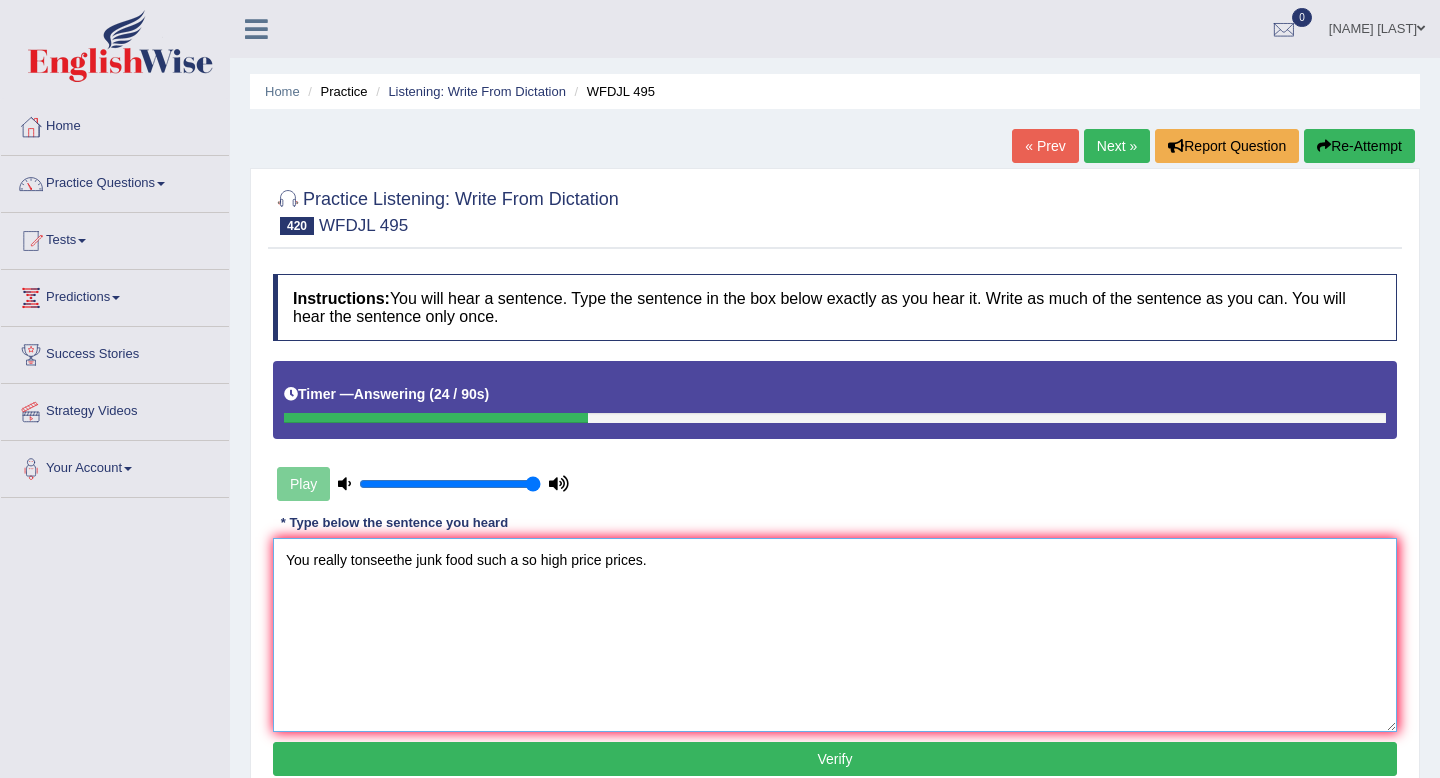 click on "You really tonseethe junk food such a so high price prices." at bounding box center (835, 635) 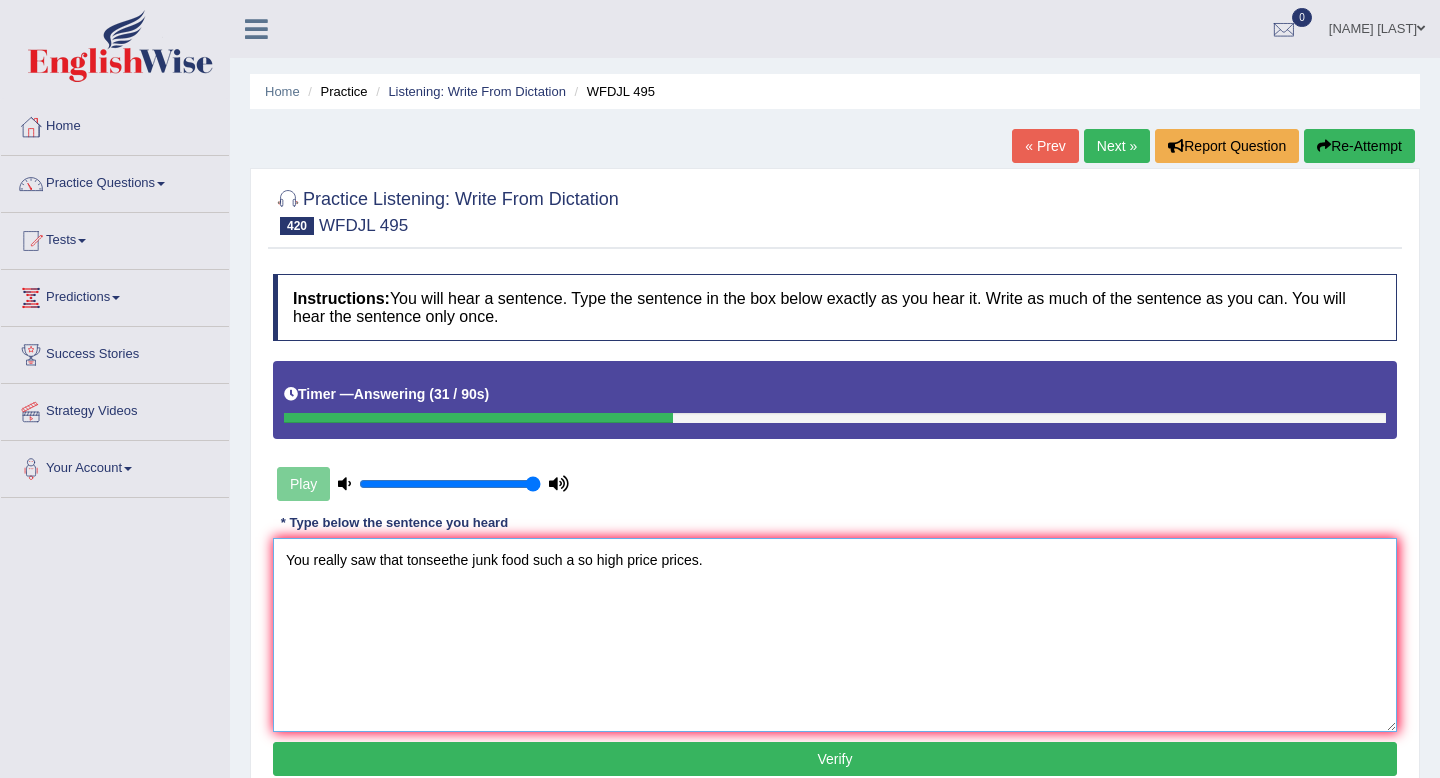 click on "You really saw that tonseethe junk food such a so high price prices." at bounding box center (835, 635) 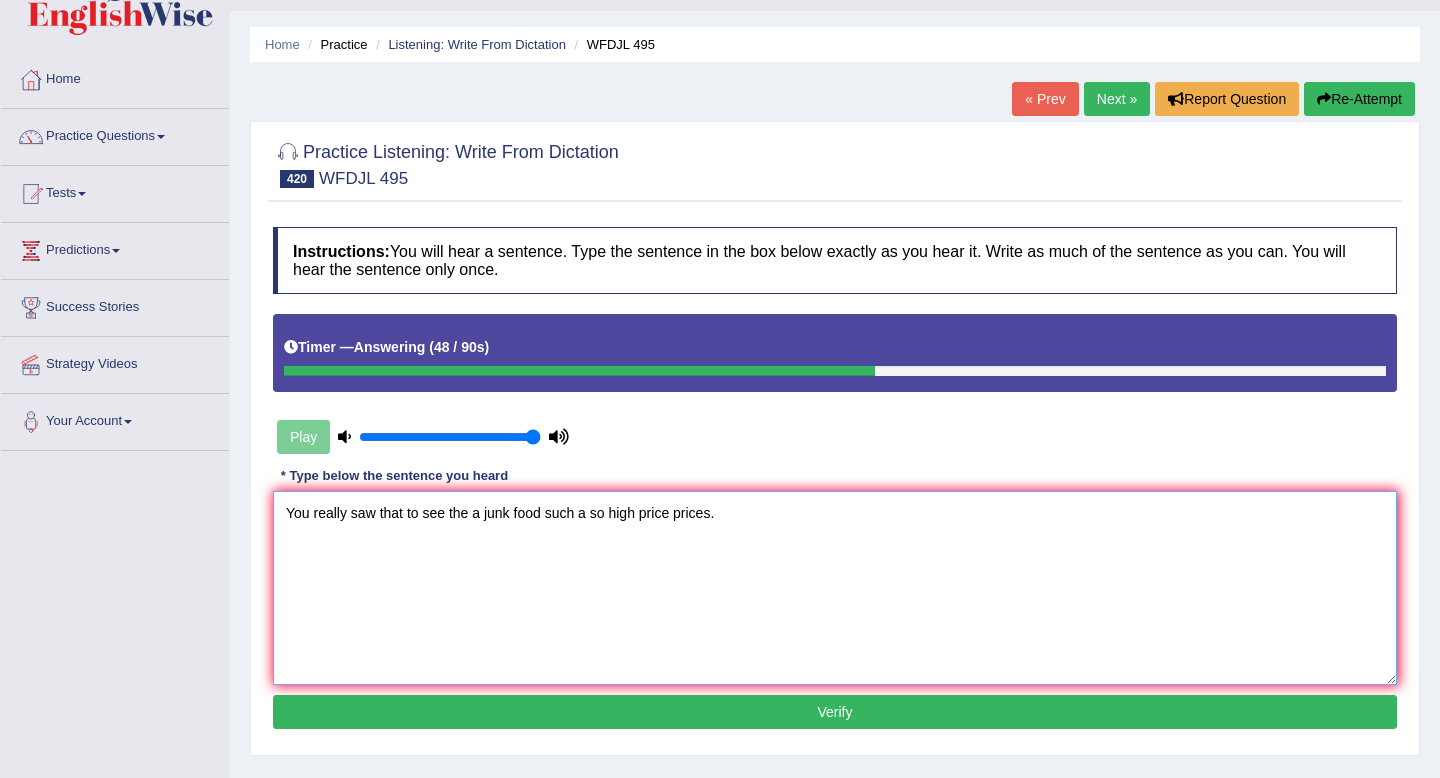 scroll, scrollTop: 56, scrollLeft: 0, axis: vertical 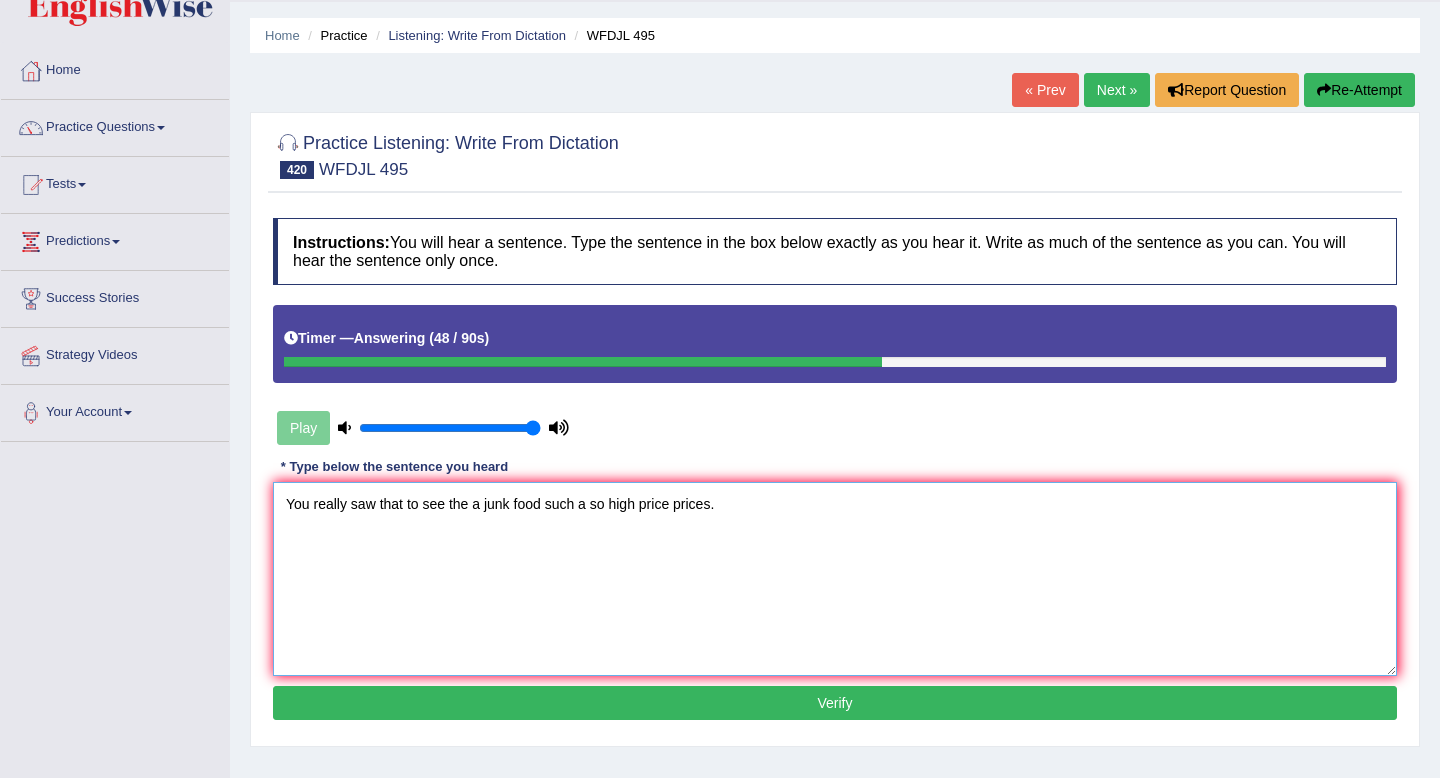 click on "You really saw that to see the a junk food such a so high price prices." at bounding box center (835, 579) 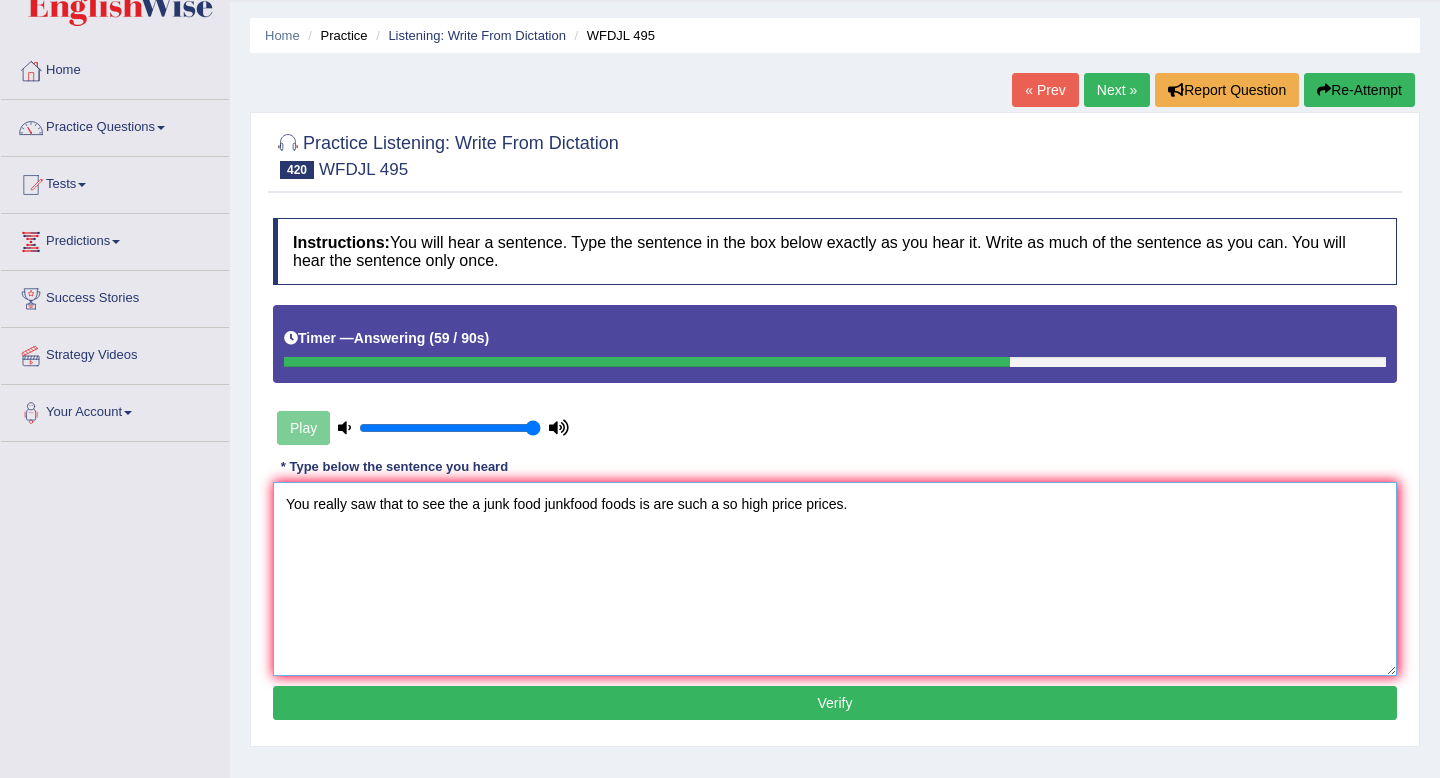 type on "You really saw that to see the a junk food junkfood foods is are such a so high price prices." 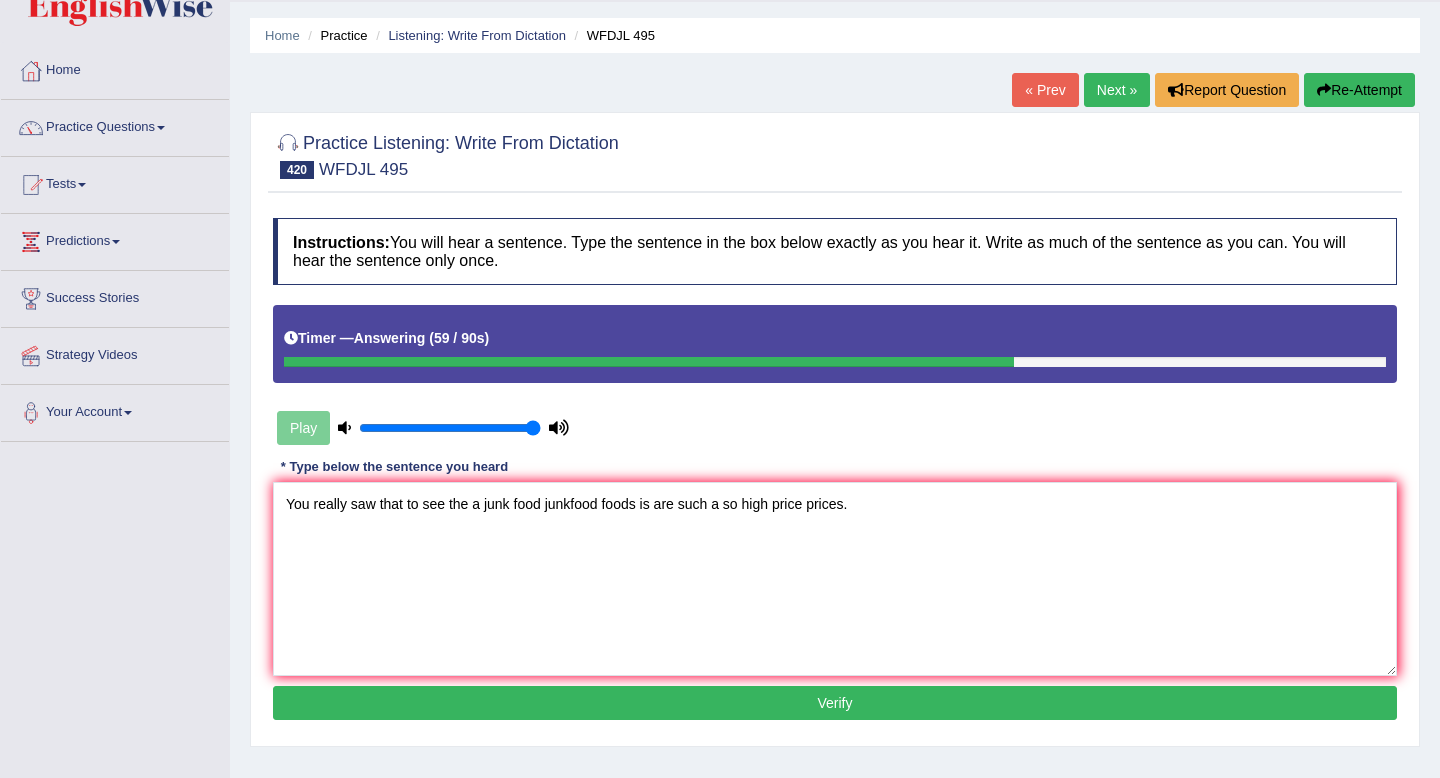 click on "Verify" at bounding box center [835, 703] 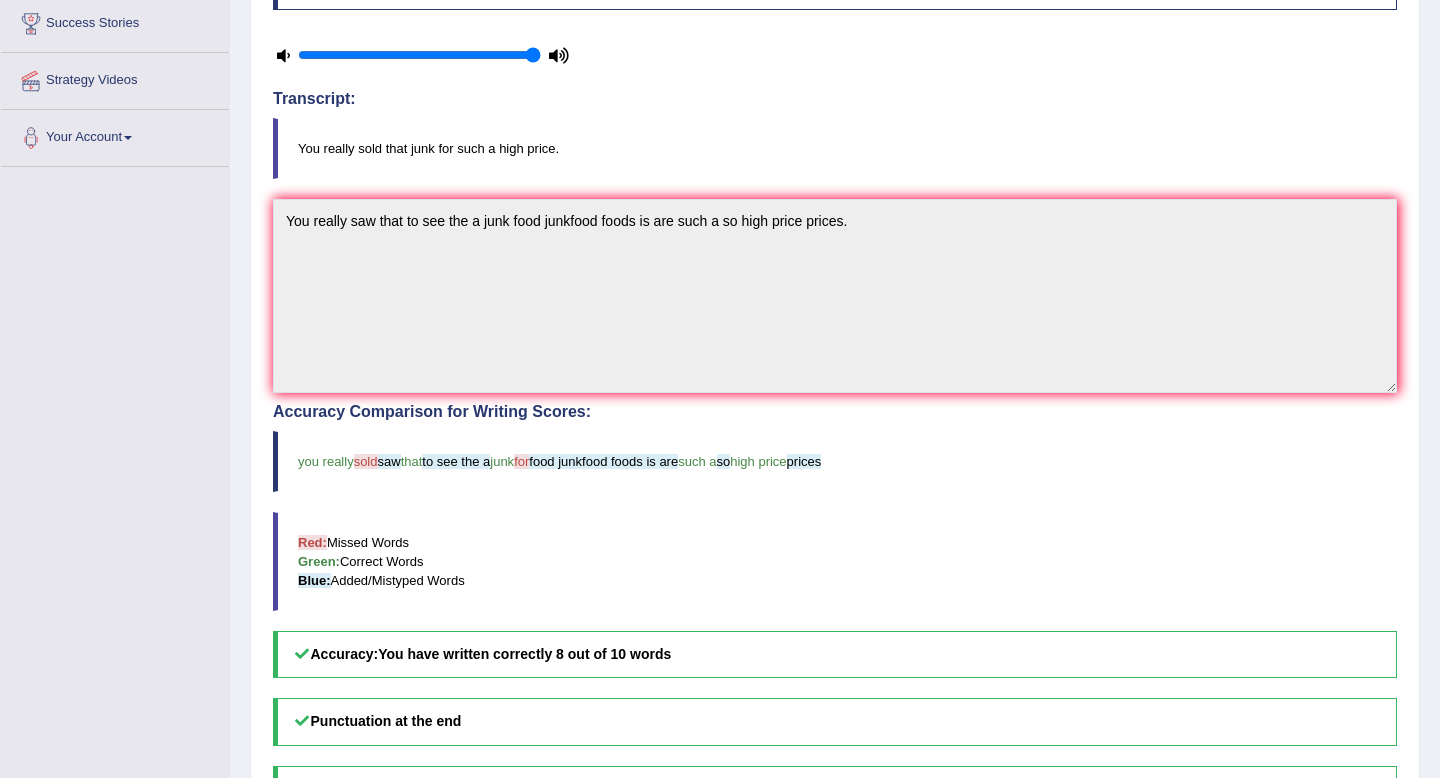 scroll, scrollTop: 332, scrollLeft: 0, axis: vertical 